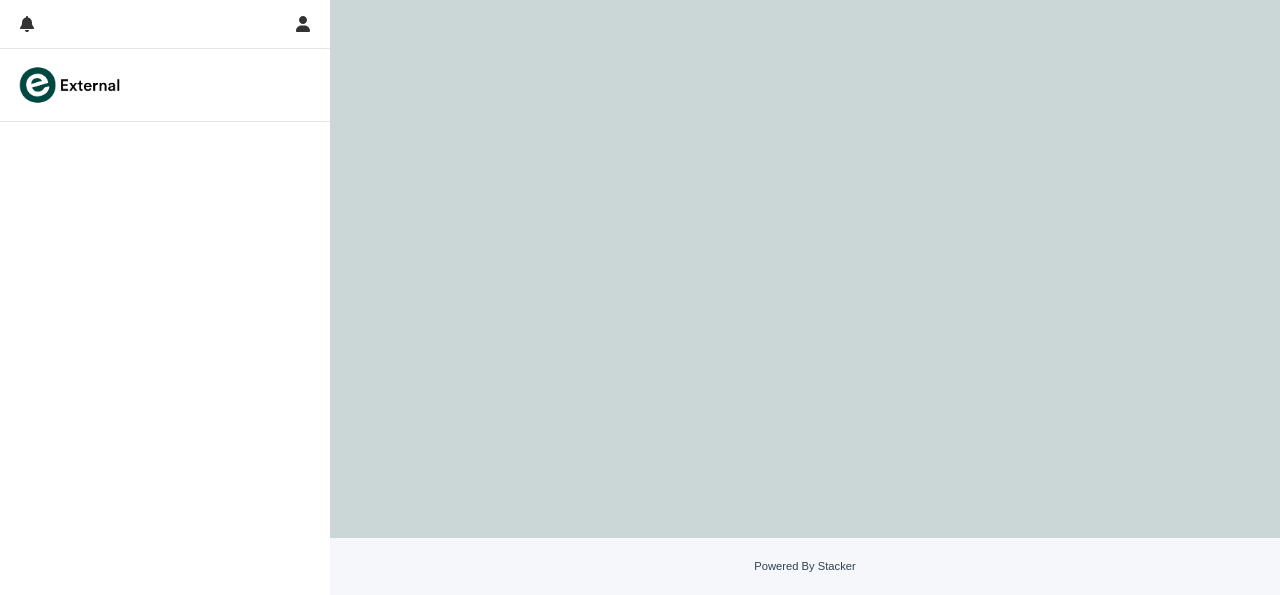 scroll, scrollTop: 0, scrollLeft: 0, axis: both 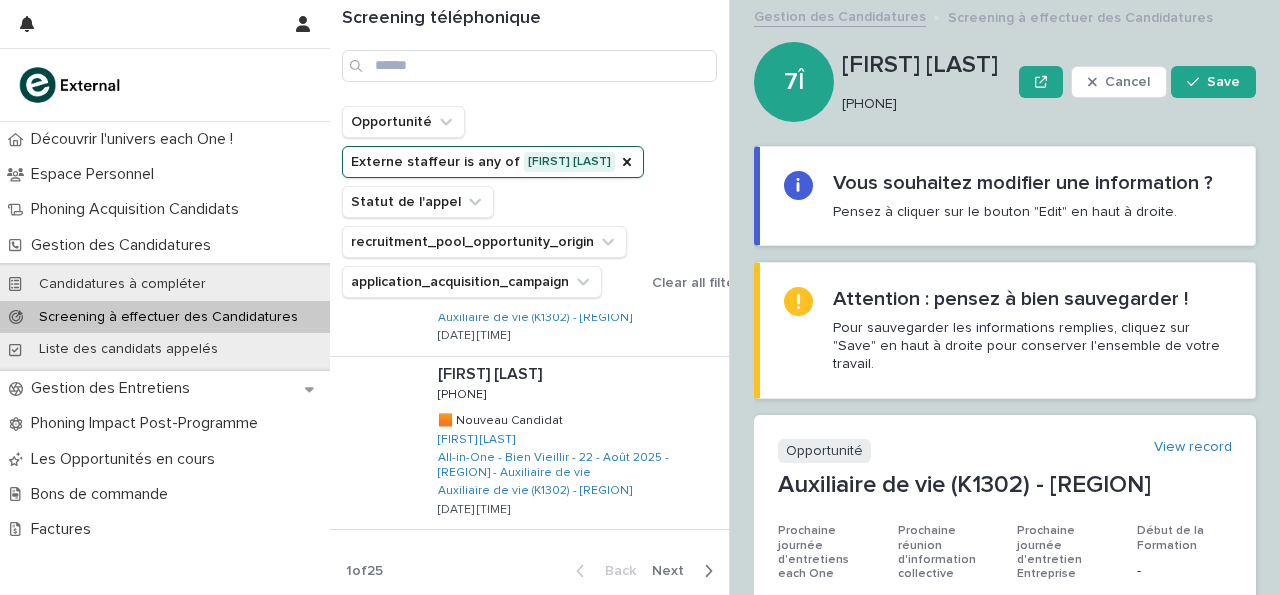 drag, startPoint x: 843, startPoint y: 103, endPoint x: 973, endPoint y: 111, distance: 130.24593 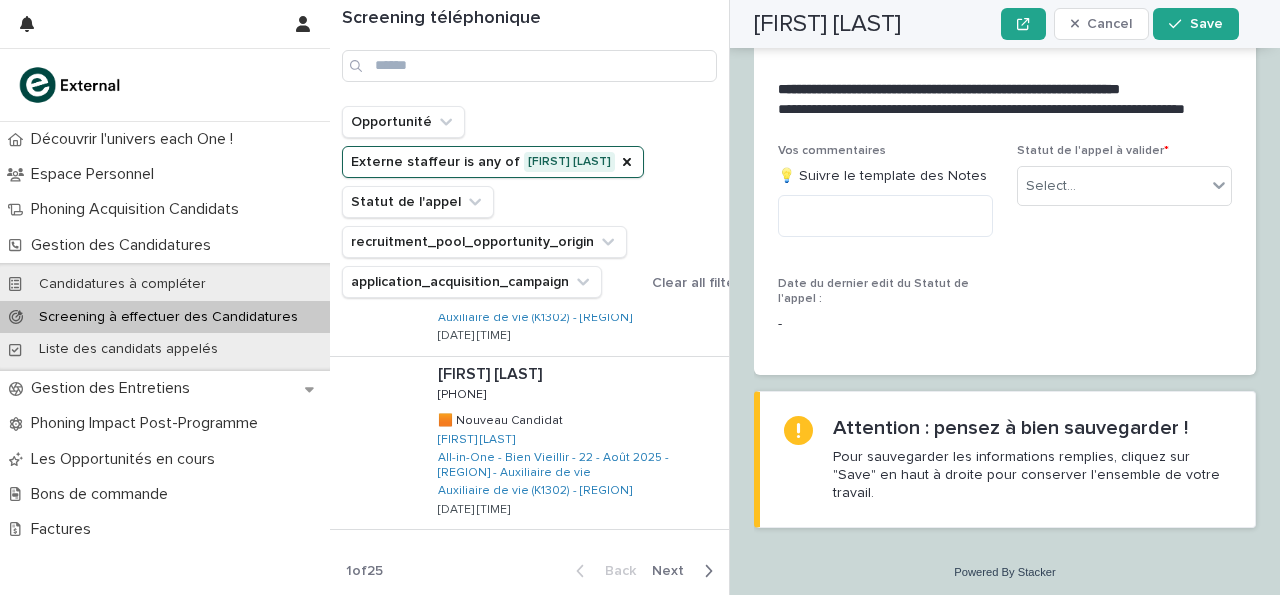 scroll, scrollTop: 2517, scrollLeft: 0, axis: vertical 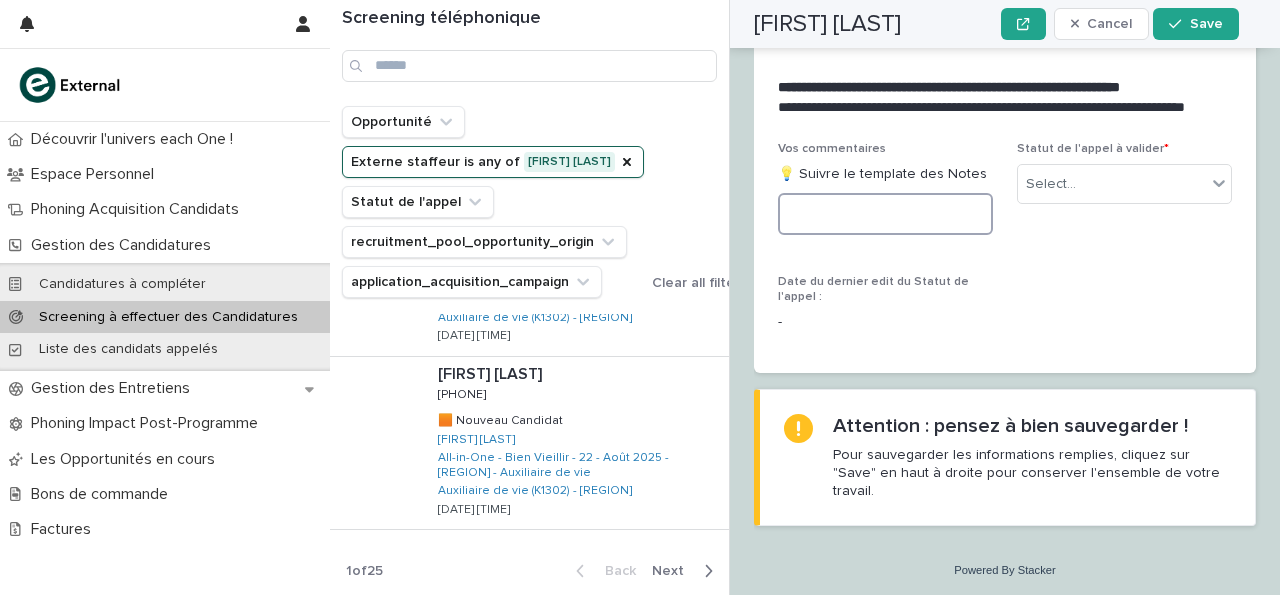click at bounding box center [885, 214] 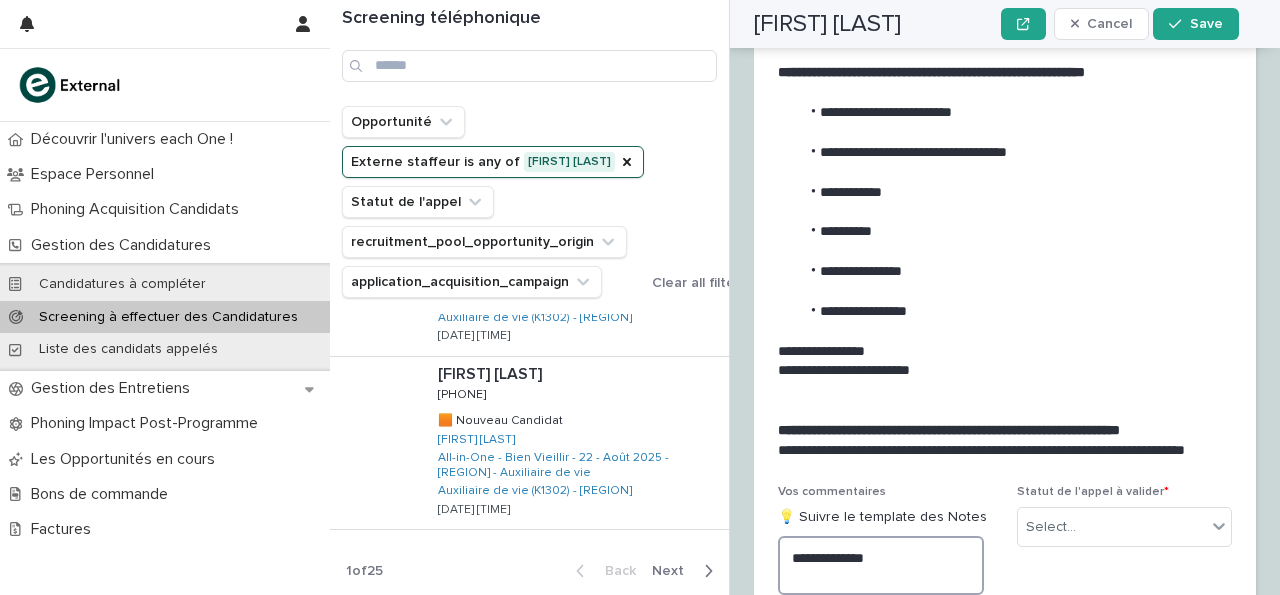 scroll, scrollTop: 2154, scrollLeft: 0, axis: vertical 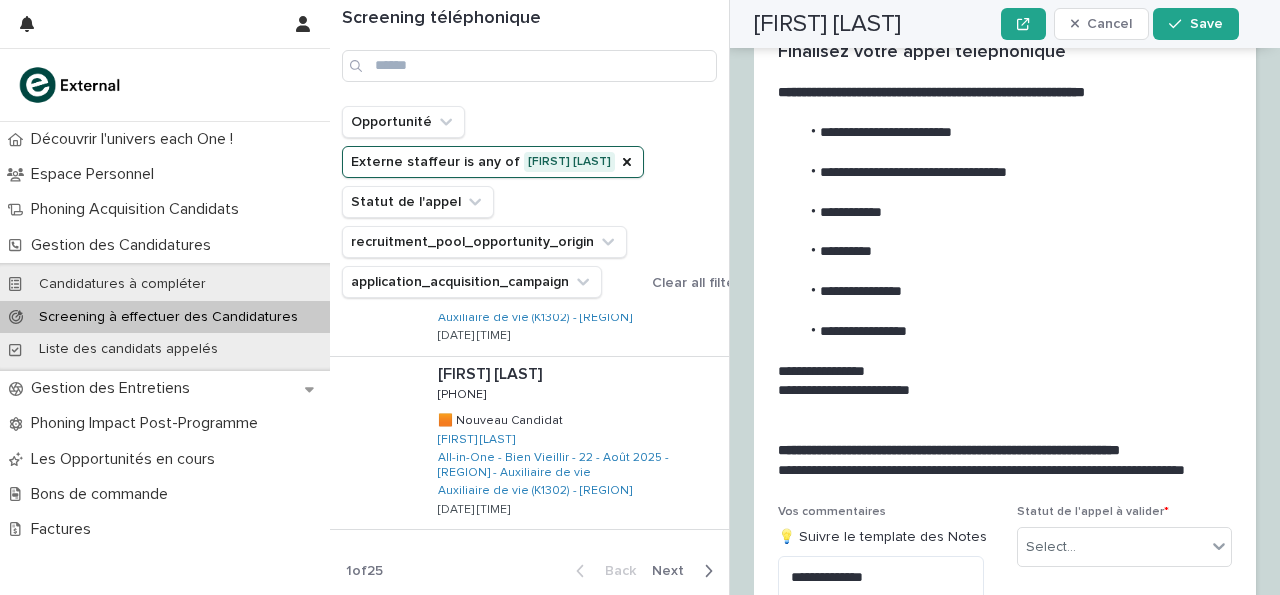 click on "**********" at bounding box center [1003, 133] 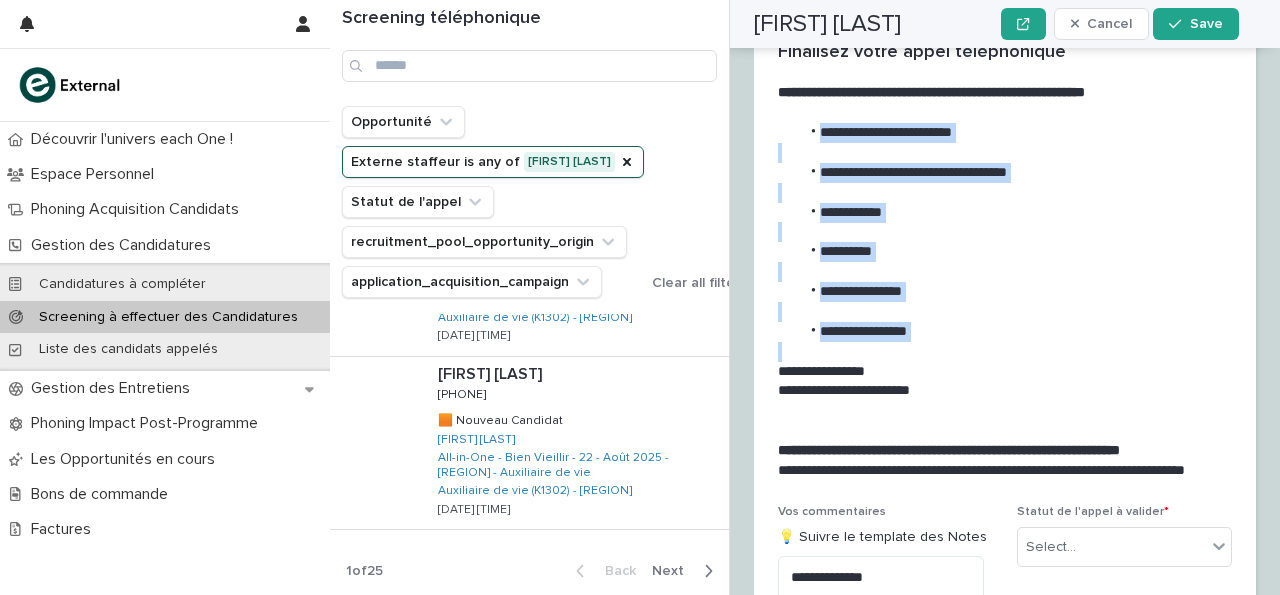 drag, startPoint x: 817, startPoint y: 129, endPoint x: 1006, endPoint y: 339, distance: 282.5261 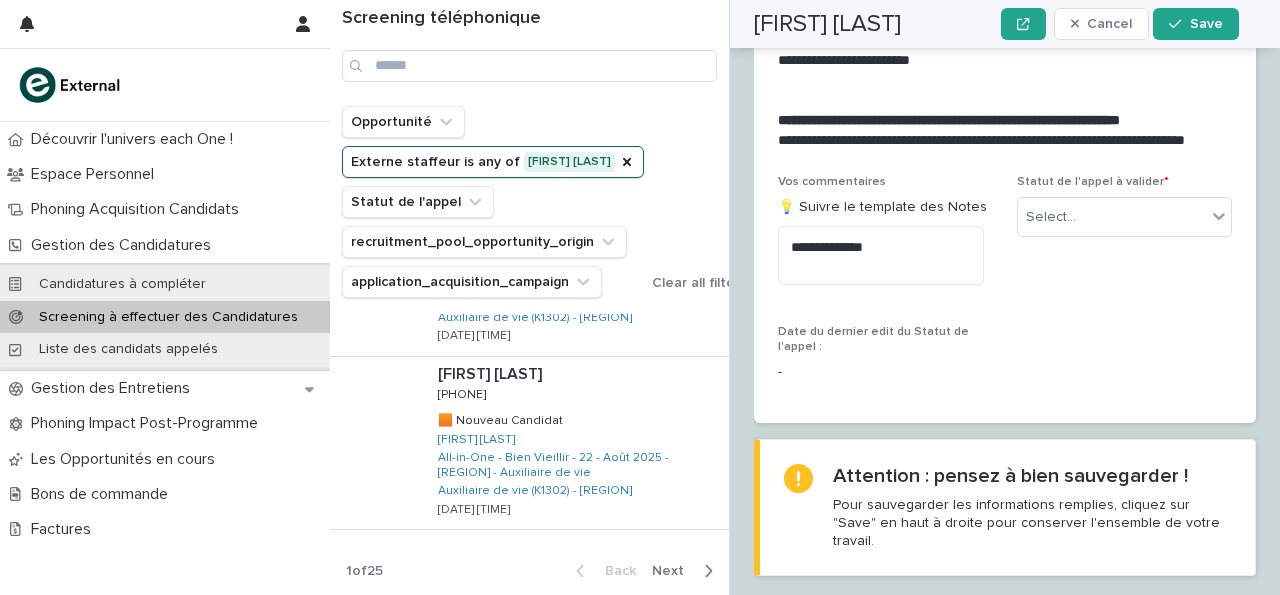 scroll, scrollTop: 2534, scrollLeft: 0, axis: vertical 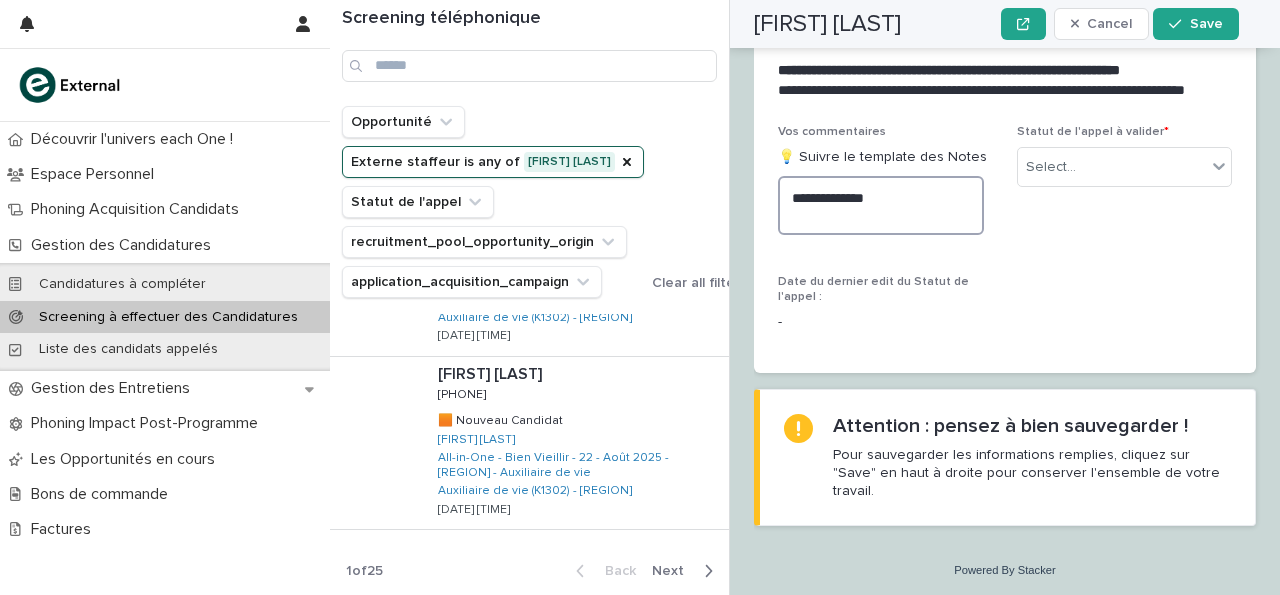 click on "**********" at bounding box center (881, 205) 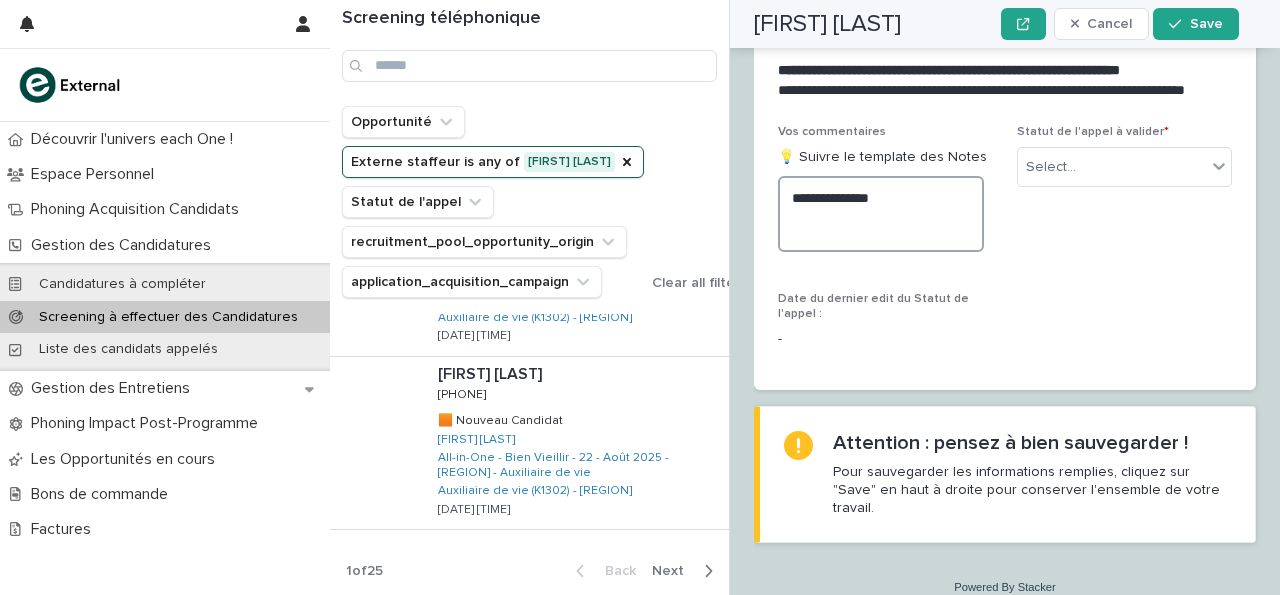 paste on "**********" 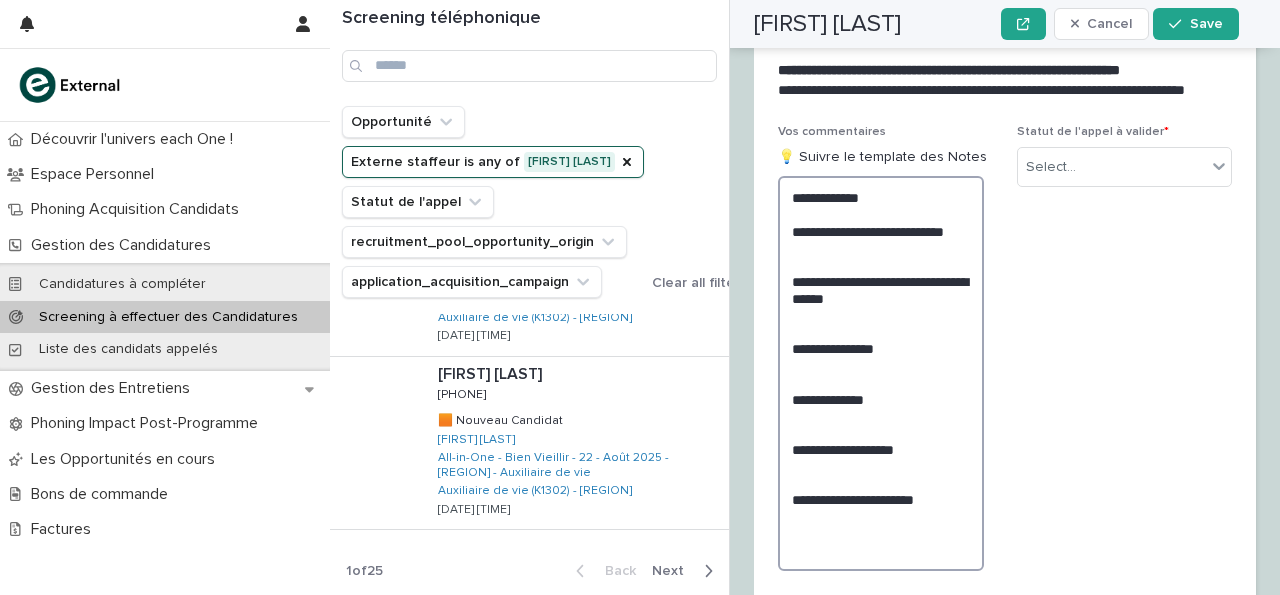 scroll, scrollTop: 2534, scrollLeft: 0, axis: vertical 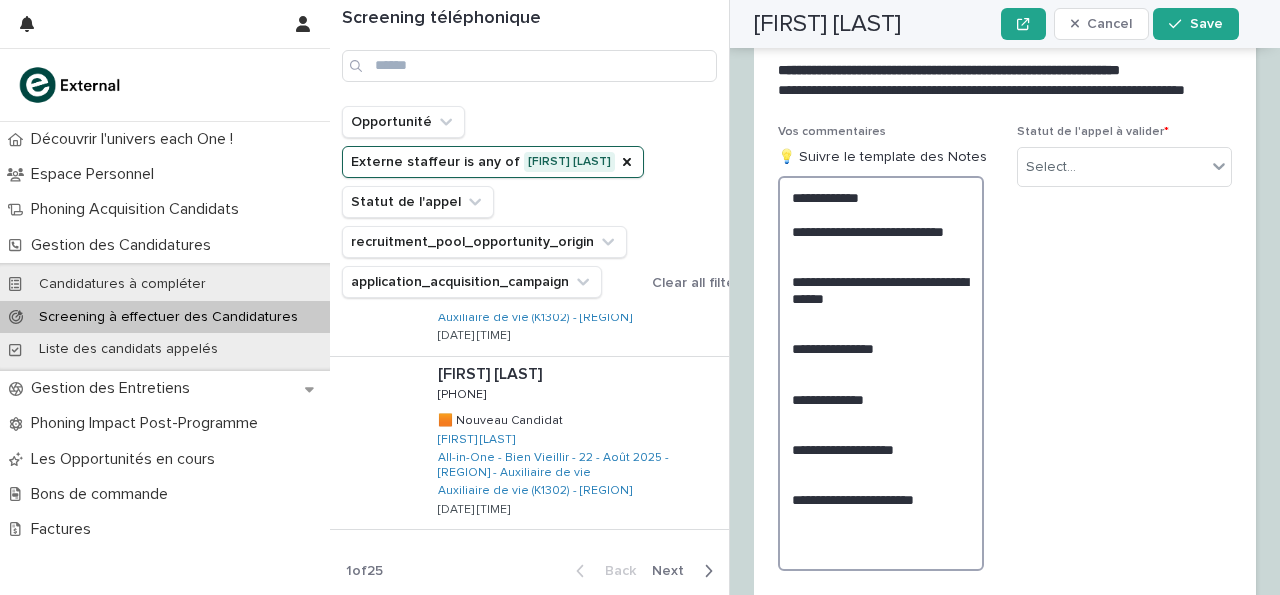 click on "**********" at bounding box center [881, 373] 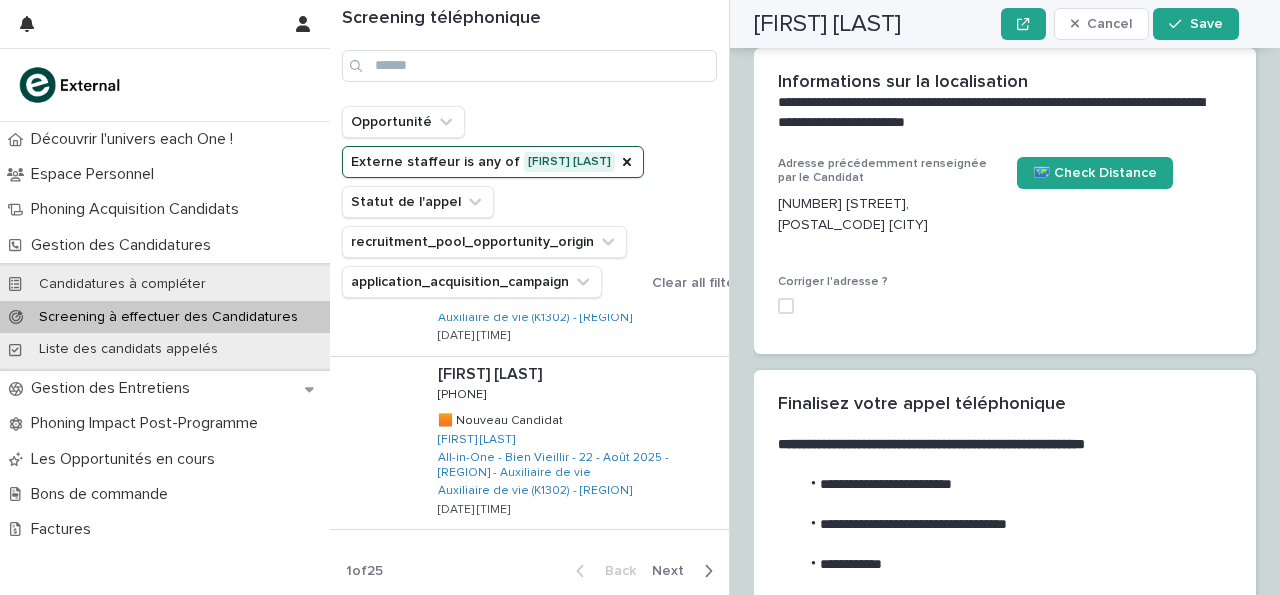 scroll, scrollTop: 1801, scrollLeft: 0, axis: vertical 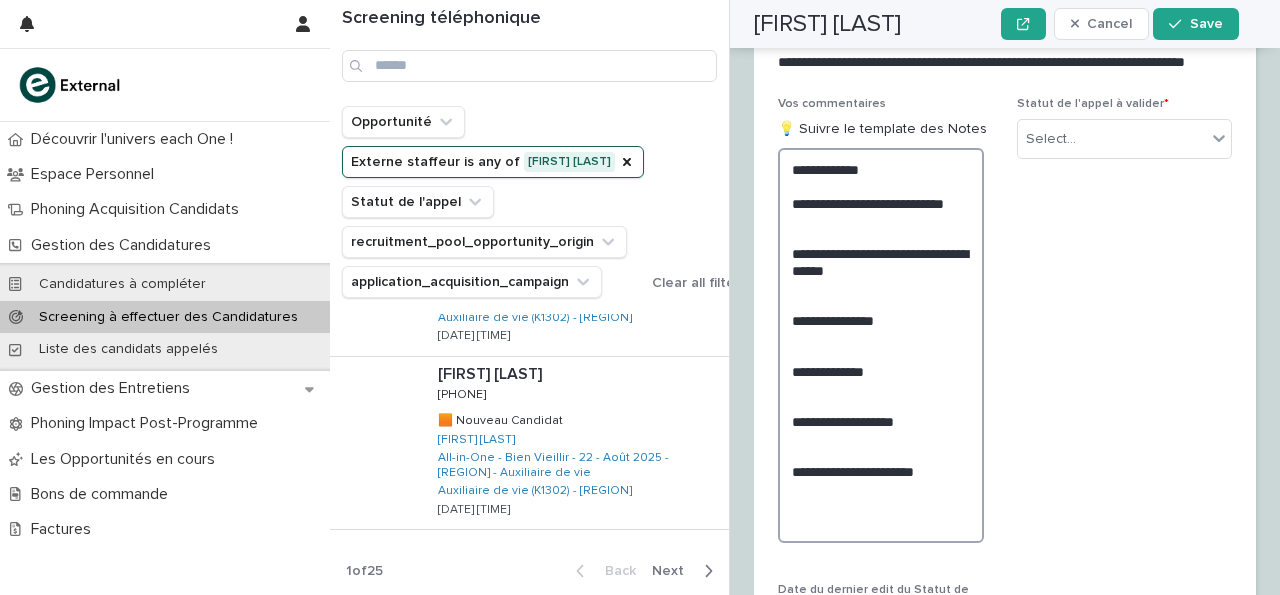 drag, startPoint x: 804, startPoint y: 203, endPoint x: 991, endPoint y: 507, distance: 356.91034 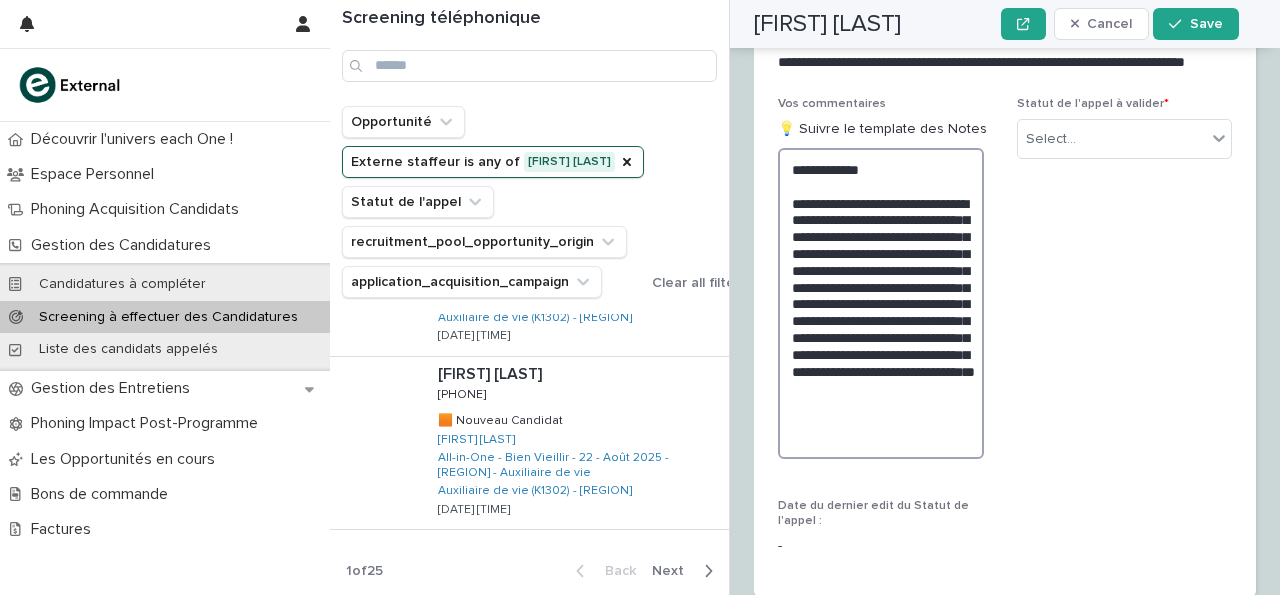 scroll, scrollTop: 2562, scrollLeft: 0, axis: vertical 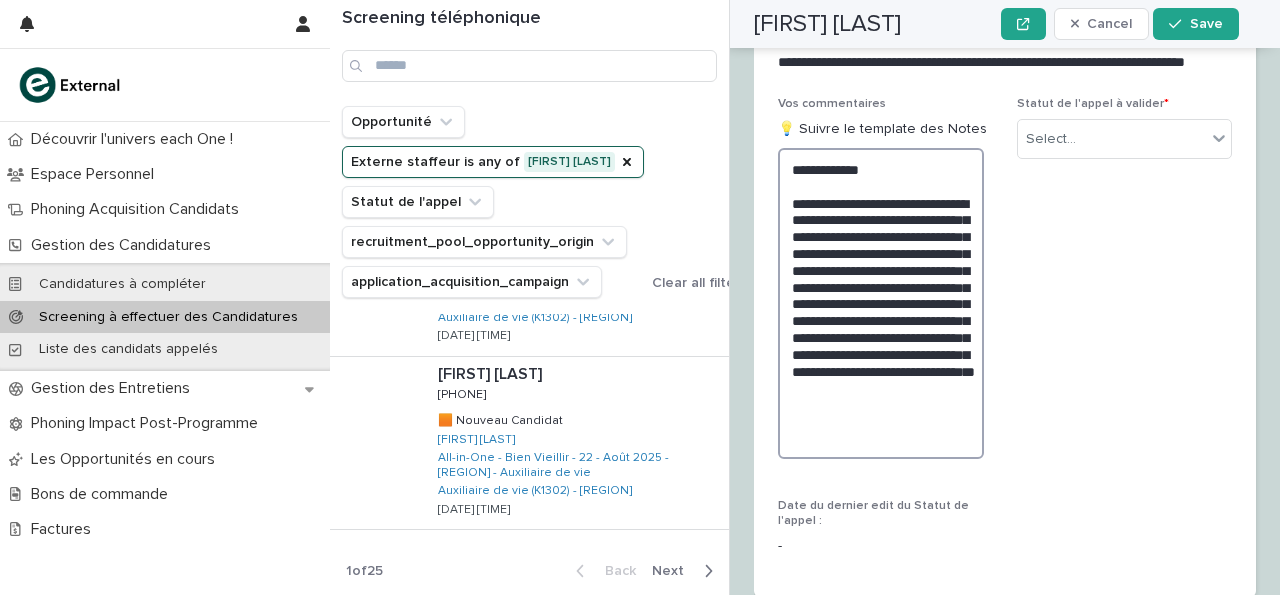 click on "**********" at bounding box center (881, 303) 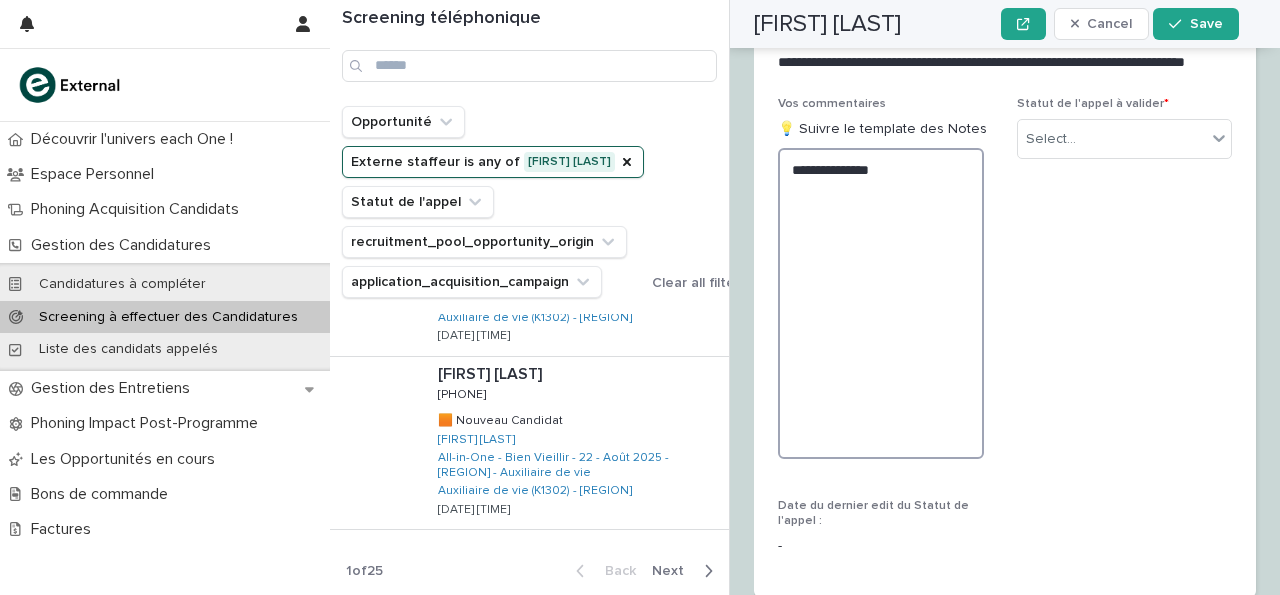 paste on "**********" 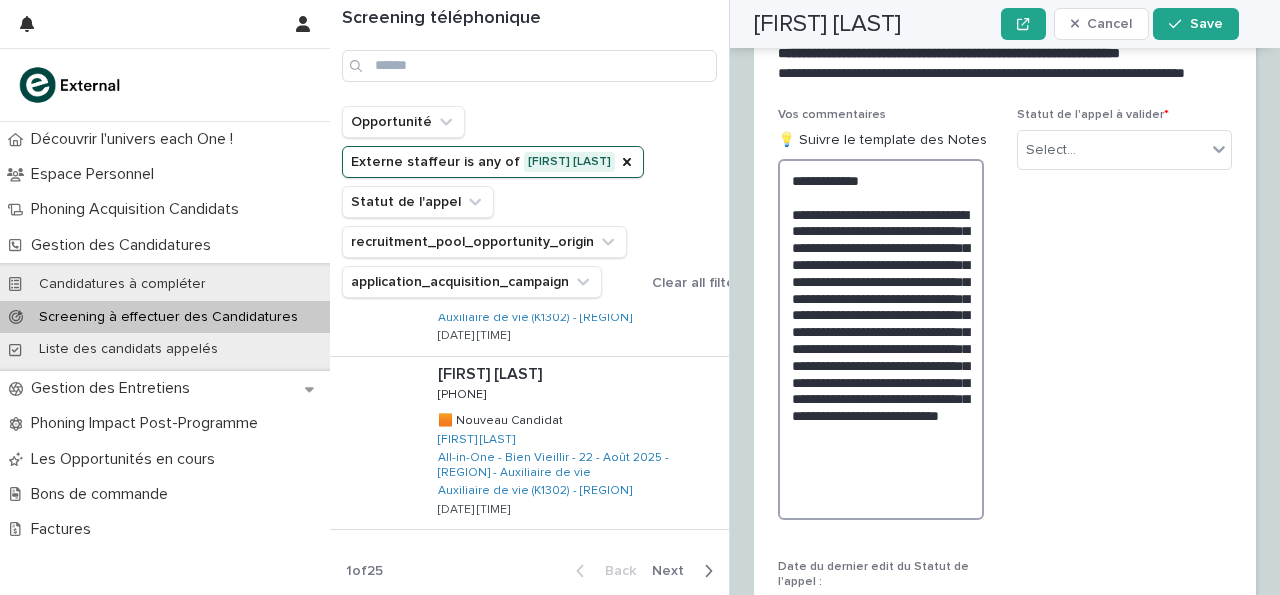 scroll, scrollTop: 2551, scrollLeft: 0, axis: vertical 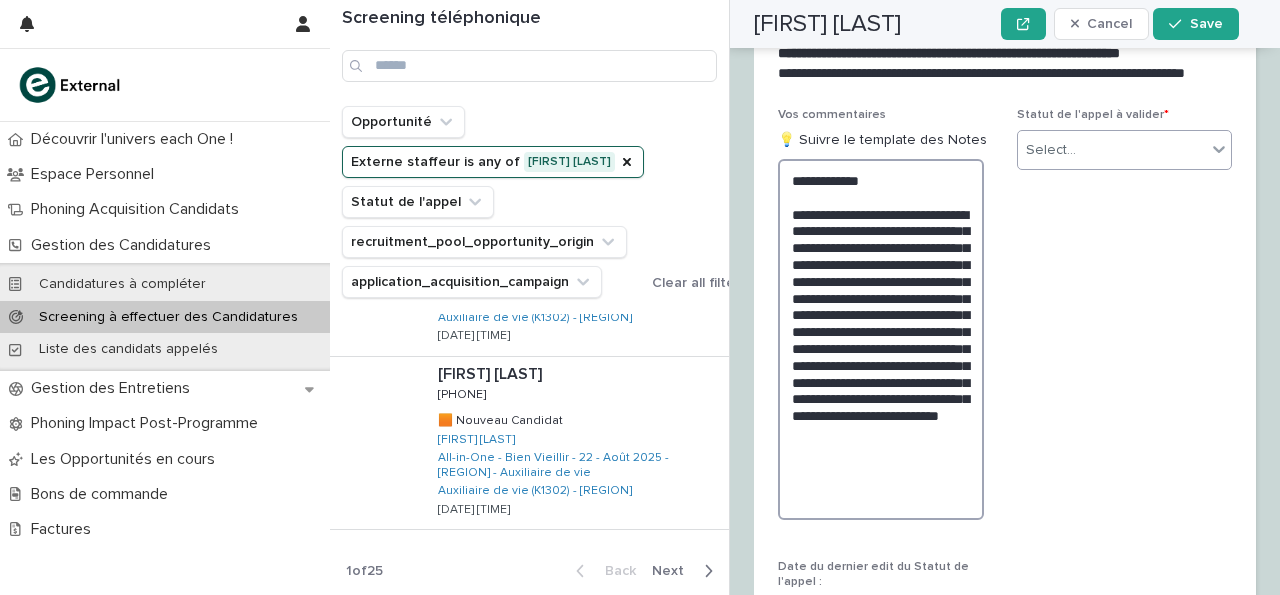 type on "**********" 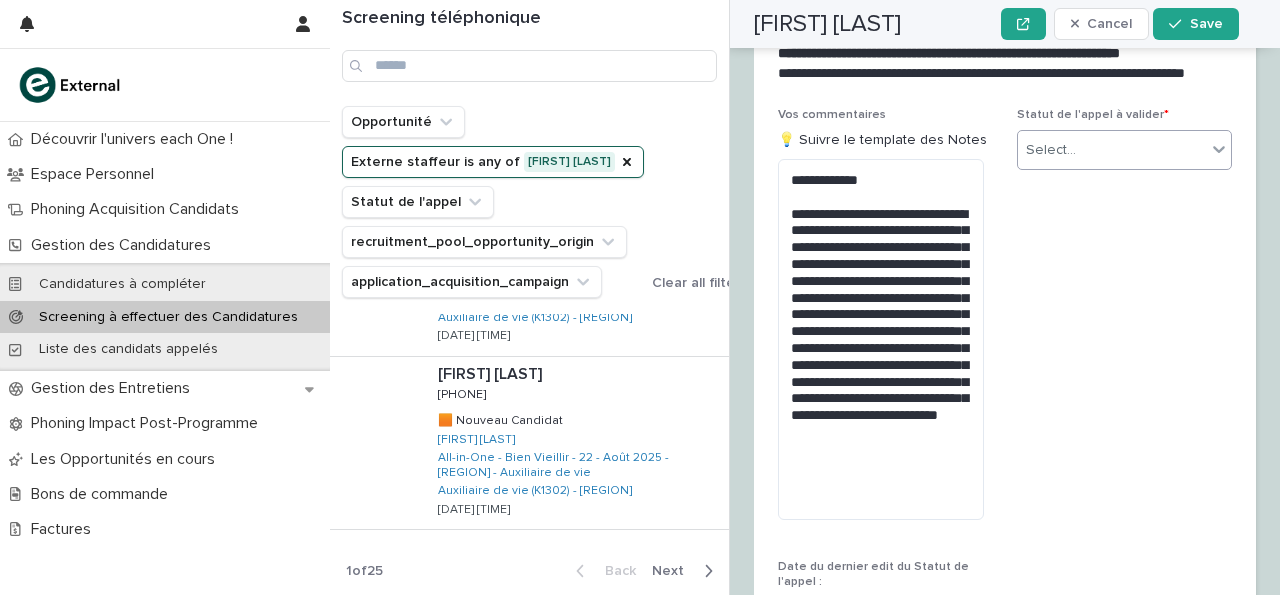 click on "Select..." at bounding box center (1112, 150) 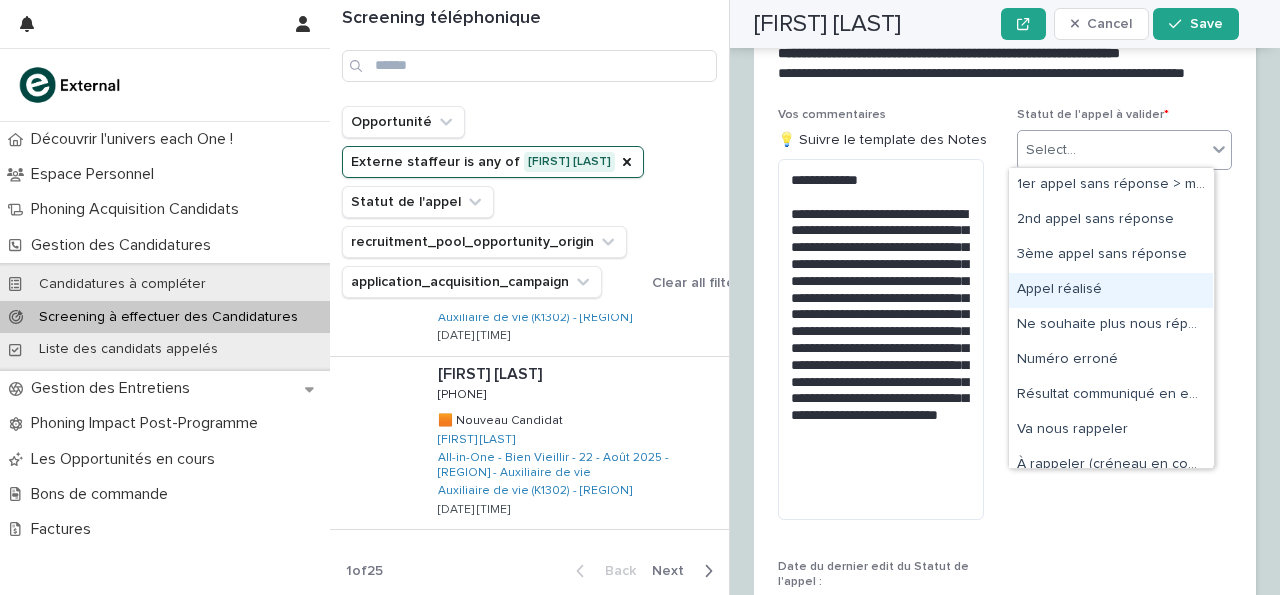 click on "Appel réalisé" at bounding box center [1111, 290] 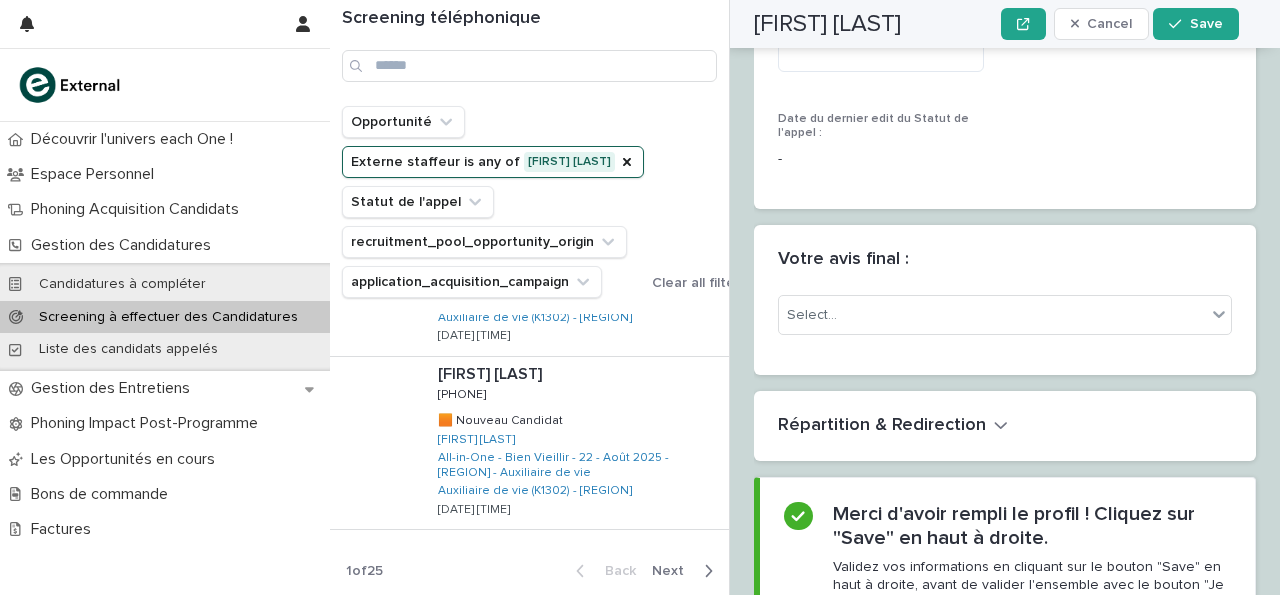 scroll, scrollTop: 3069, scrollLeft: 0, axis: vertical 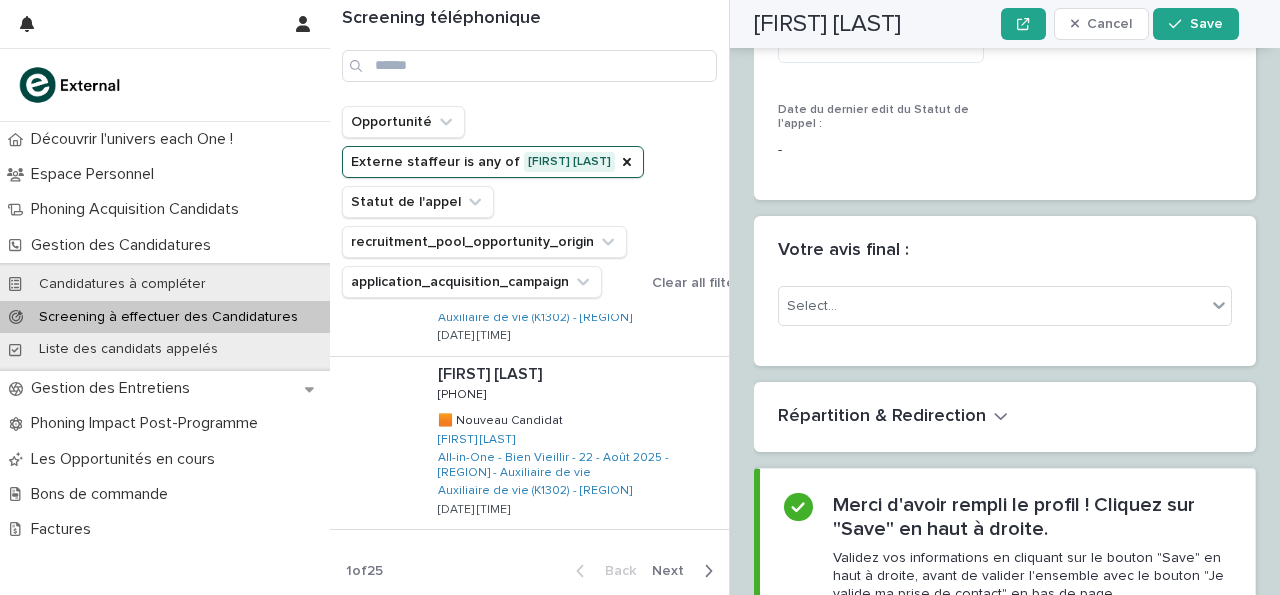 click on "Select..." at bounding box center (1005, 306) 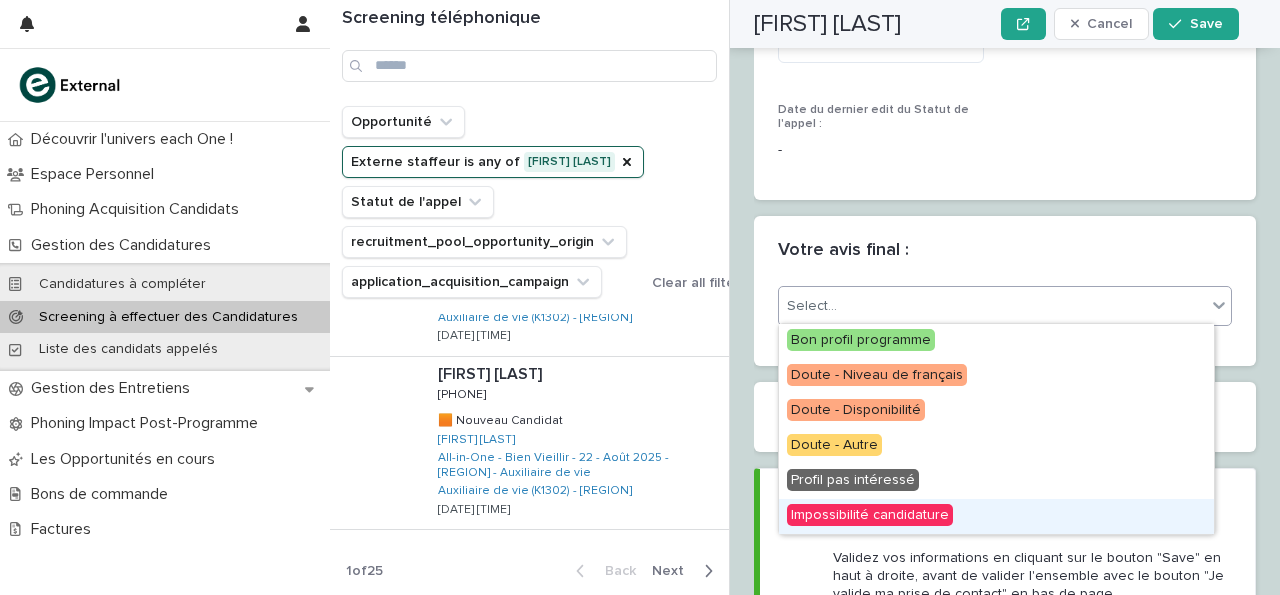 click on "Impossibilité candidature" at bounding box center (870, 515) 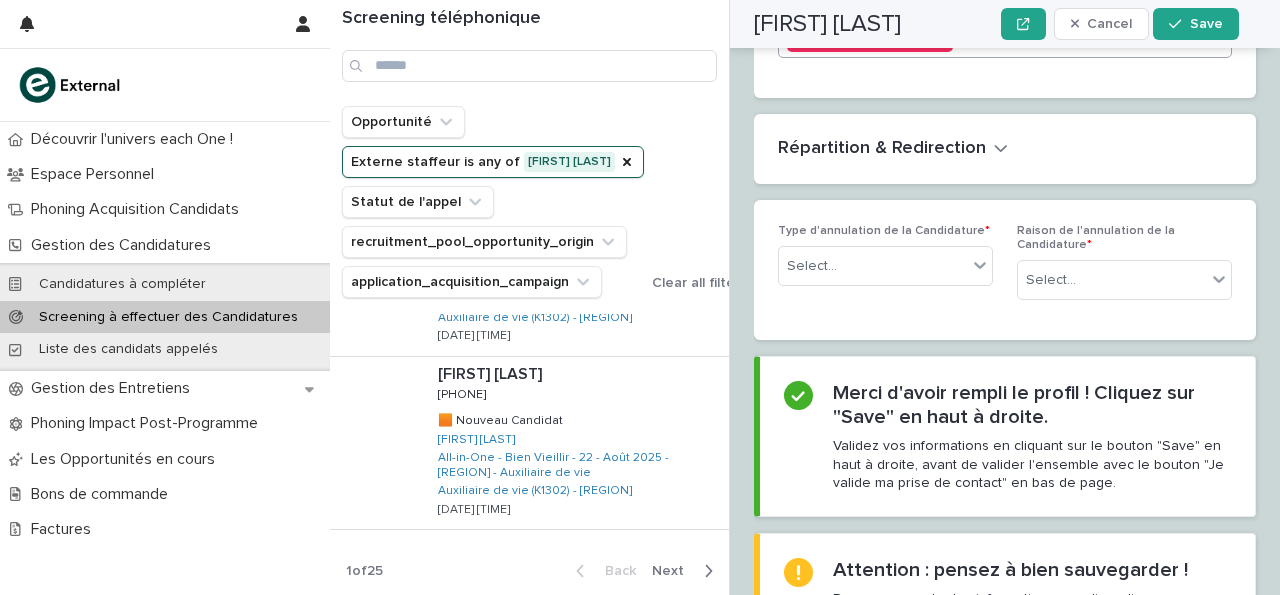 scroll, scrollTop: 3425, scrollLeft: 0, axis: vertical 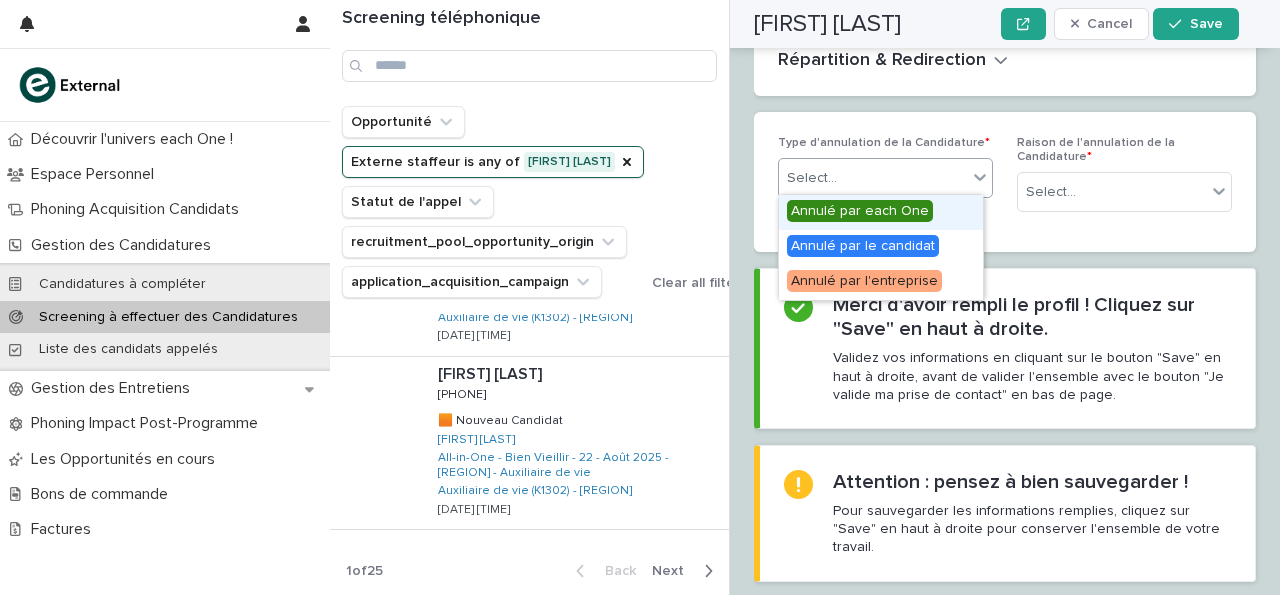click on "Select..." at bounding box center [873, 178] 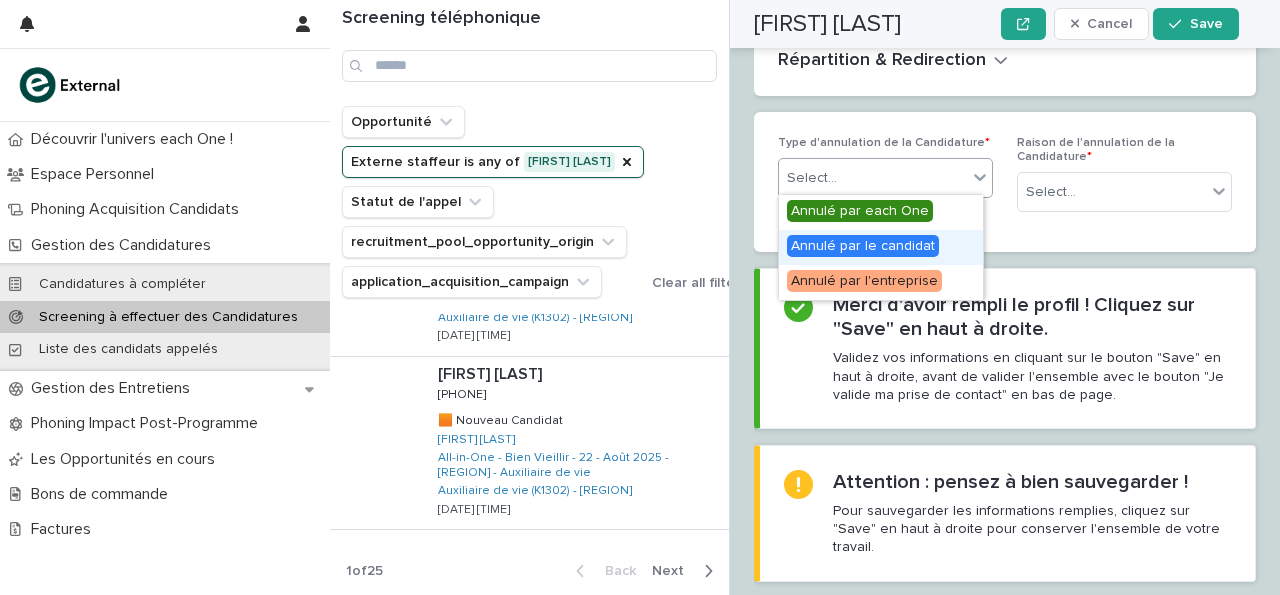 click on "Annulé par le candidat" at bounding box center (881, 247) 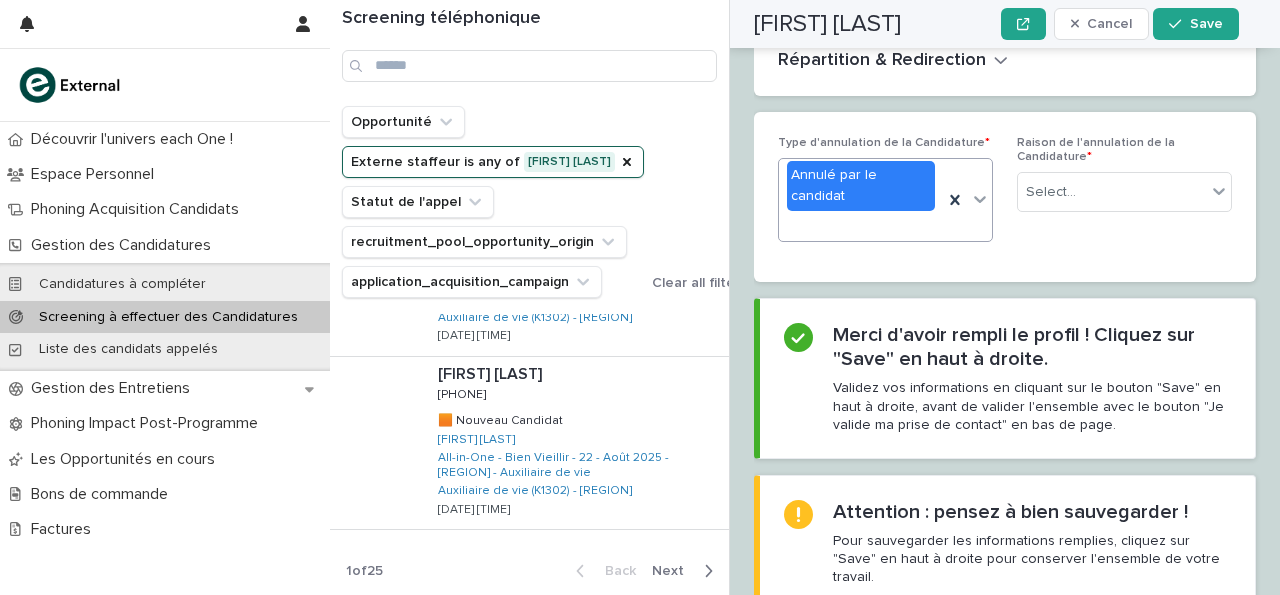 scroll, scrollTop: 3425, scrollLeft: 0, axis: vertical 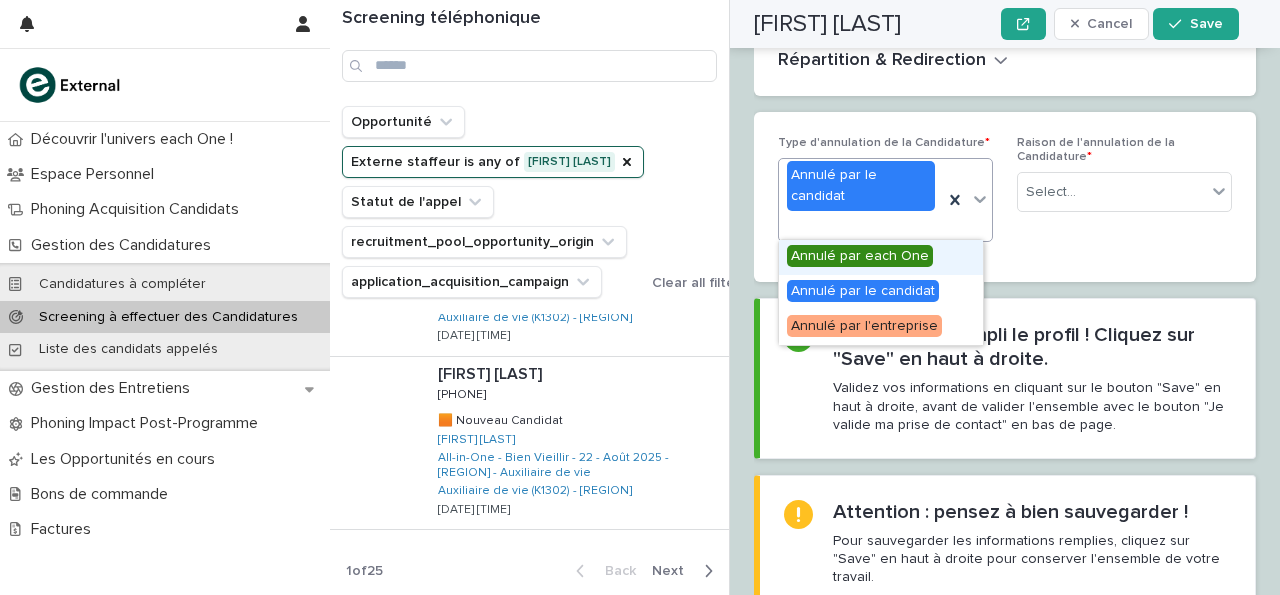 click at bounding box center (980, 199) 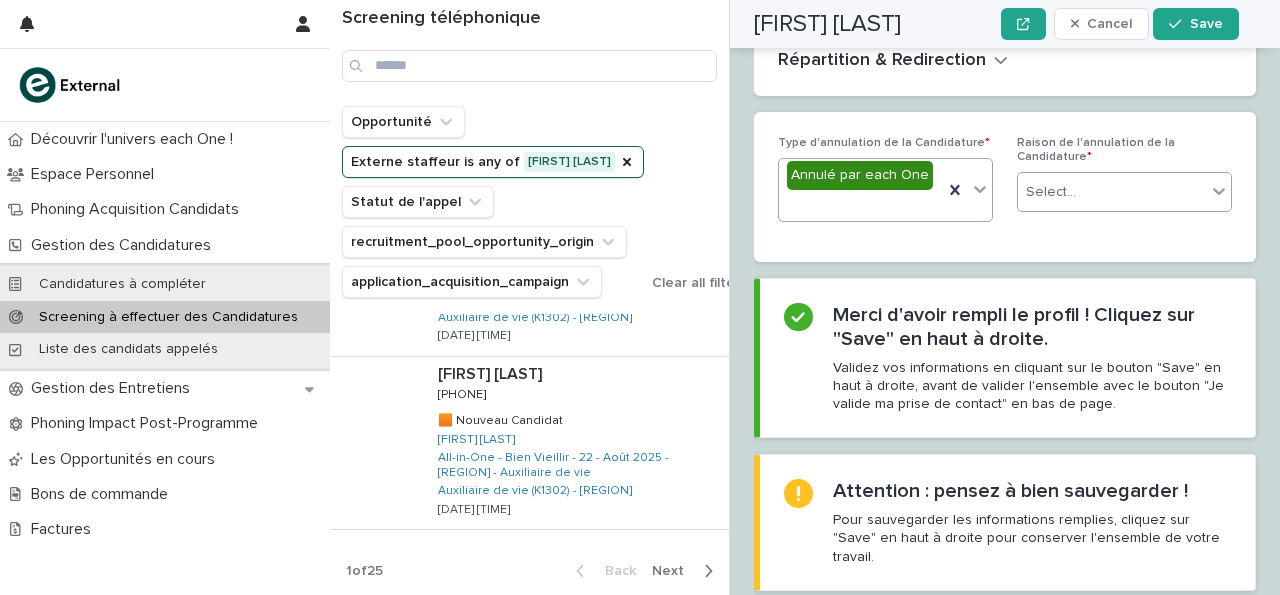 scroll, scrollTop: 3425, scrollLeft: 0, axis: vertical 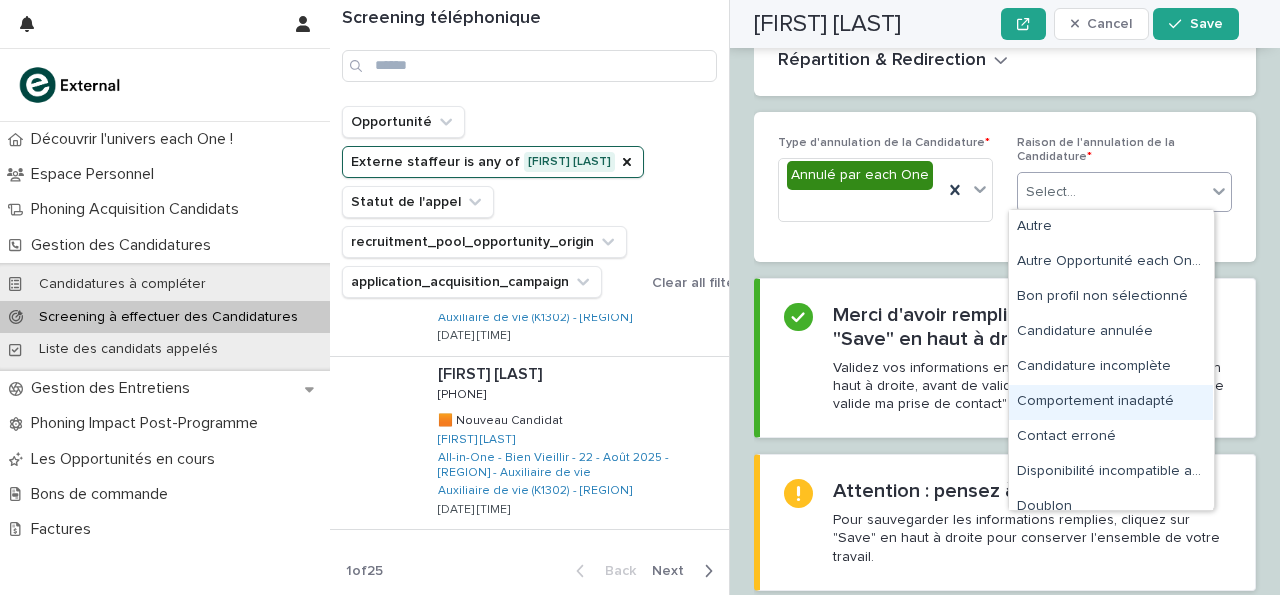 click on "Comportement inadapté" at bounding box center (1111, 402) 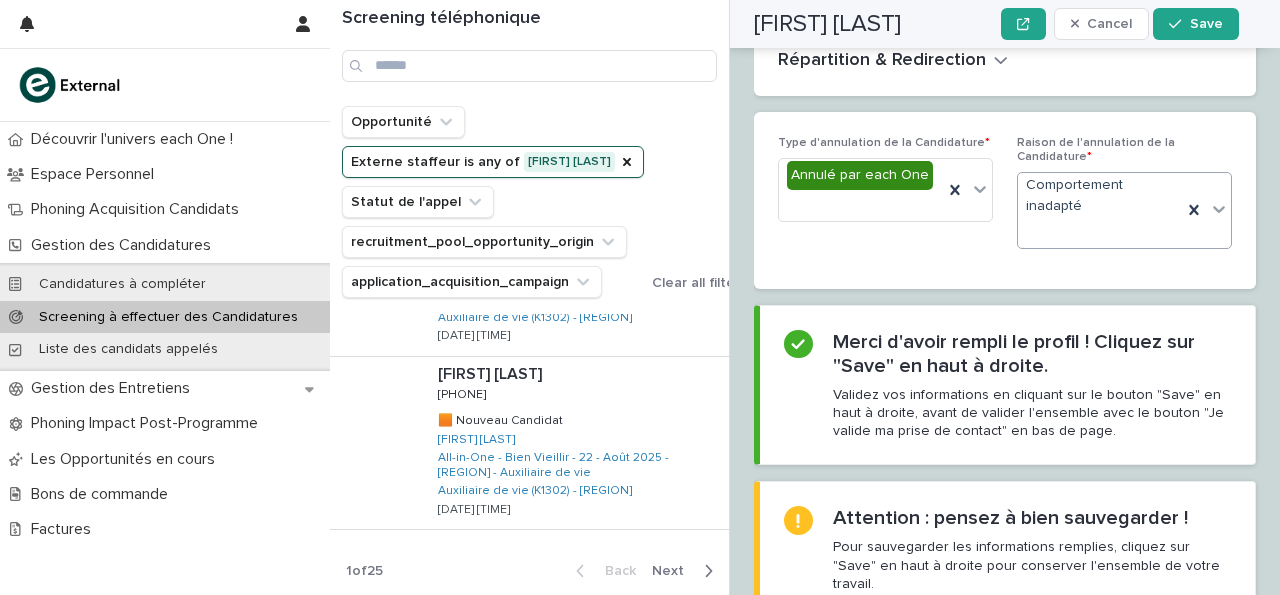 scroll, scrollTop: 3425, scrollLeft: 0, axis: vertical 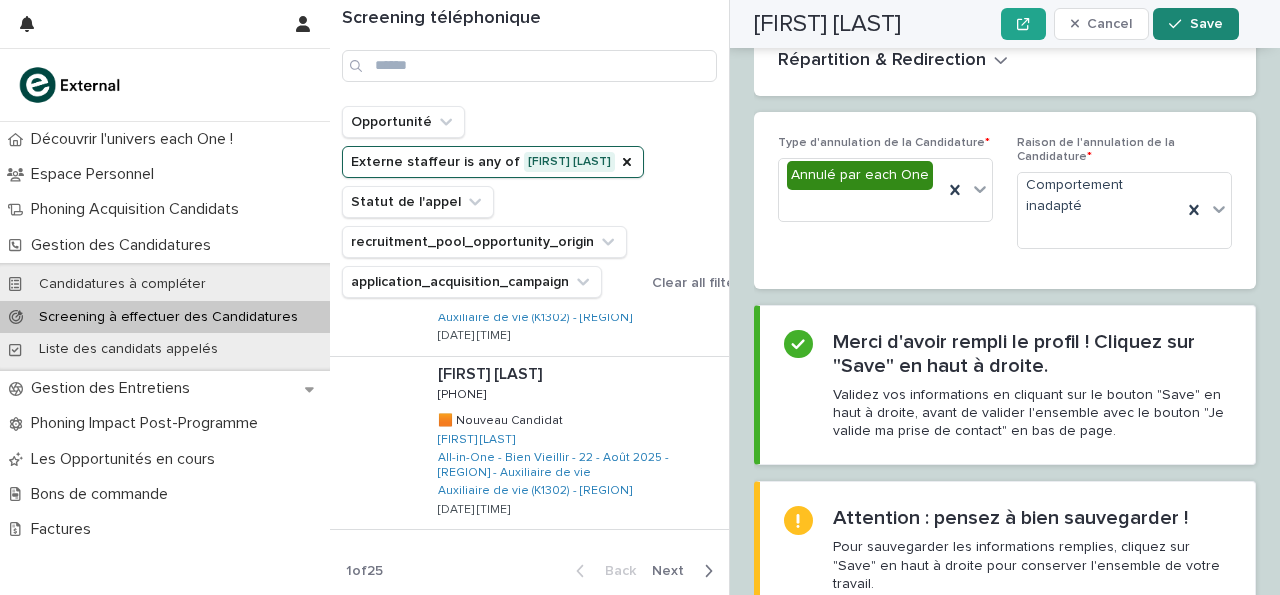 click on "Save" at bounding box center (1206, 24) 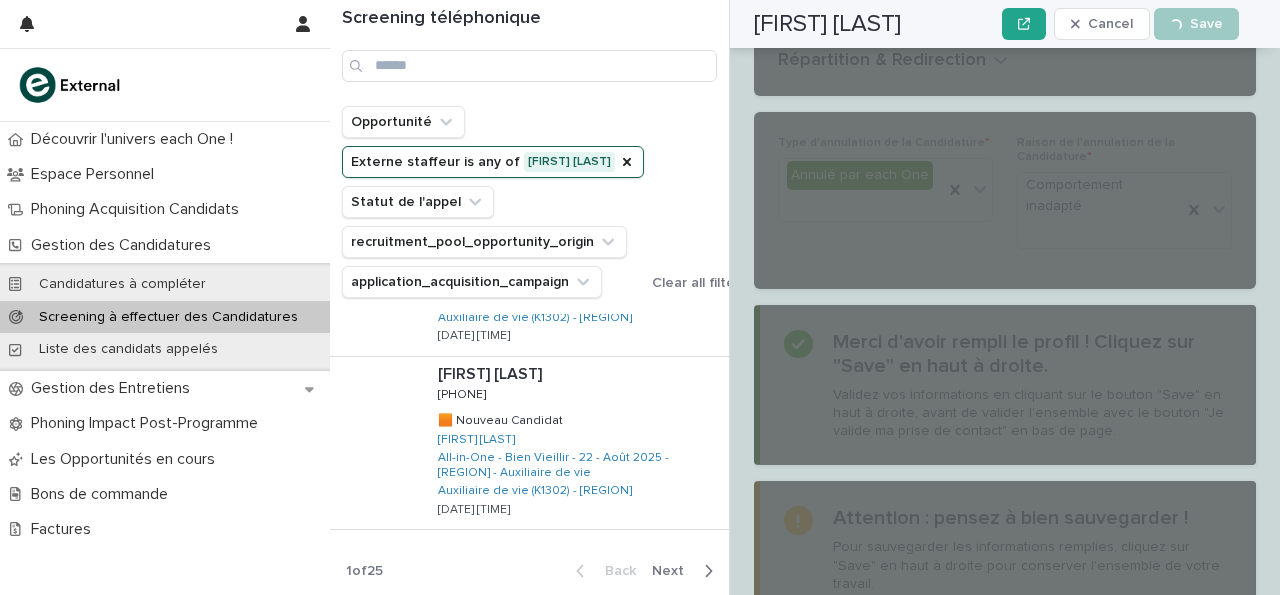 scroll, scrollTop: 3425, scrollLeft: 0, axis: vertical 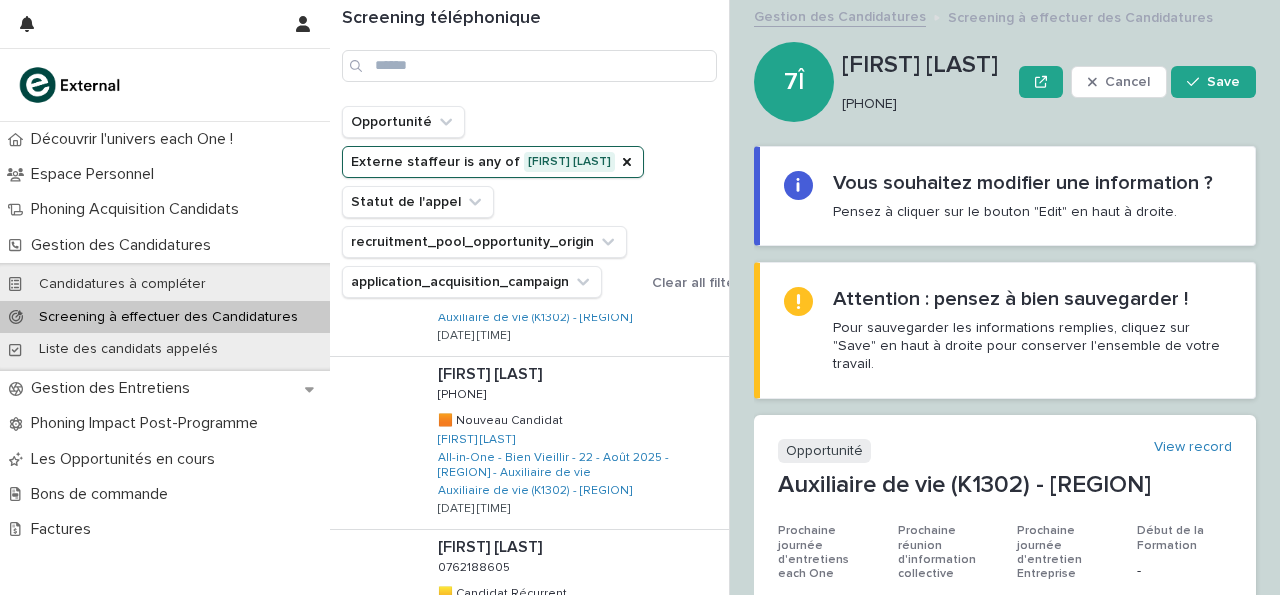 drag, startPoint x: 845, startPoint y: 100, endPoint x: 942, endPoint y: 105, distance: 97.128784 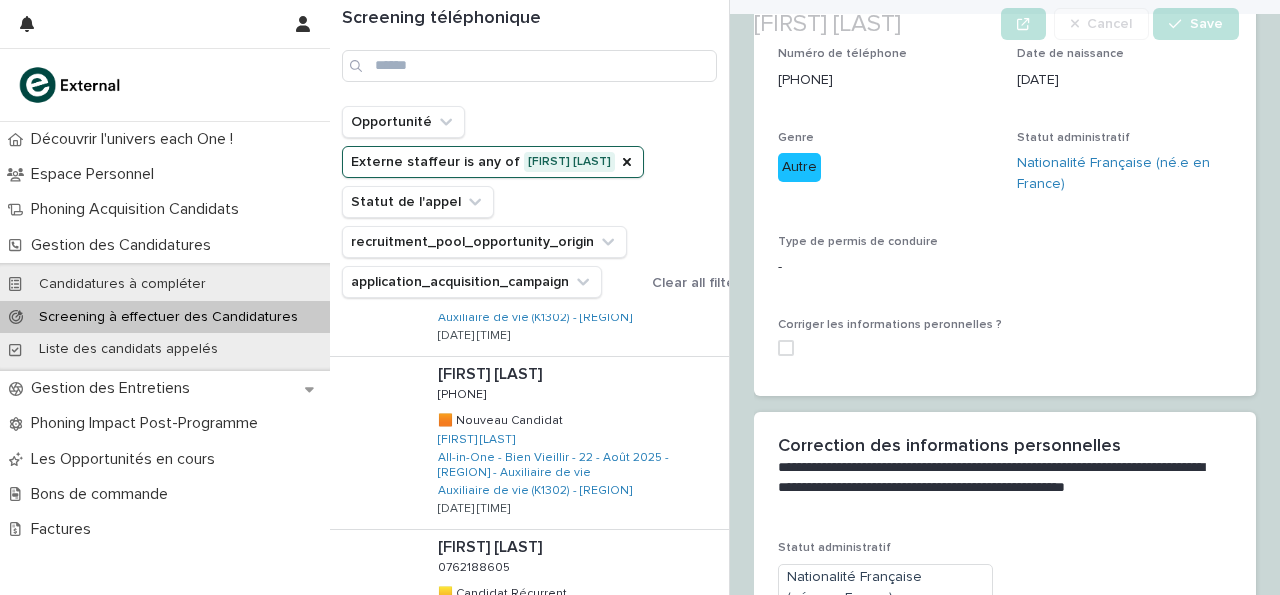 scroll, scrollTop: 2597, scrollLeft: 0, axis: vertical 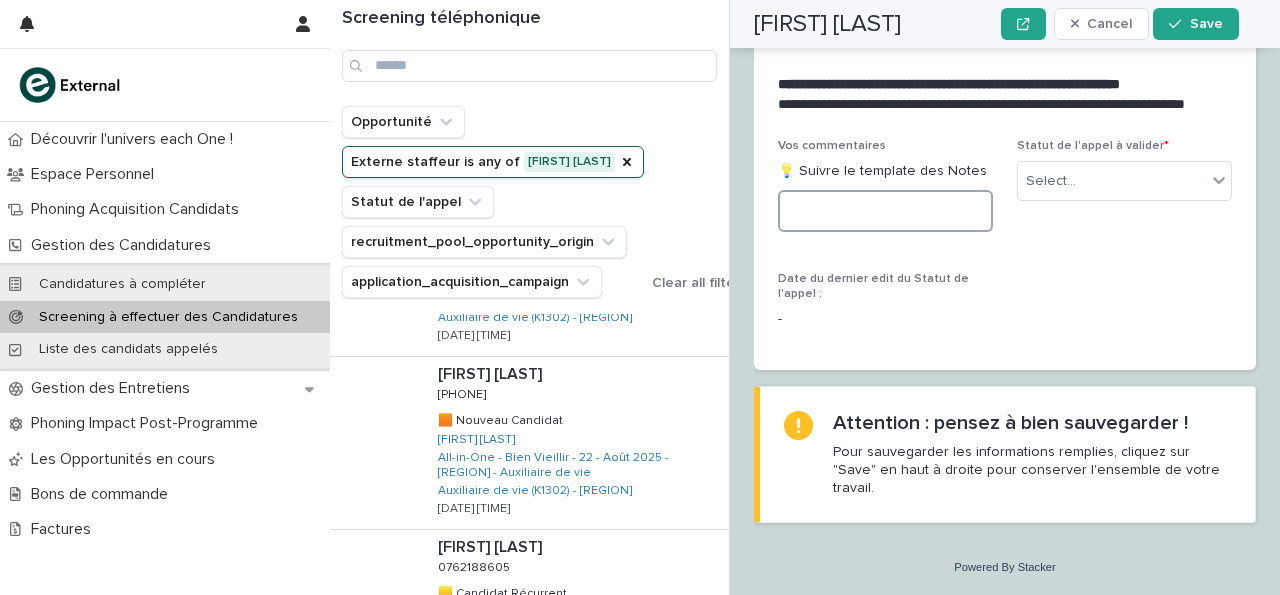 click at bounding box center (885, 211) 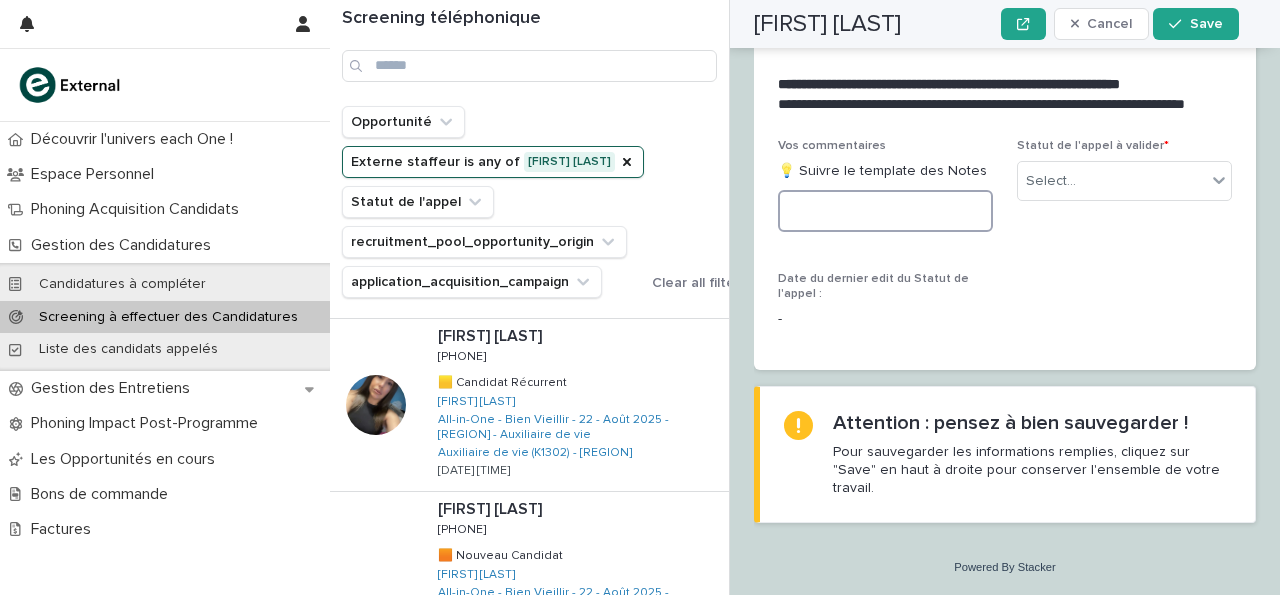 scroll, scrollTop: 0, scrollLeft: 0, axis: both 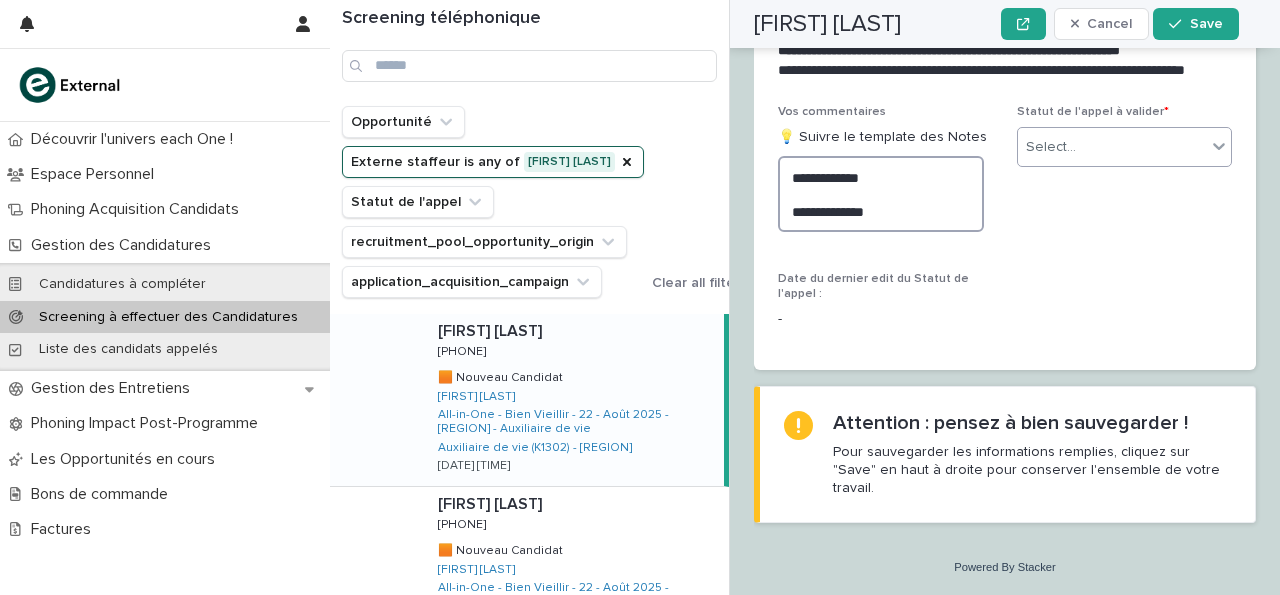 type on "**********" 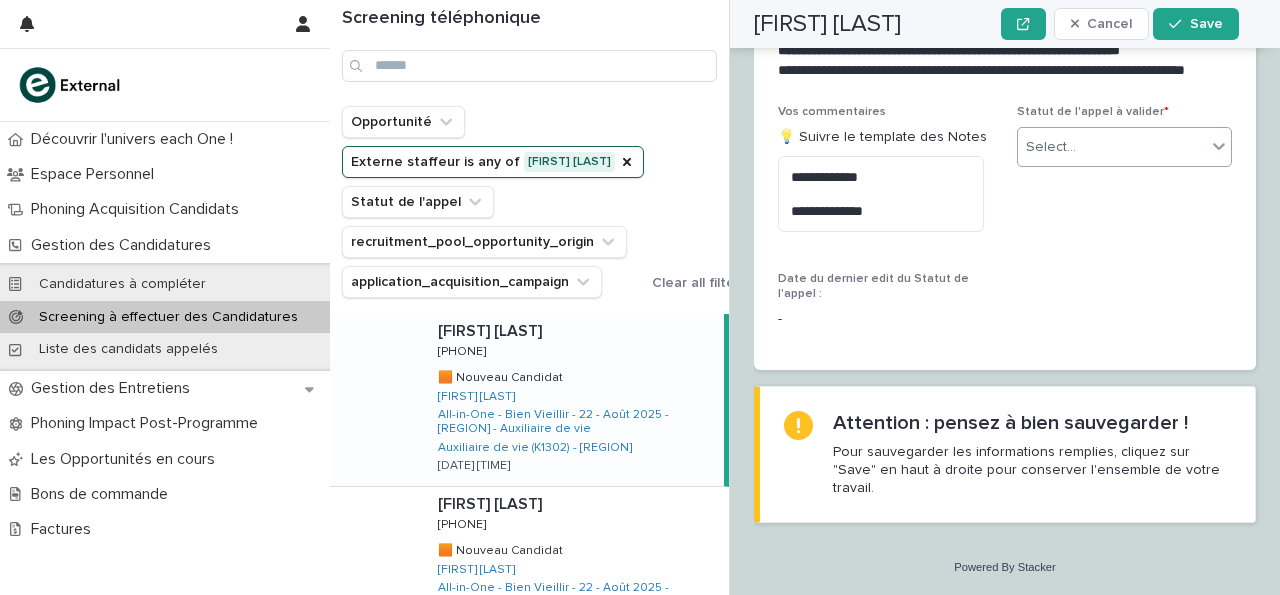 click on "Select..." at bounding box center [1051, 147] 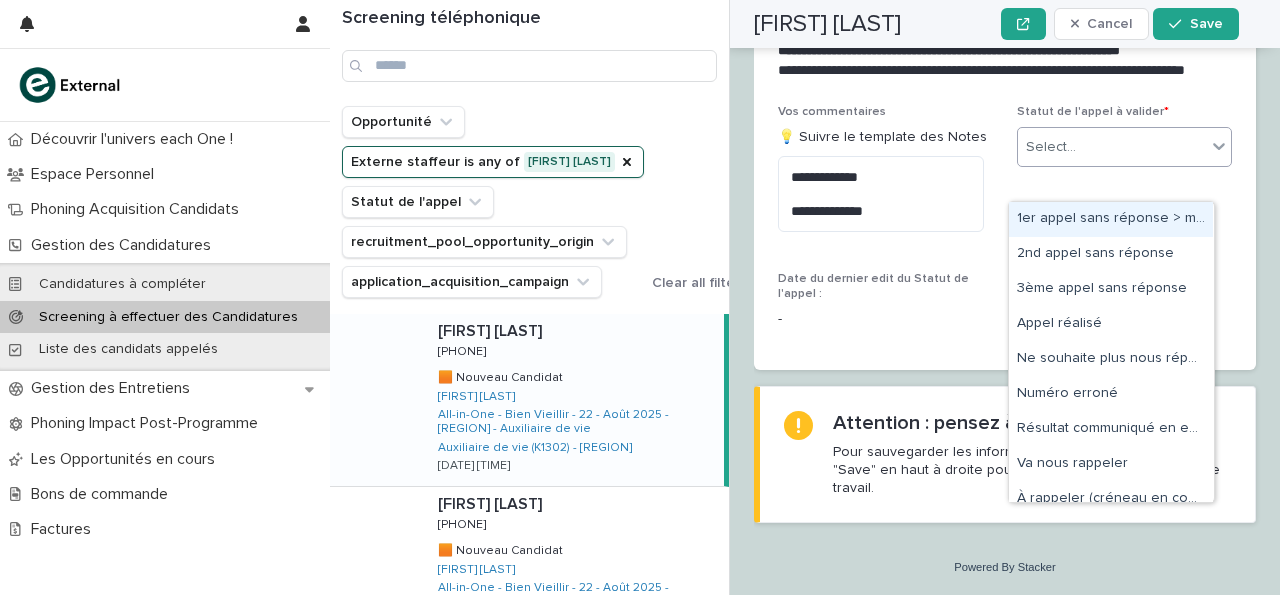 click on "1er appel sans réponse > message laissé" at bounding box center (1111, 219) 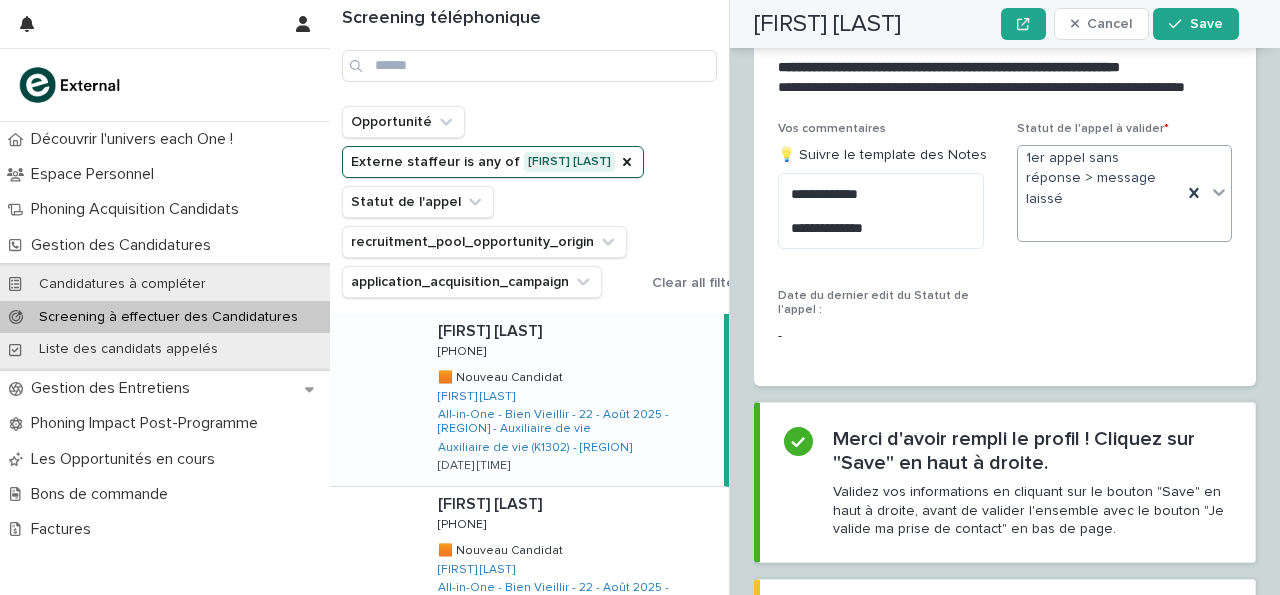 scroll, scrollTop: 2866, scrollLeft: 0, axis: vertical 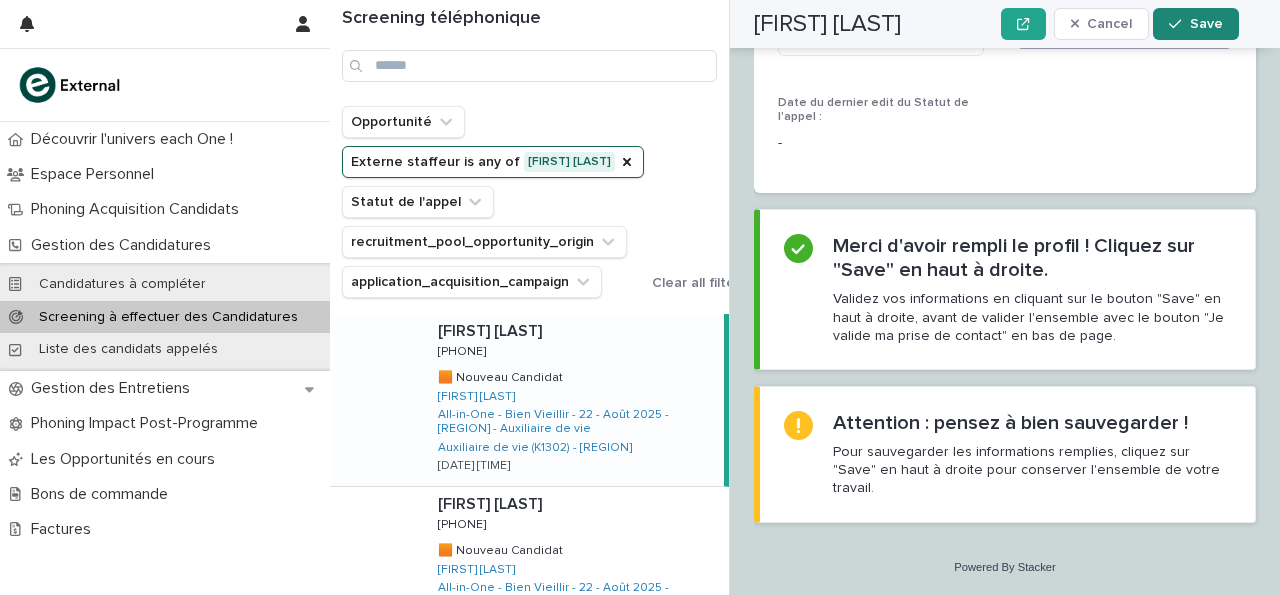 click on "Save" at bounding box center [1195, 24] 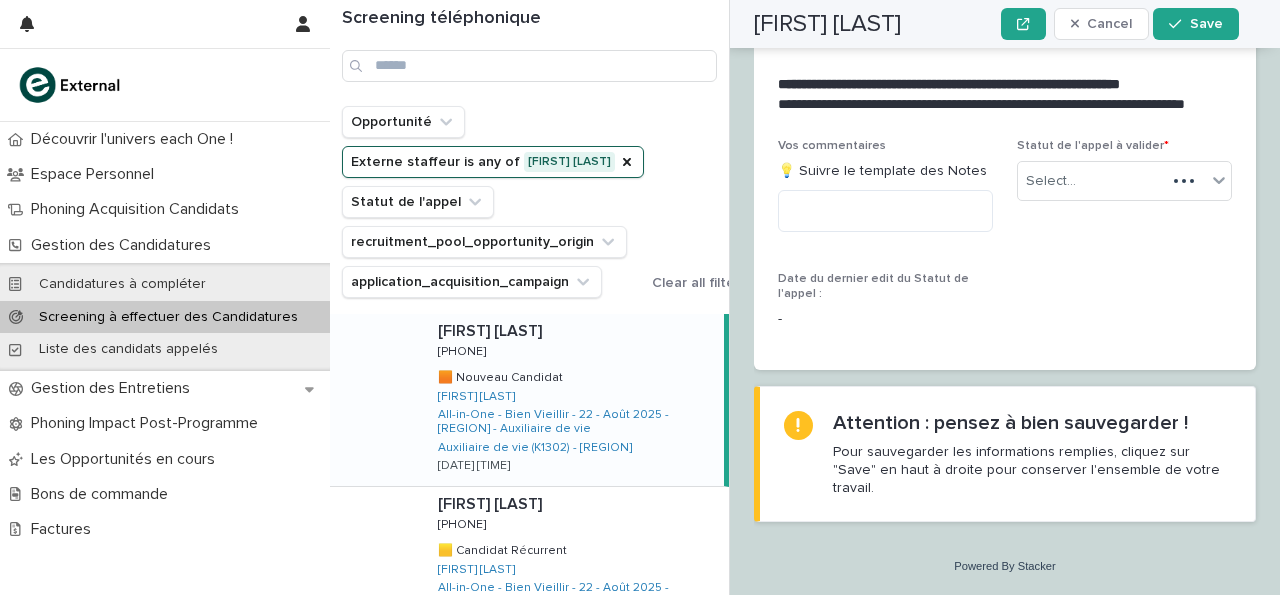 scroll, scrollTop: 2523, scrollLeft: 0, axis: vertical 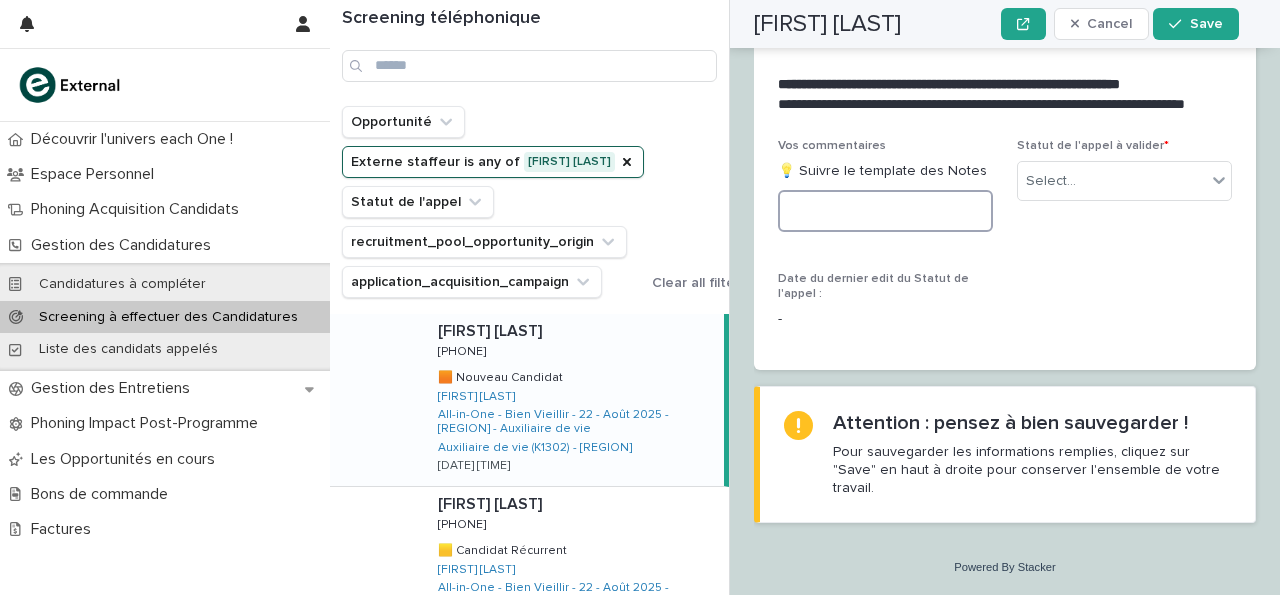 click at bounding box center (885, 211) 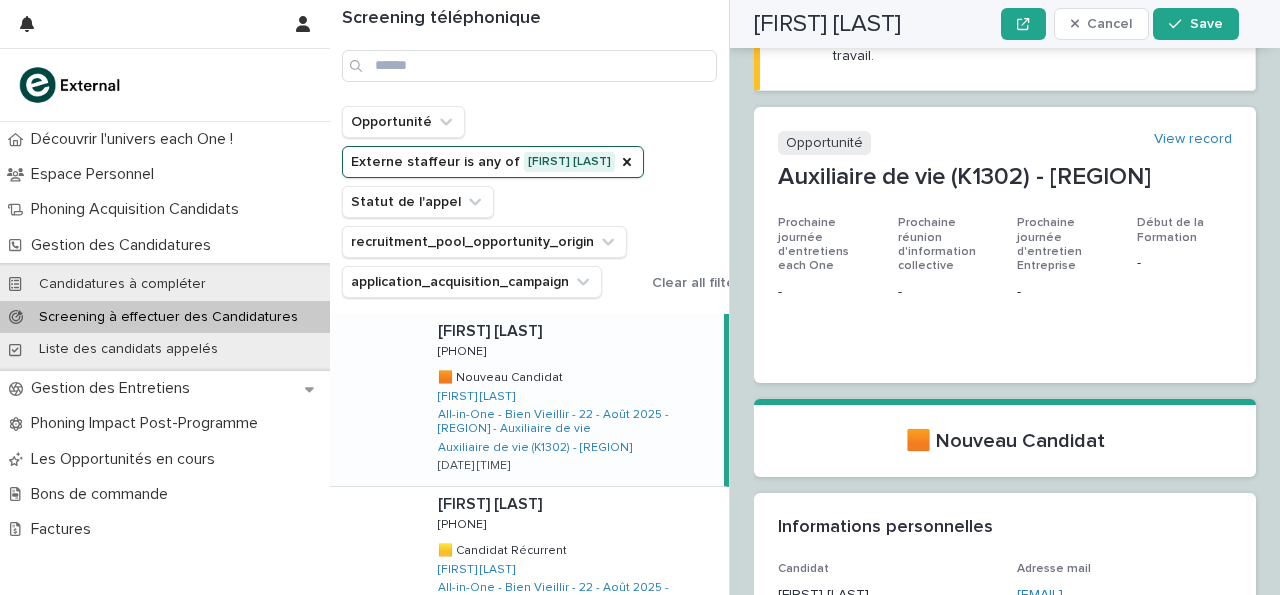 scroll, scrollTop: 0, scrollLeft: 0, axis: both 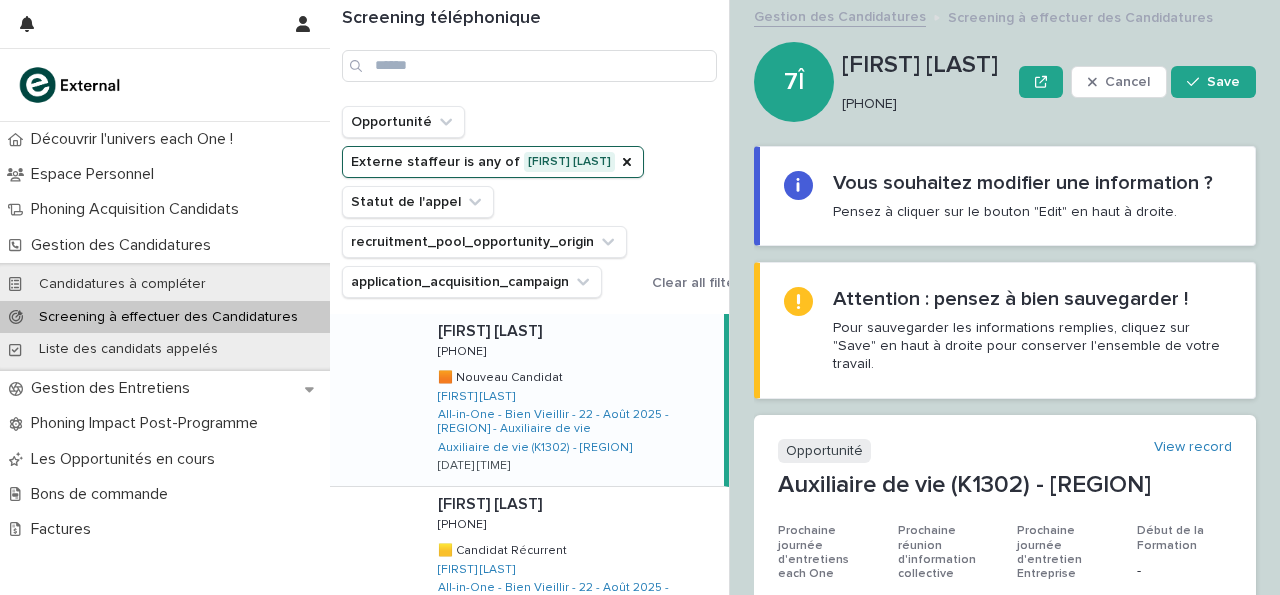 click on "[PHONE]" at bounding box center [922, 104] 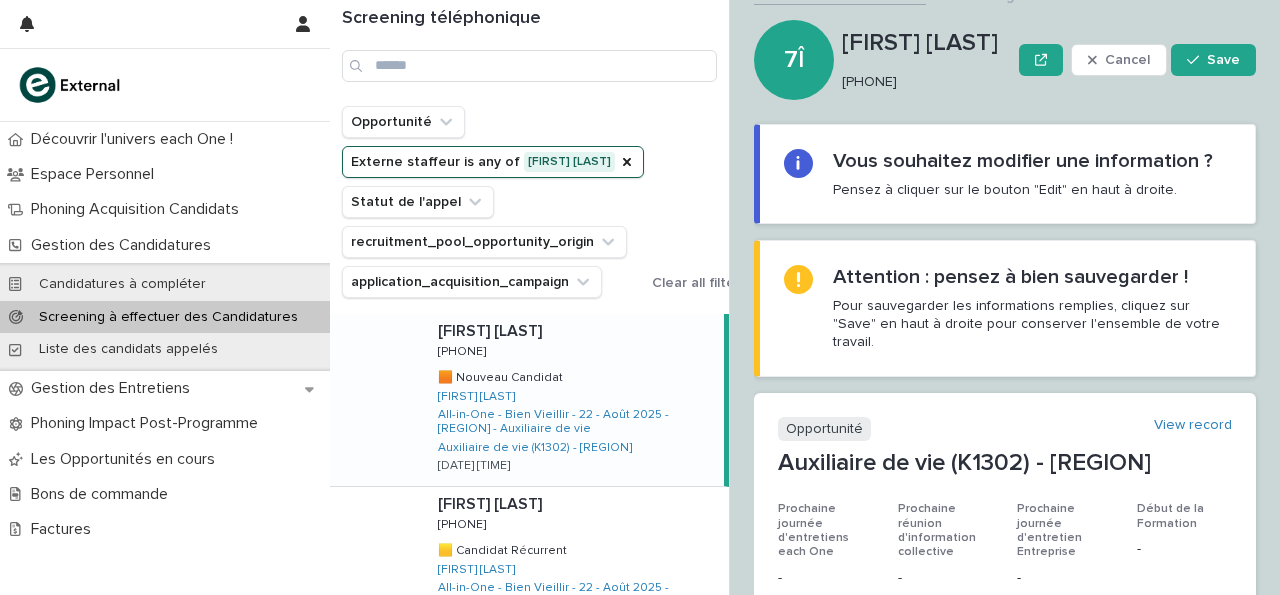 copy on "[PHONE]" 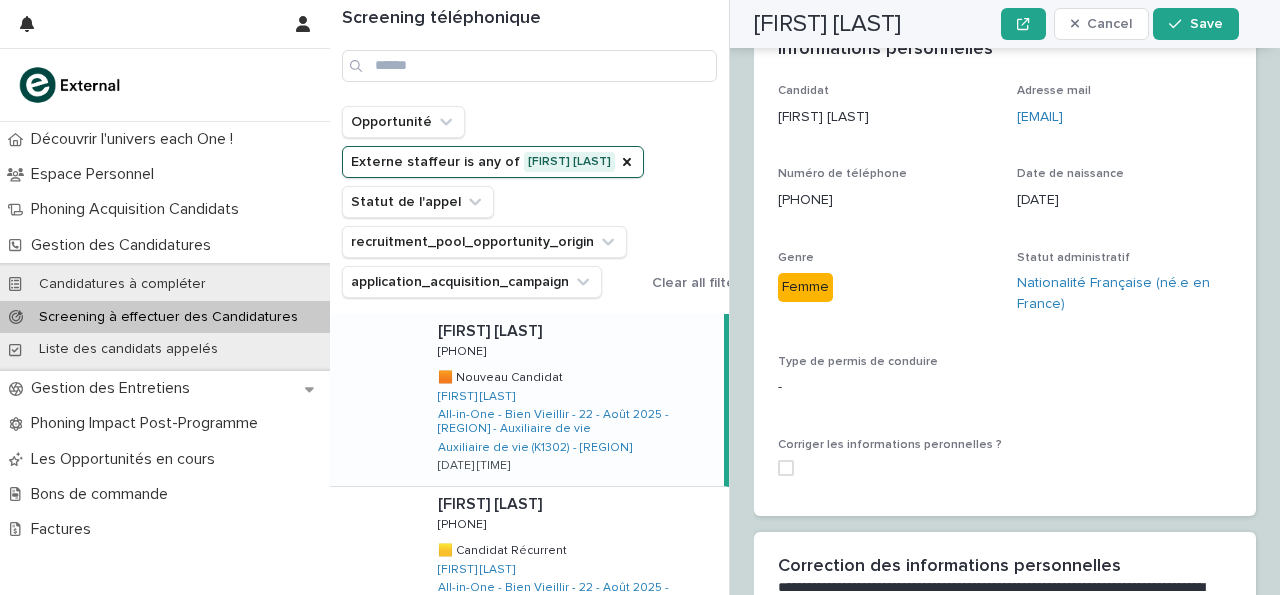 scroll, scrollTop: 789, scrollLeft: 0, axis: vertical 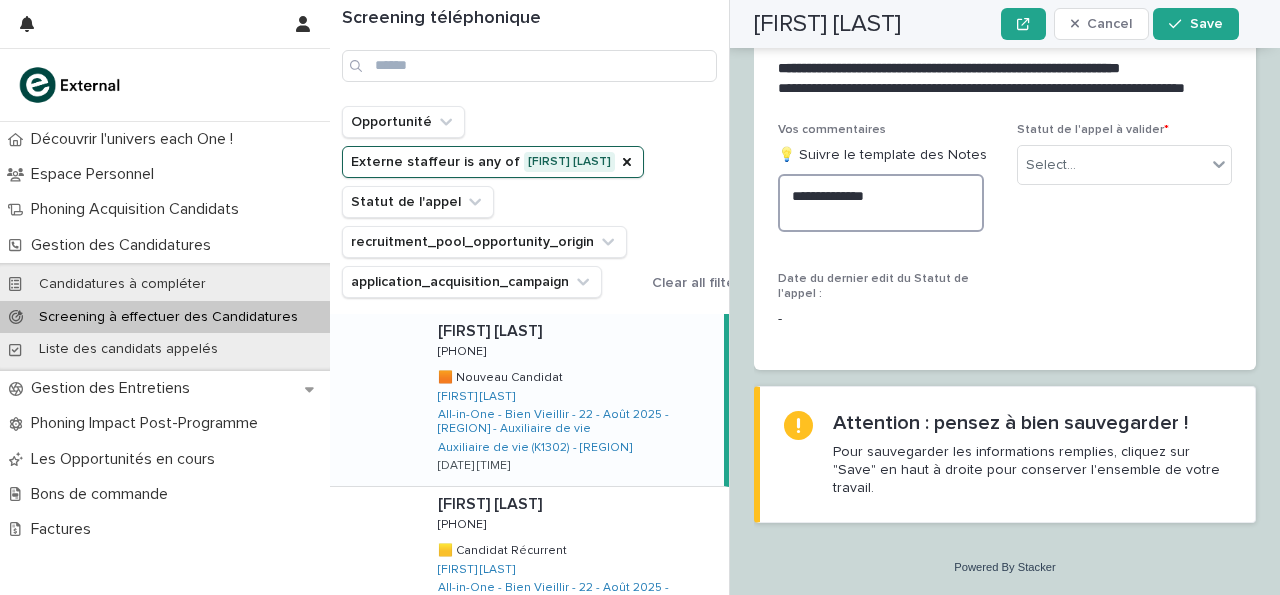 click on "**********" at bounding box center [881, 203] 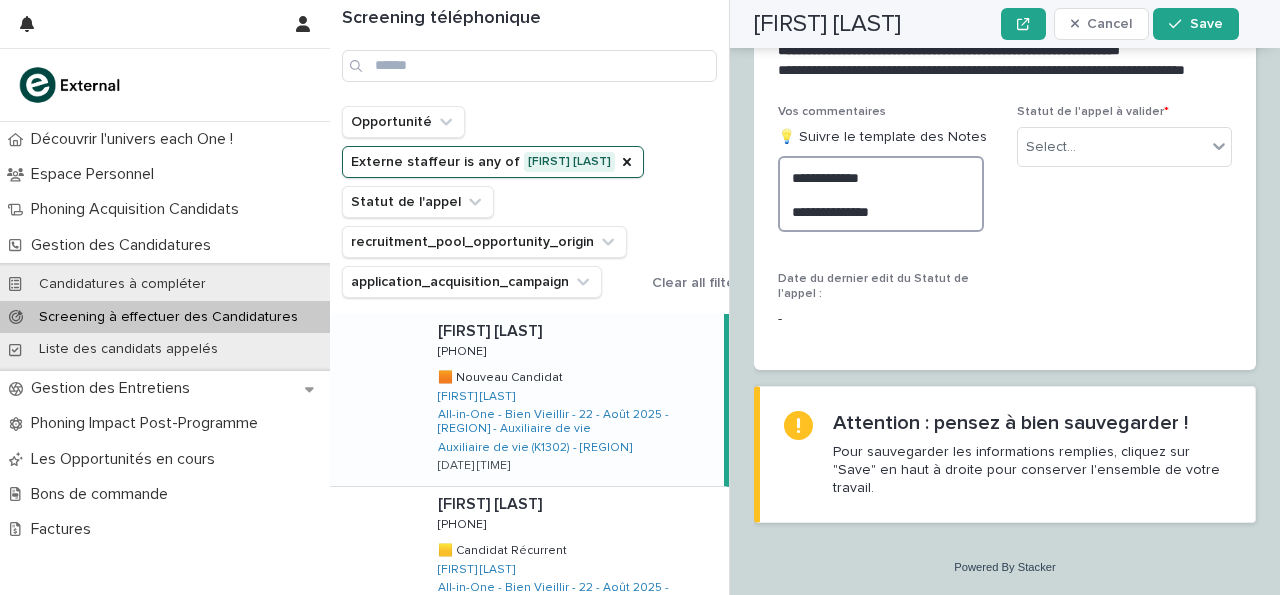 scroll, scrollTop: 2613, scrollLeft: 0, axis: vertical 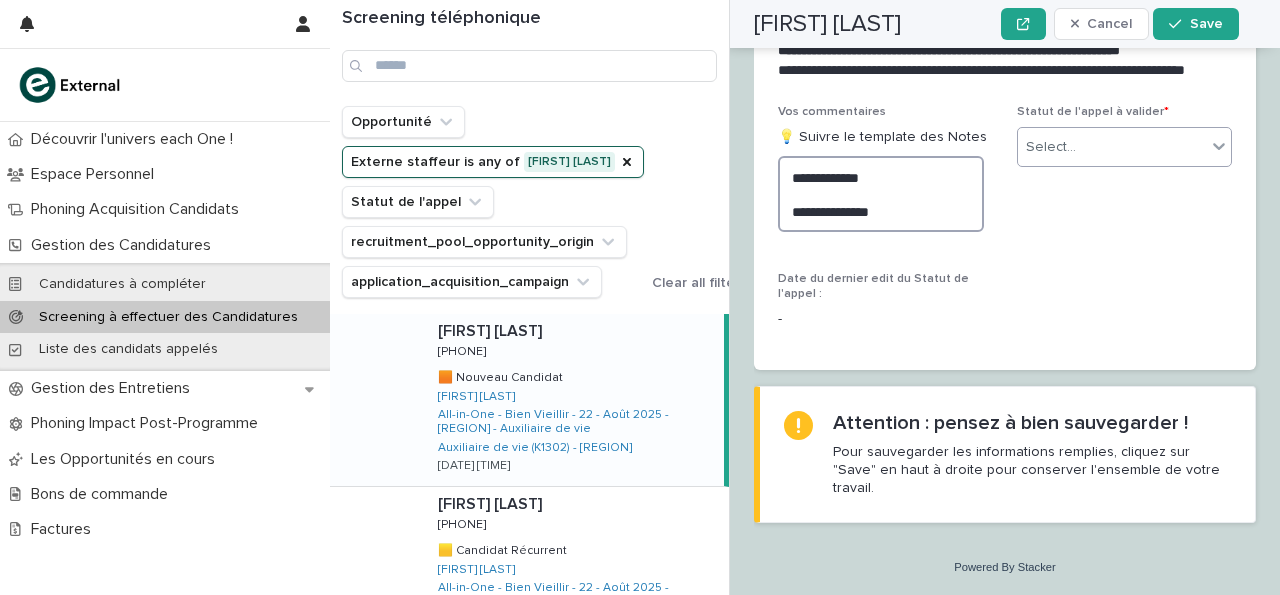 type on "**********" 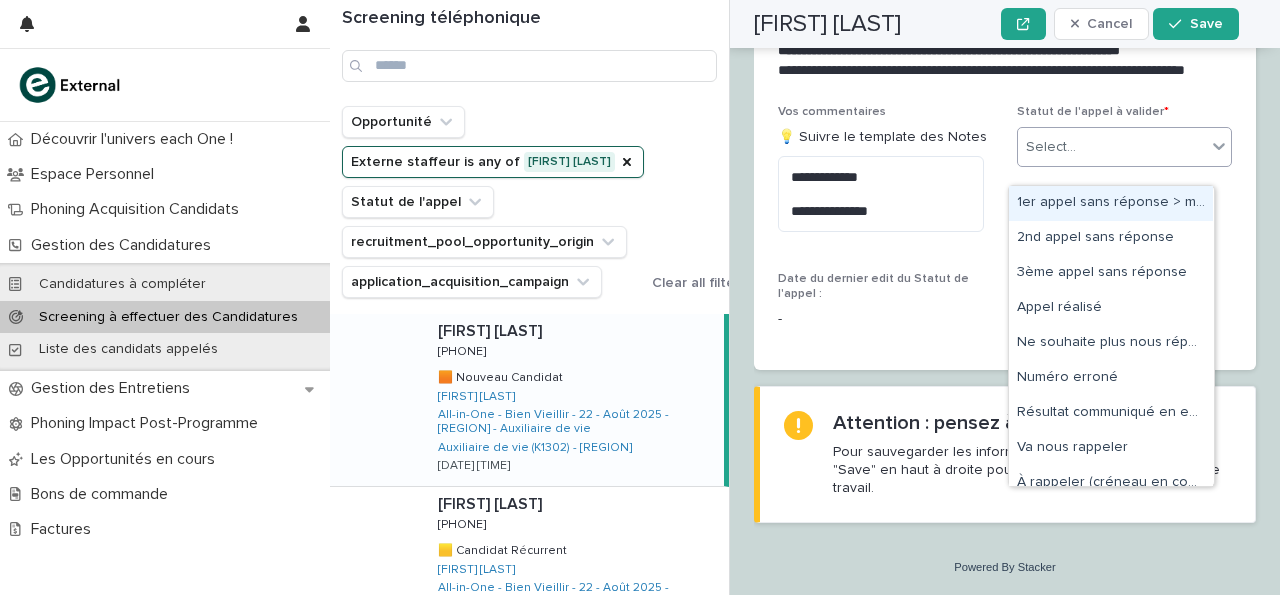 click on "Select..." at bounding box center (1112, 147) 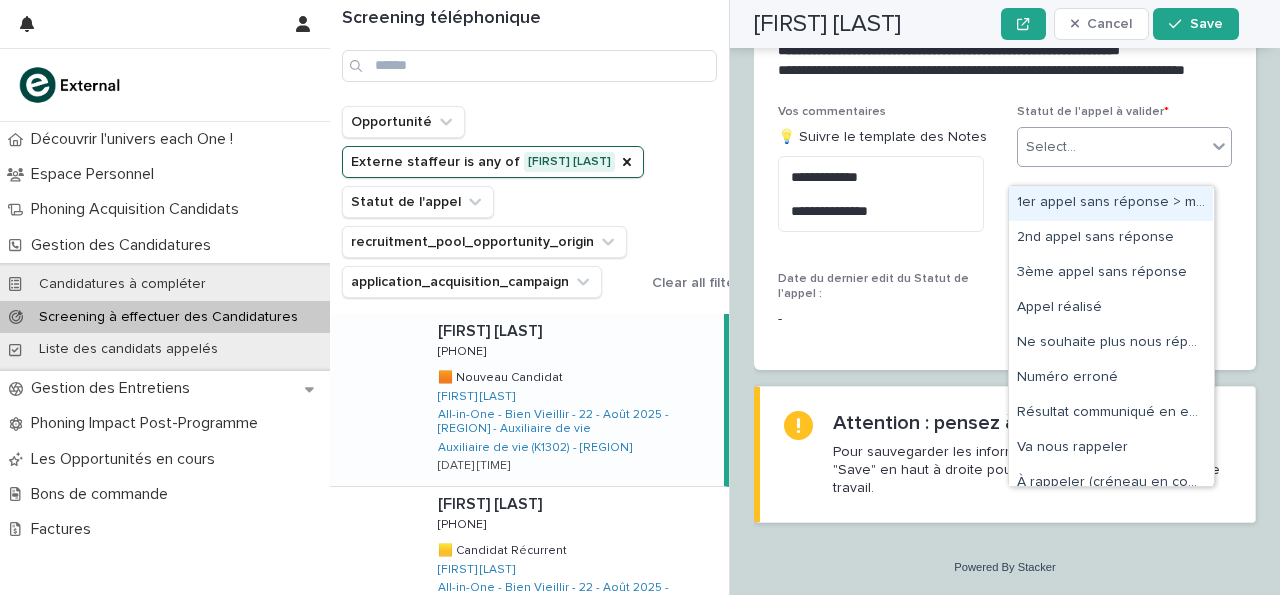 click on "1er appel sans réponse > message laissé" at bounding box center (1111, 203) 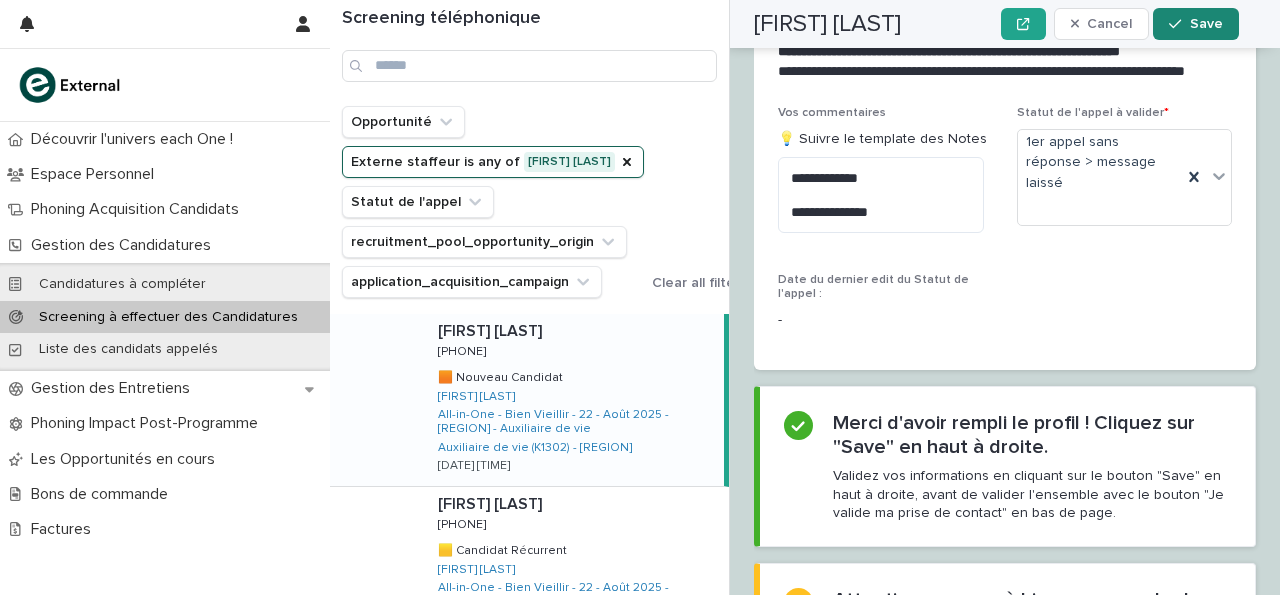 click on "Save" at bounding box center (1206, 24) 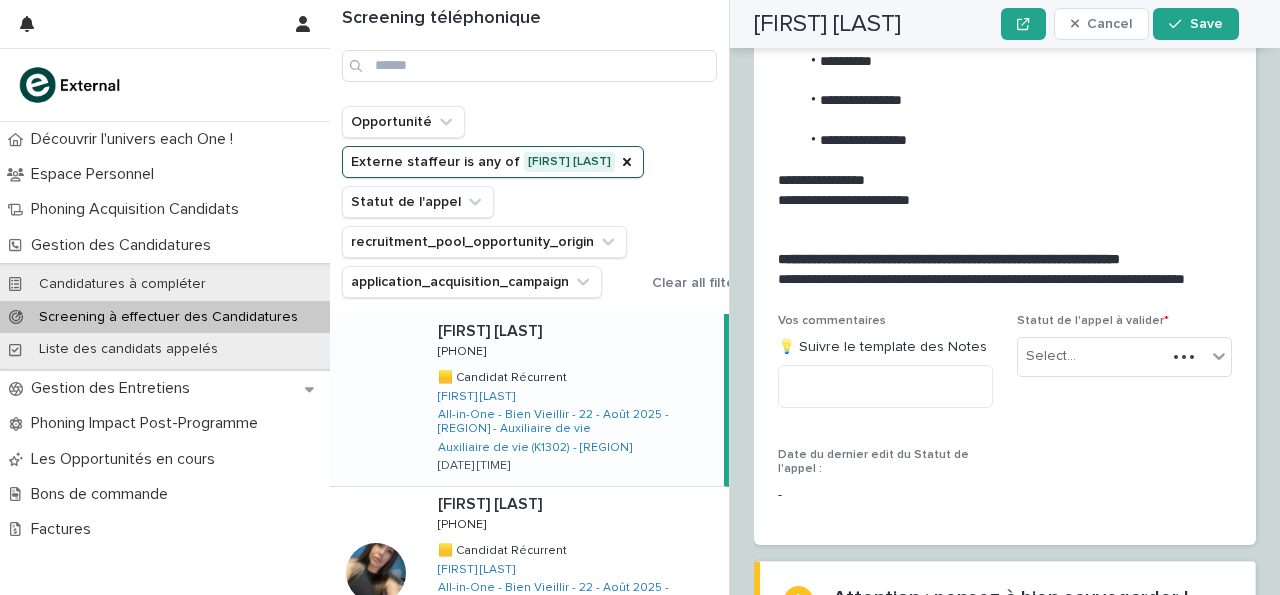 scroll, scrollTop: 2485, scrollLeft: 0, axis: vertical 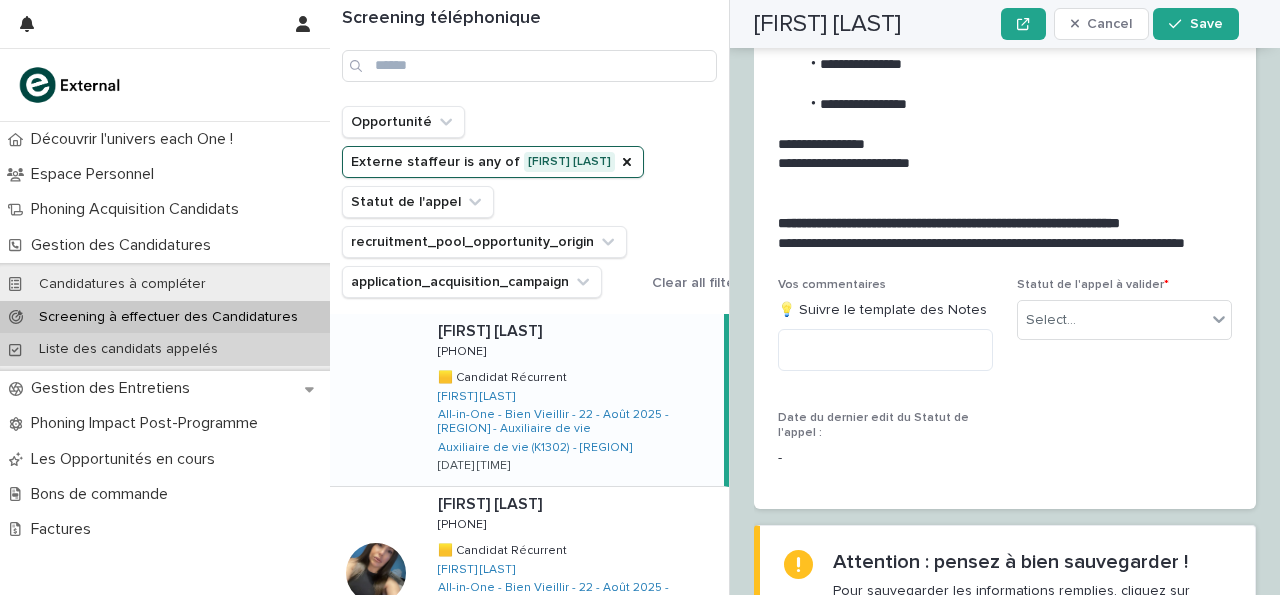 click on "Liste des candidats appelés" at bounding box center (128, 349) 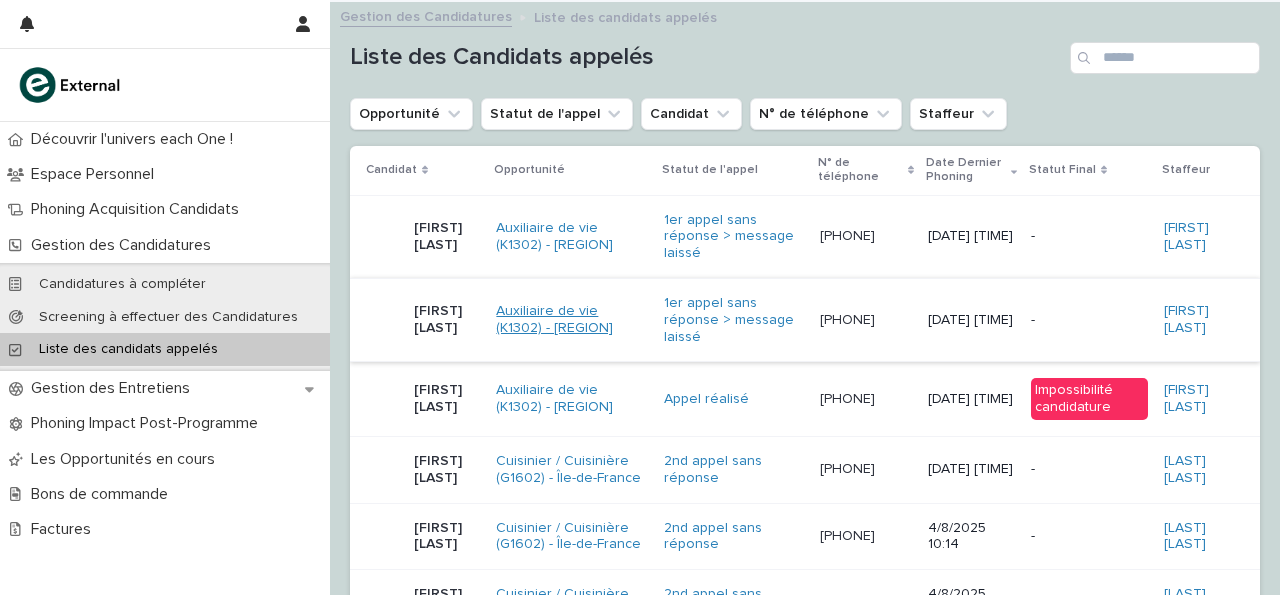 click on "Auxiliaire de vie (K1302) - [REGION]" at bounding box center (571, 320) 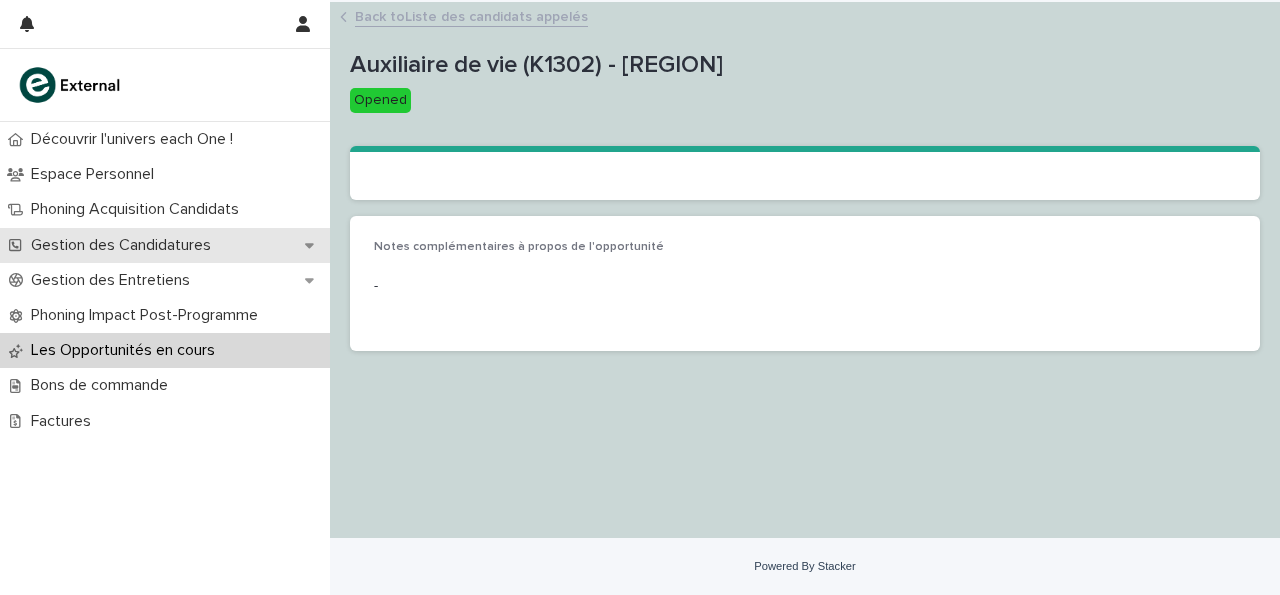 click 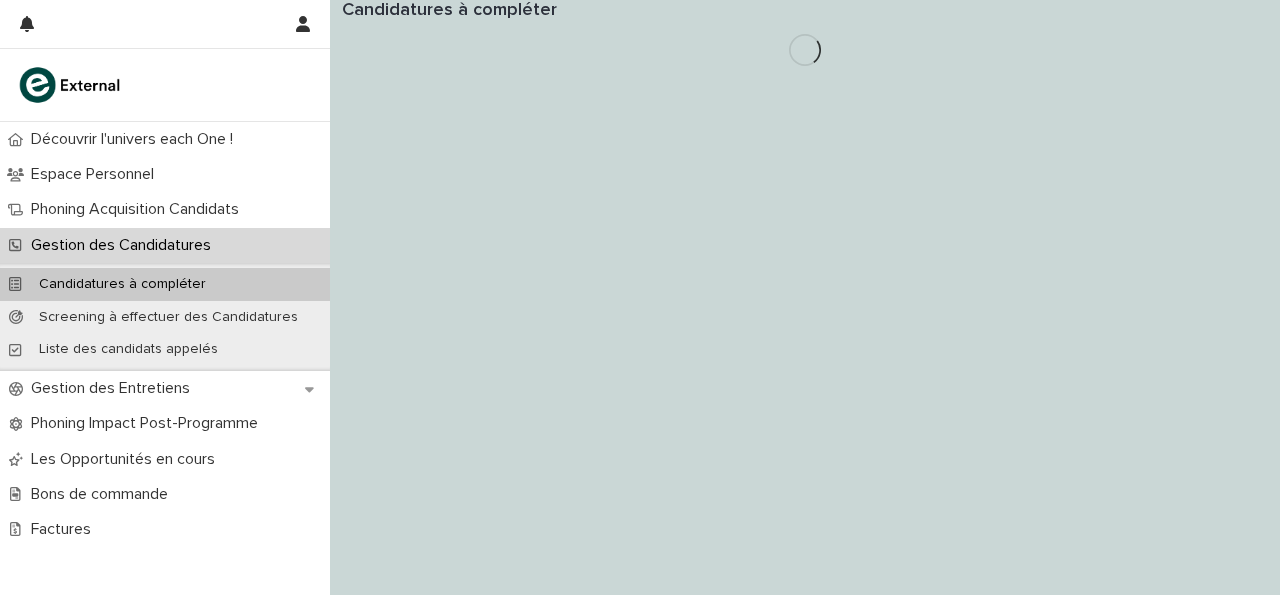 click on "Candidatures à compléter" at bounding box center [165, 284] 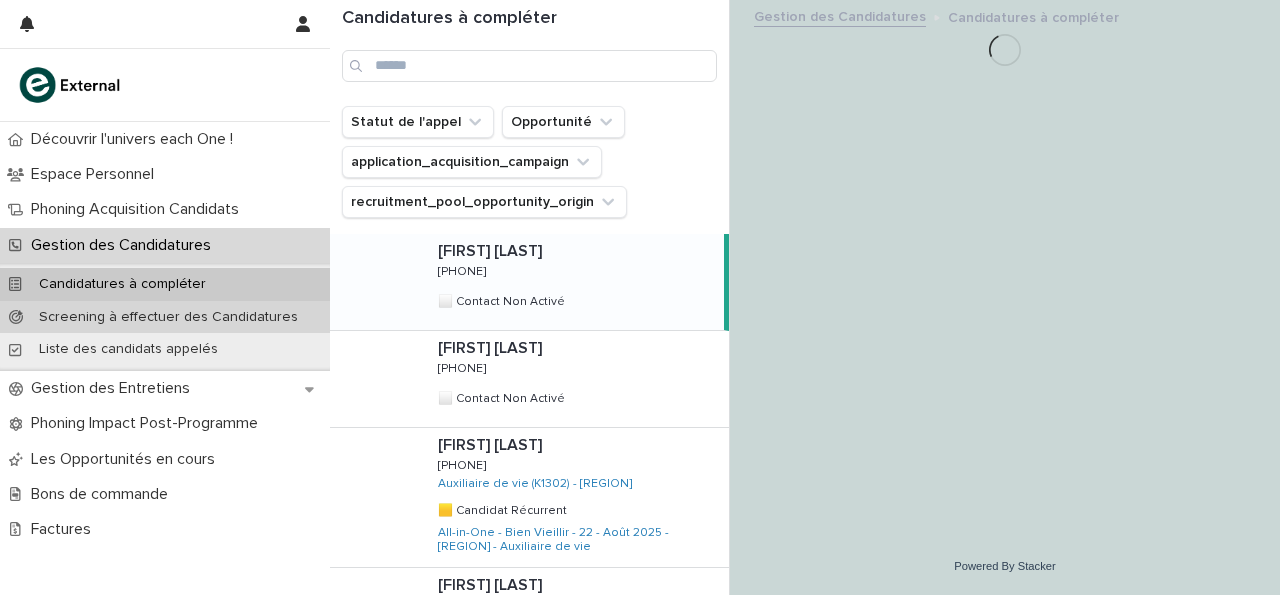 click on "Screening à effectuer des Candidatures" at bounding box center (168, 317) 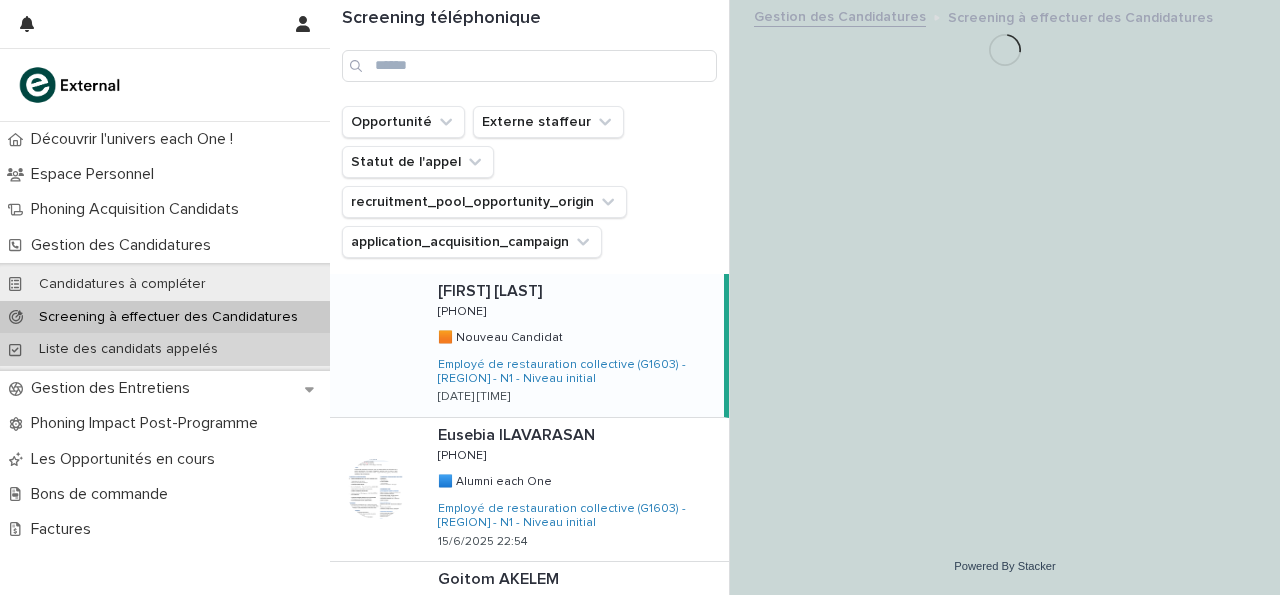 click on "Liste des candidats appelés" at bounding box center (165, 349) 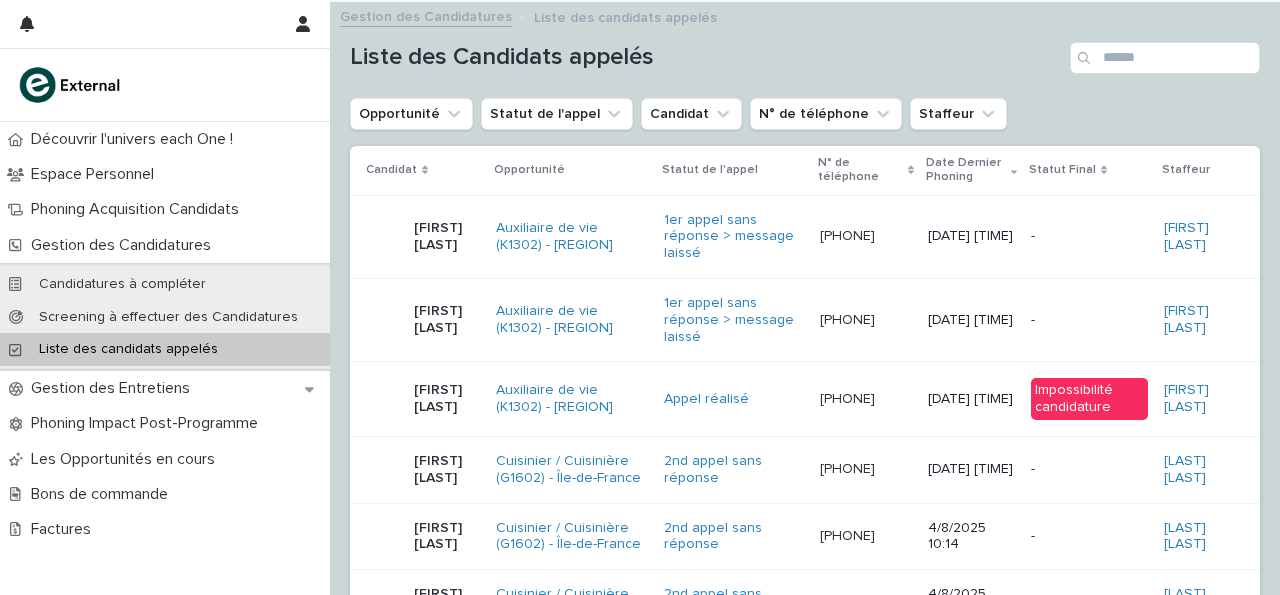 click on "[FIRST] [LAST]" at bounding box center [447, 320] 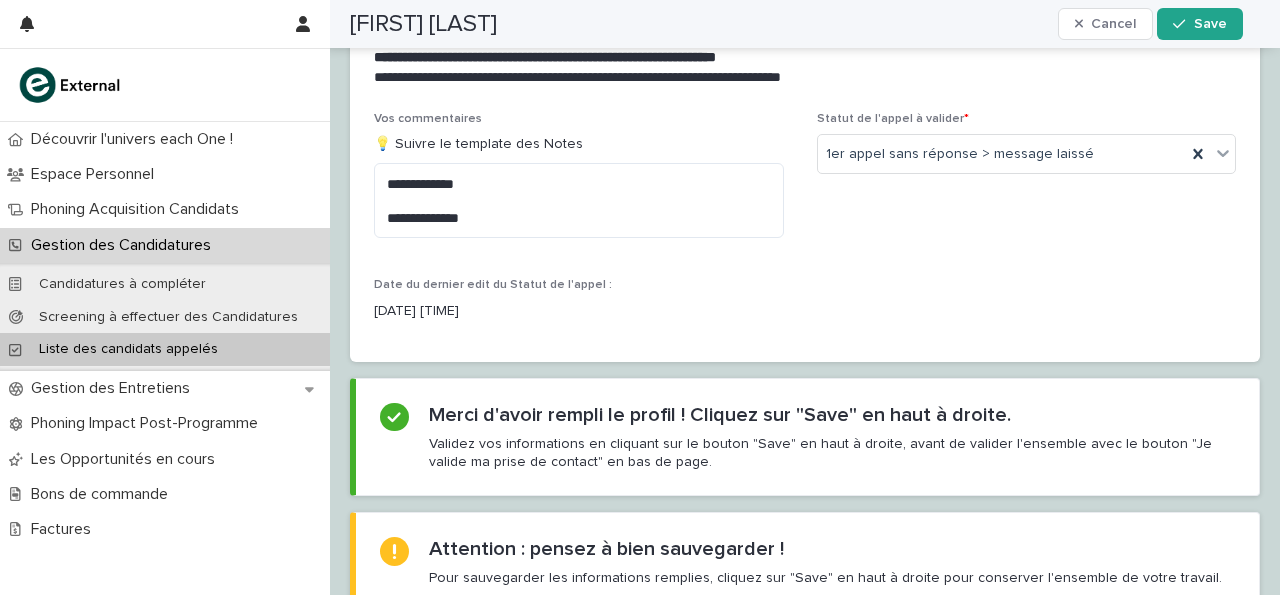 scroll, scrollTop: 2297, scrollLeft: 0, axis: vertical 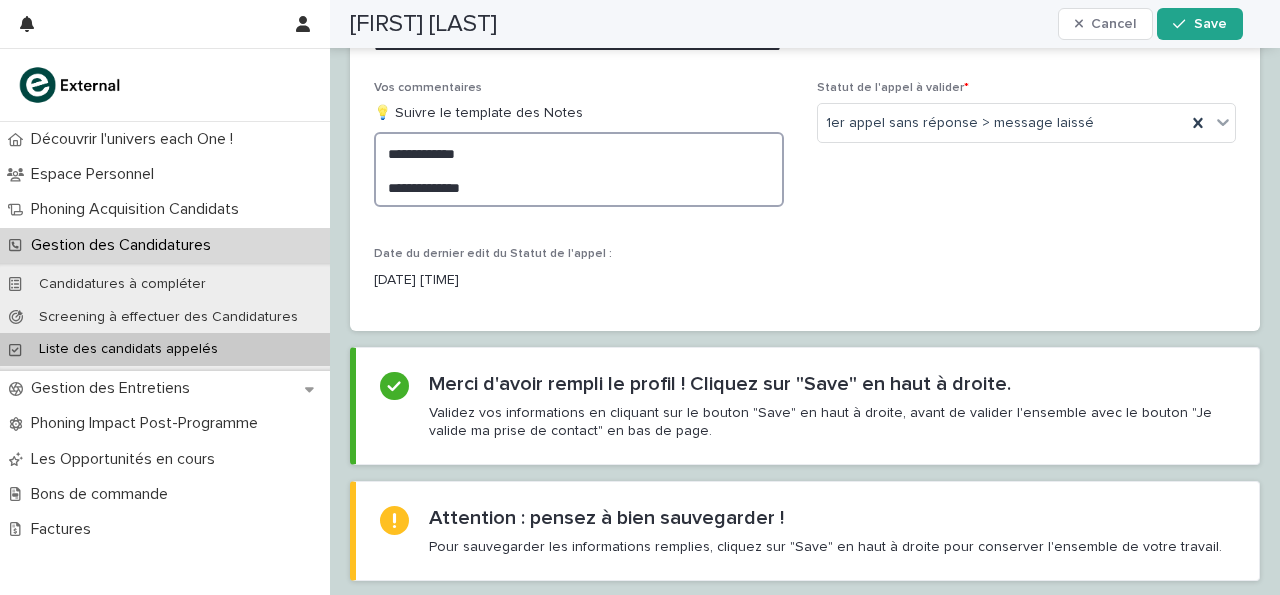 click on "**********" at bounding box center [579, 169] 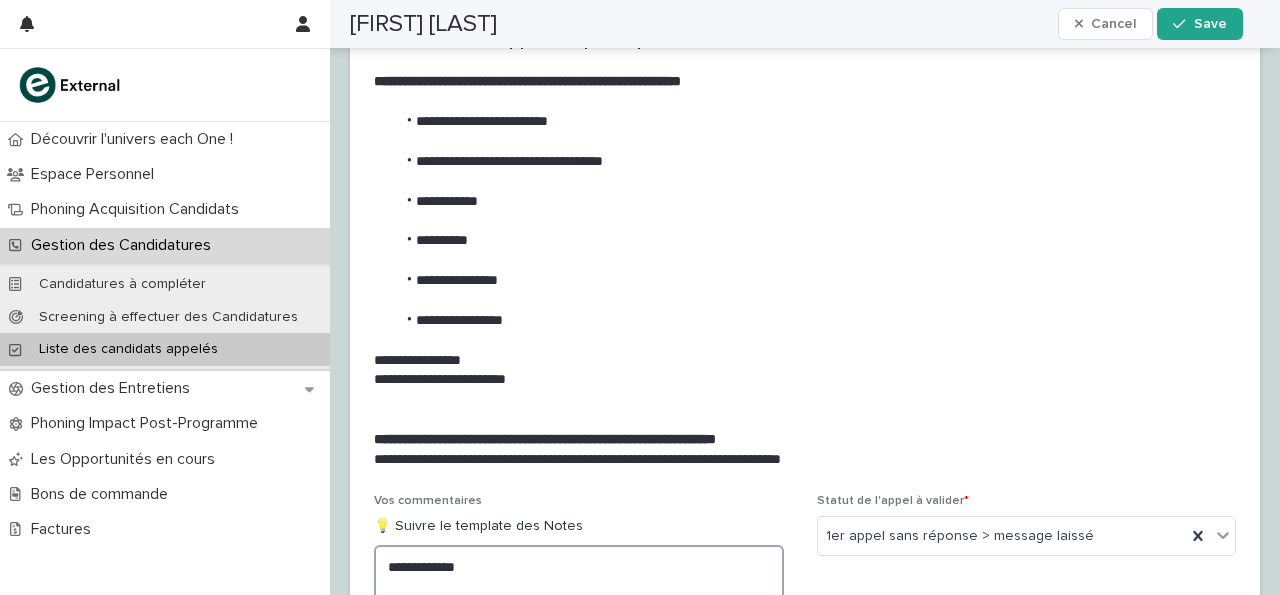 scroll, scrollTop: 1866, scrollLeft: 0, axis: vertical 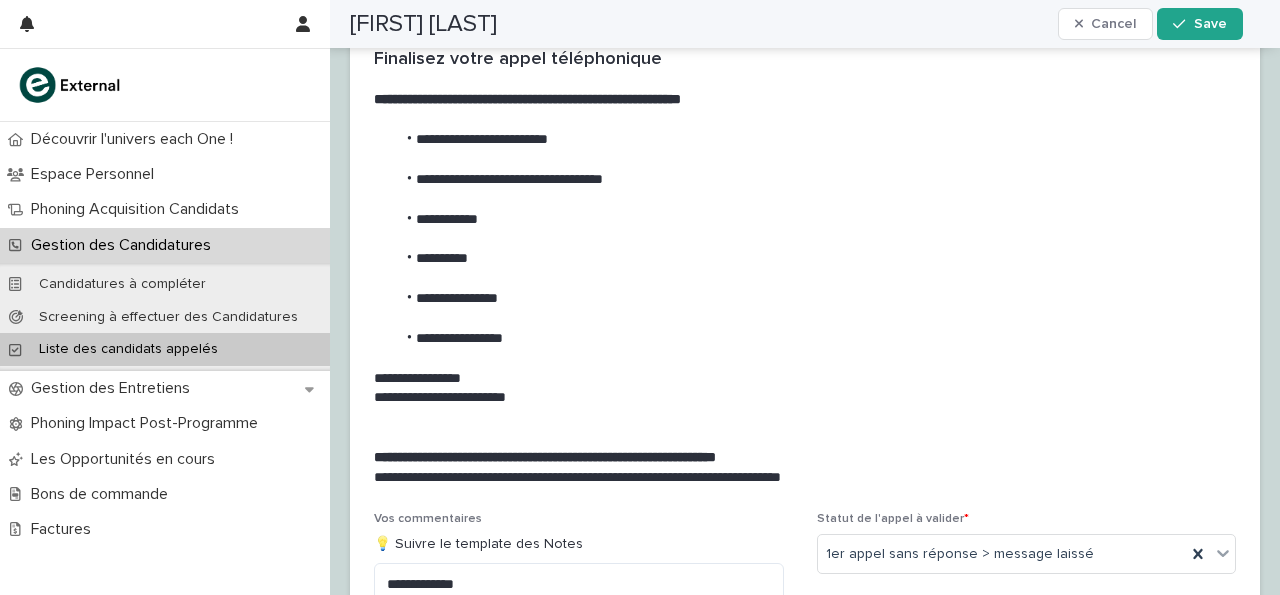 click at bounding box center [801, 120] 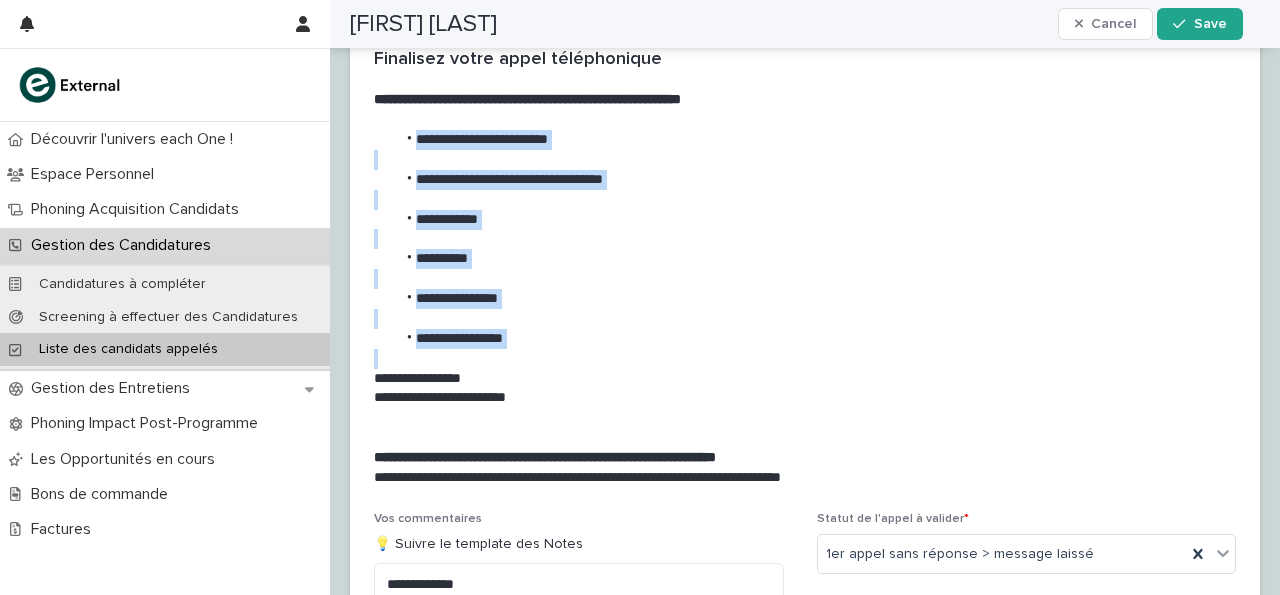 drag, startPoint x: 415, startPoint y: 131, endPoint x: 645, endPoint y: 351, distance: 318.2766 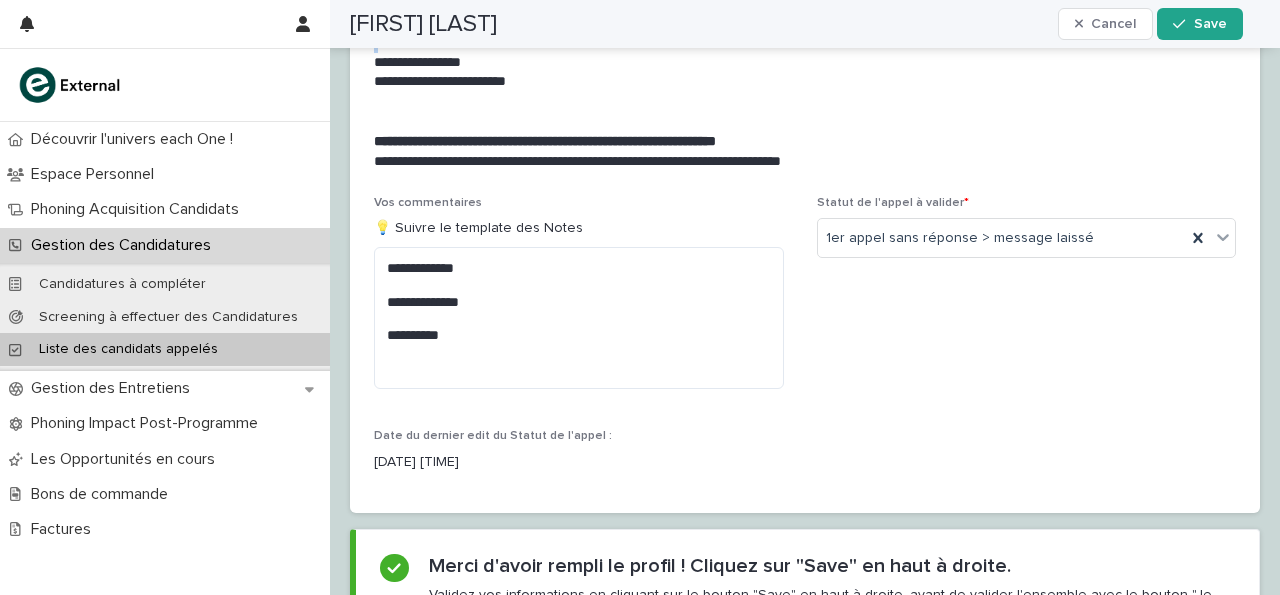 scroll, scrollTop: 2188, scrollLeft: 0, axis: vertical 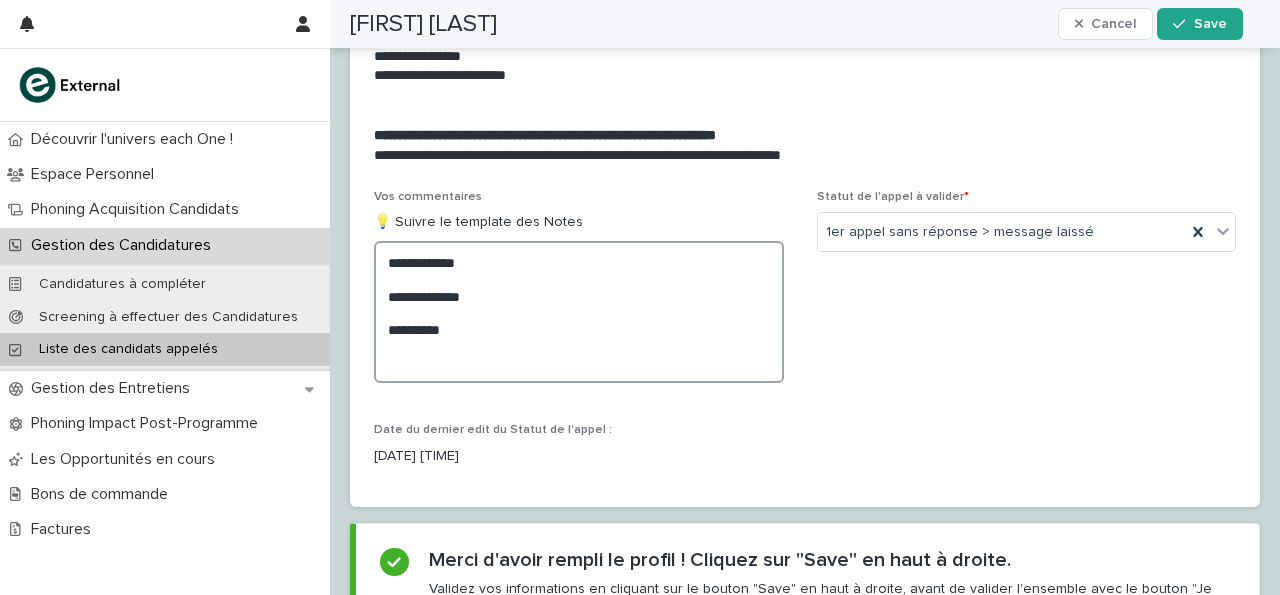 click on "**********" at bounding box center (579, 312) 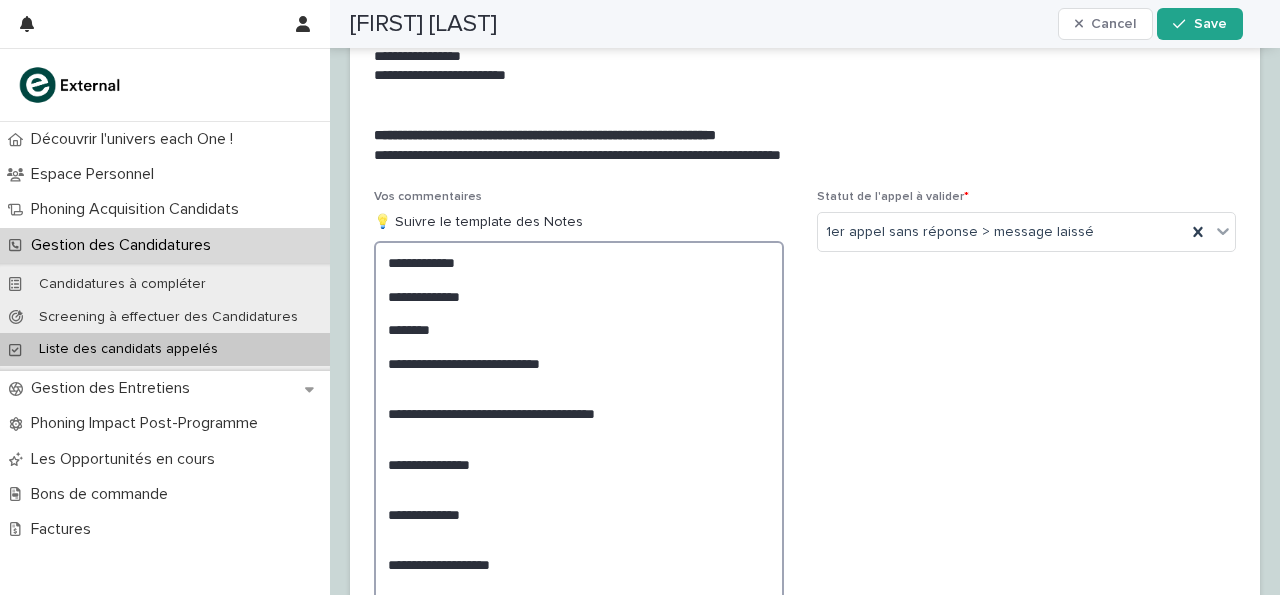 scroll, scrollTop: 2266, scrollLeft: 0, axis: vertical 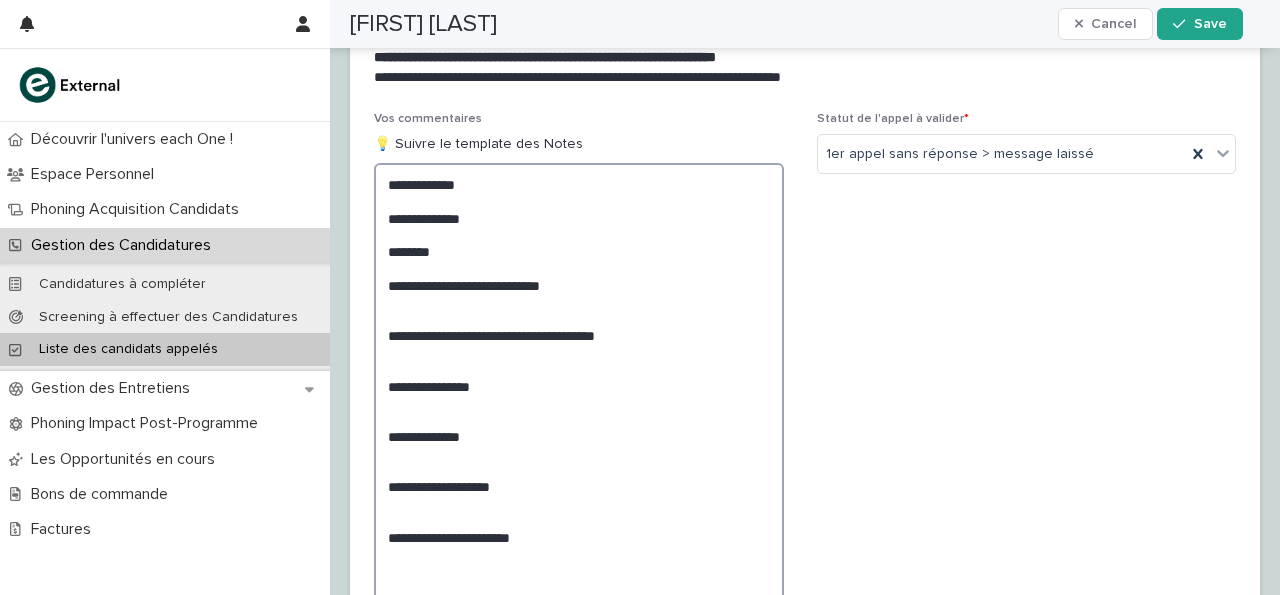 click on "**********" at bounding box center (579, 385) 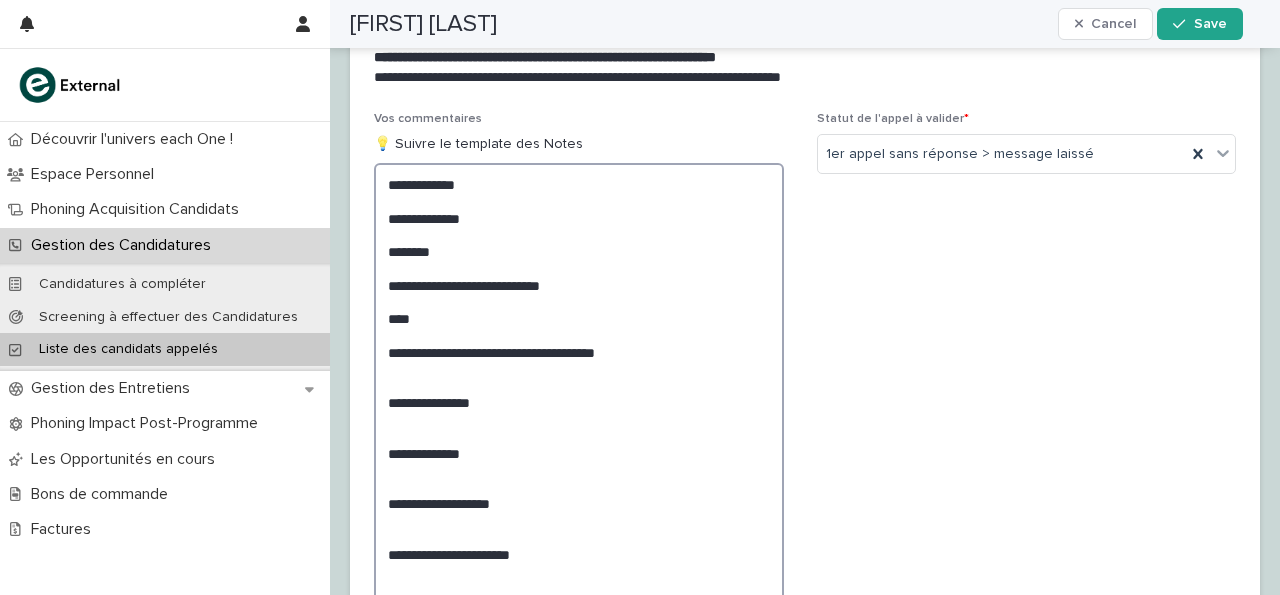 click on "**********" at bounding box center (579, 394) 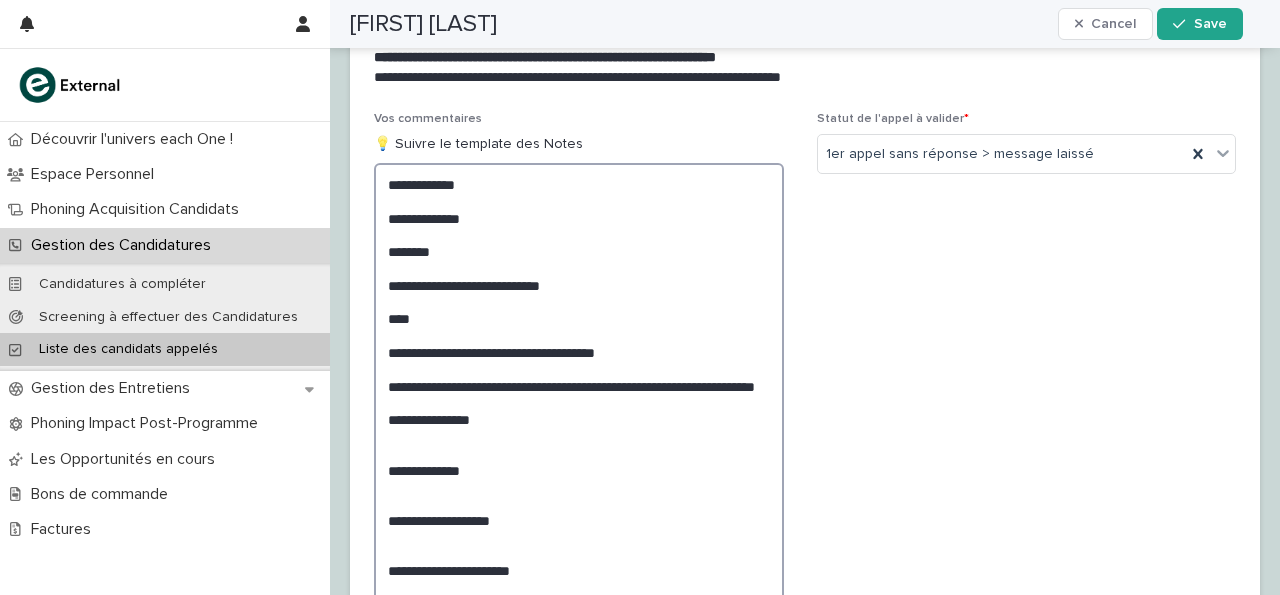 click on "**********" at bounding box center [579, 410] 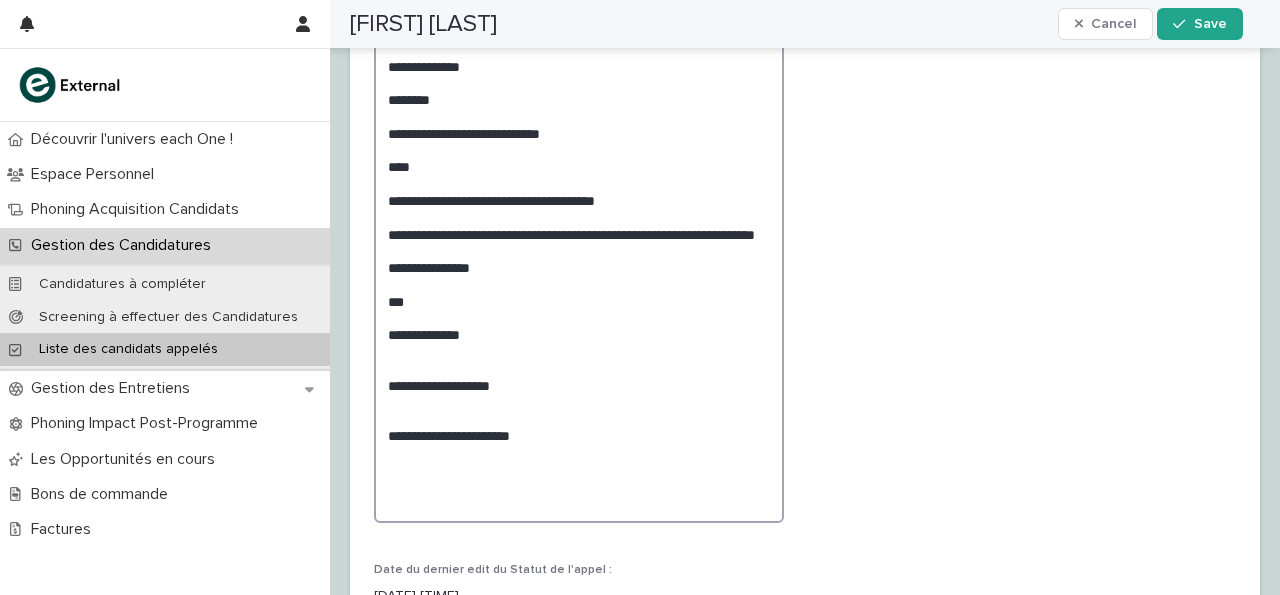 scroll, scrollTop: 2420, scrollLeft: 0, axis: vertical 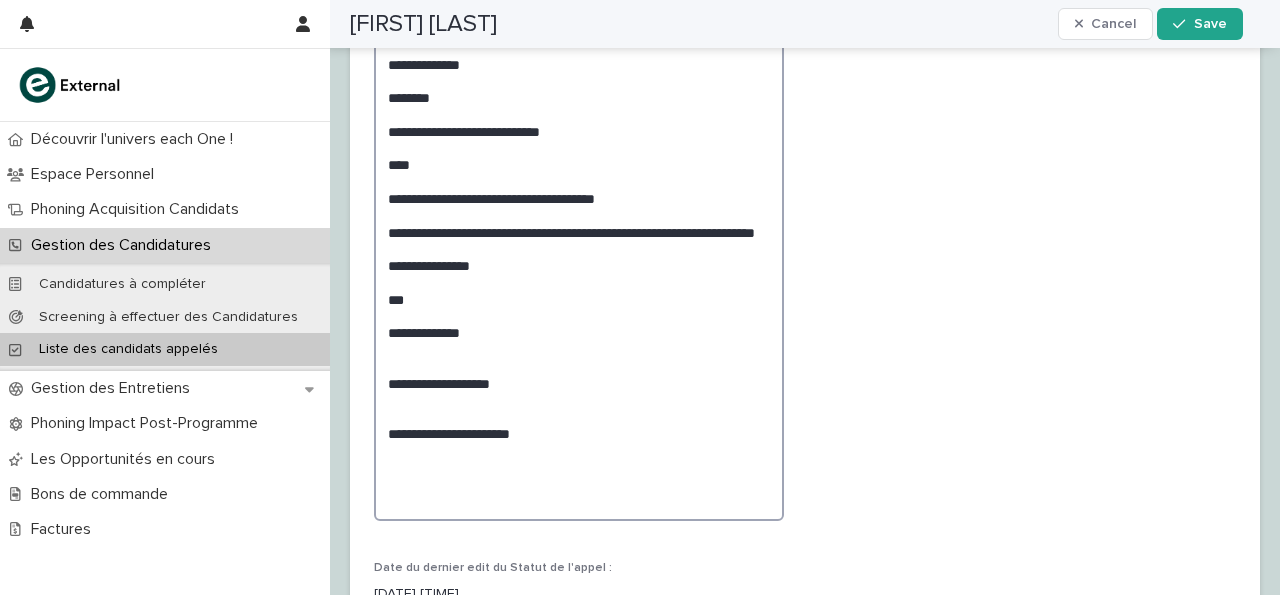 click on "**********" at bounding box center (579, 265) 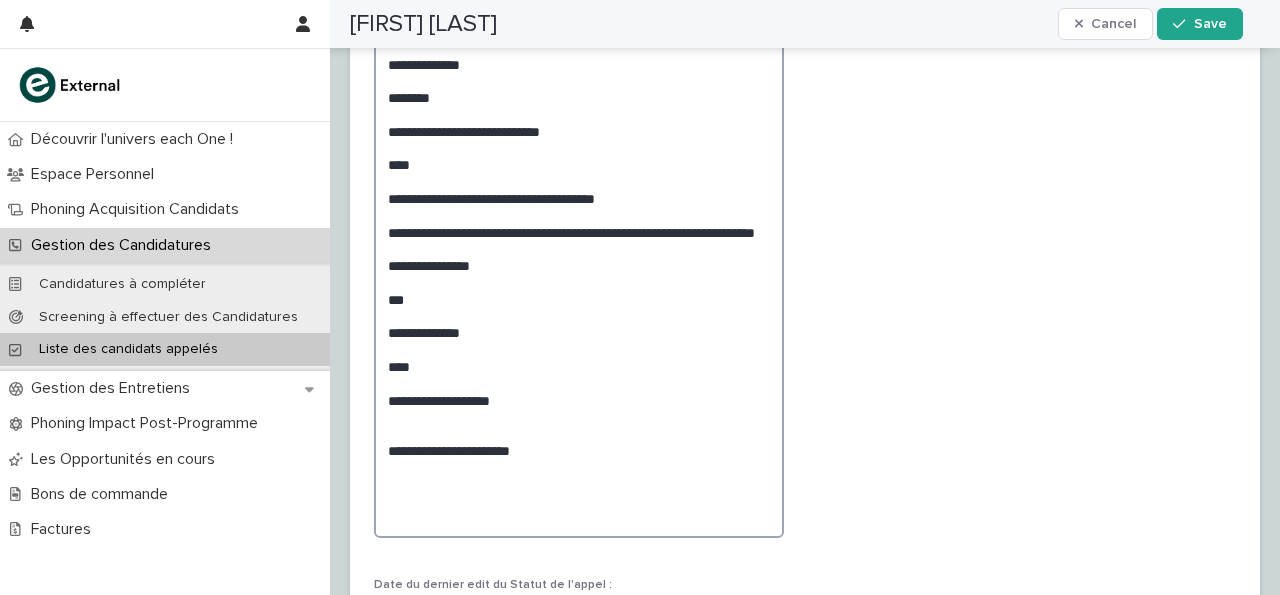 click on "**********" at bounding box center [579, 273] 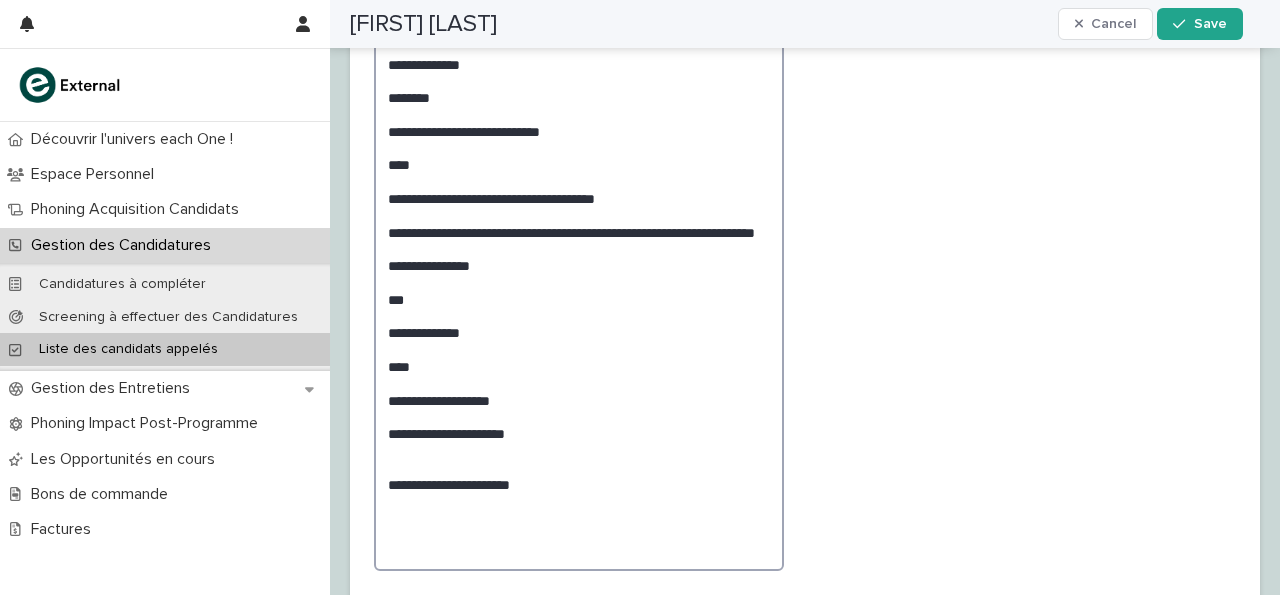 click on "**********" at bounding box center [579, 290] 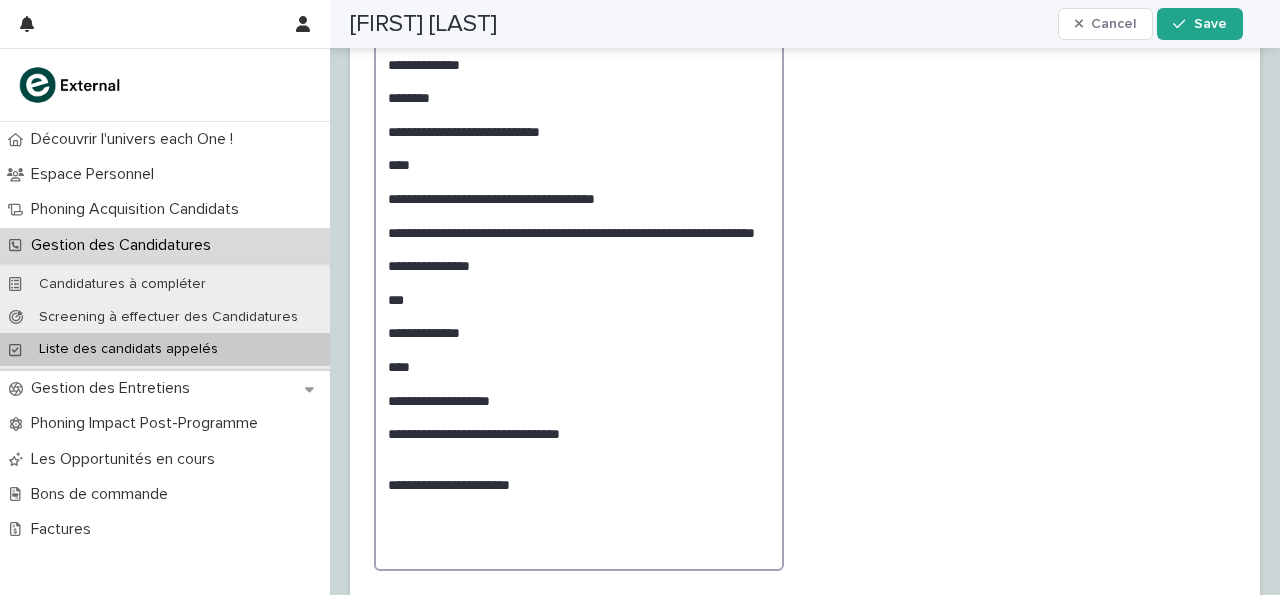 click on "**********" at bounding box center (579, 290) 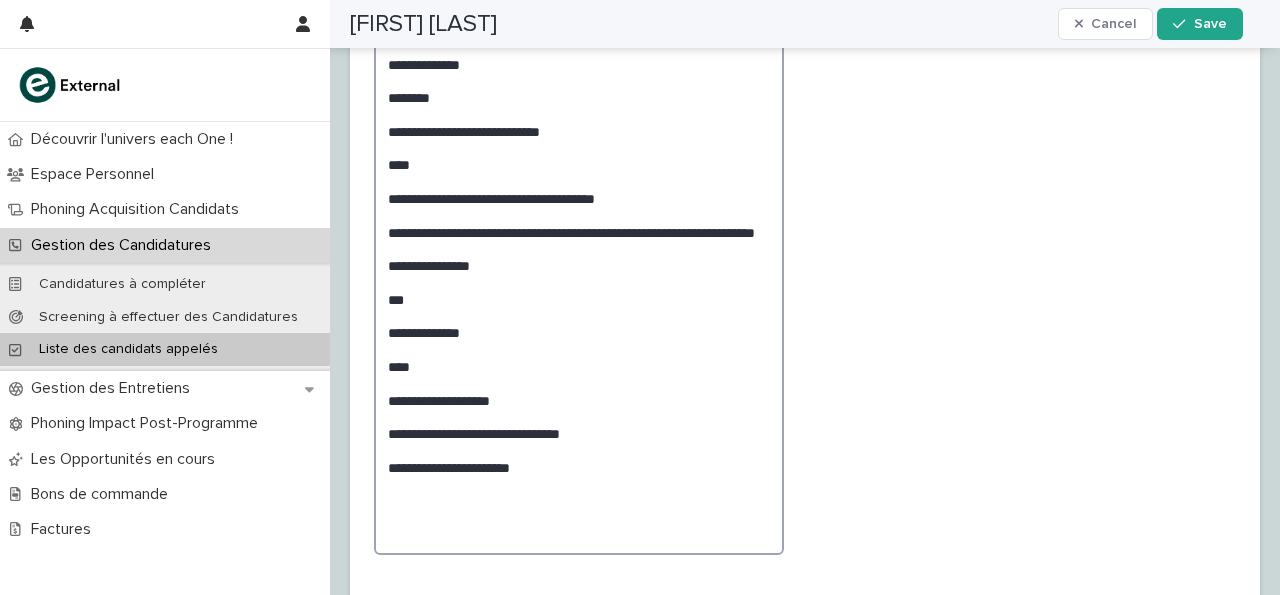 click on "**********" at bounding box center (579, 282) 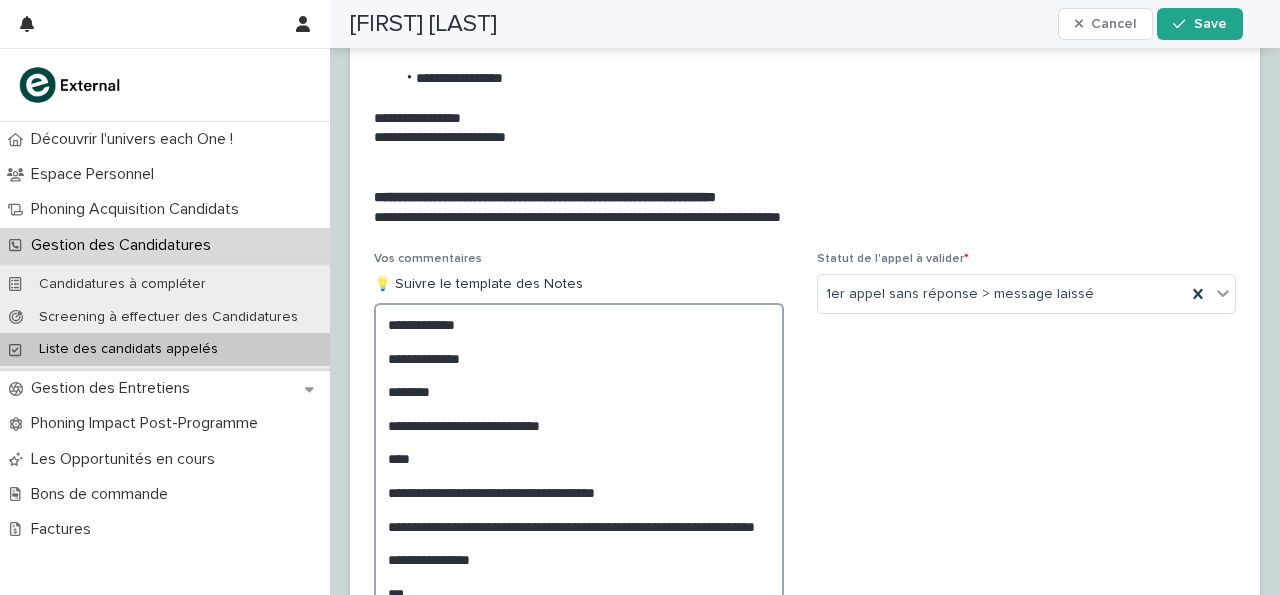 scroll, scrollTop: 2146, scrollLeft: 0, axis: vertical 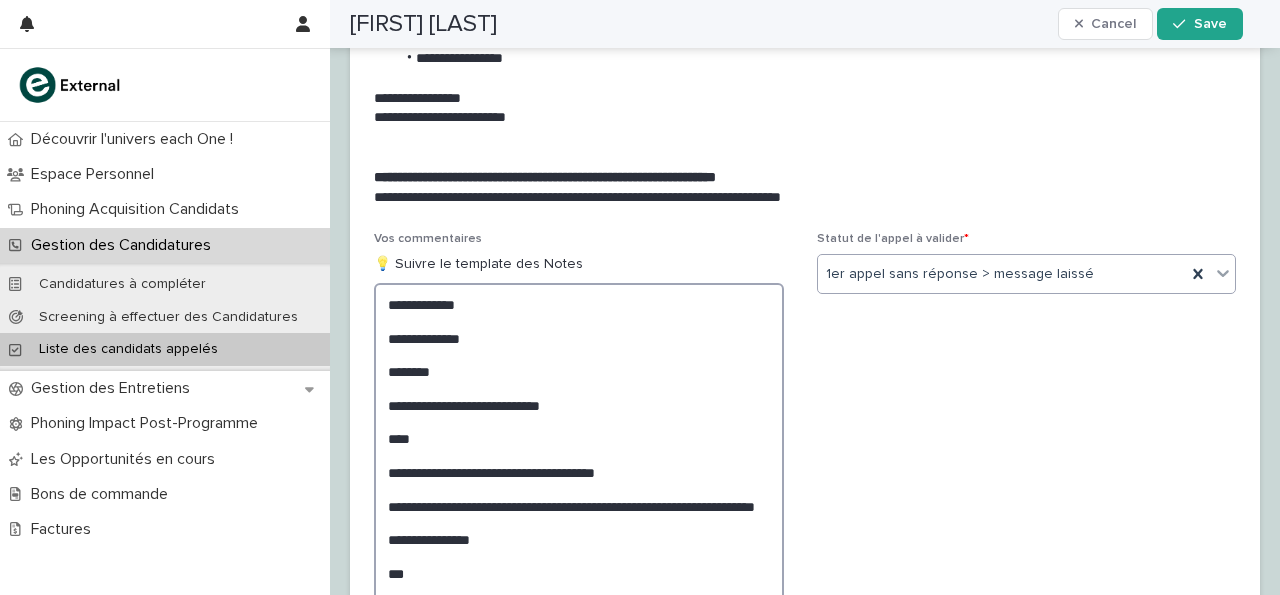 type on "**********" 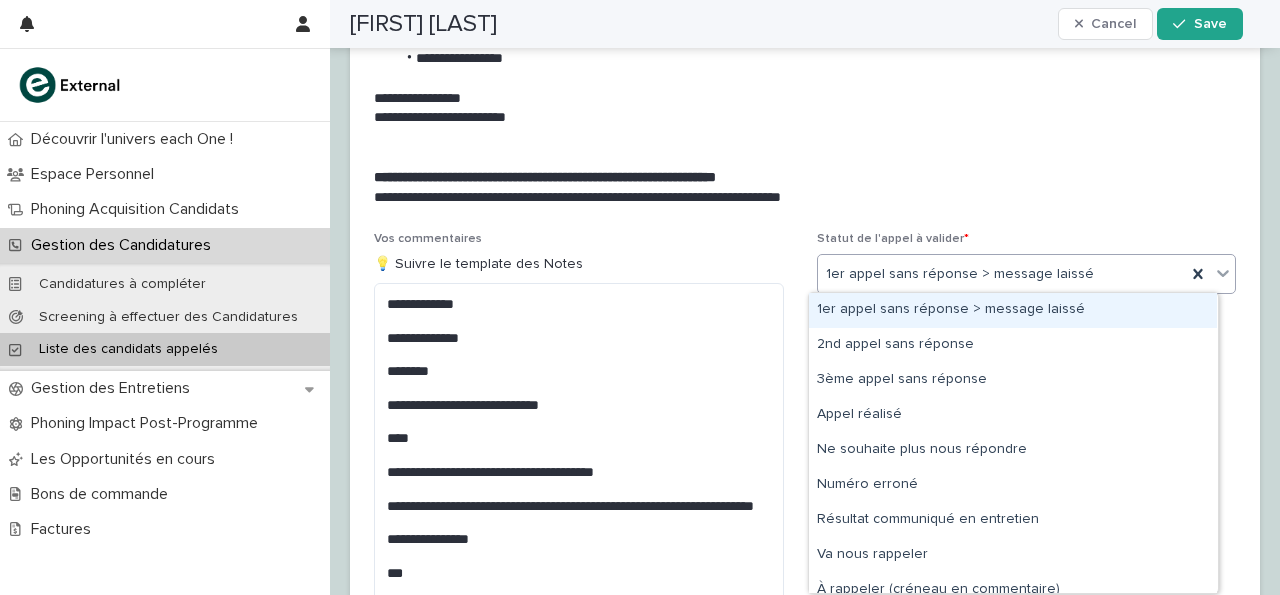 click 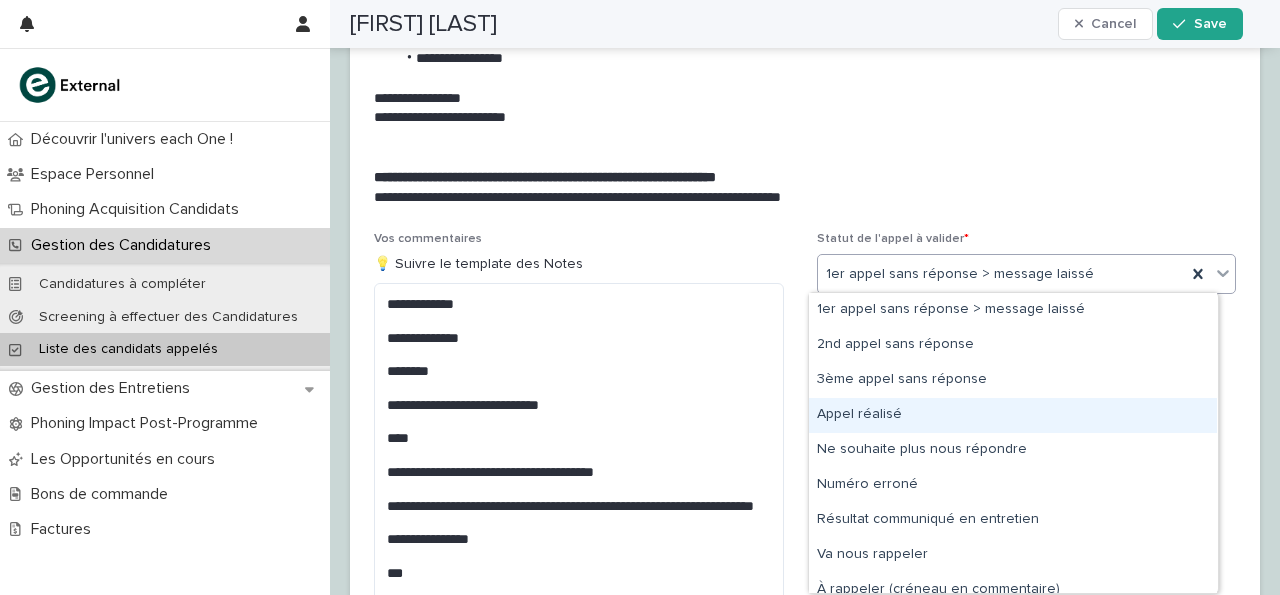 click on "Appel réalisé" at bounding box center [1013, 415] 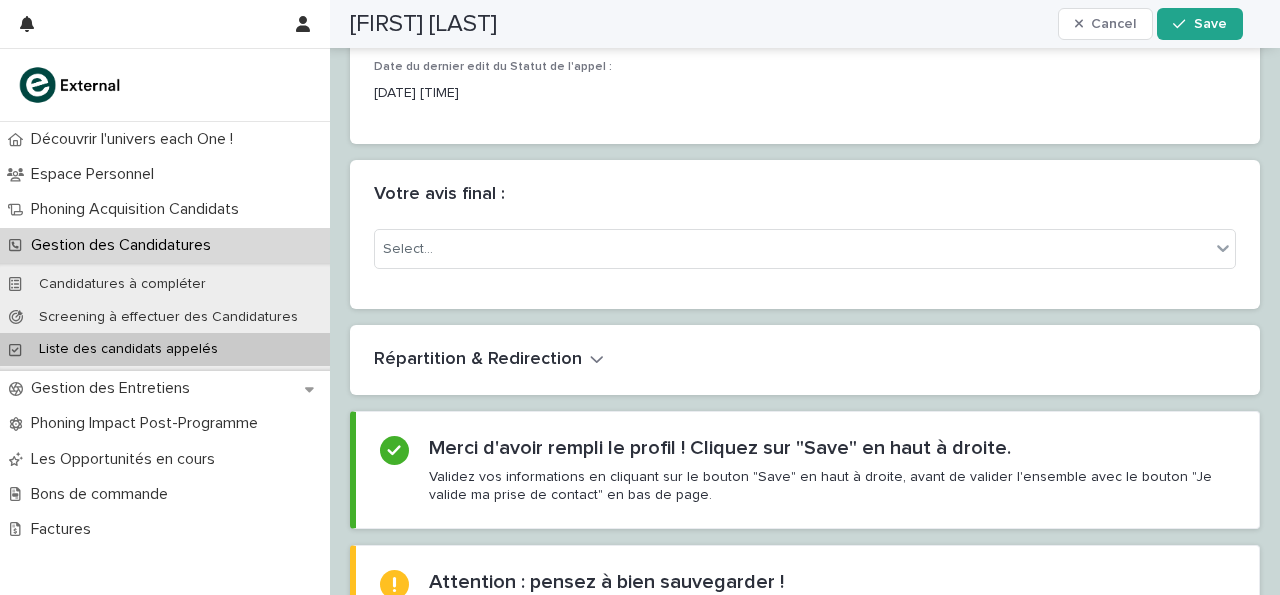scroll, scrollTop: 2940, scrollLeft: 0, axis: vertical 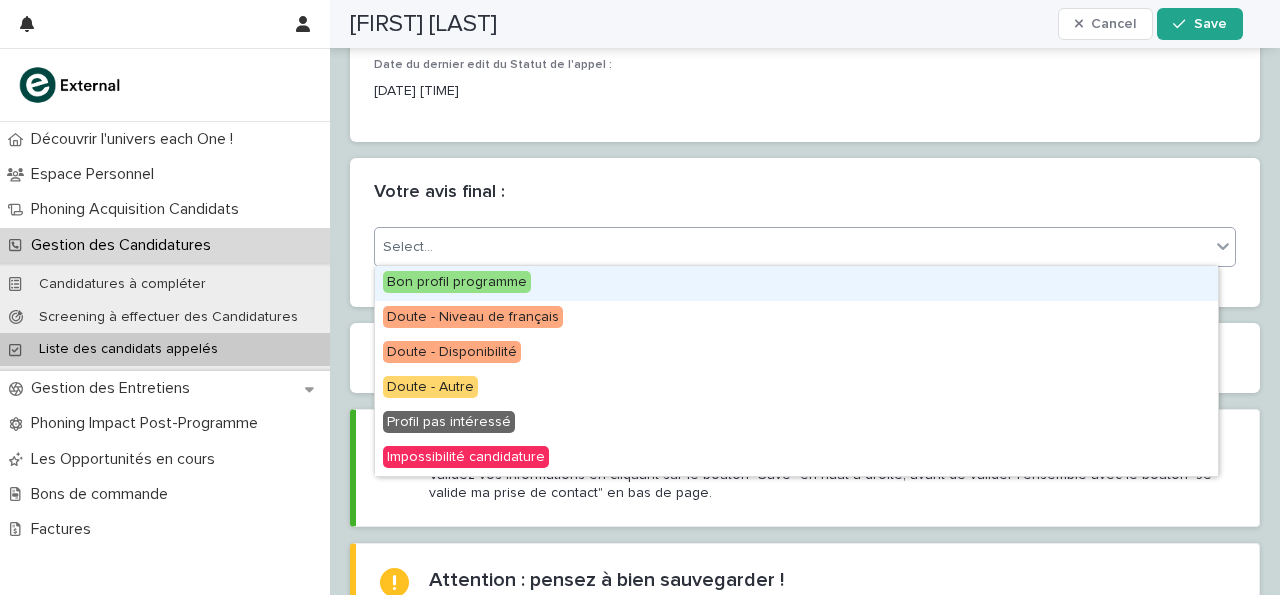 click on "Select..." at bounding box center [792, 247] 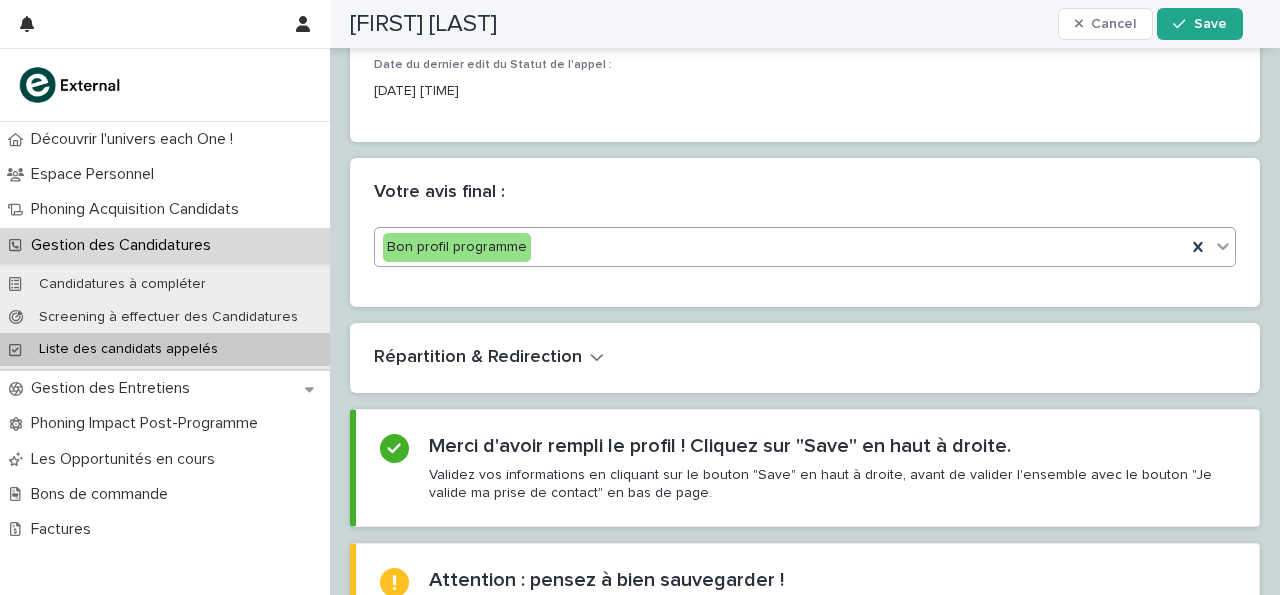 scroll, scrollTop: 2940, scrollLeft: 0, axis: vertical 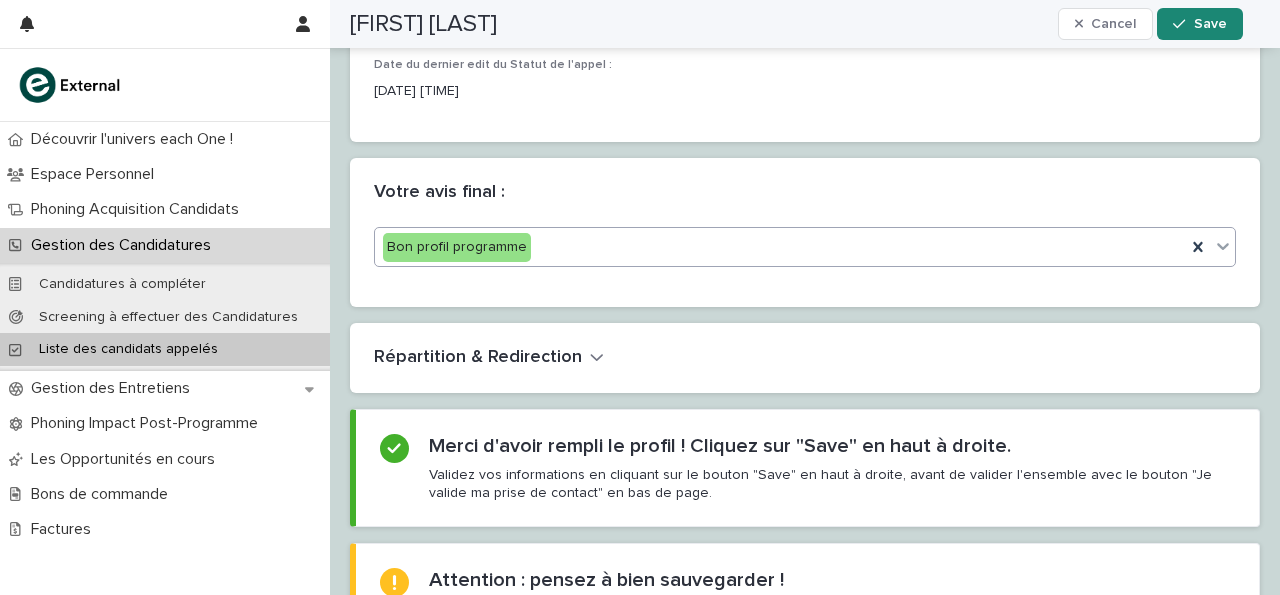 click on "Save" at bounding box center [1210, 24] 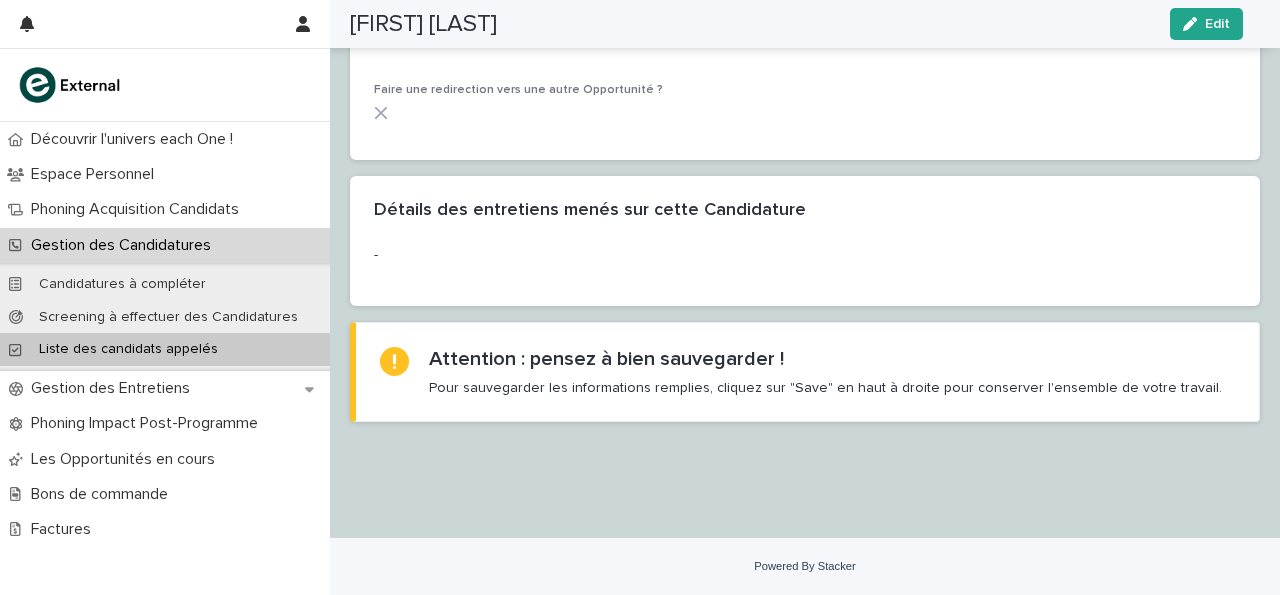 scroll, scrollTop: 770, scrollLeft: 0, axis: vertical 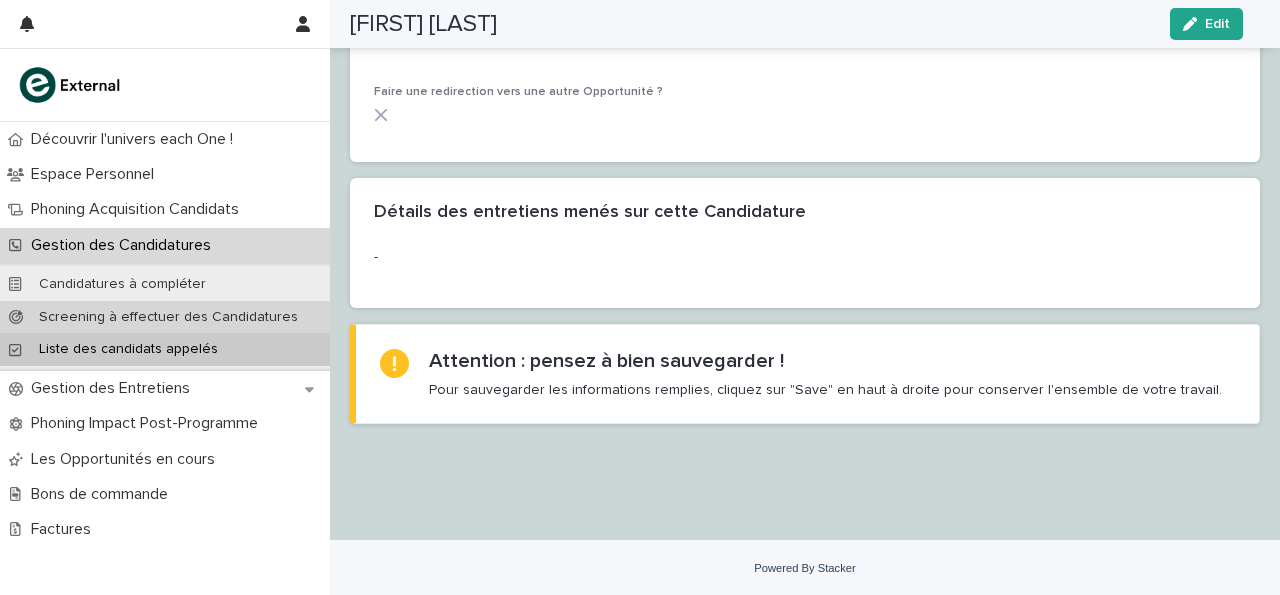 click on "Screening à effectuer des Candidatures" at bounding box center [168, 317] 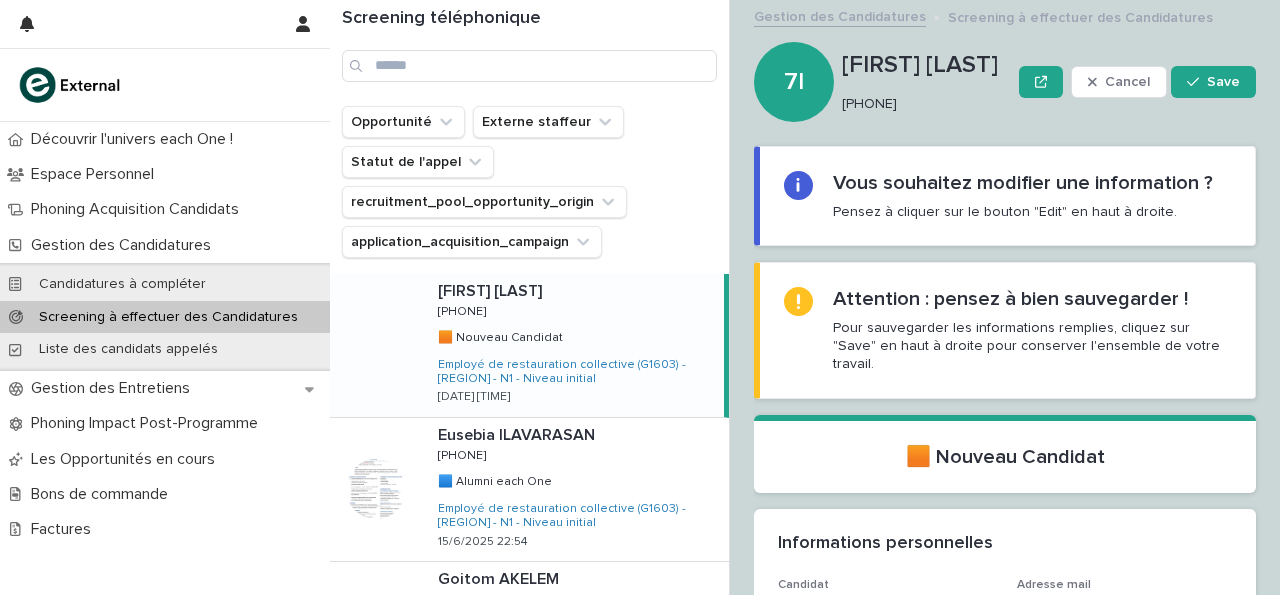 click on "Screening à effectuer des Candidatures" at bounding box center (168, 317) 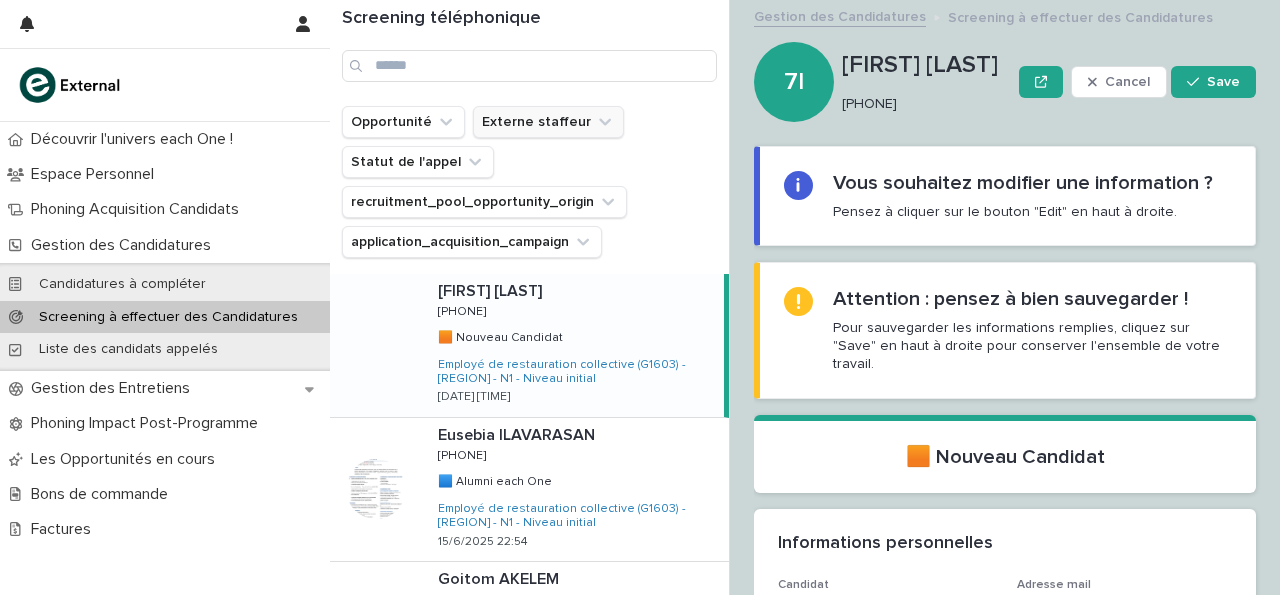 click 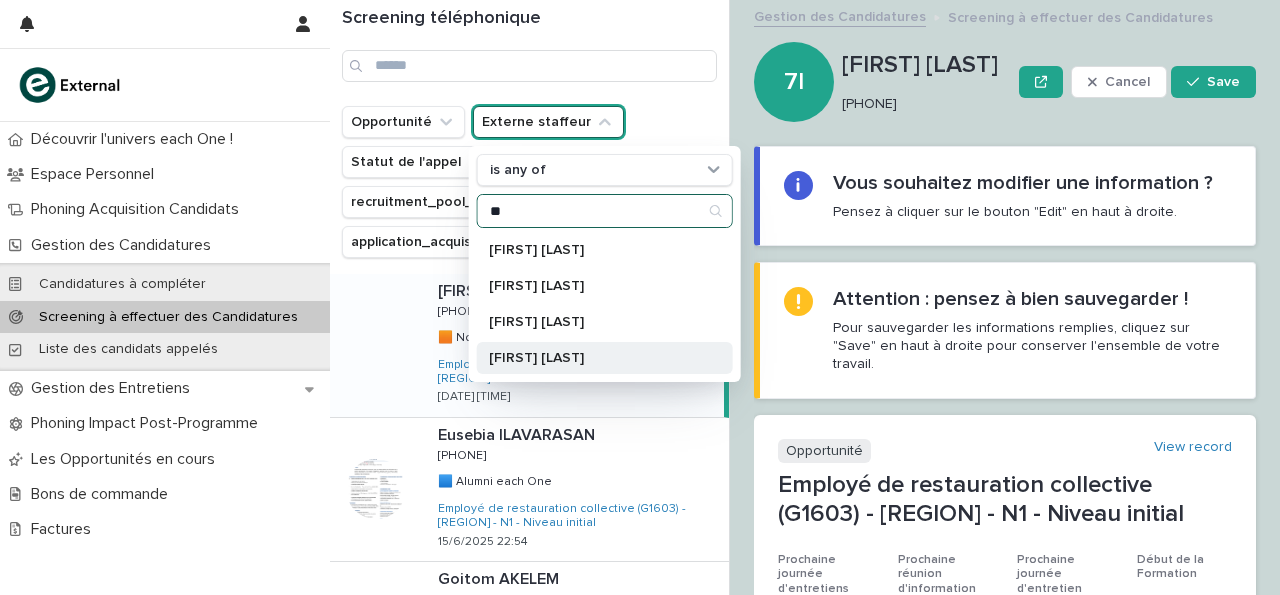 type on "**" 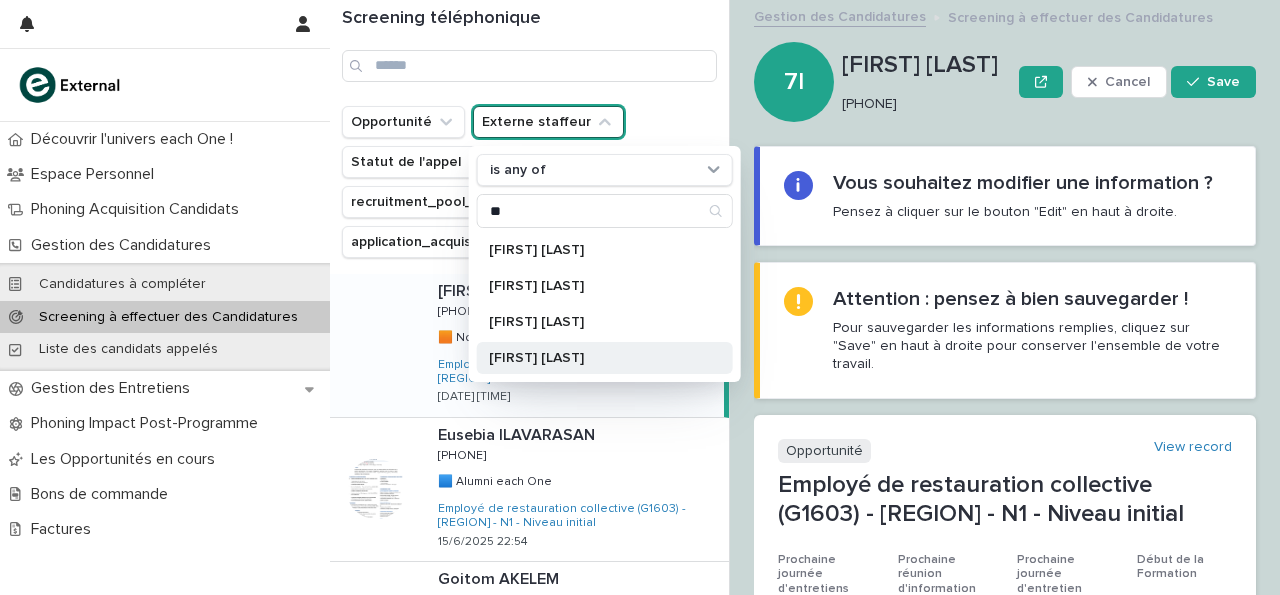 click on "[FIRST] [LAST]" at bounding box center (595, 358) 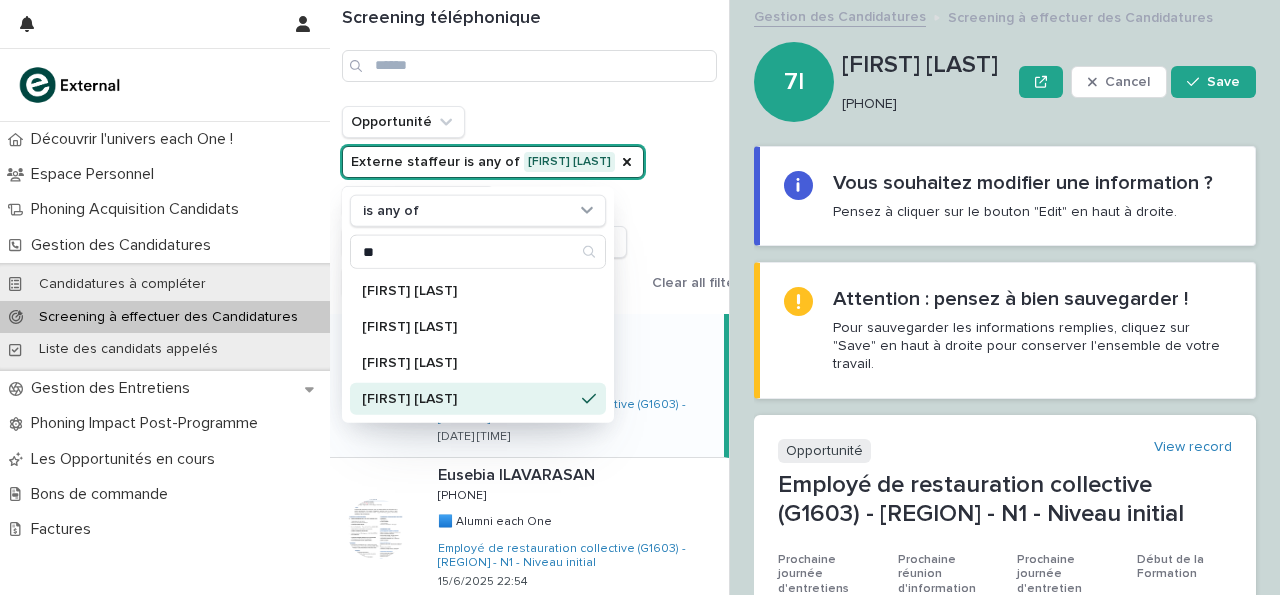click on "Opportunité Externe staffeur is any of Jeynaba SOW is any of ** Hajer EL AREM Jean-françois RICHARD Jean-luc KAUFFMANN Jeynaba SOW Statut de l'appel recruitment_pool_opportunity_origin application_acquisition_campaign Clear all filters" at bounding box center (544, 202) 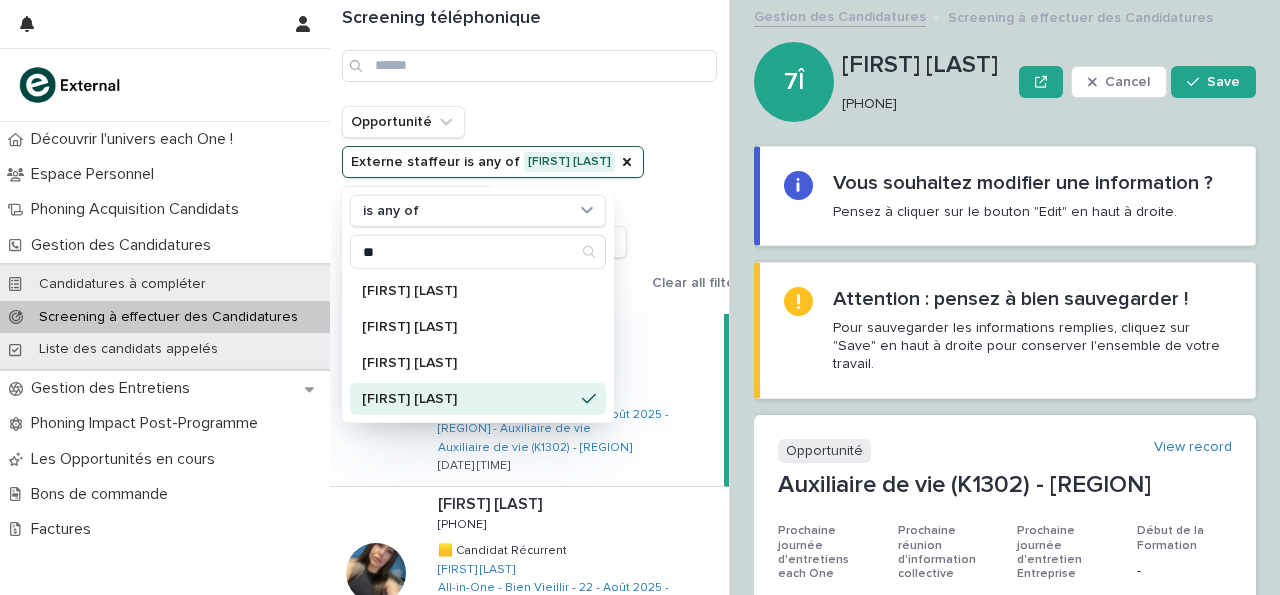 click on "Opportunité Externe staffeur is any of Jeynaba SOW is any of ** Hajer EL AREM Jean-françois RICHARD Jean-luc KAUFFMANN Jeynaba SOW Statut de l'appel recruitment_pool_opportunity_origin application_acquisition_campaign Clear all filters" at bounding box center (544, 202) 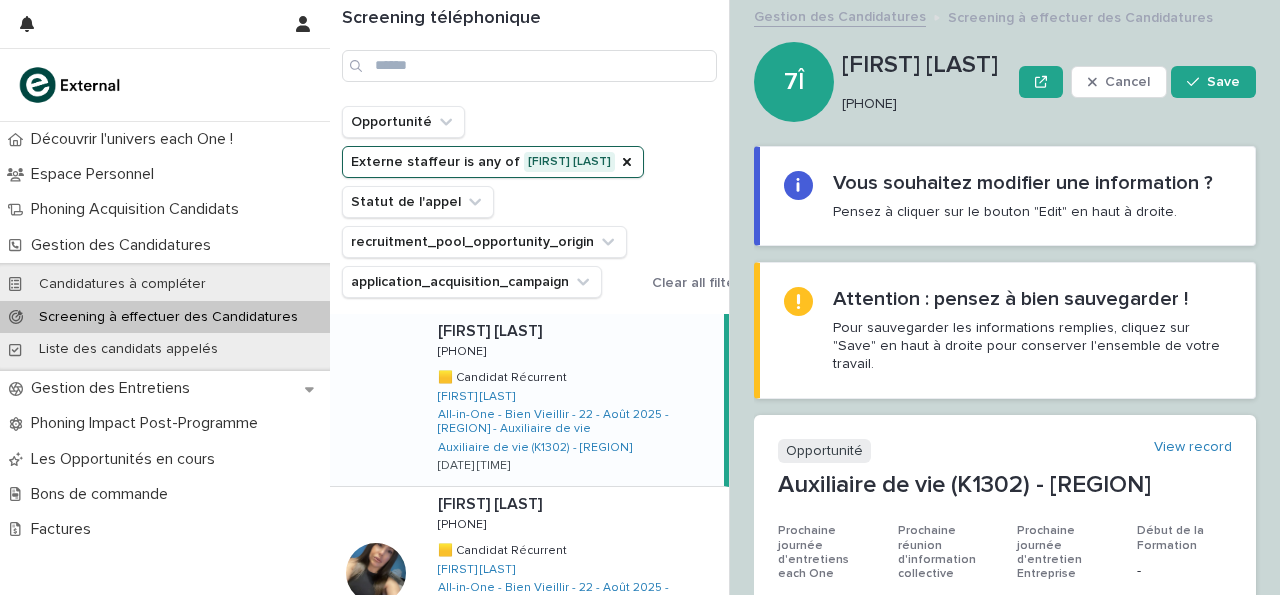 drag, startPoint x: 843, startPoint y: 103, endPoint x: 968, endPoint y: 111, distance: 125.25574 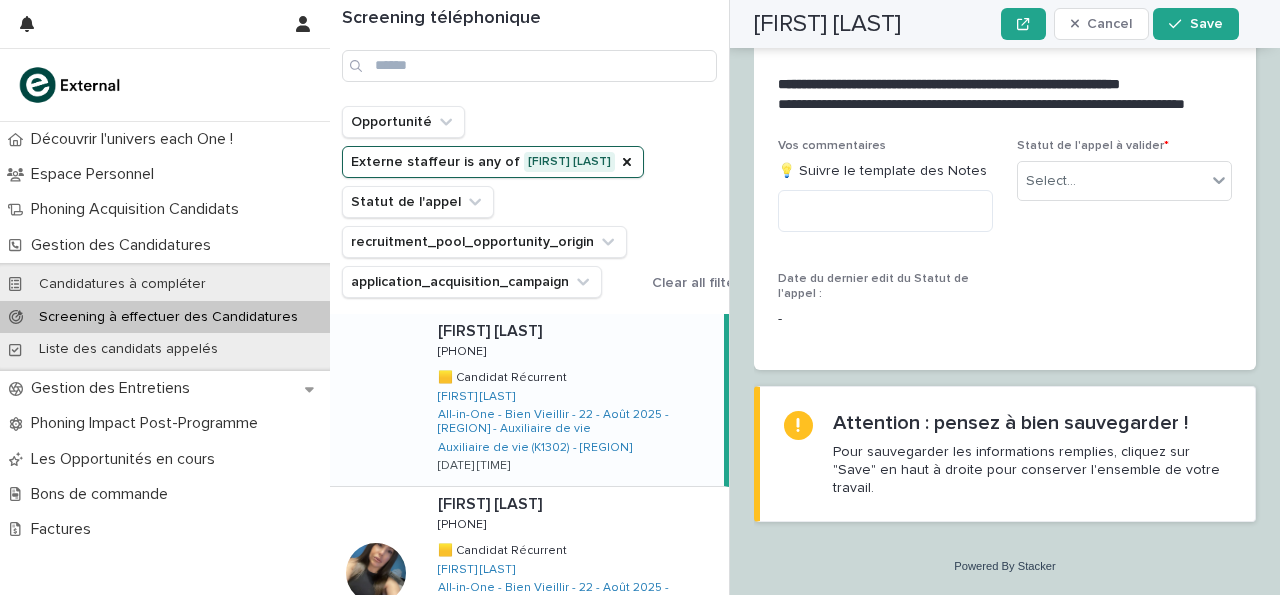 scroll, scrollTop: 3229, scrollLeft: 0, axis: vertical 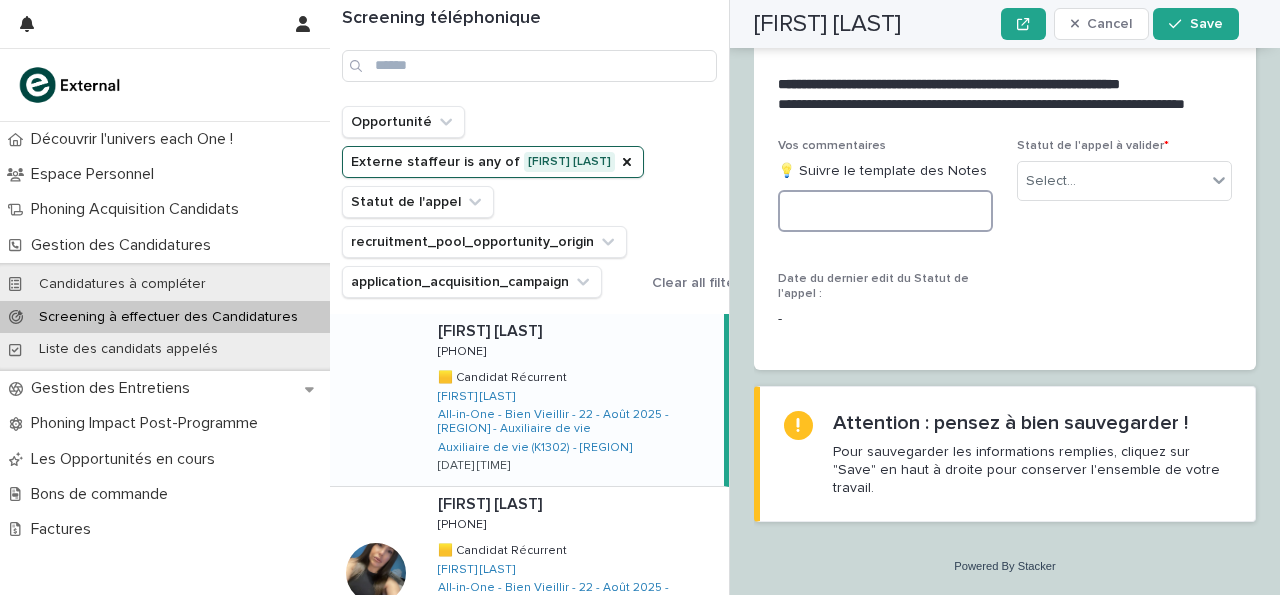 click at bounding box center (885, 211) 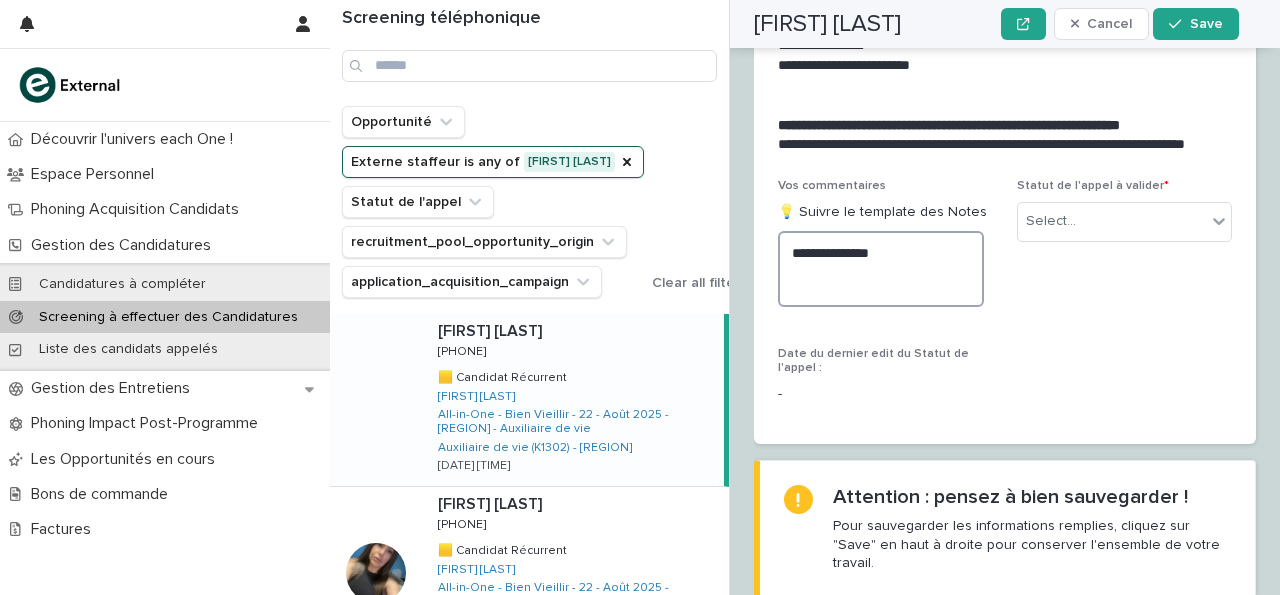 scroll, scrollTop: 3346, scrollLeft: 0, axis: vertical 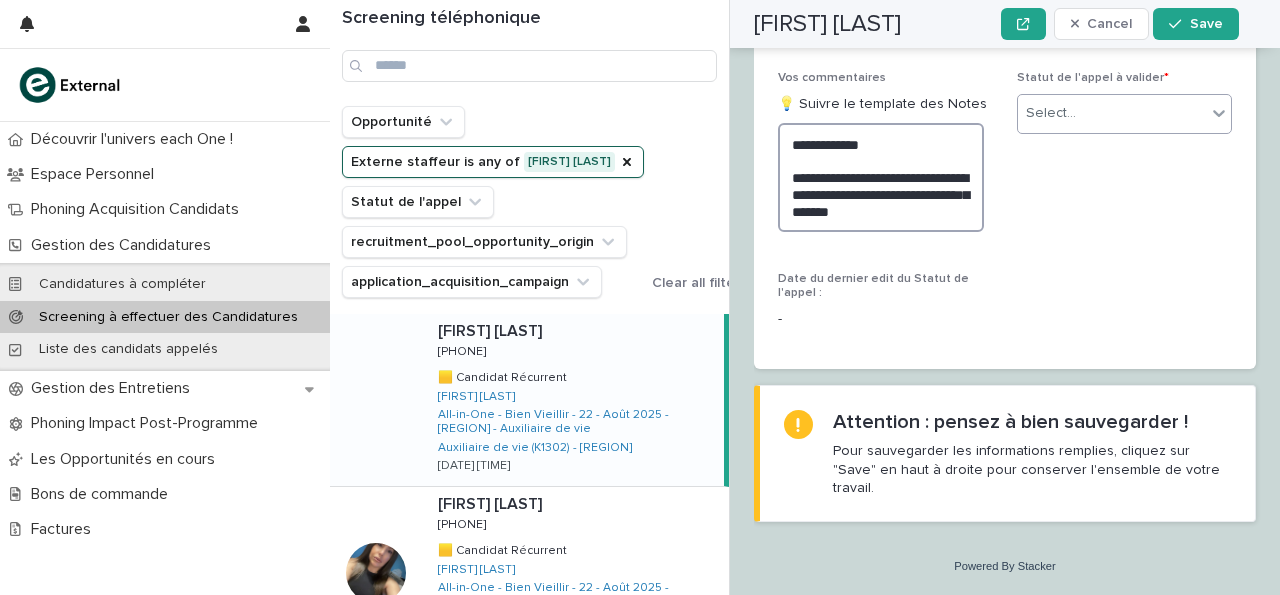 type on "**********" 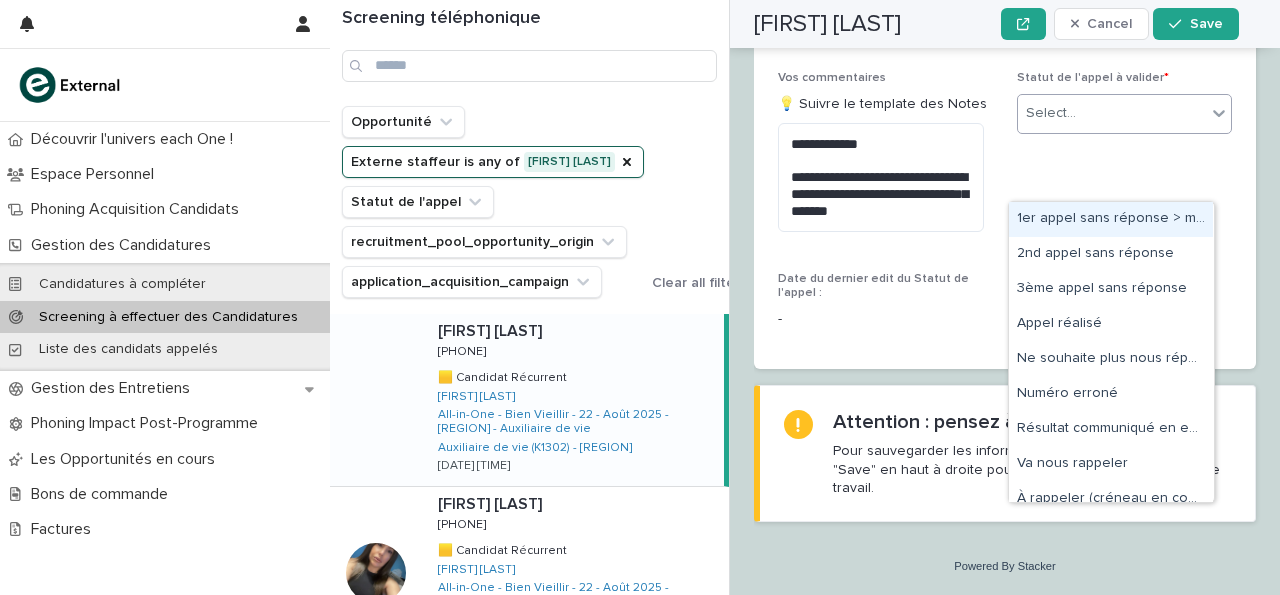 click on "Select..." at bounding box center (1112, 113) 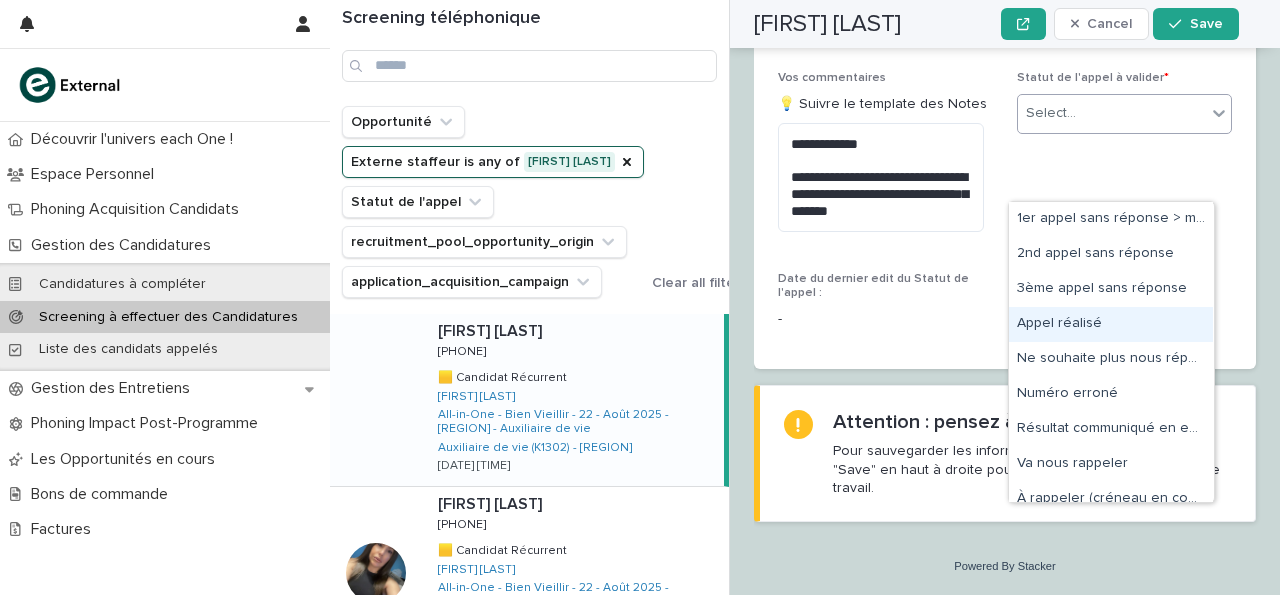 click on "Appel réalisé" at bounding box center (1111, 324) 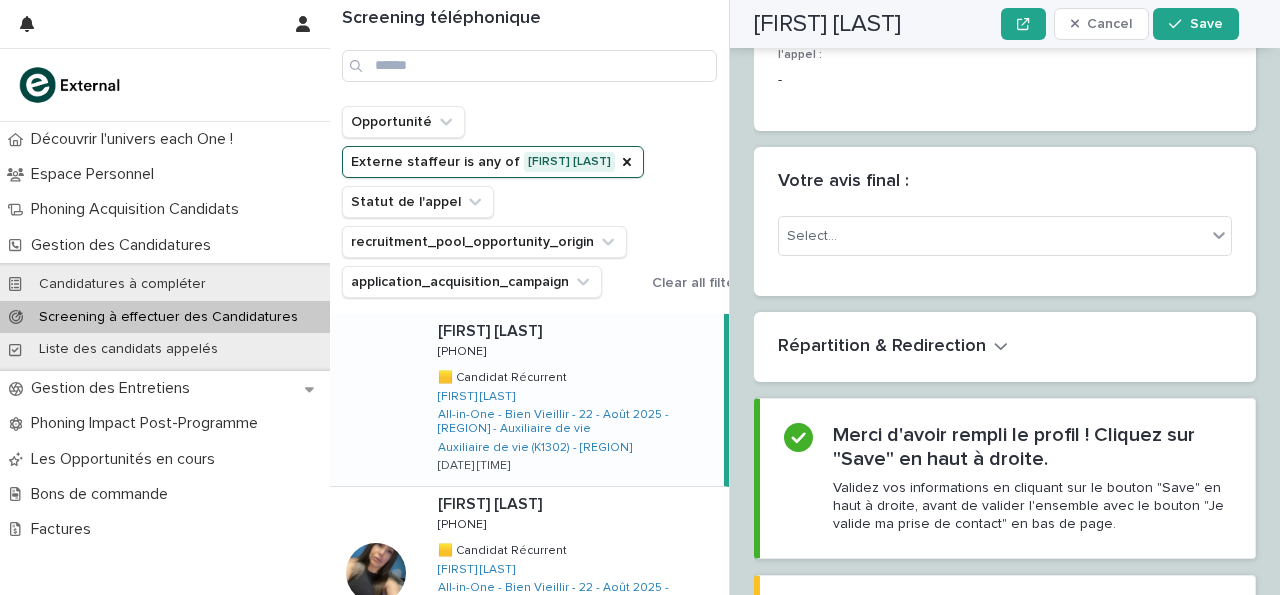 scroll, scrollTop: 3638, scrollLeft: 0, axis: vertical 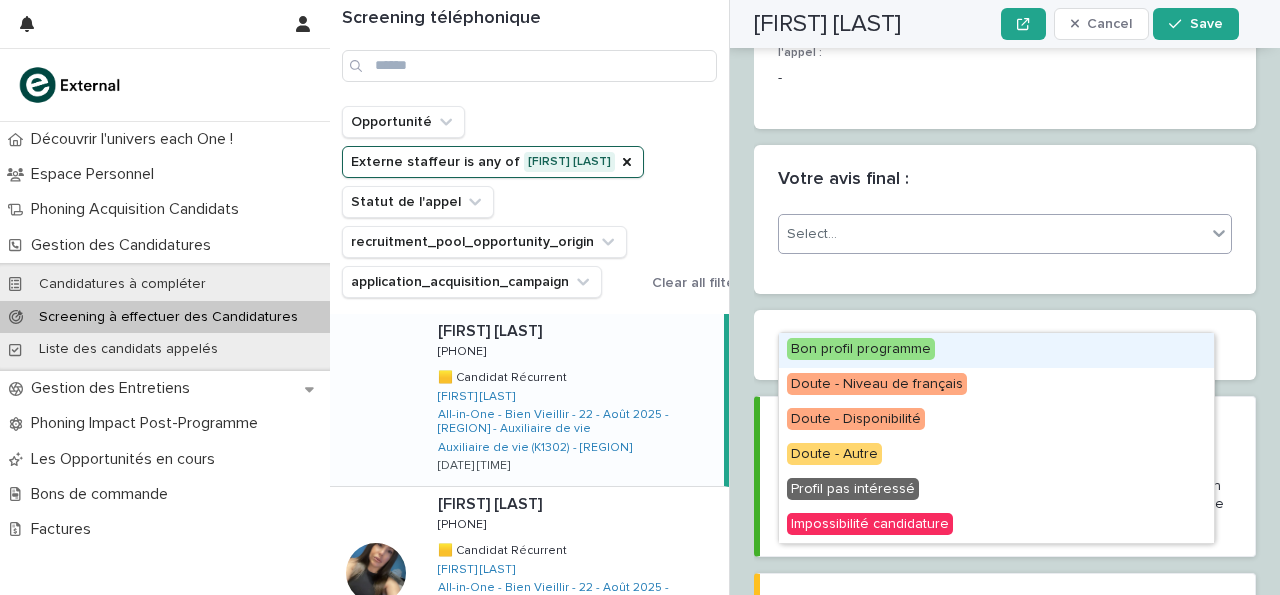 click on "Select..." at bounding box center [992, 234] 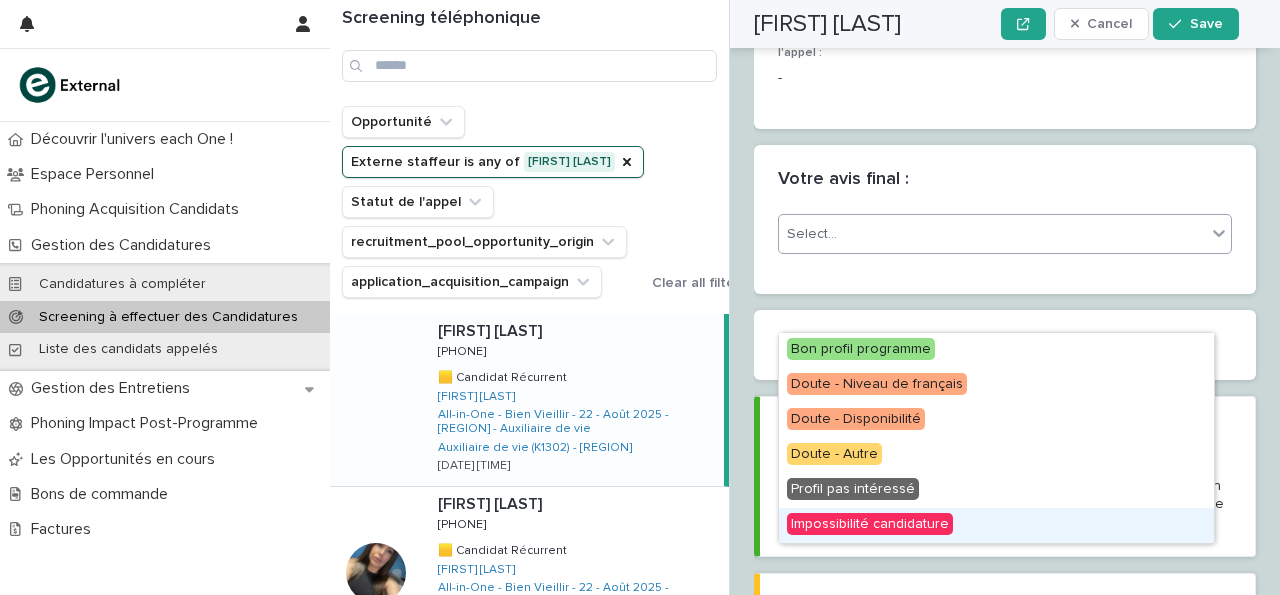 click on "Impossibilité candidature" at bounding box center [996, 525] 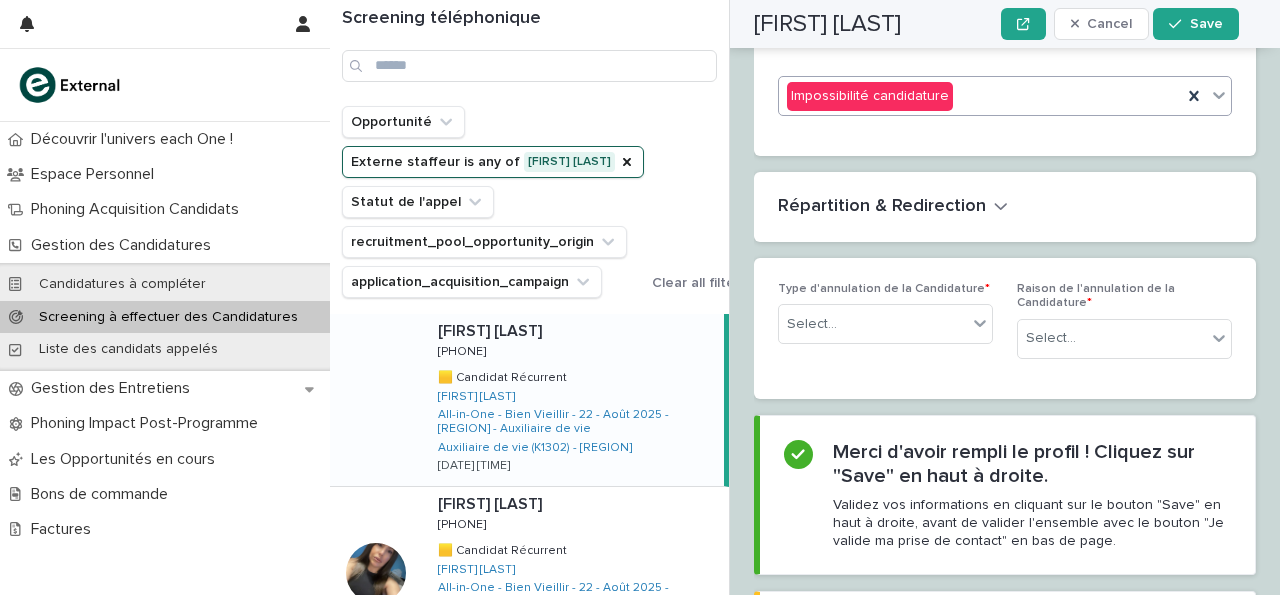 scroll, scrollTop: 3786, scrollLeft: 0, axis: vertical 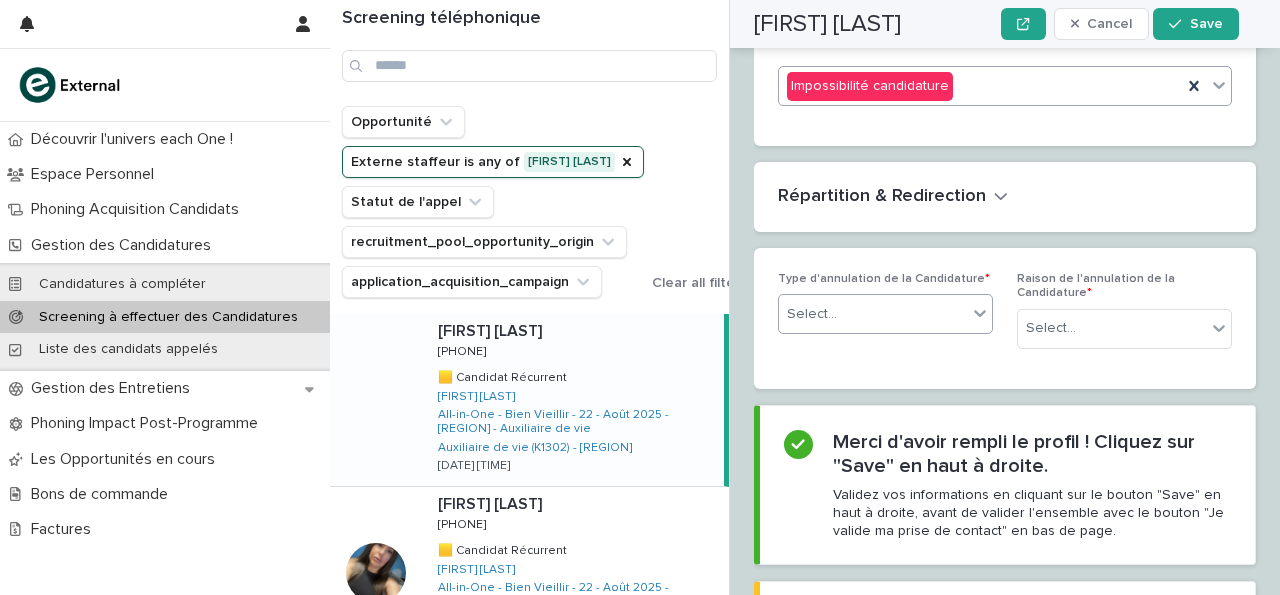 click on "Select..." at bounding box center (873, 314) 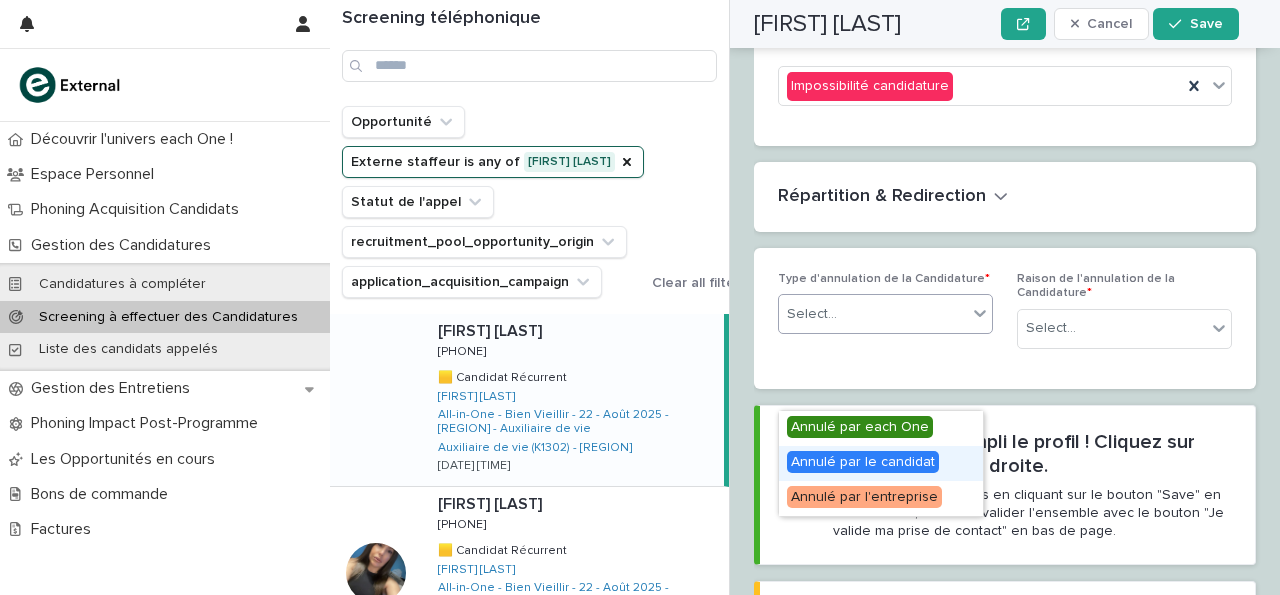 click on "Annulé par le candidat" at bounding box center (863, 462) 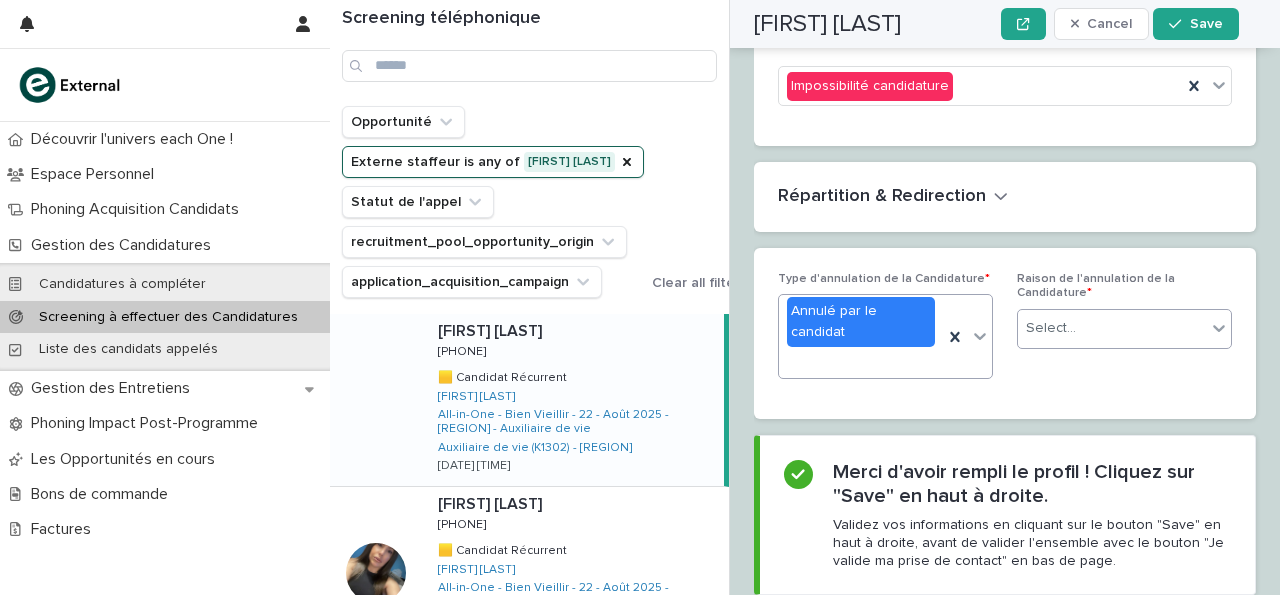 click on "Select..." at bounding box center [1112, 328] 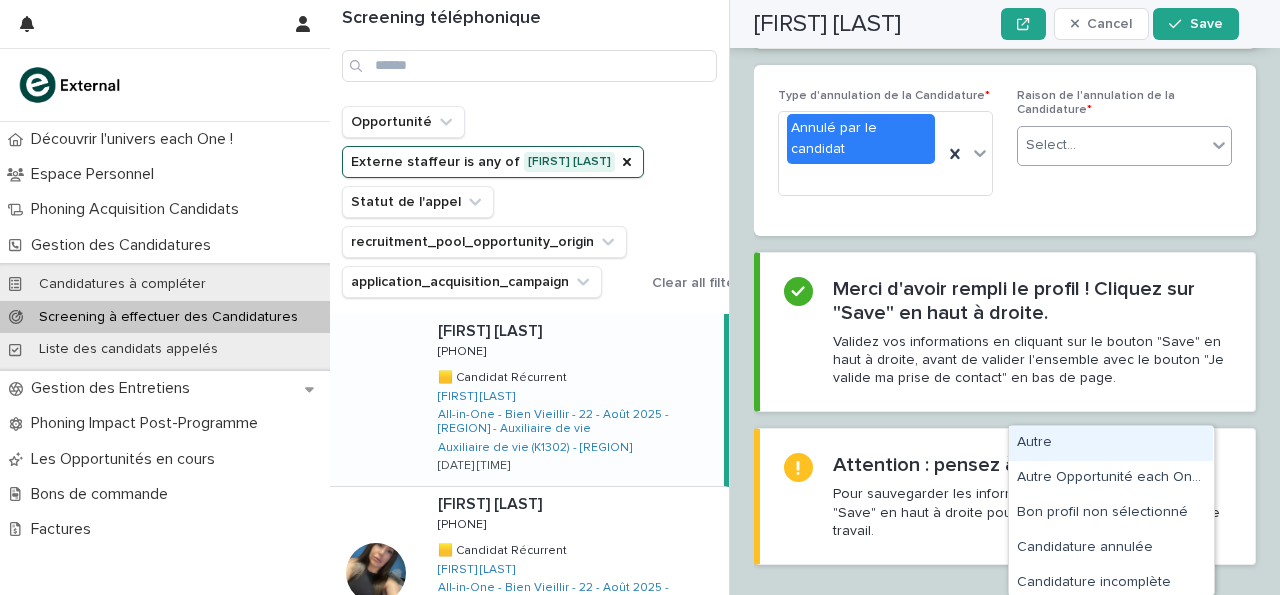 scroll, scrollTop: 3970, scrollLeft: 0, axis: vertical 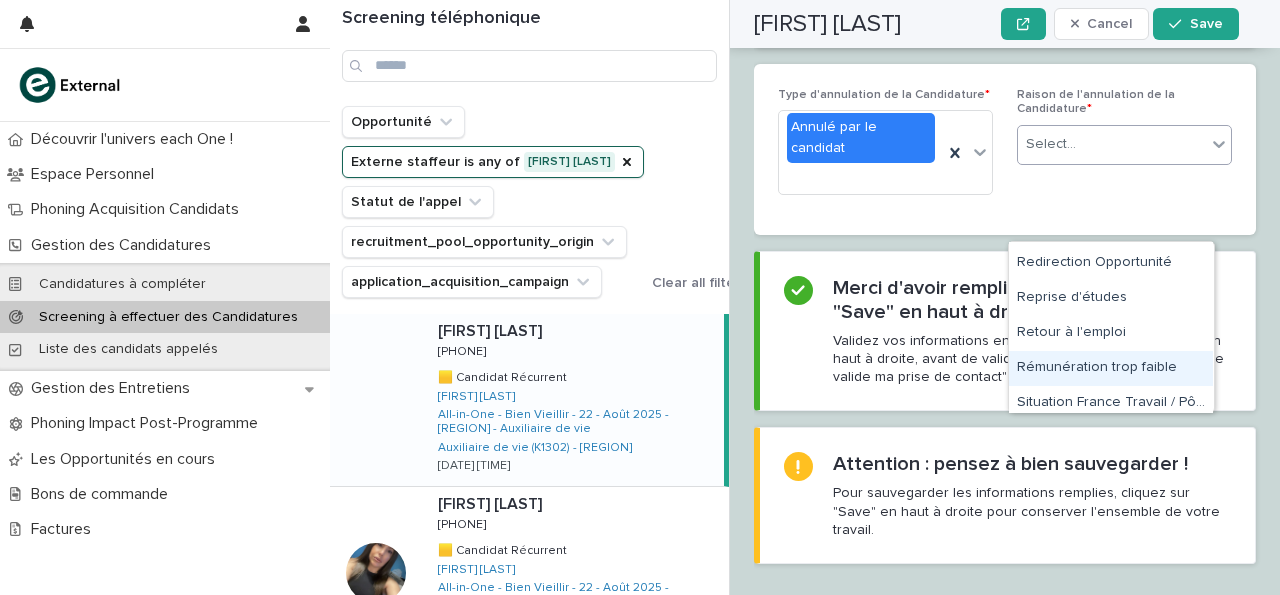 click on "Rémunération trop faible" at bounding box center (1111, 368) 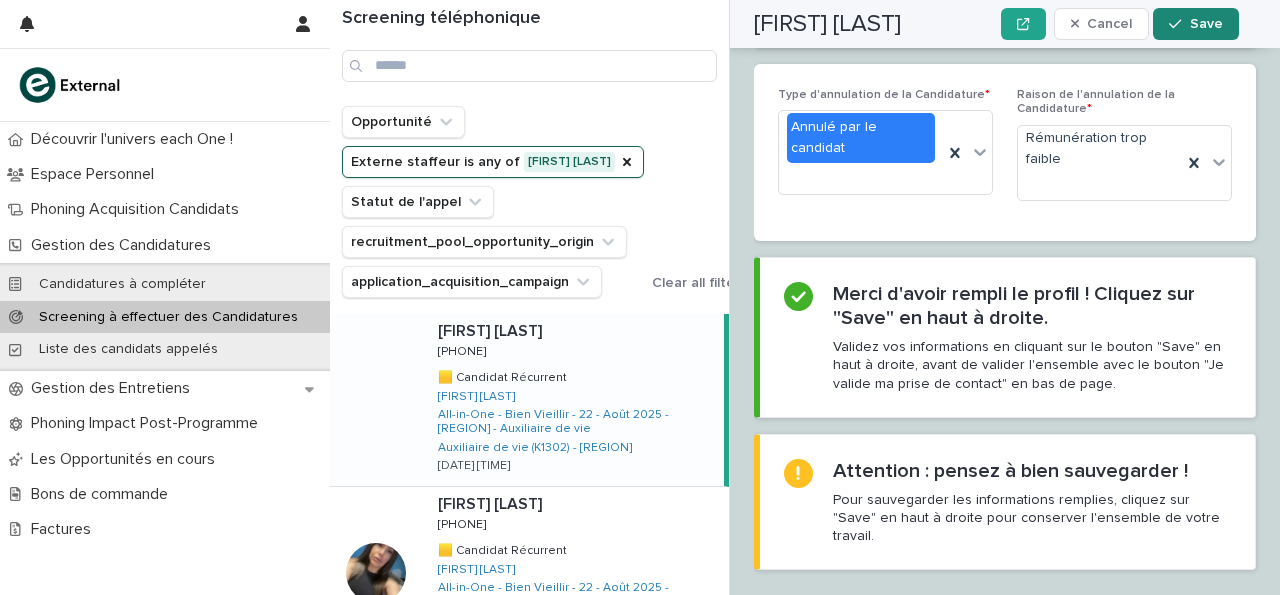 click on "Save" at bounding box center [1195, 24] 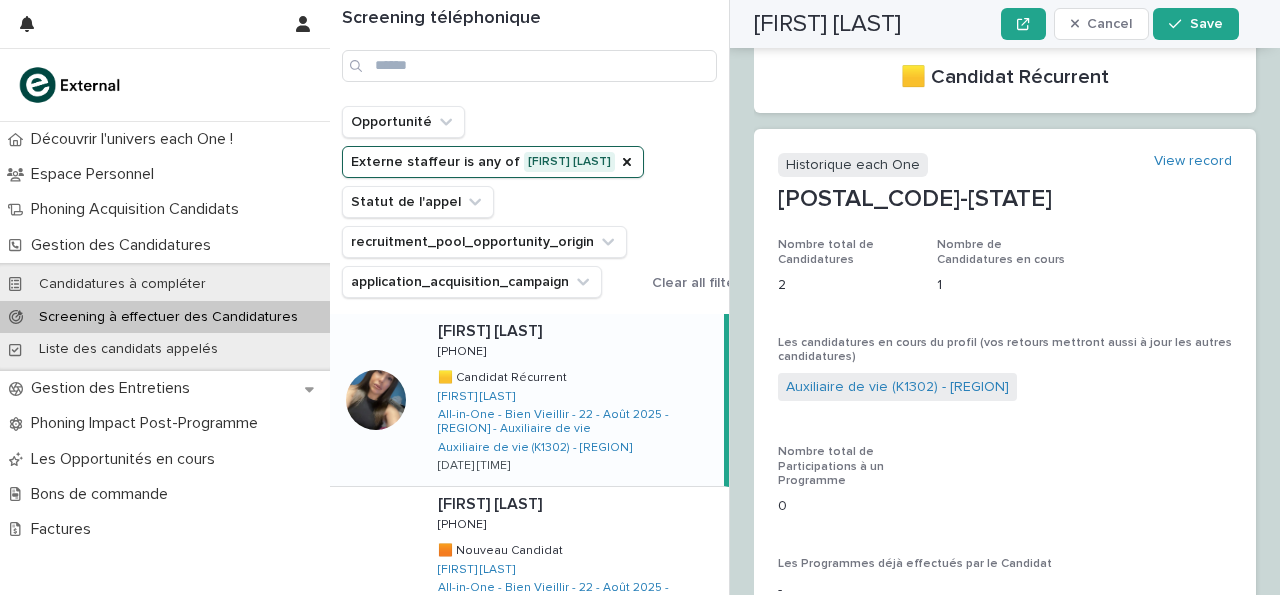 scroll, scrollTop: 0, scrollLeft: 0, axis: both 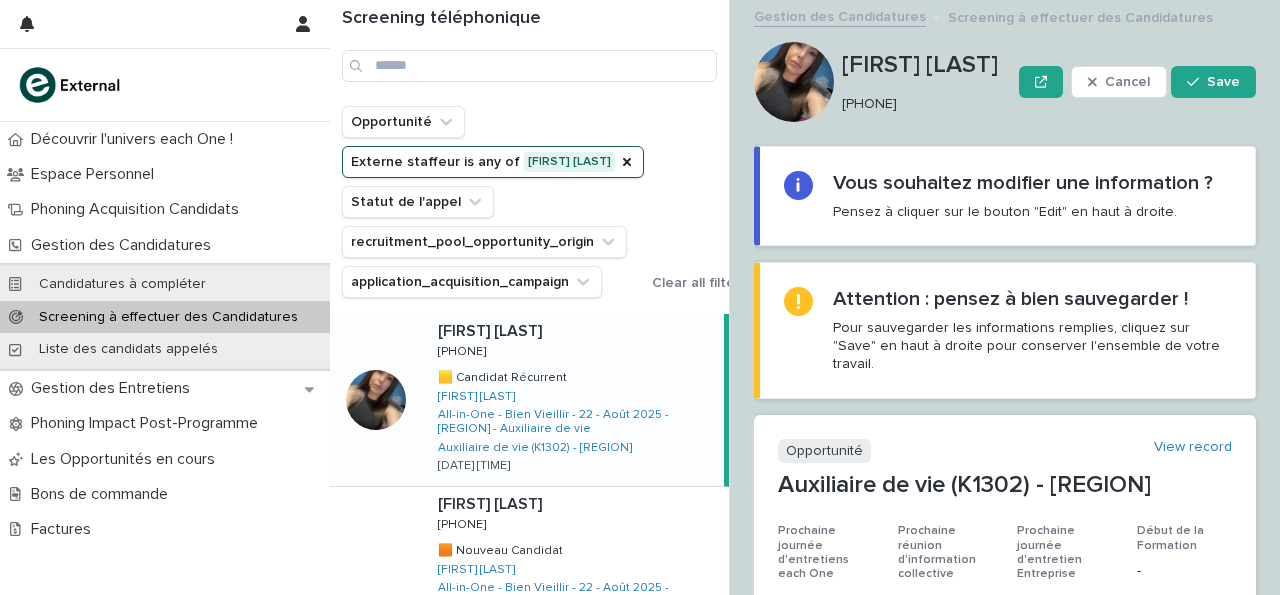 drag, startPoint x: 842, startPoint y: 101, endPoint x: 931, endPoint y: 104, distance: 89.050545 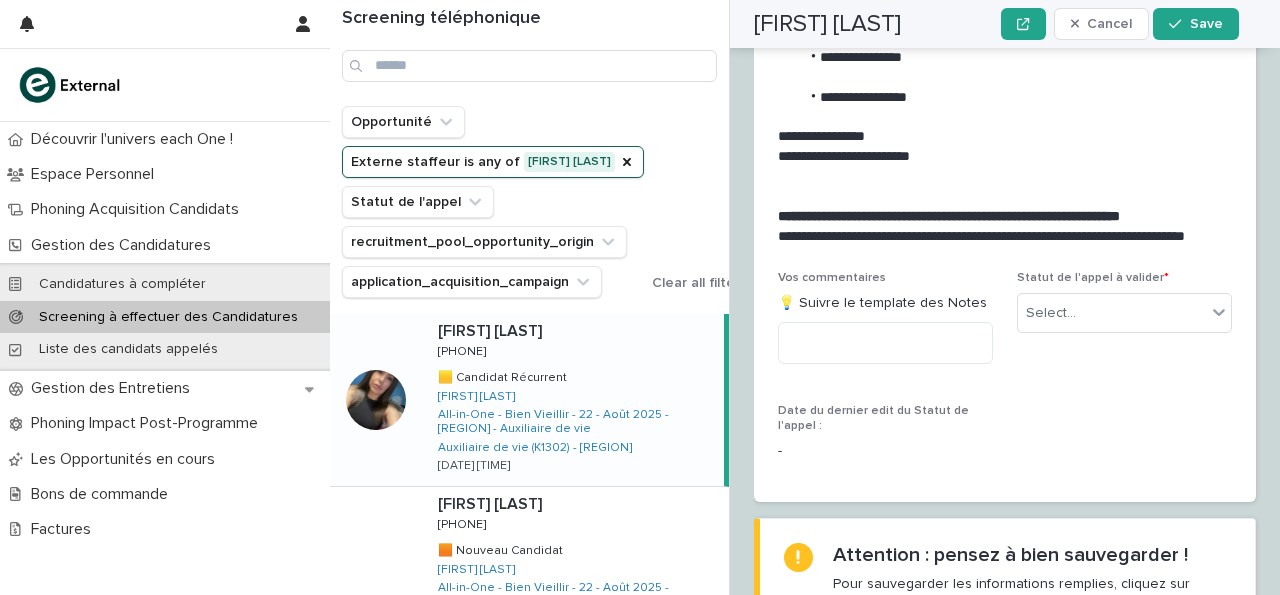 scroll, scrollTop: 2936, scrollLeft: 0, axis: vertical 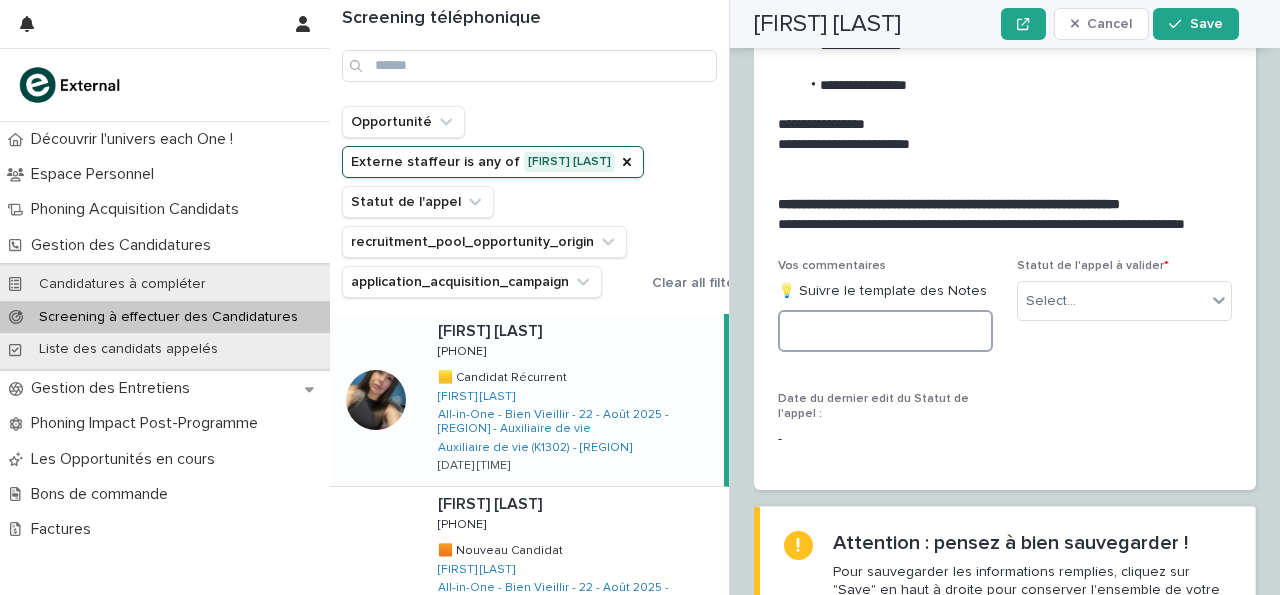 click at bounding box center [885, 331] 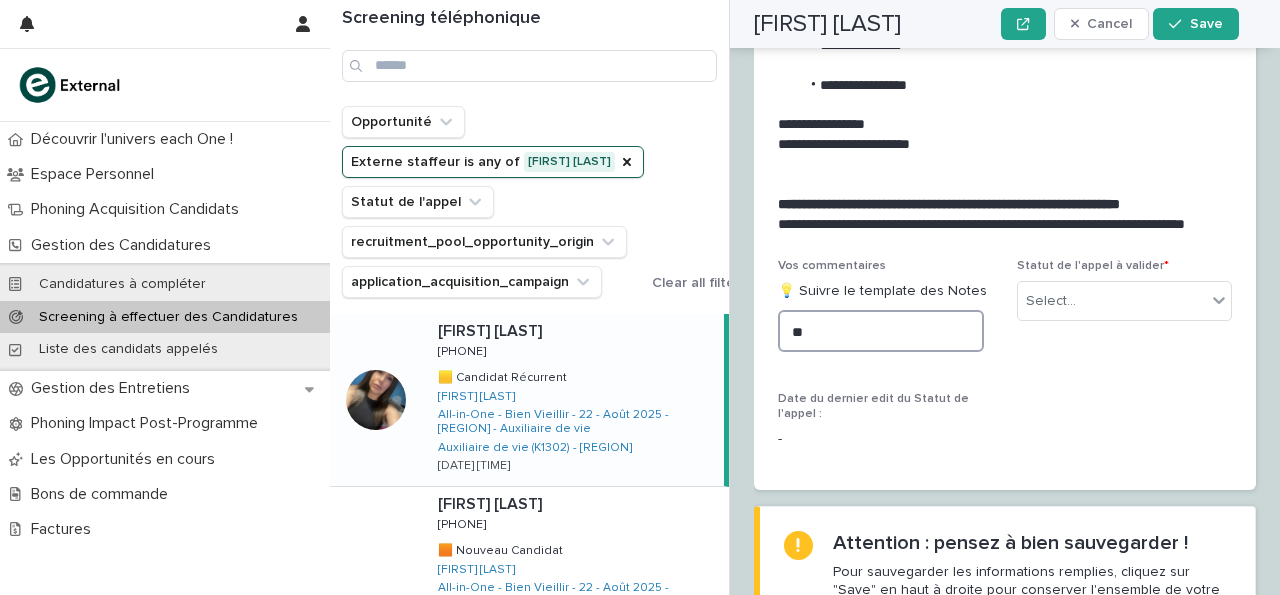 type on "*" 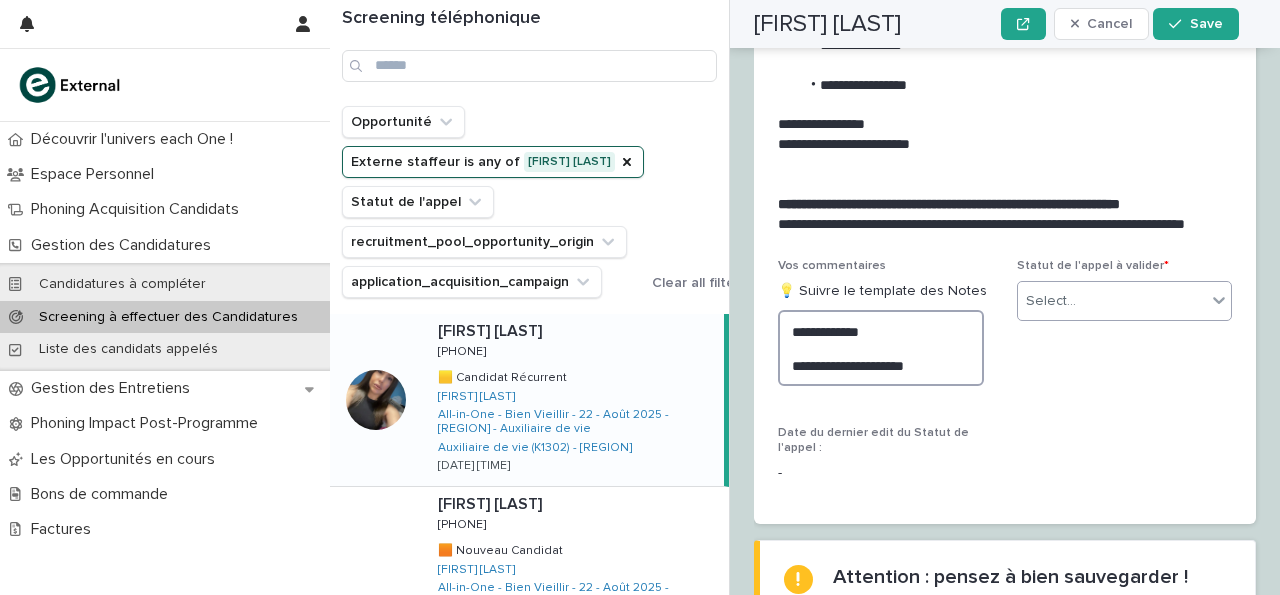 type on "**********" 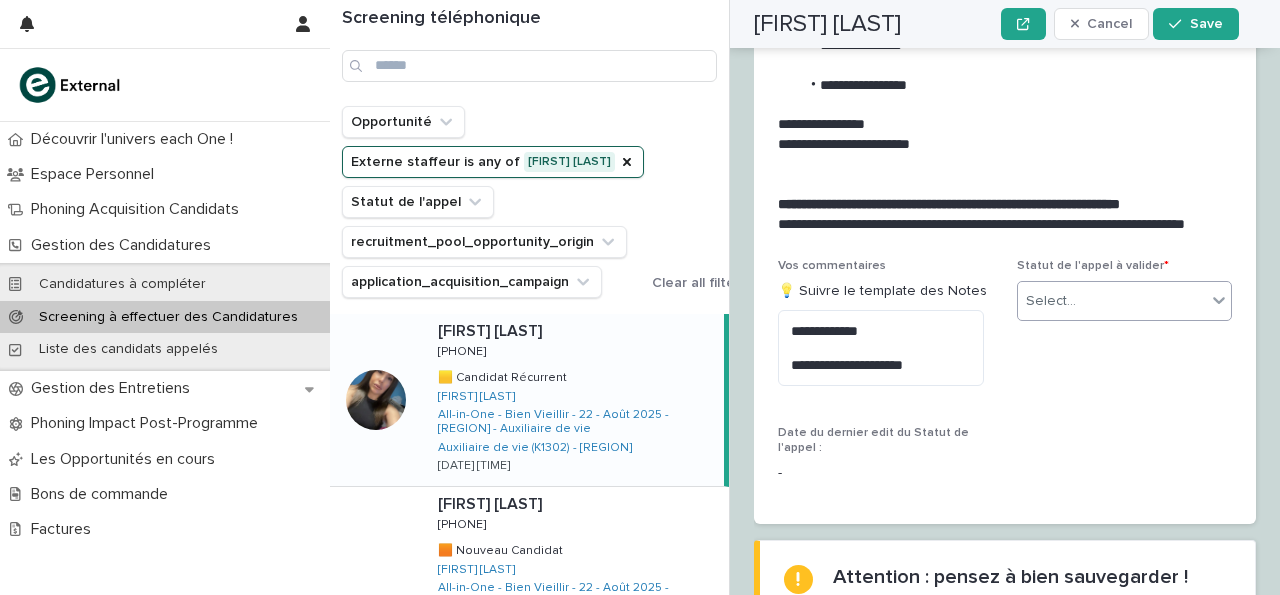 click on "Select..." at bounding box center (1112, 301) 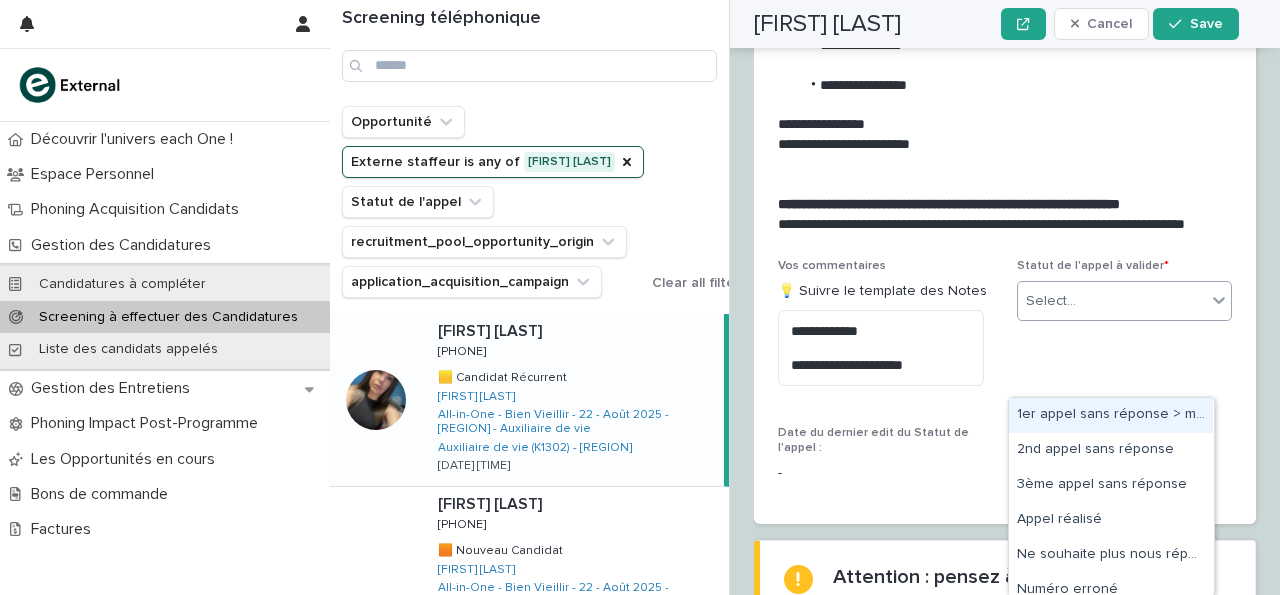 click on "1er appel sans réponse > message laissé" at bounding box center [1111, 415] 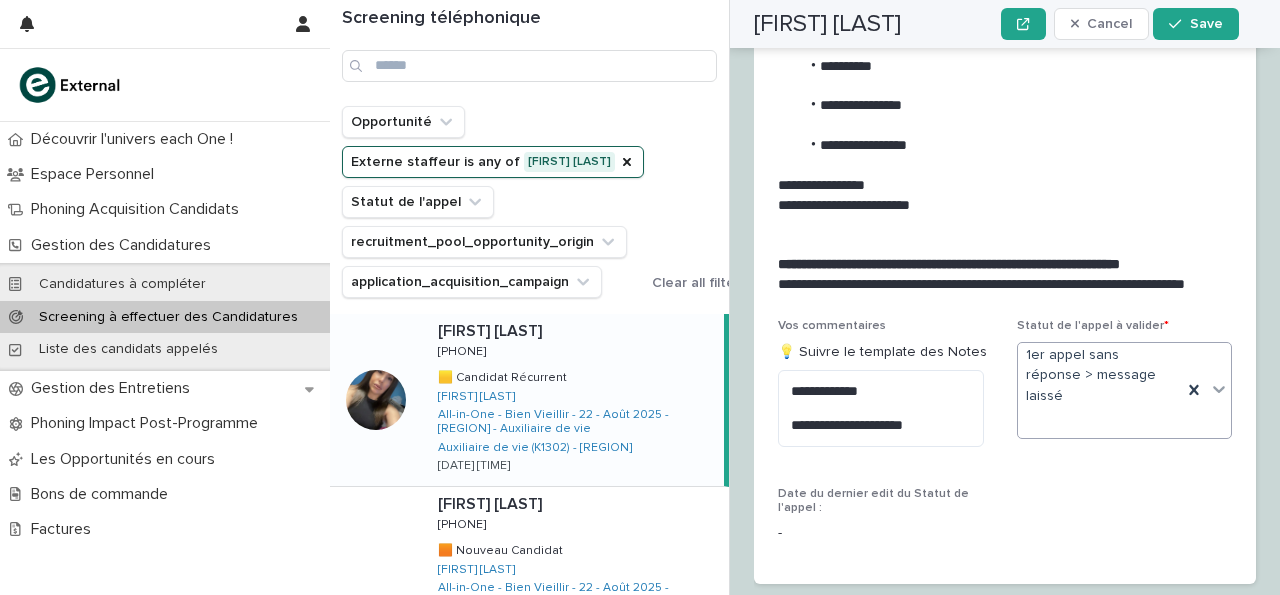 click on "**********" at bounding box center [1005, 75] 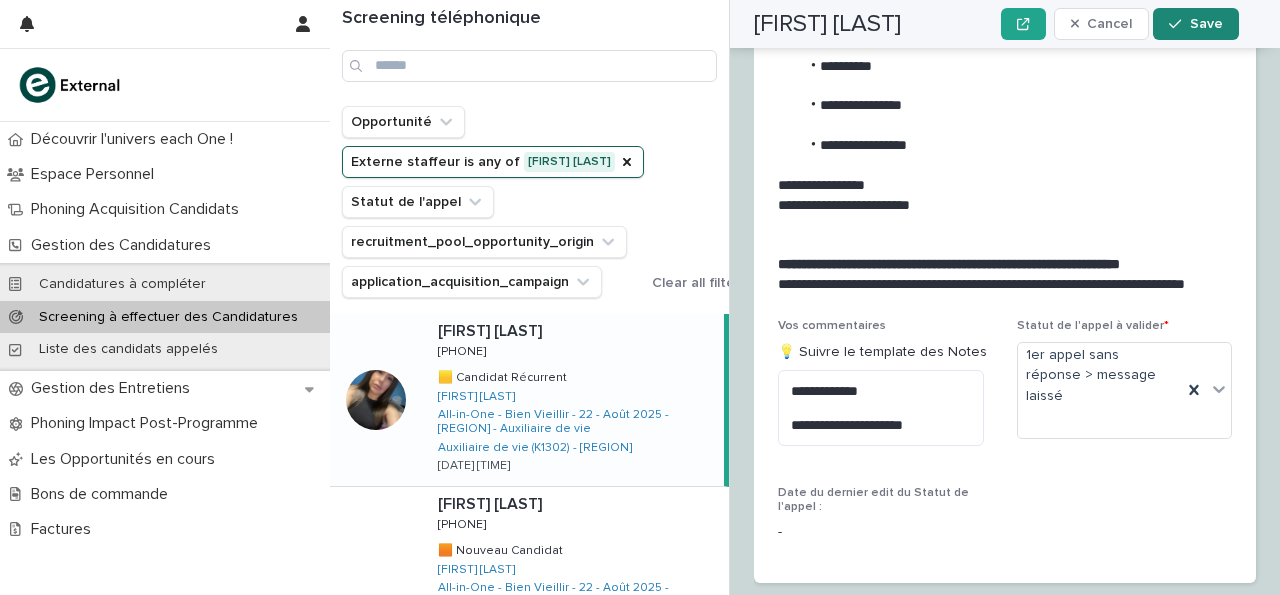 click on "Save" at bounding box center [1195, 24] 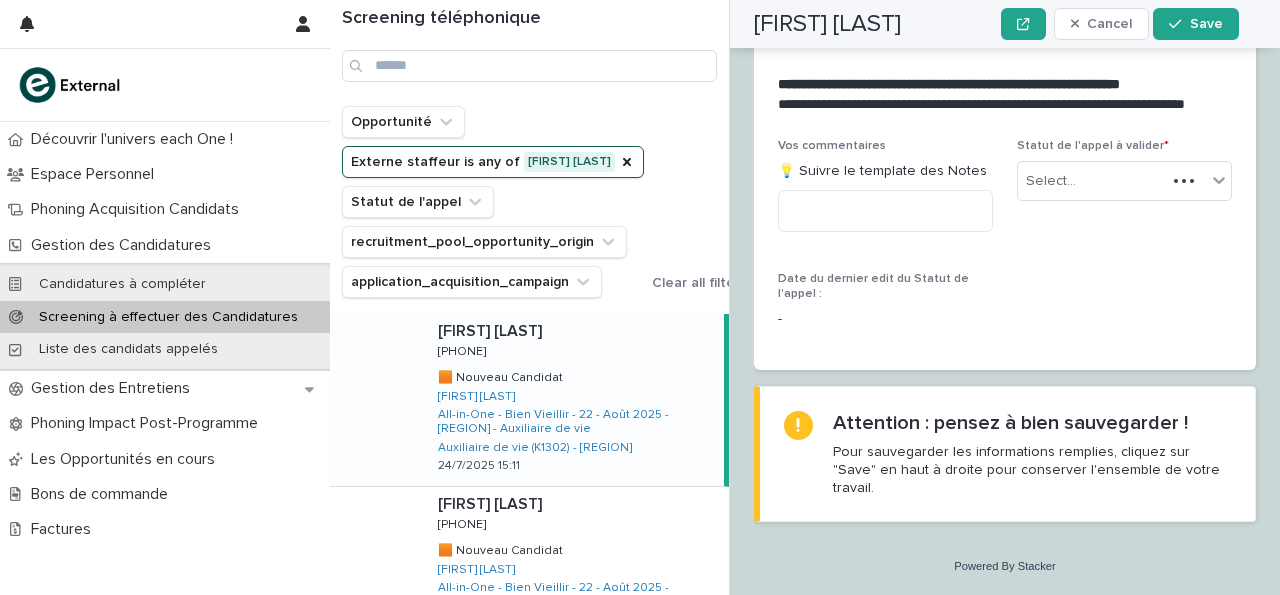 scroll, scrollTop: 2502, scrollLeft: 0, axis: vertical 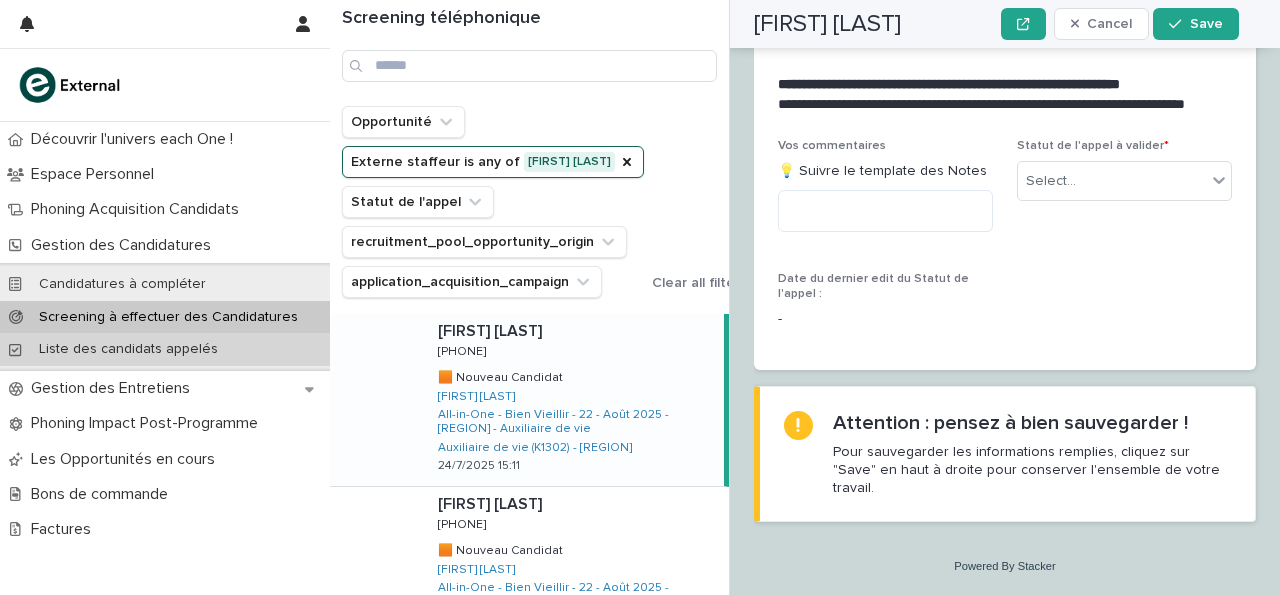 click on "Liste des candidats appelés" at bounding box center [165, 349] 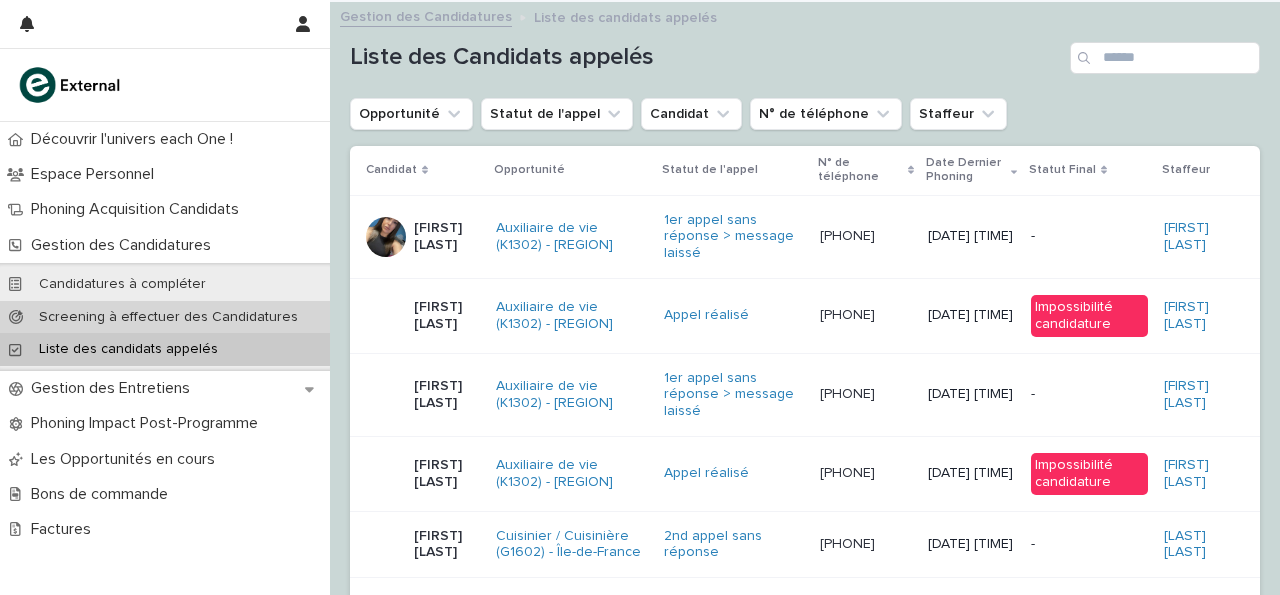 click on "Screening à effectuer des Candidatures" at bounding box center (168, 317) 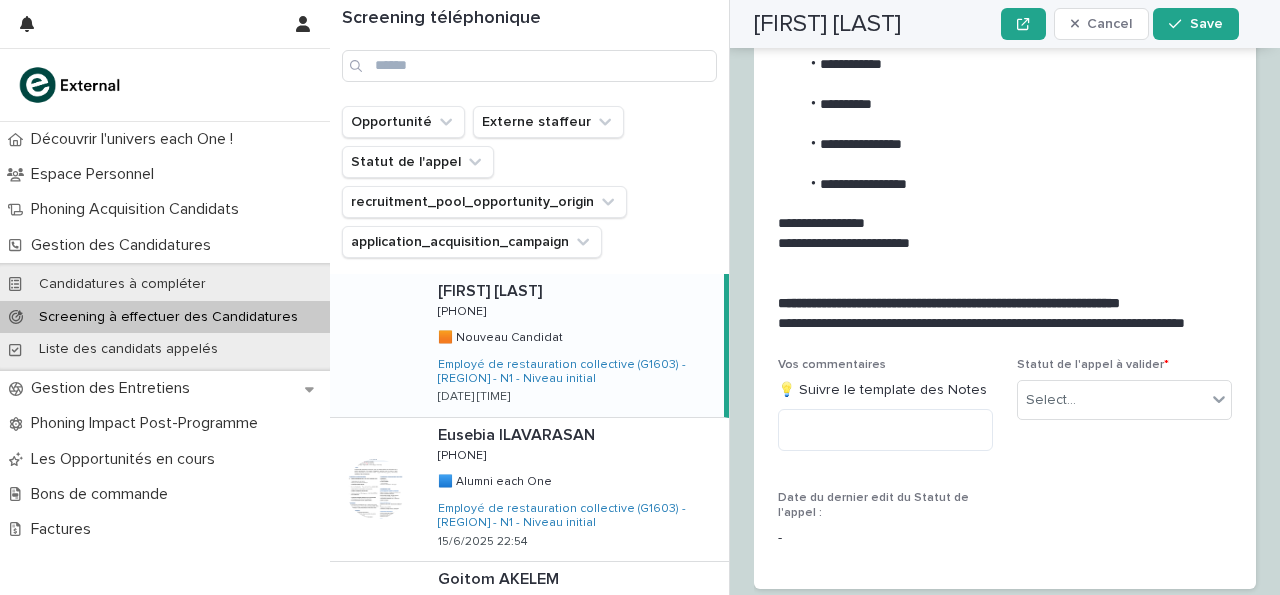 scroll, scrollTop: 2738, scrollLeft: 0, axis: vertical 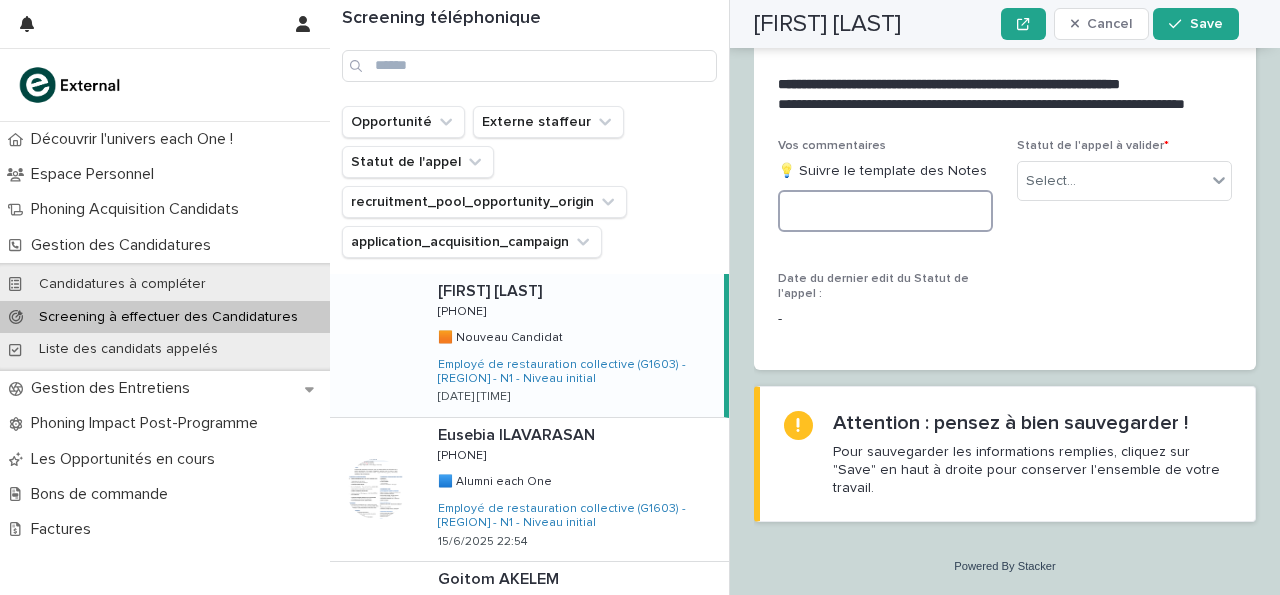 click at bounding box center (885, 211) 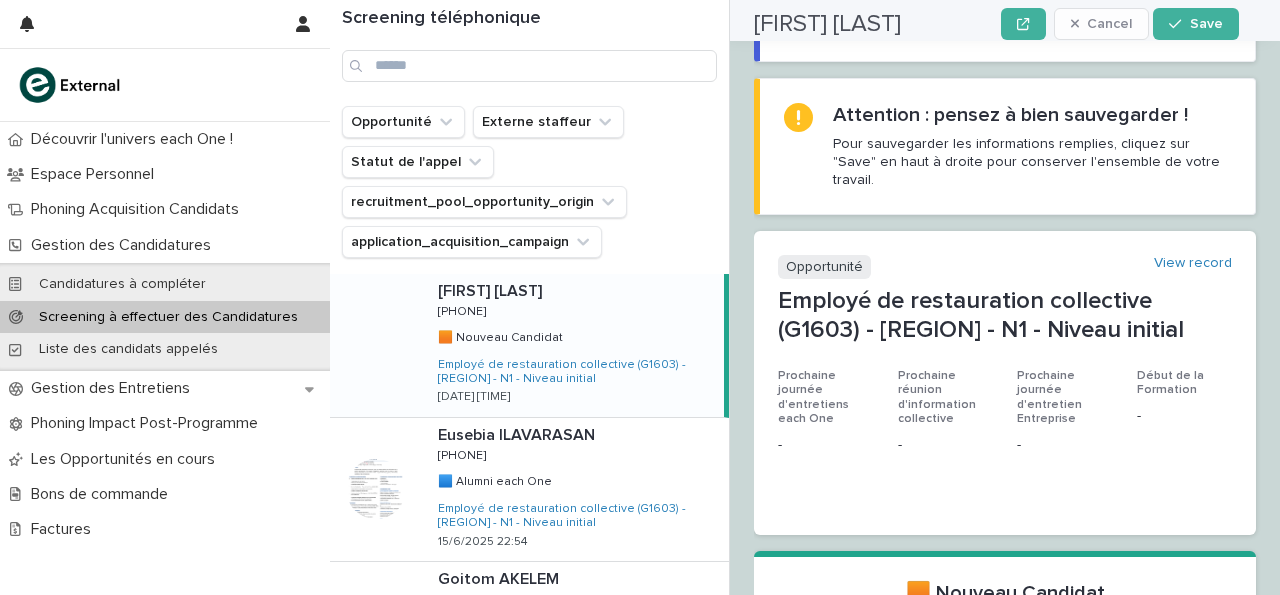 scroll, scrollTop: 0, scrollLeft: 0, axis: both 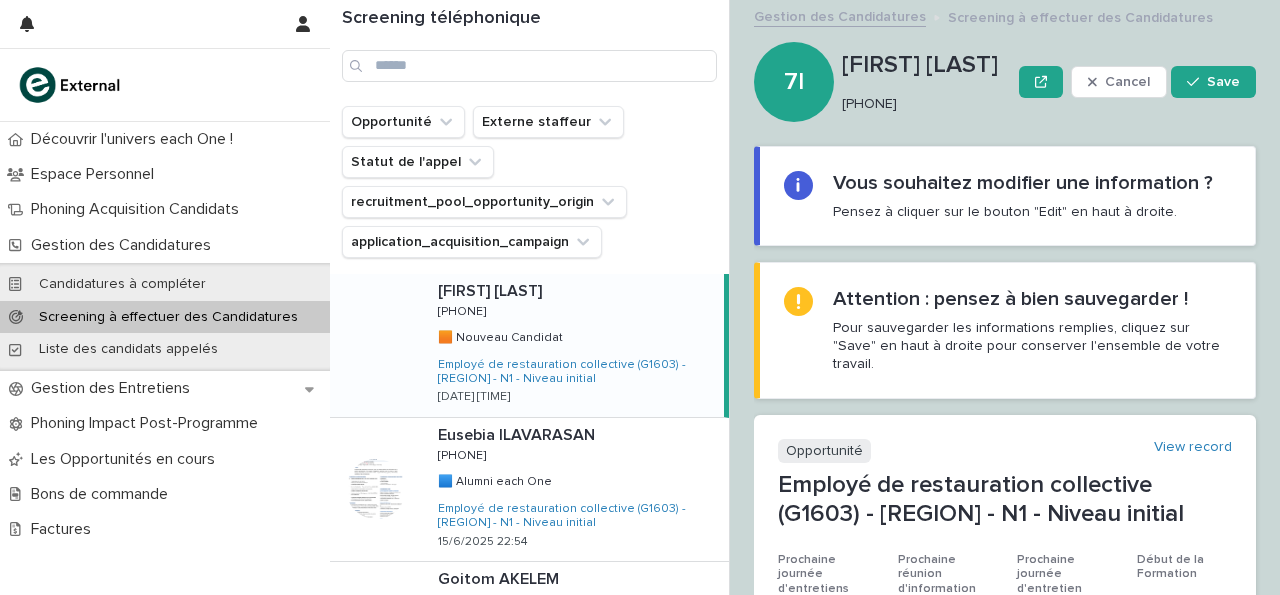 type on "**********" 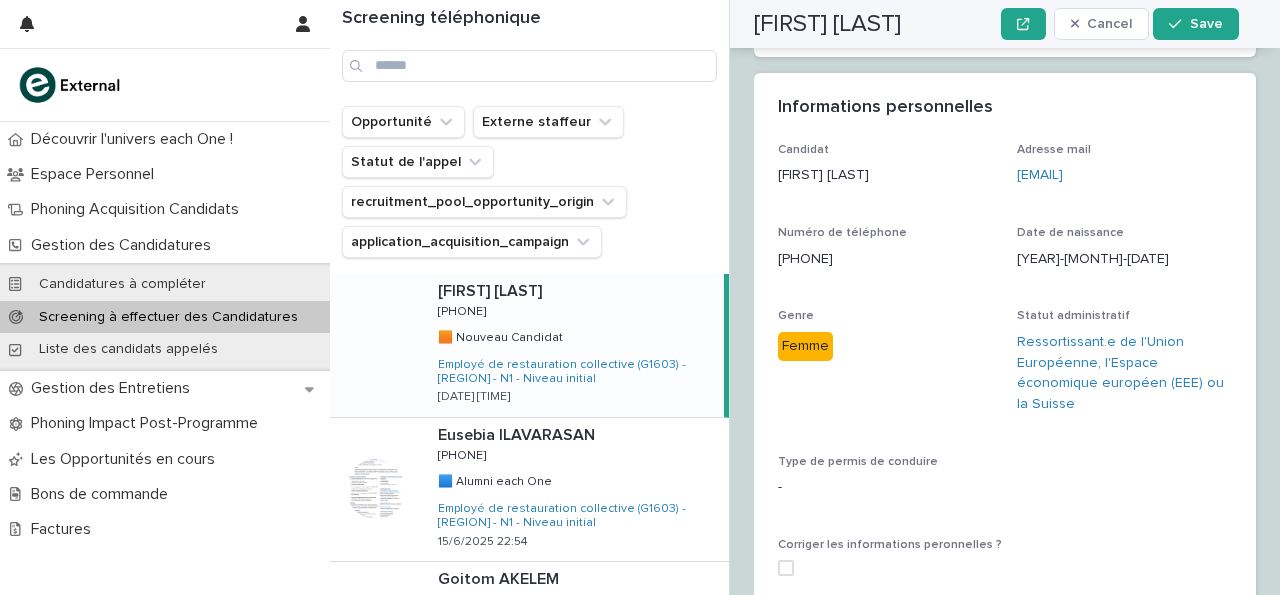scroll, scrollTop: 759, scrollLeft: 0, axis: vertical 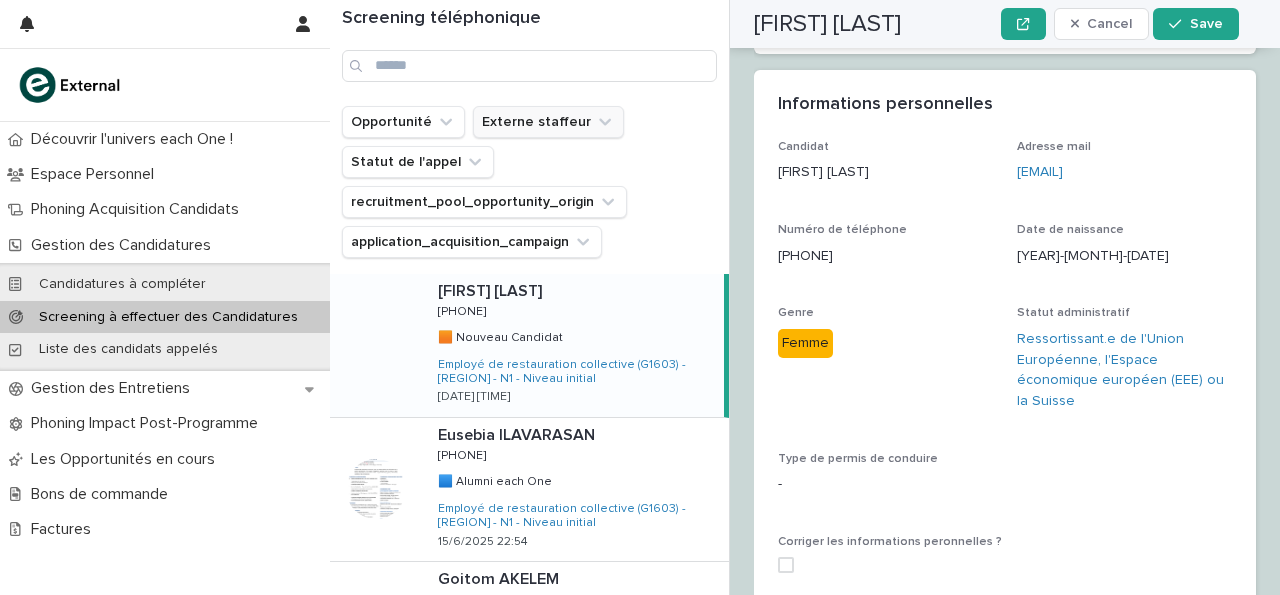 click 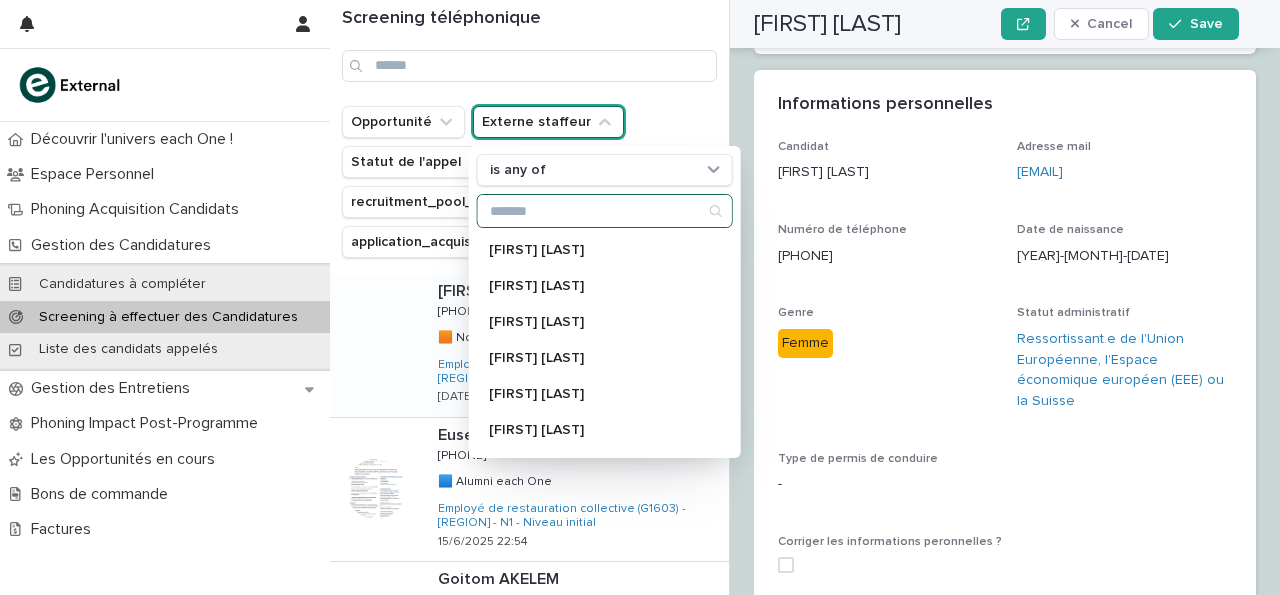 click 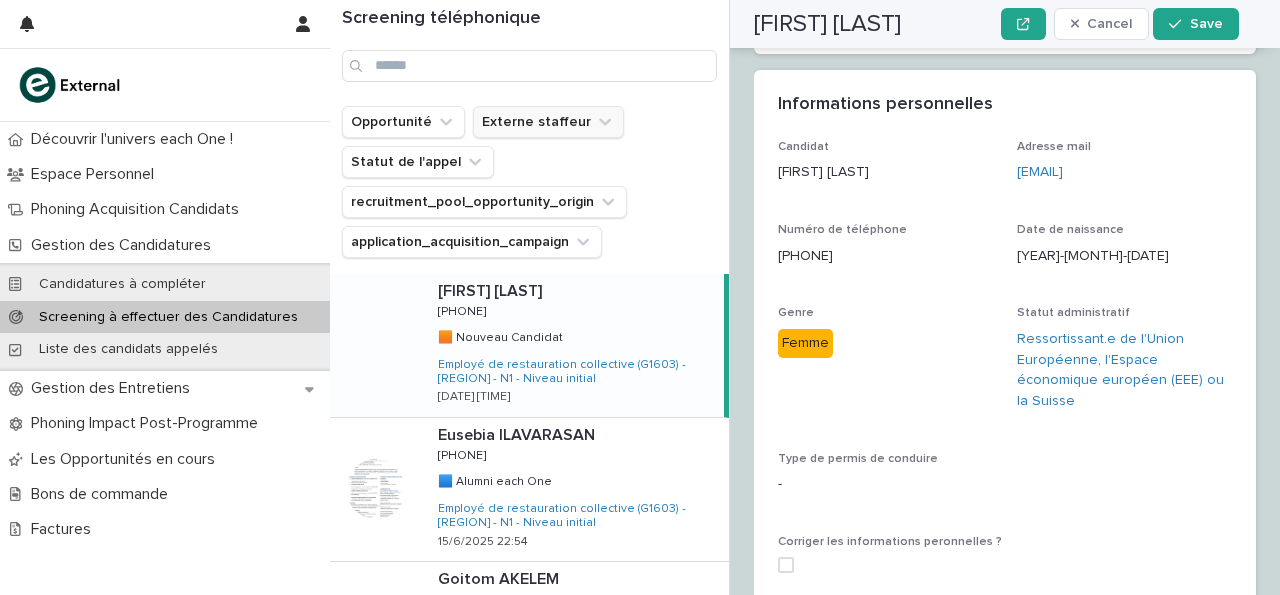 click on "Externe staffeur" at bounding box center [548, 122] 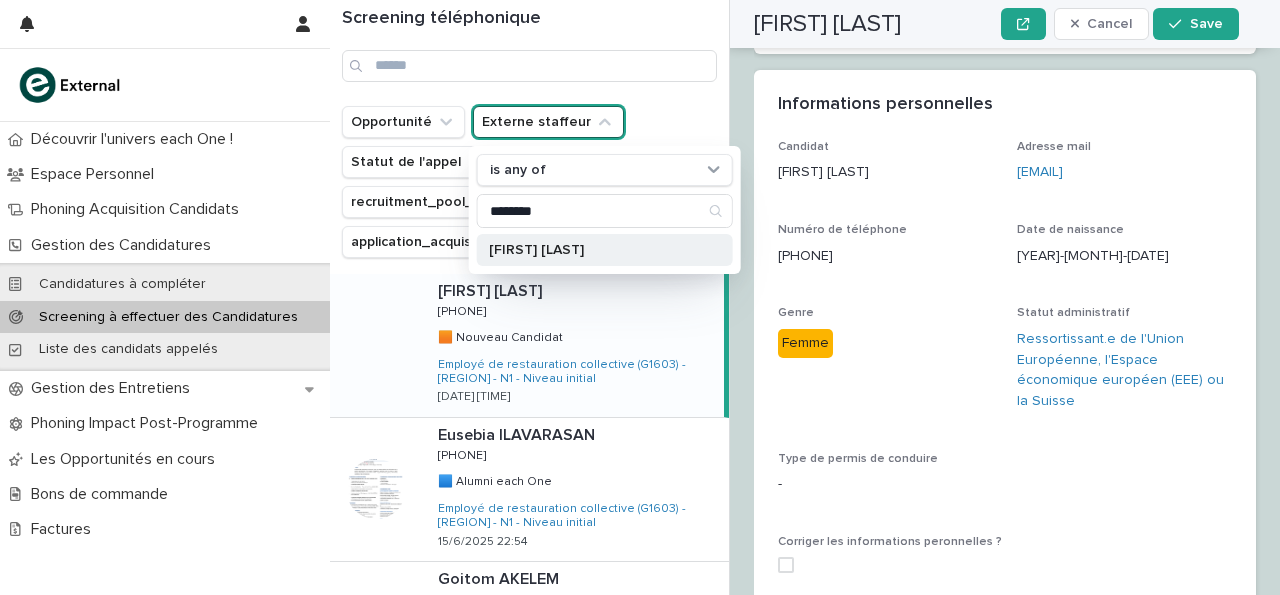 type on "*******" 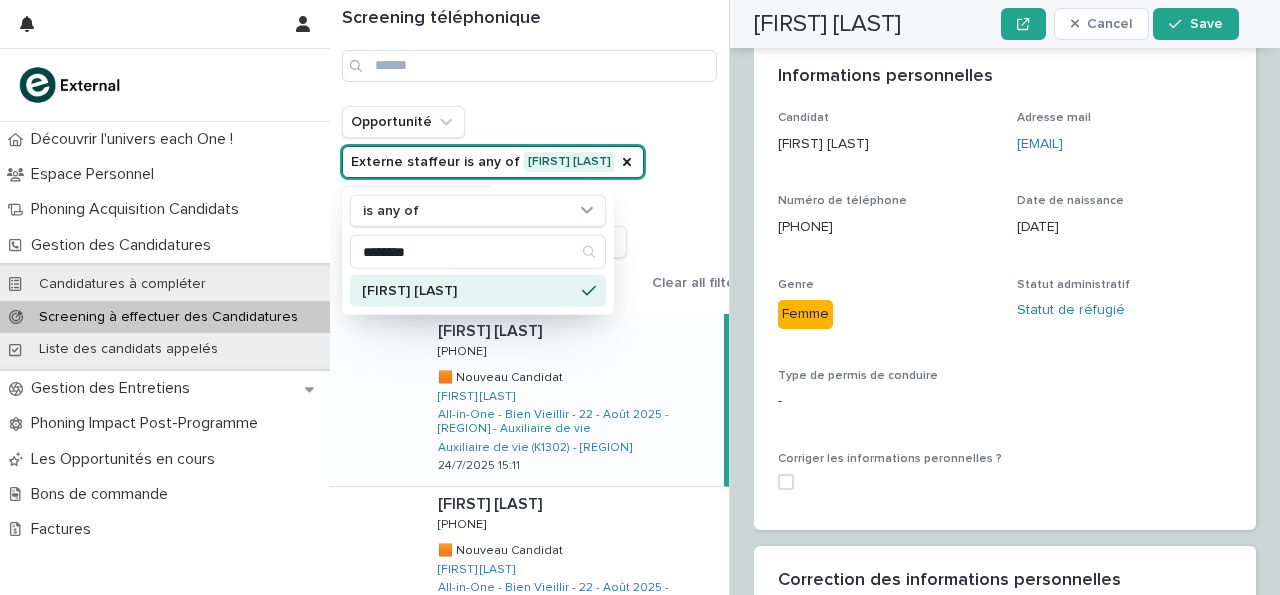 scroll, scrollTop: 828, scrollLeft: 0, axis: vertical 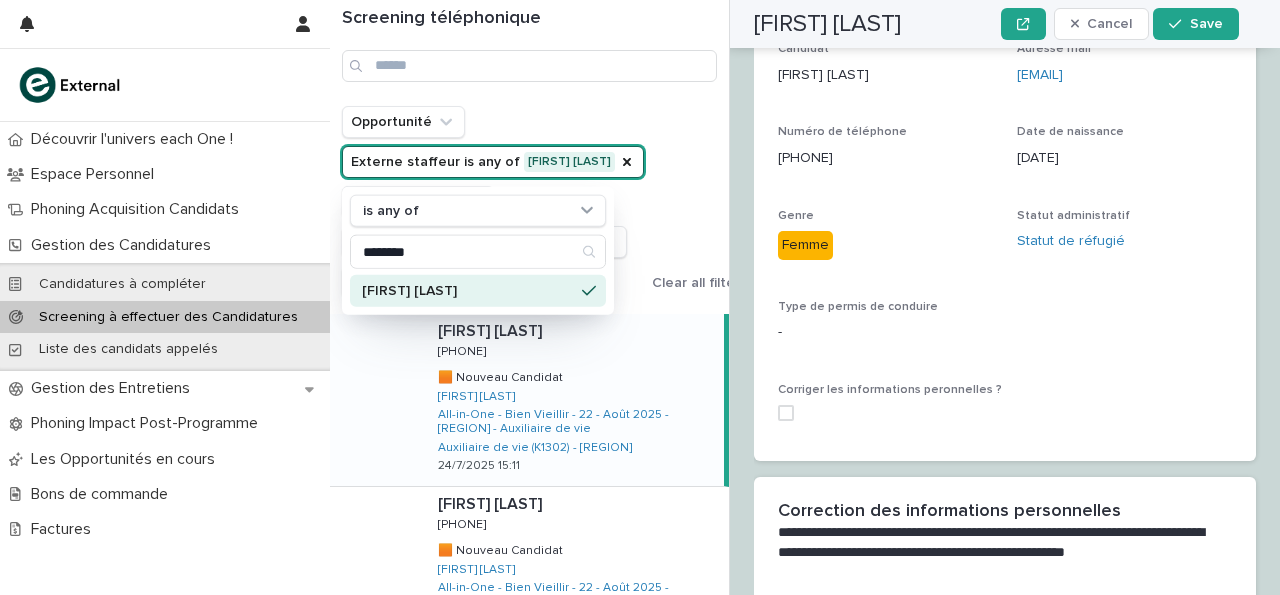 click on "Opportunité Externe staffeur is any of Jeynaba SOW is any of ******* Jeynaba SOW Statut de l'appel recruitment_pool_opportunity_origin application_acquisition_campaign Clear all filters" at bounding box center [544, 202] 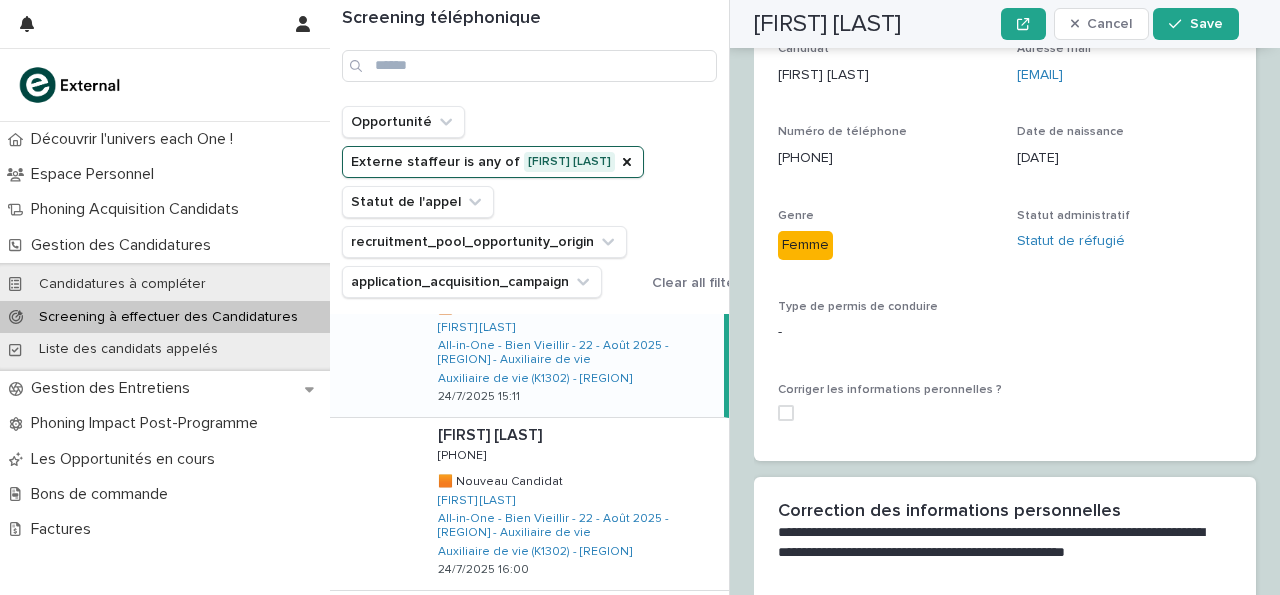 scroll, scrollTop: 0, scrollLeft: 0, axis: both 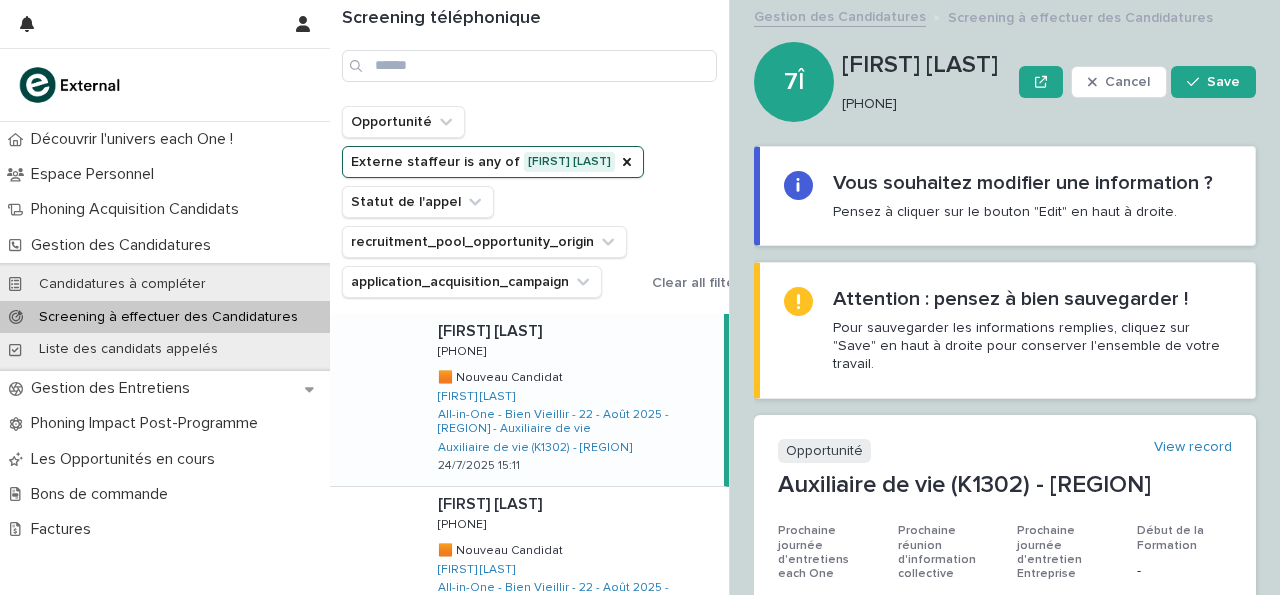 drag, startPoint x: 843, startPoint y: 104, endPoint x: 927, endPoint y: 113, distance: 84.48077 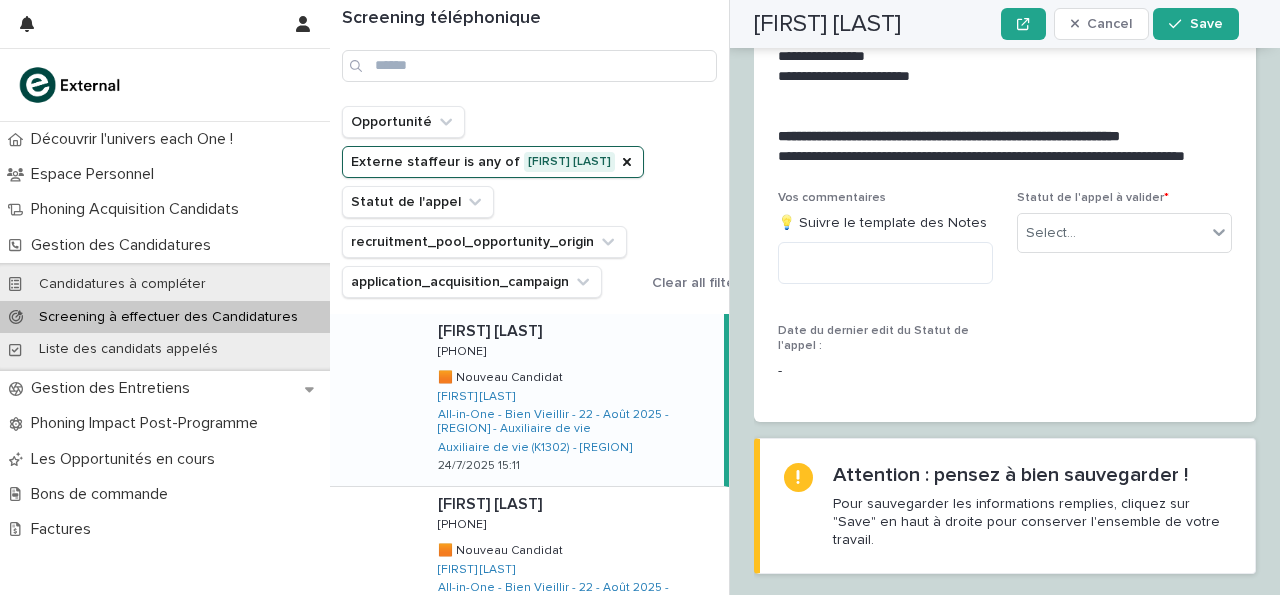 scroll, scrollTop: 2486, scrollLeft: 0, axis: vertical 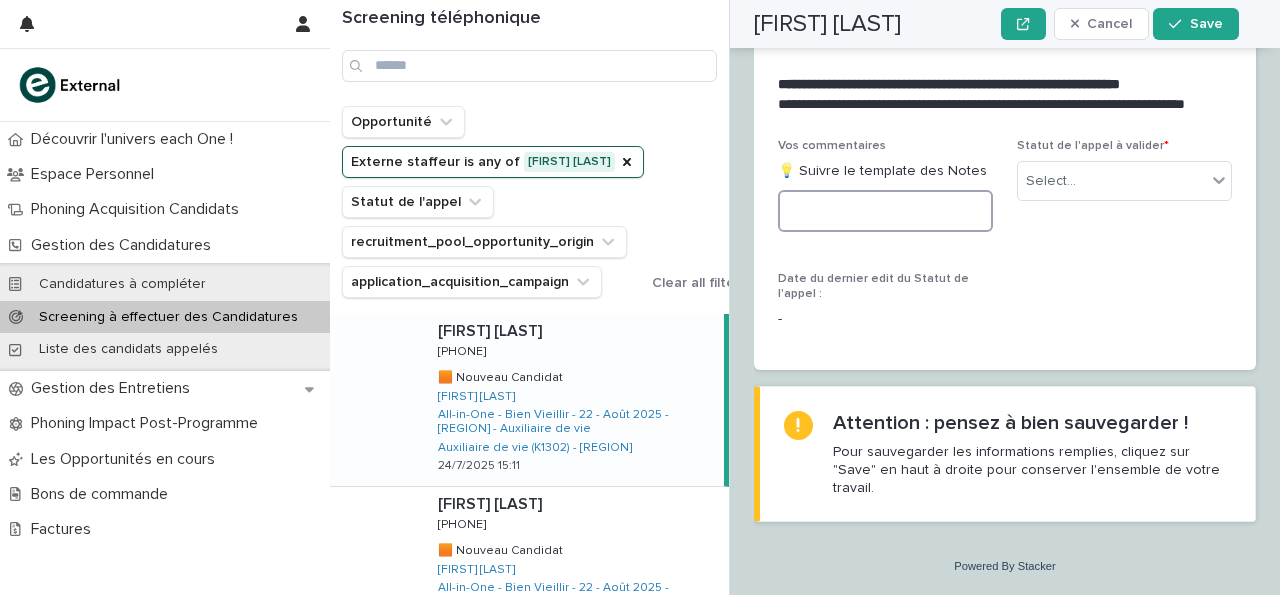 click at bounding box center [885, 211] 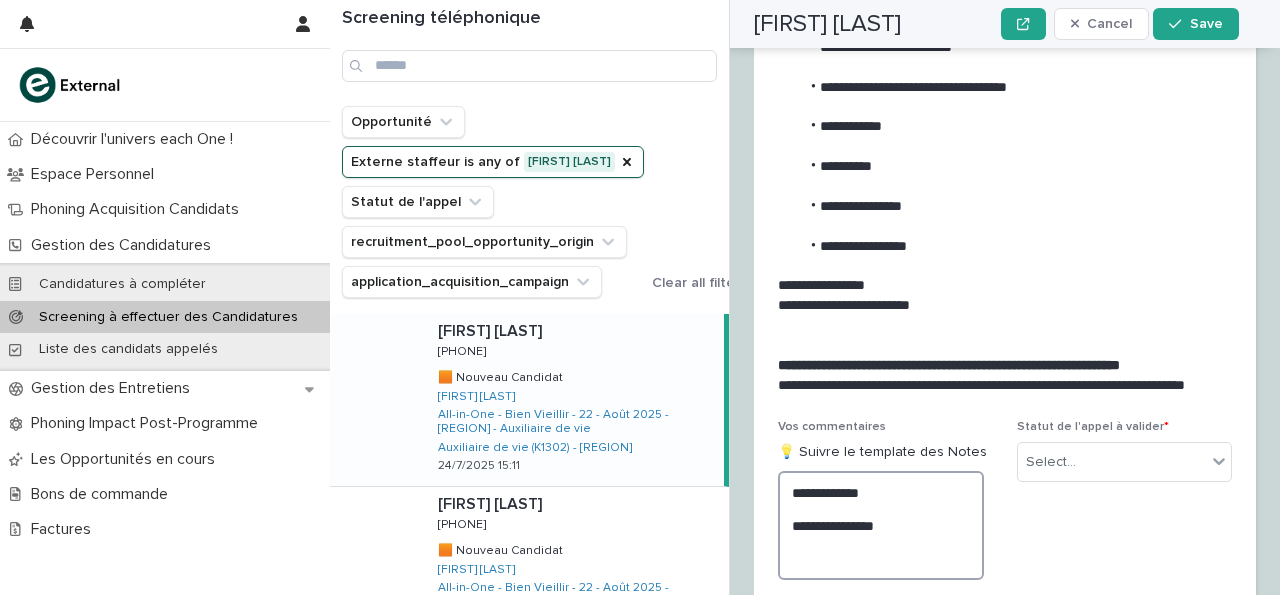 scroll, scrollTop: 2181, scrollLeft: 0, axis: vertical 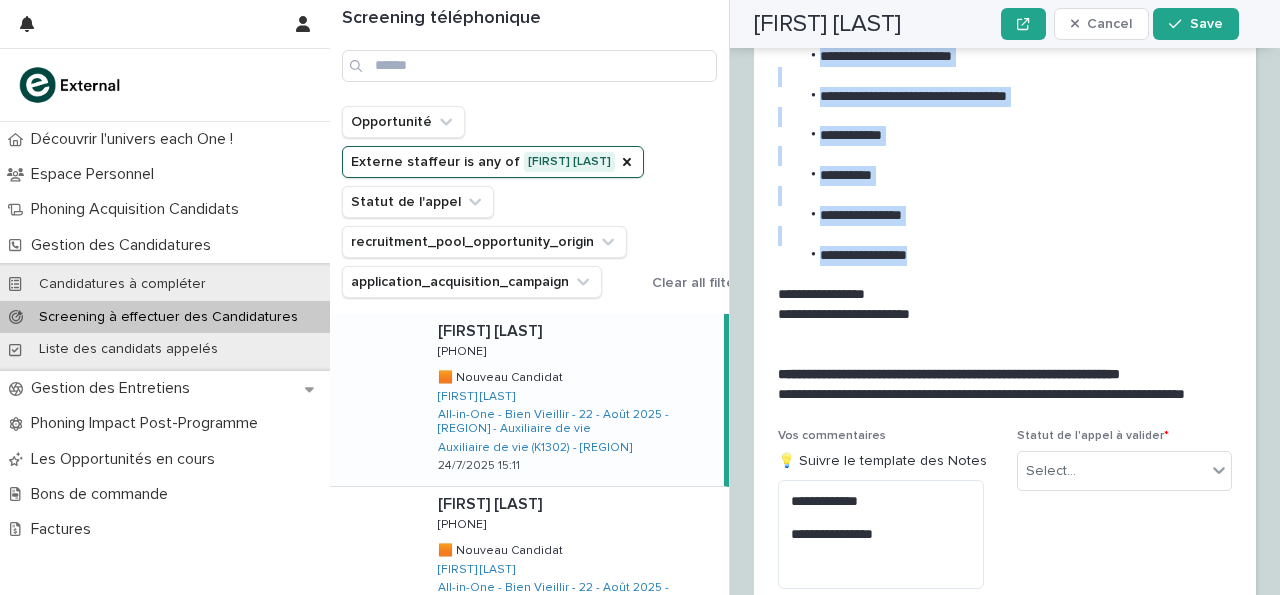 drag, startPoint x: 819, startPoint y: 104, endPoint x: 946, endPoint y: 318, distance: 248.84734 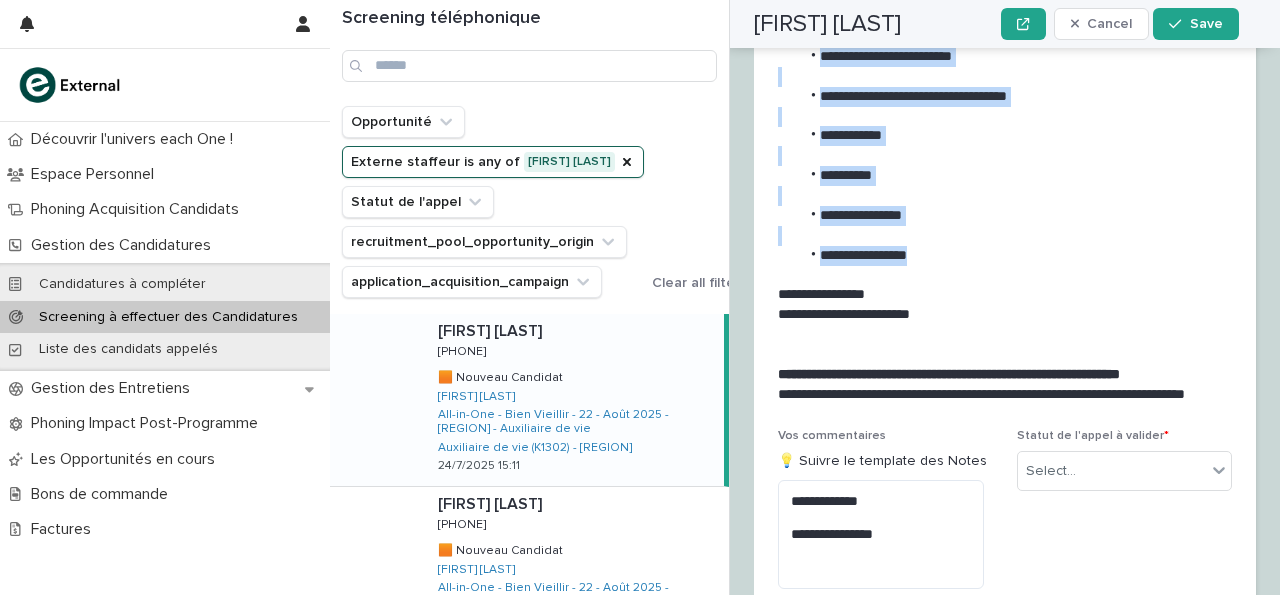 click on "**********" at bounding box center (1001, 195) 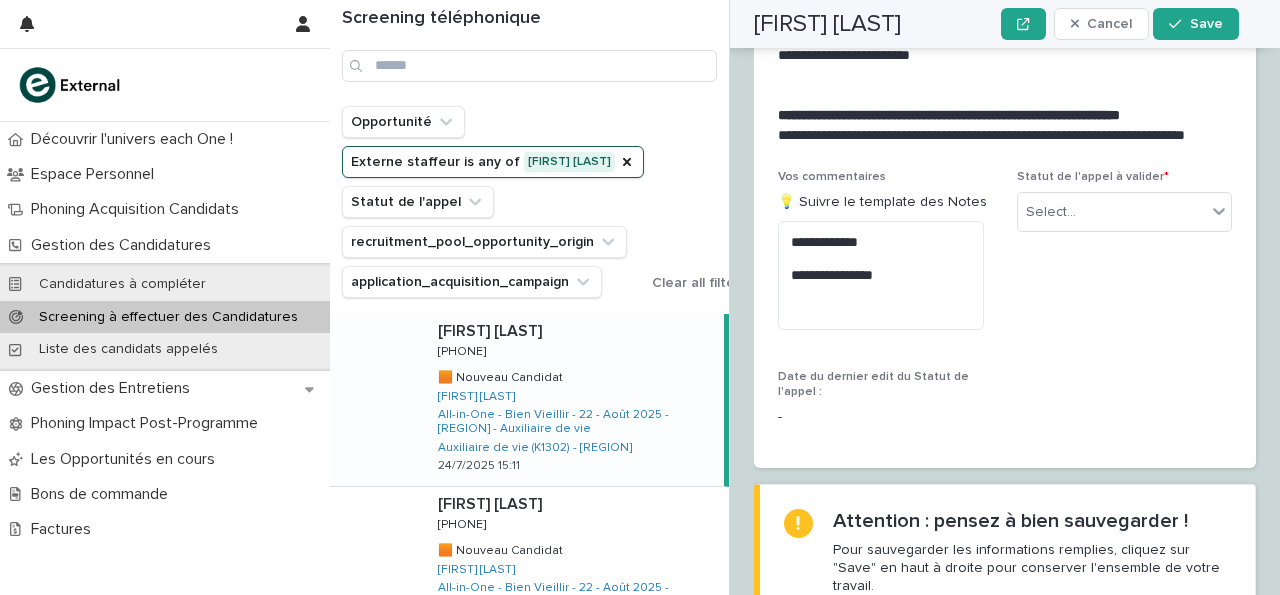 scroll, scrollTop: 2442, scrollLeft: 0, axis: vertical 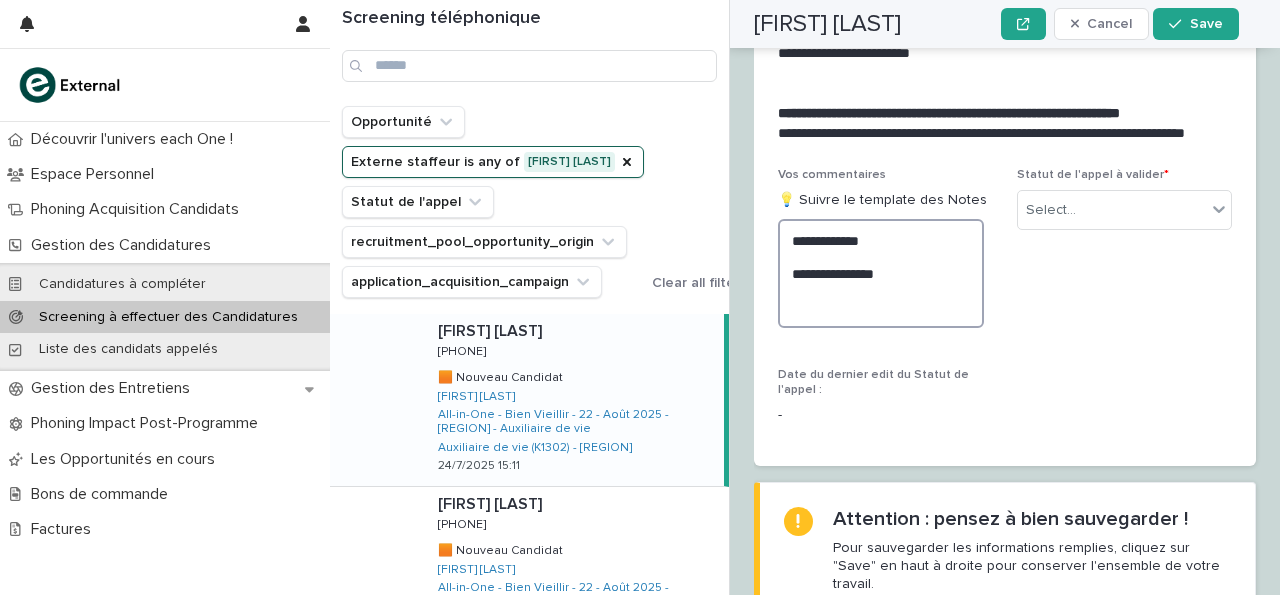 click on "**********" at bounding box center [881, 273] 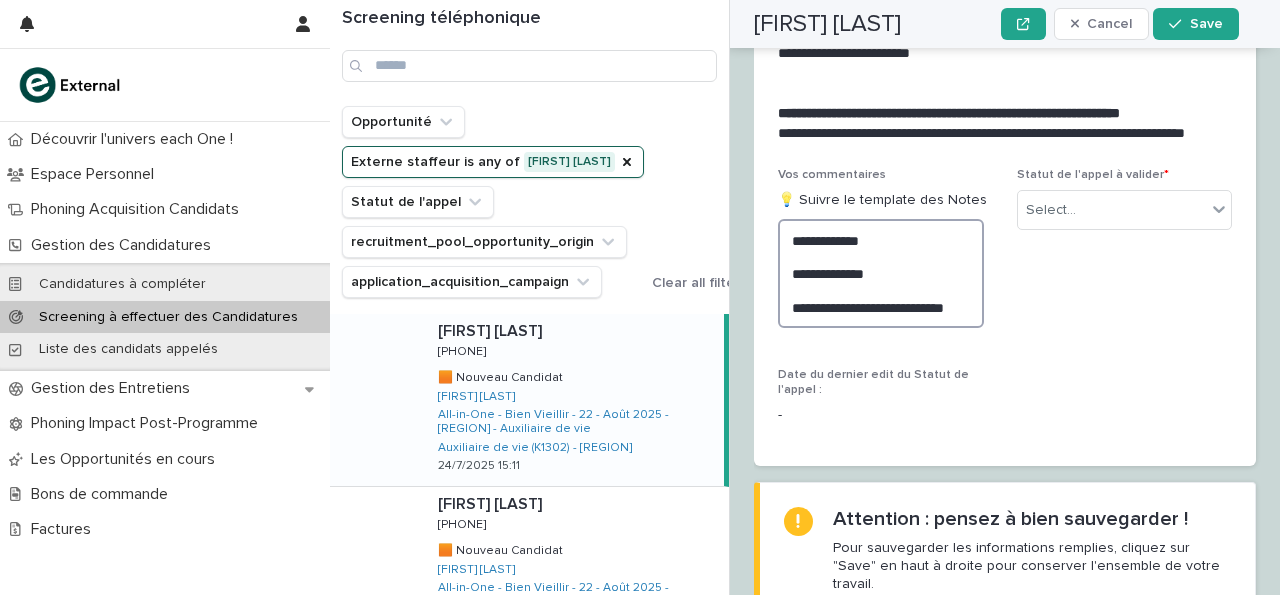 scroll, scrollTop: 2488, scrollLeft: 0, axis: vertical 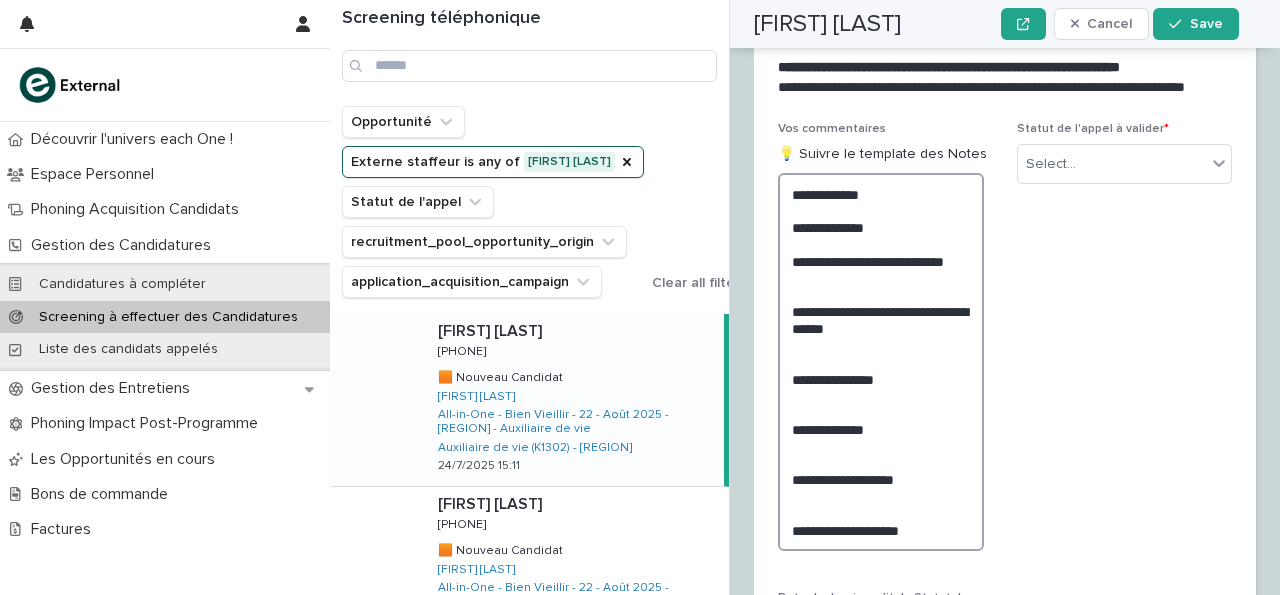 click on "**********" at bounding box center [881, 362] 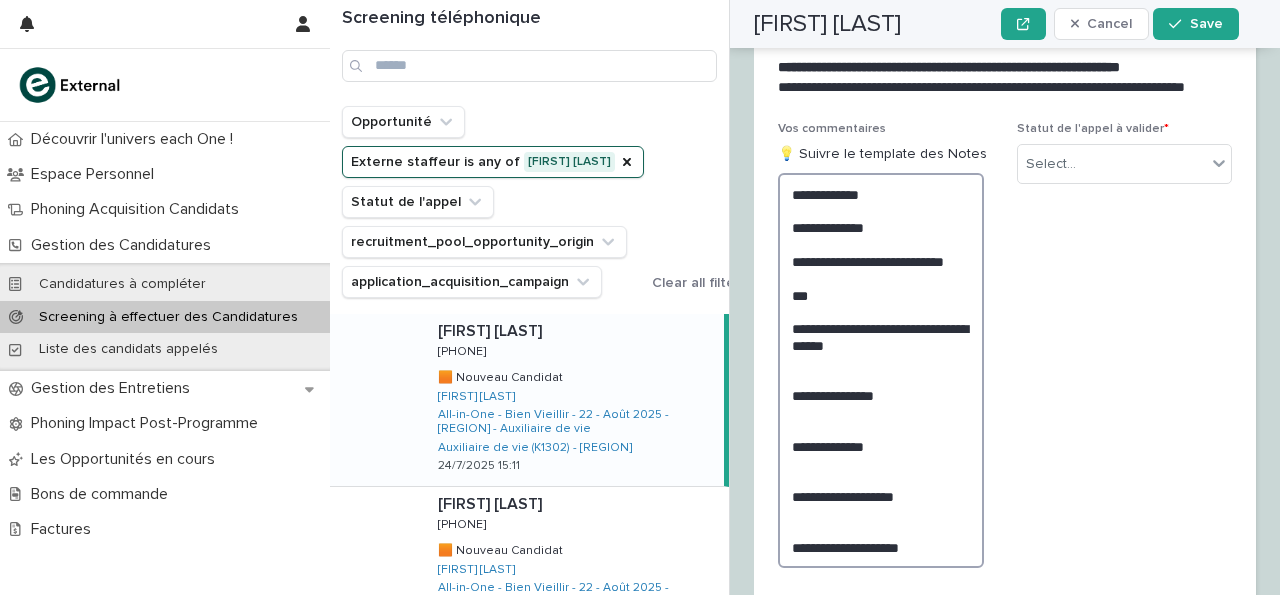 click on "**********" at bounding box center [881, 370] 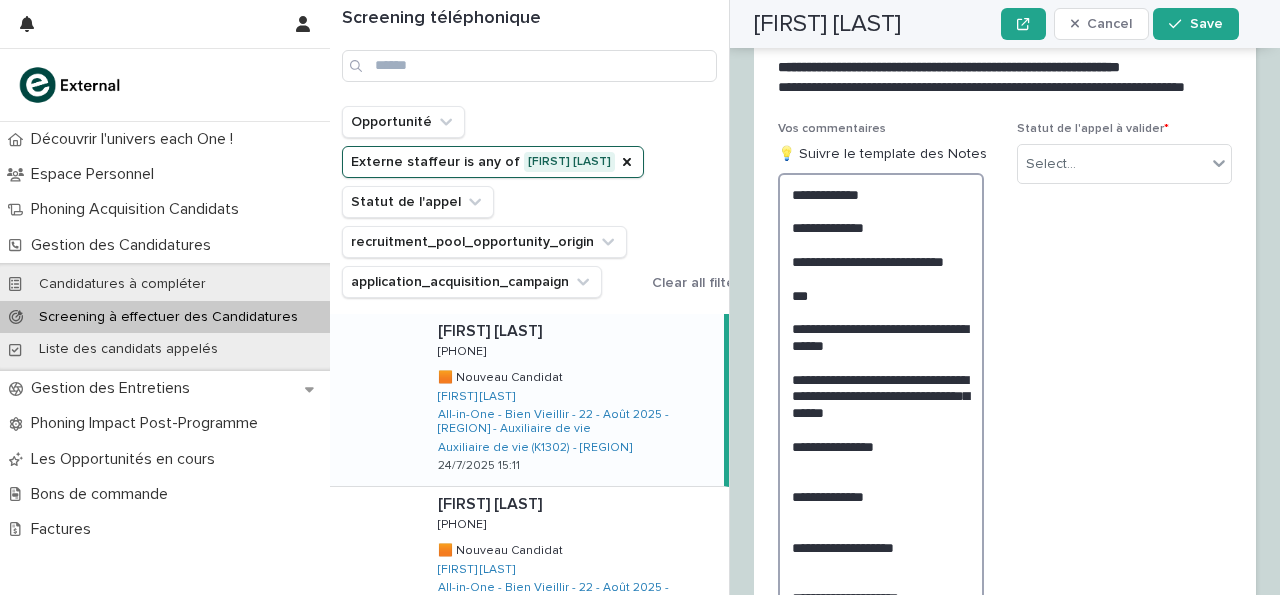 scroll, scrollTop: 2572, scrollLeft: 0, axis: vertical 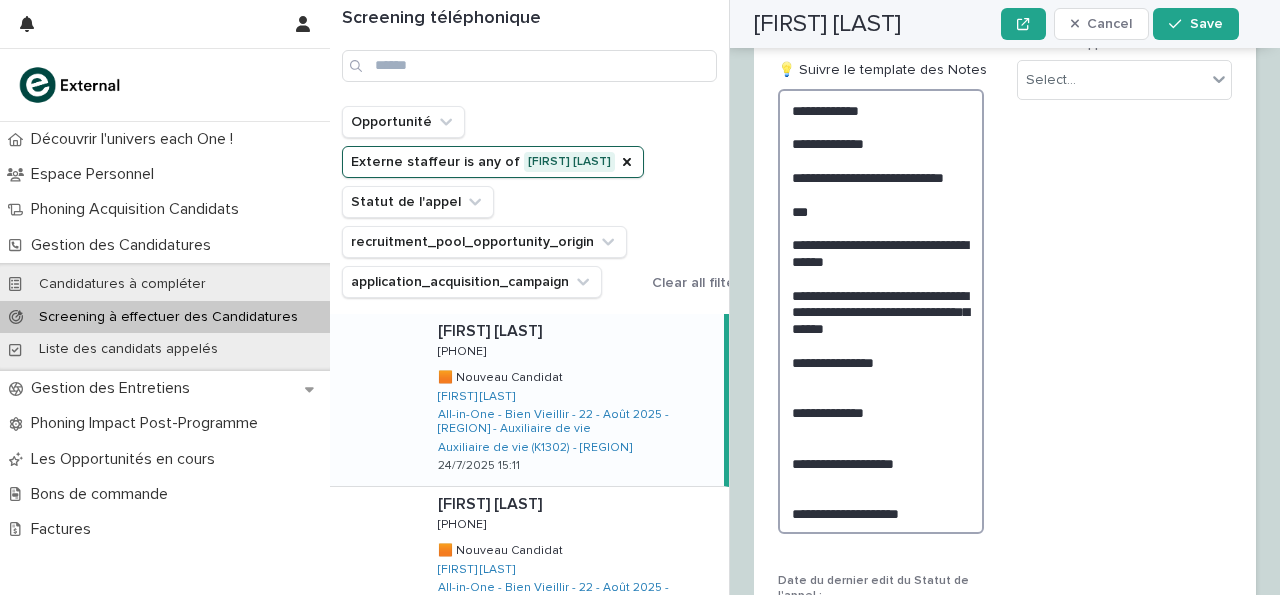 click on "**********" at bounding box center [881, 311] 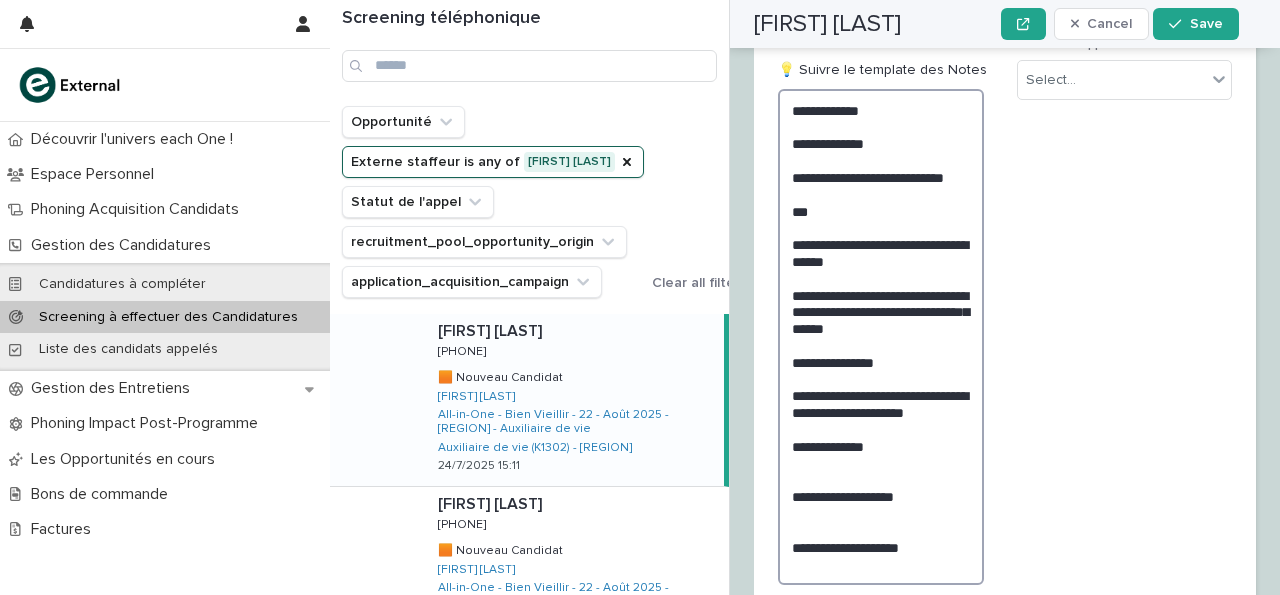 scroll, scrollTop: 2572, scrollLeft: 0, axis: vertical 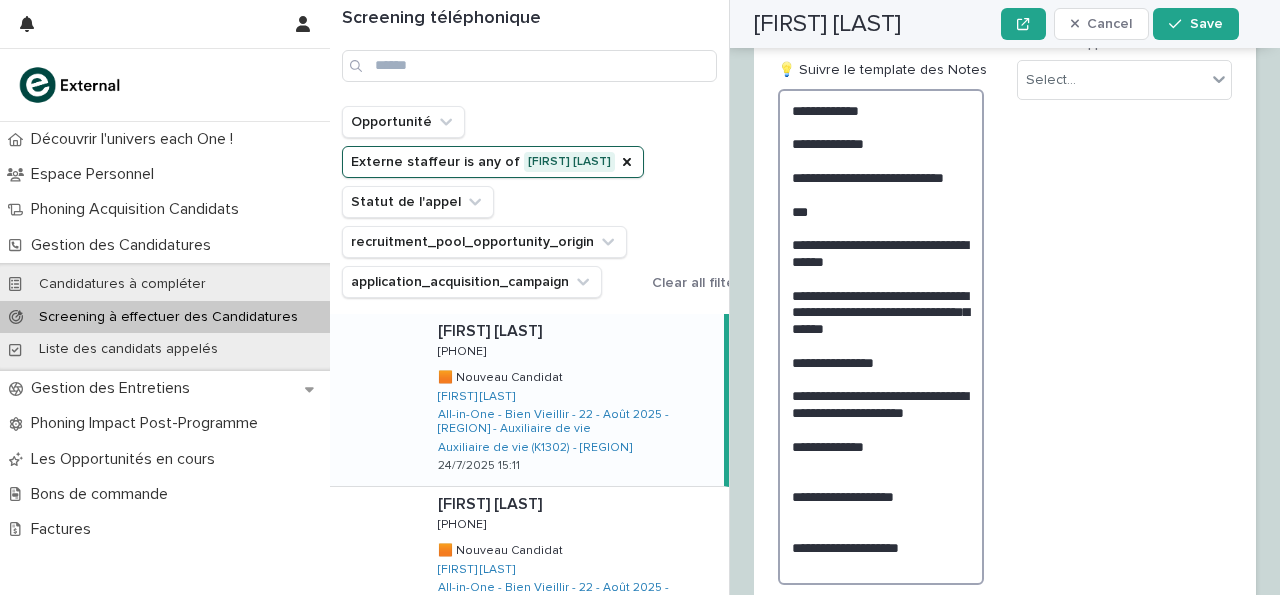 click on "**********" at bounding box center (881, 337) 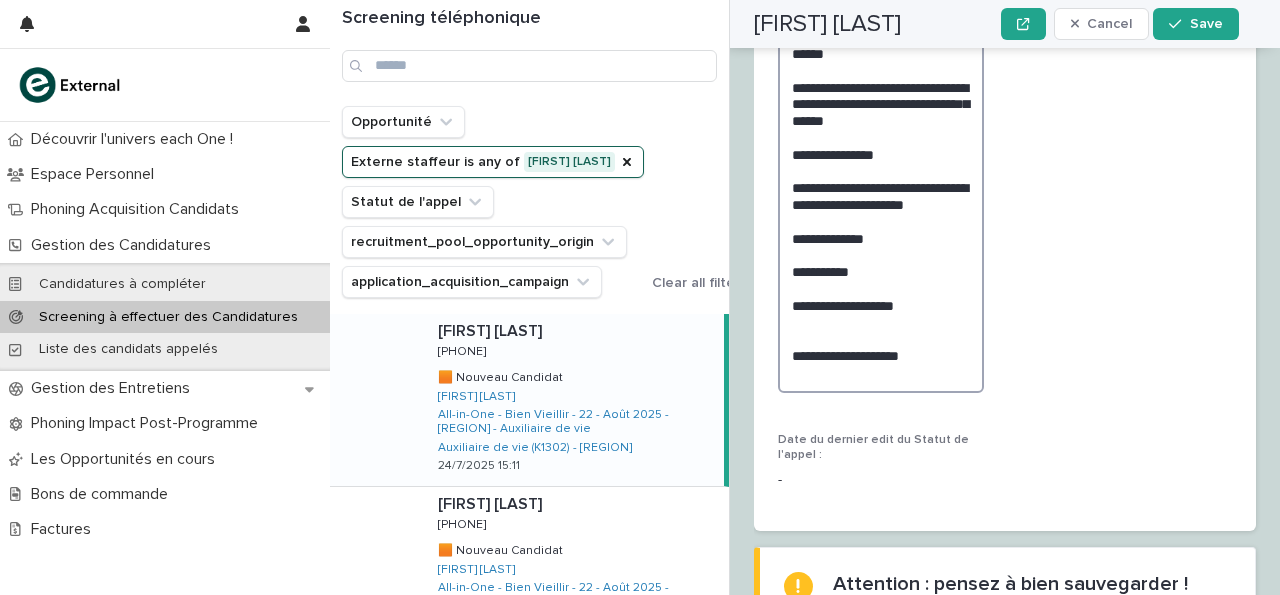 scroll, scrollTop: 2868, scrollLeft: 0, axis: vertical 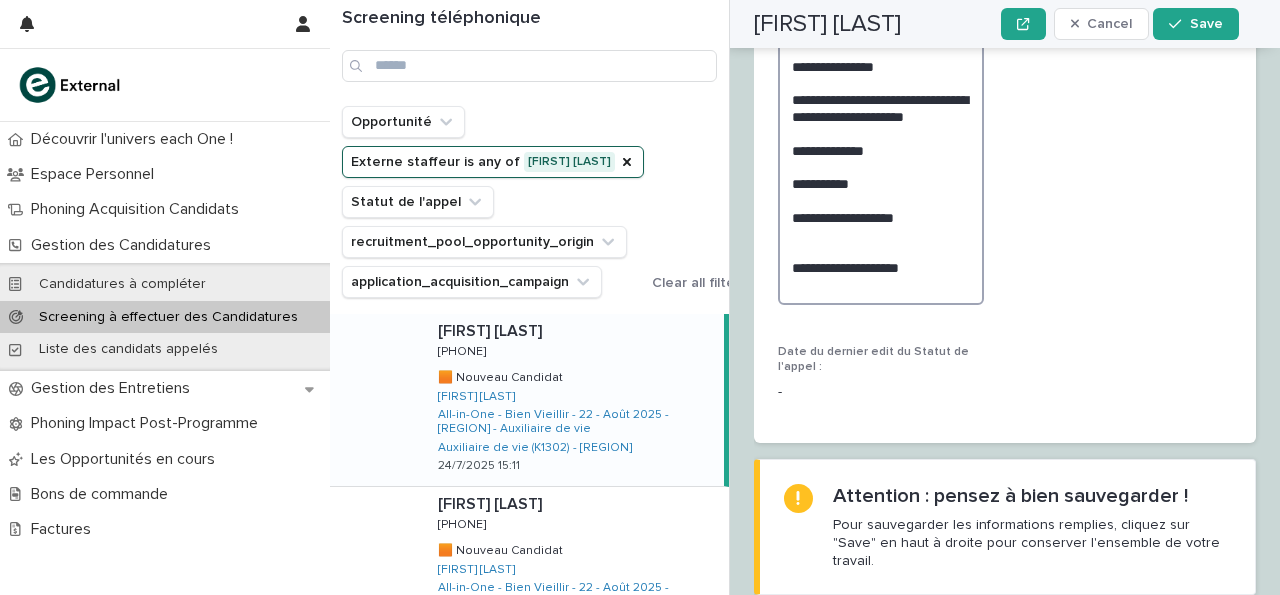 click on "**********" at bounding box center [881, 49] 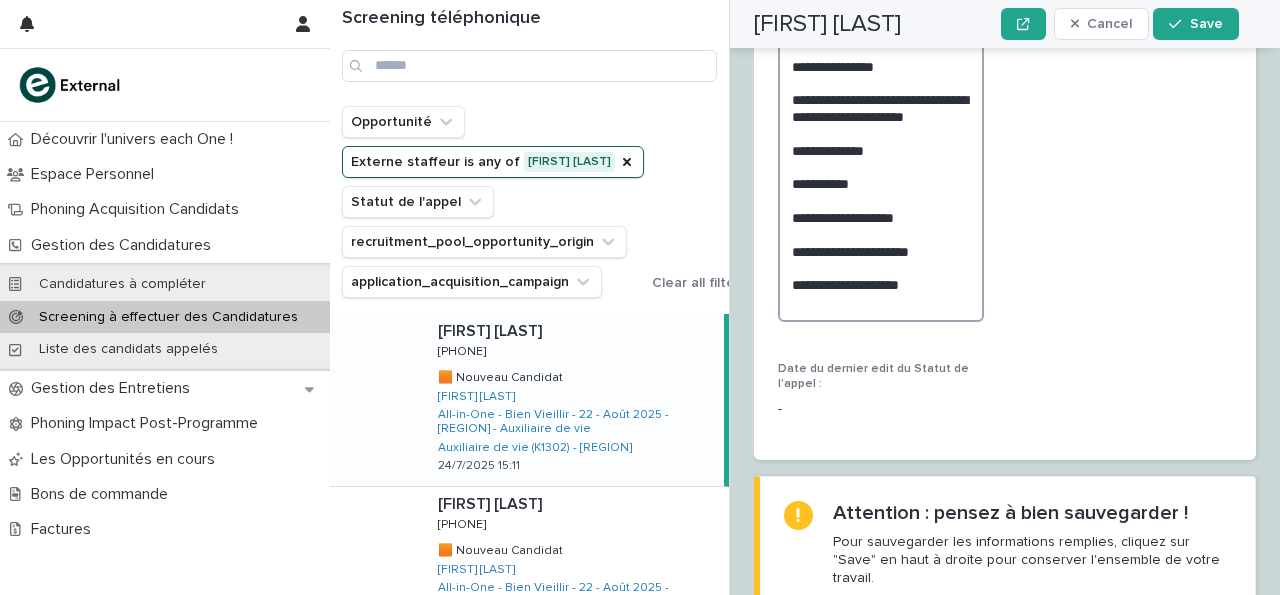 scroll, scrollTop: 2868, scrollLeft: 0, axis: vertical 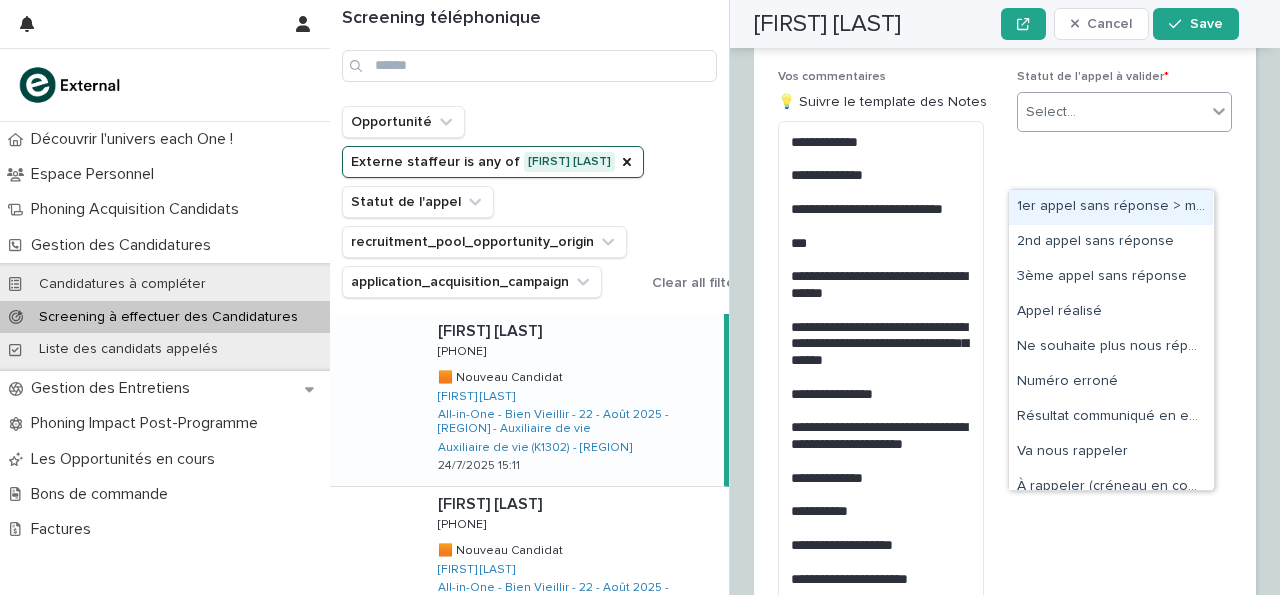 click on "Select..." at bounding box center (1112, 112) 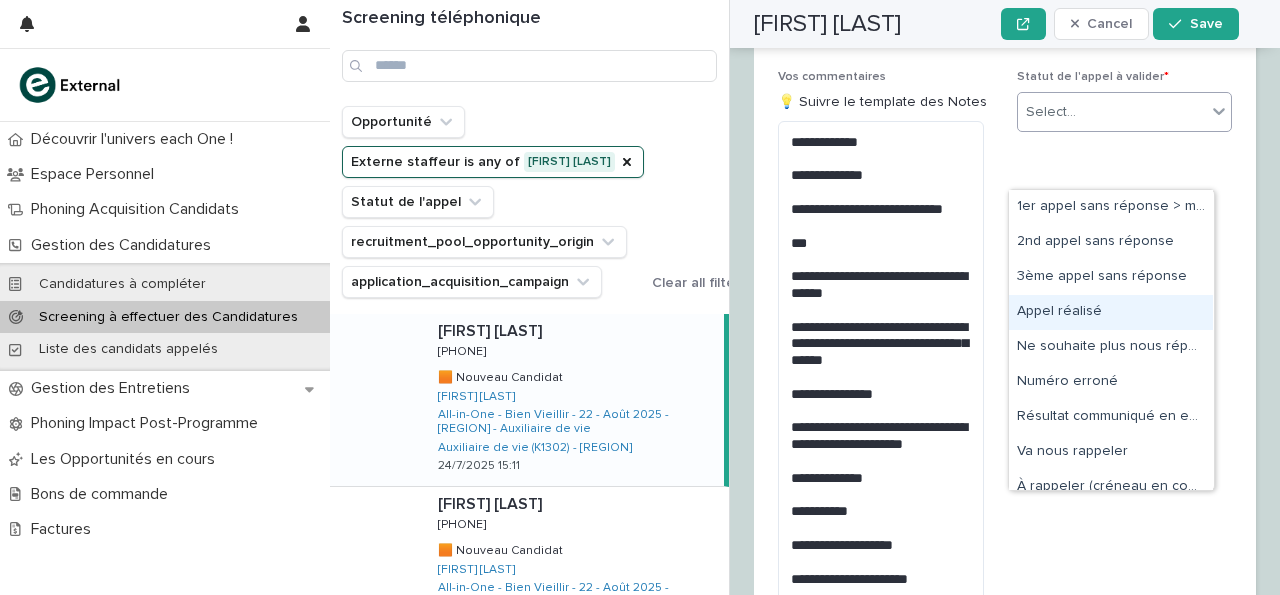 click on "Appel réalisé" at bounding box center (1111, 312) 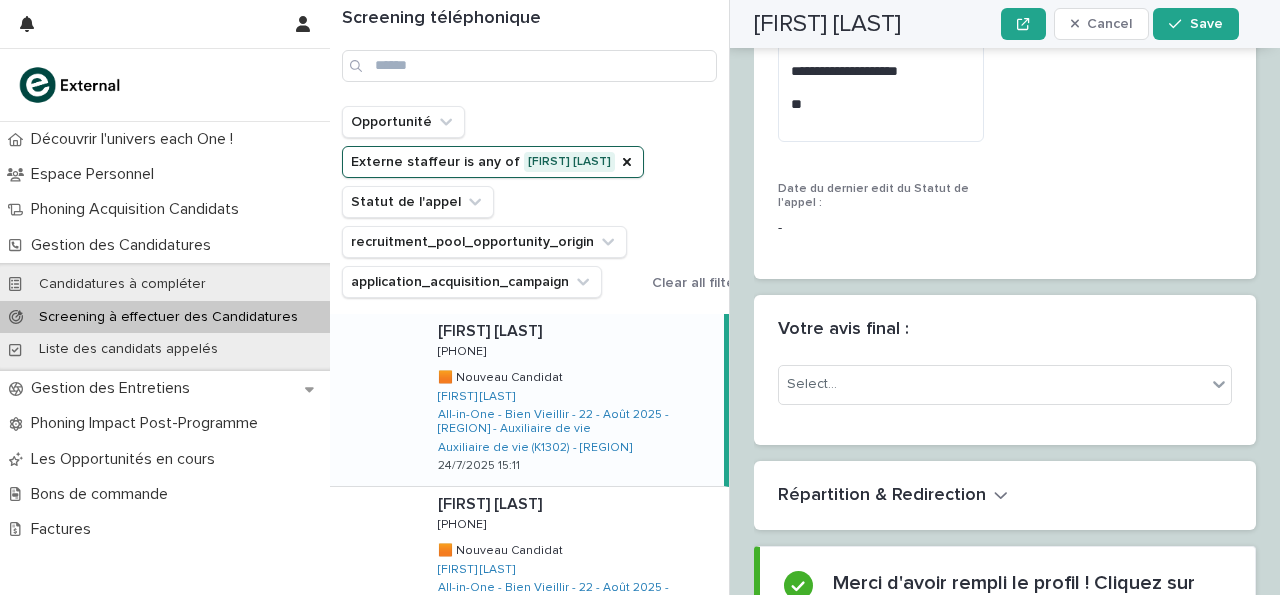 scroll, scrollTop: 3143, scrollLeft: 0, axis: vertical 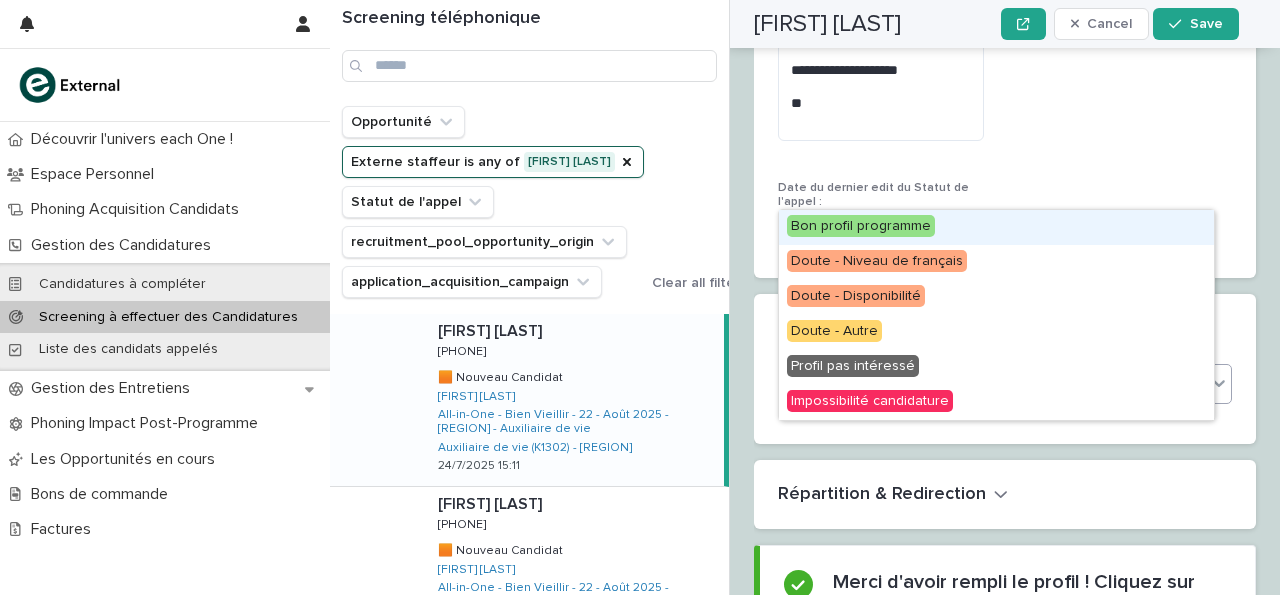 click on "Select..." at bounding box center (992, 383) 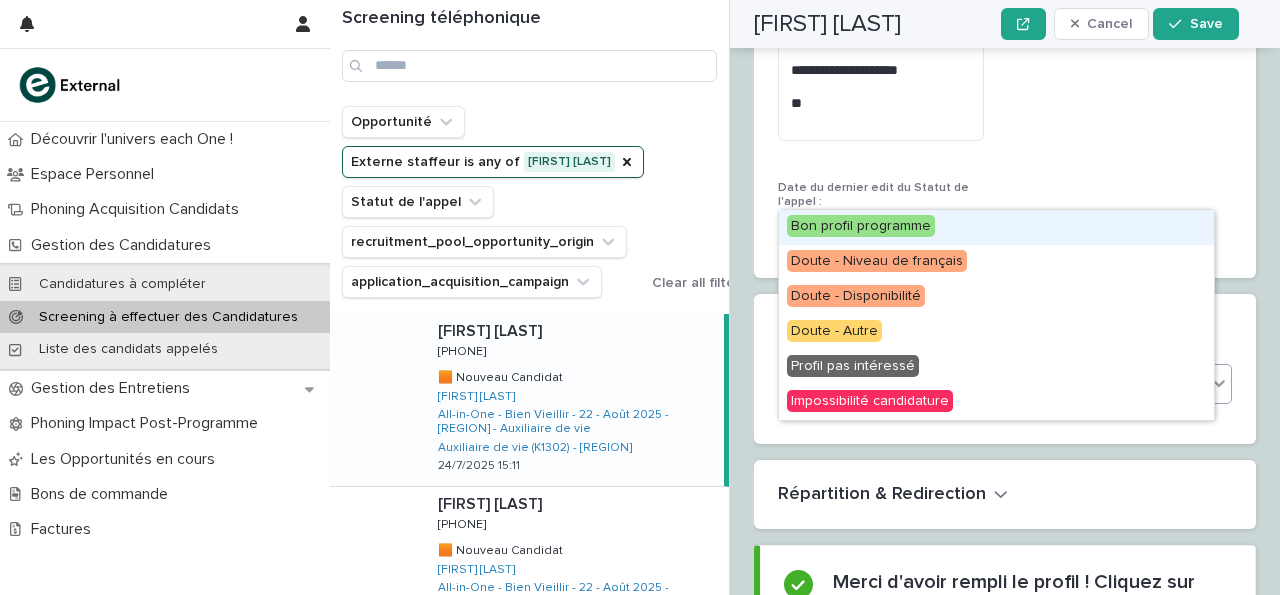 click on "Bon profil programme" at bounding box center [996, 227] 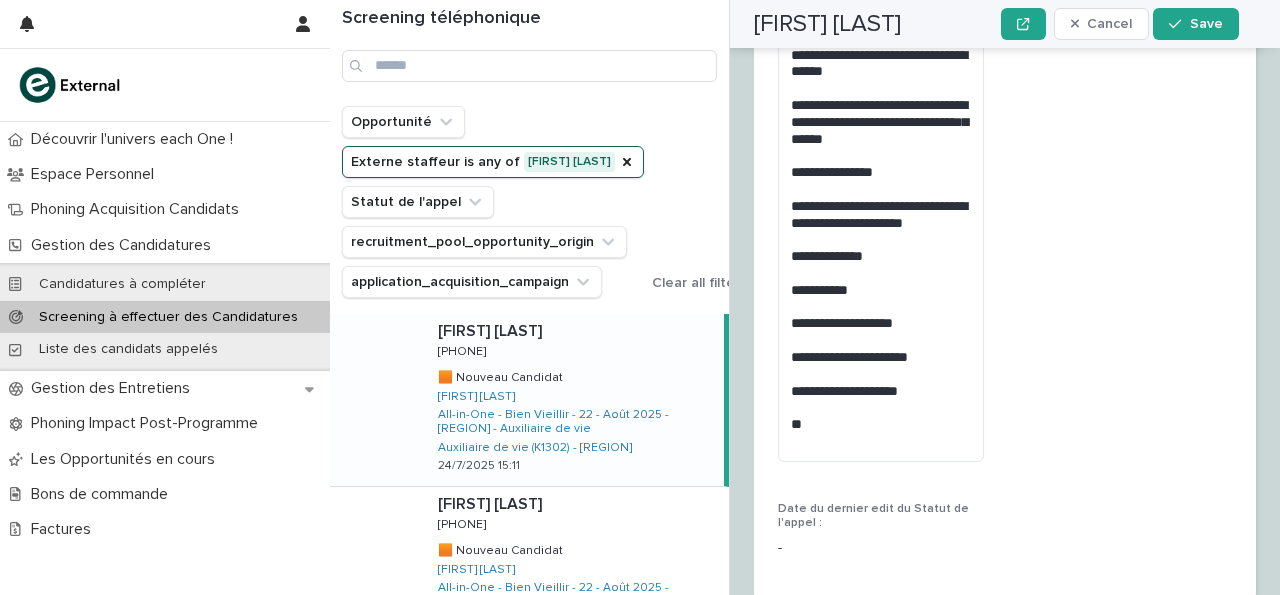 scroll, scrollTop: 2821, scrollLeft: 0, axis: vertical 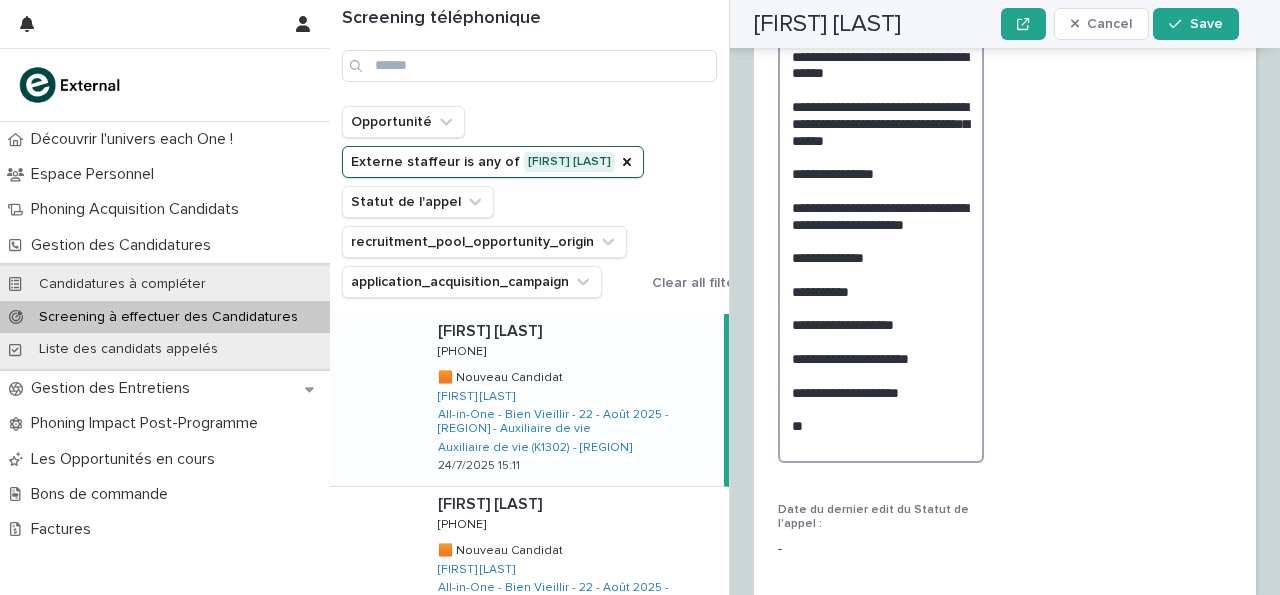 click on "**********" at bounding box center [881, 181] 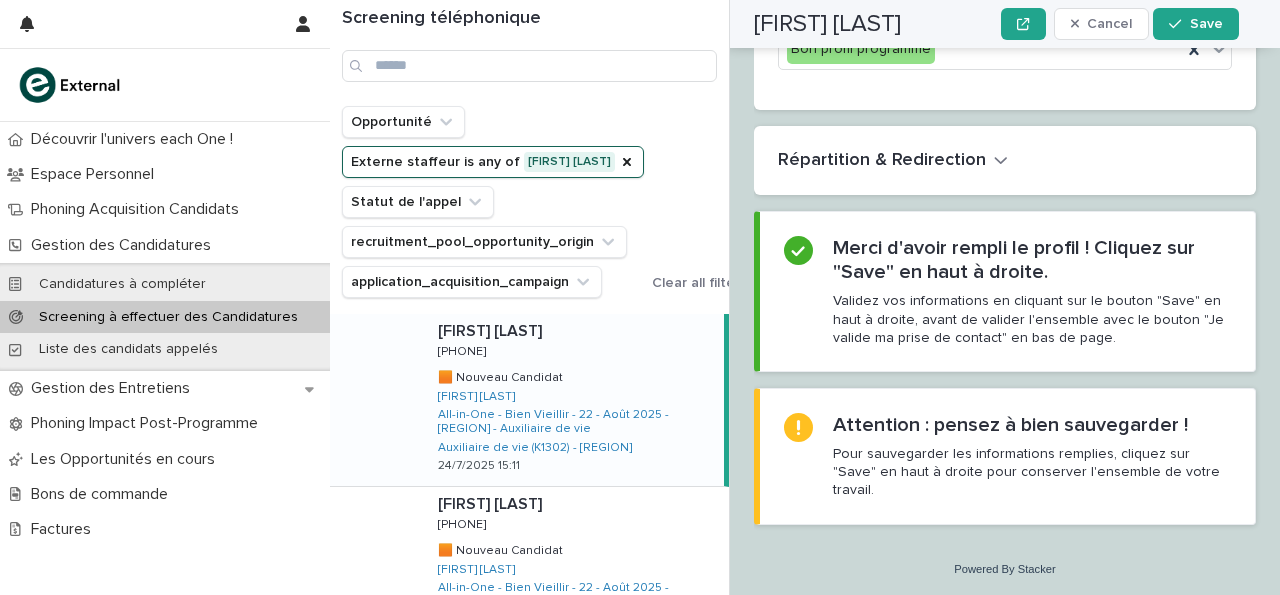 scroll, scrollTop: 3481, scrollLeft: 0, axis: vertical 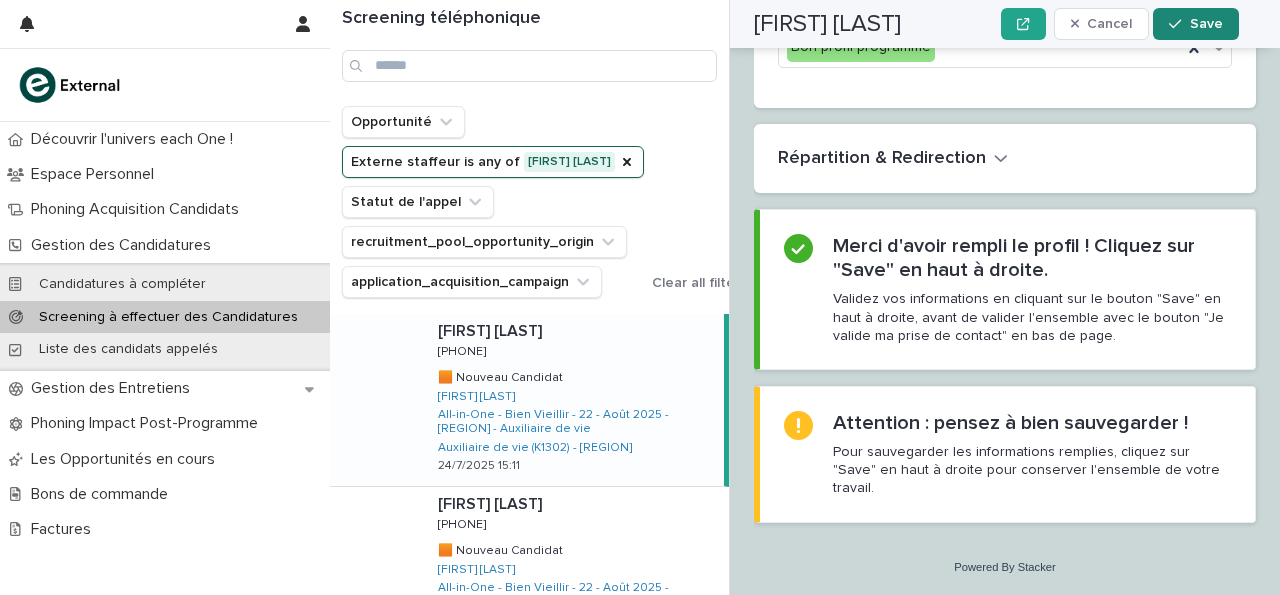 type on "**********" 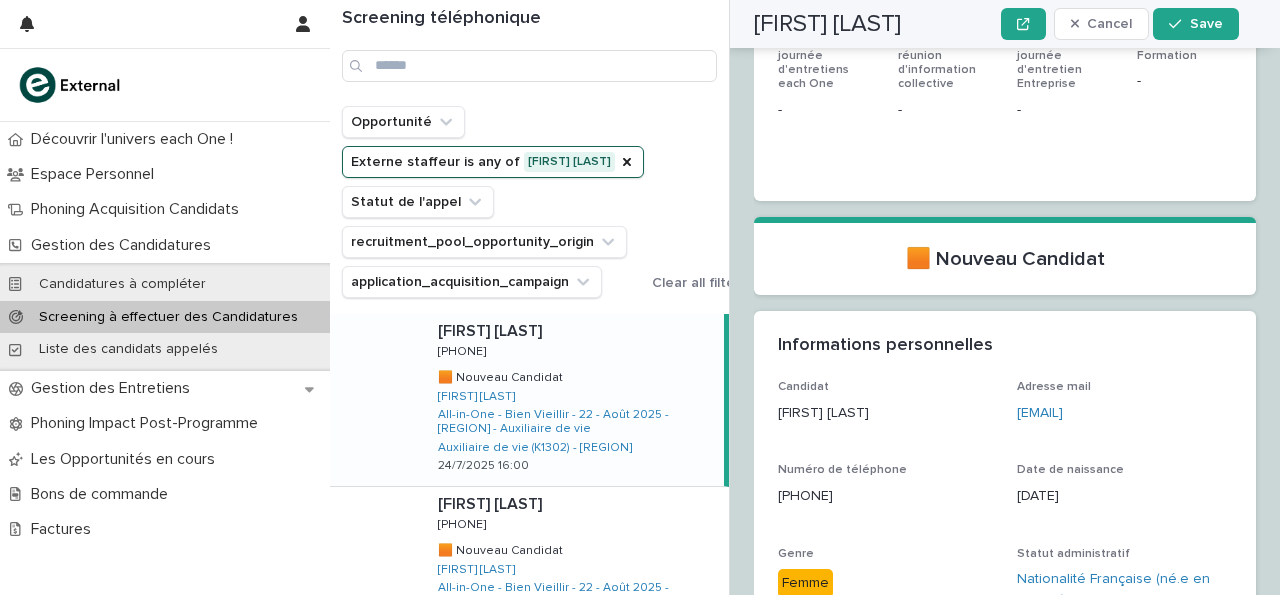 scroll, scrollTop: 0, scrollLeft: 0, axis: both 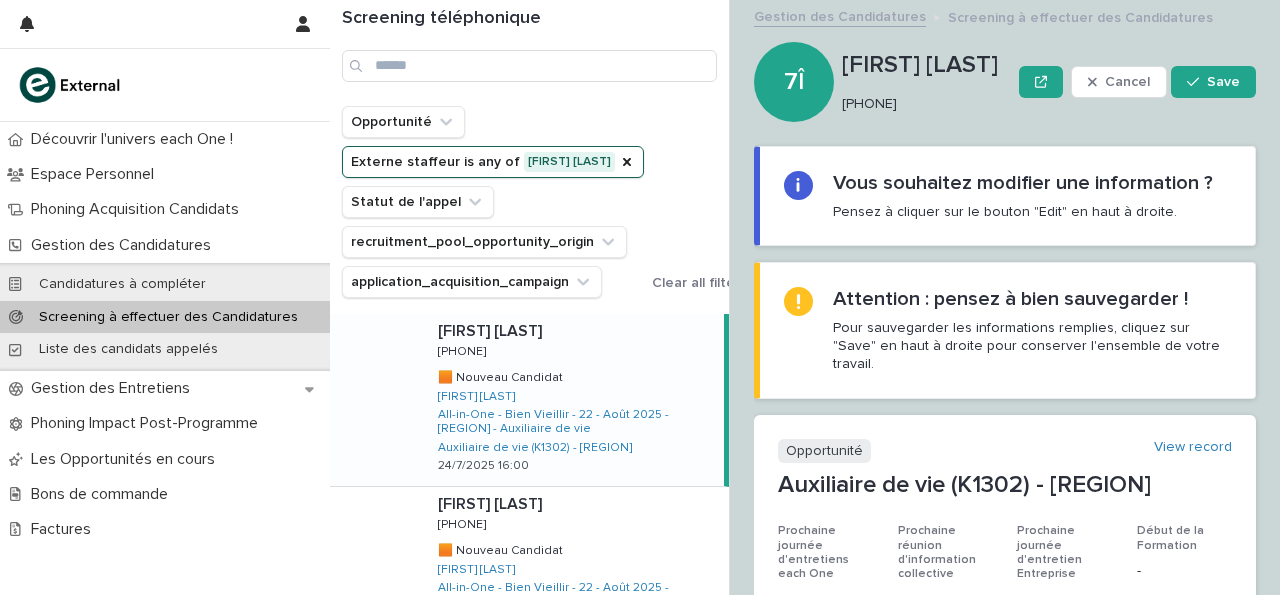 drag, startPoint x: 845, startPoint y: 100, endPoint x: 943, endPoint y: 100, distance: 98 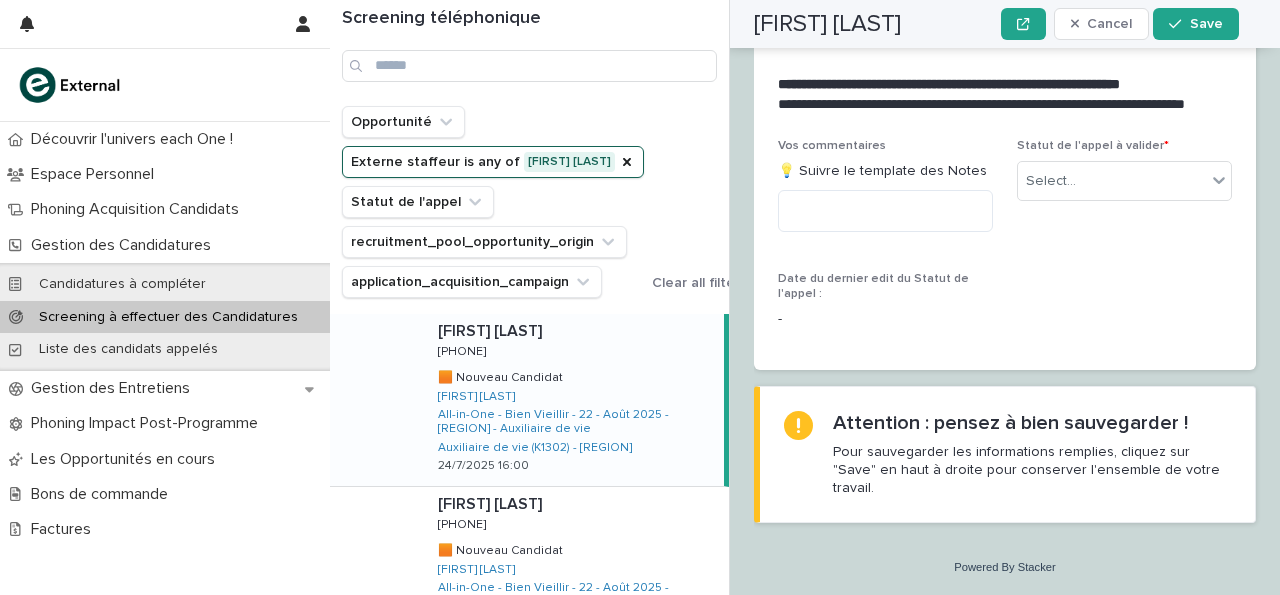 scroll, scrollTop: 2596, scrollLeft: 0, axis: vertical 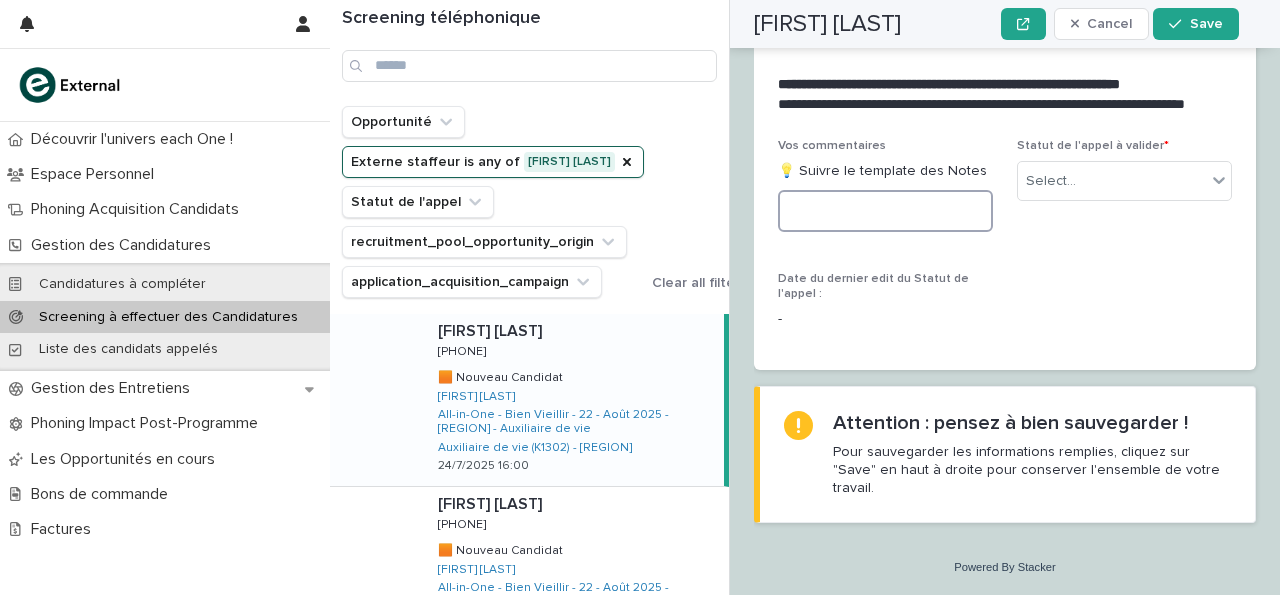 click at bounding box center (885, 211) 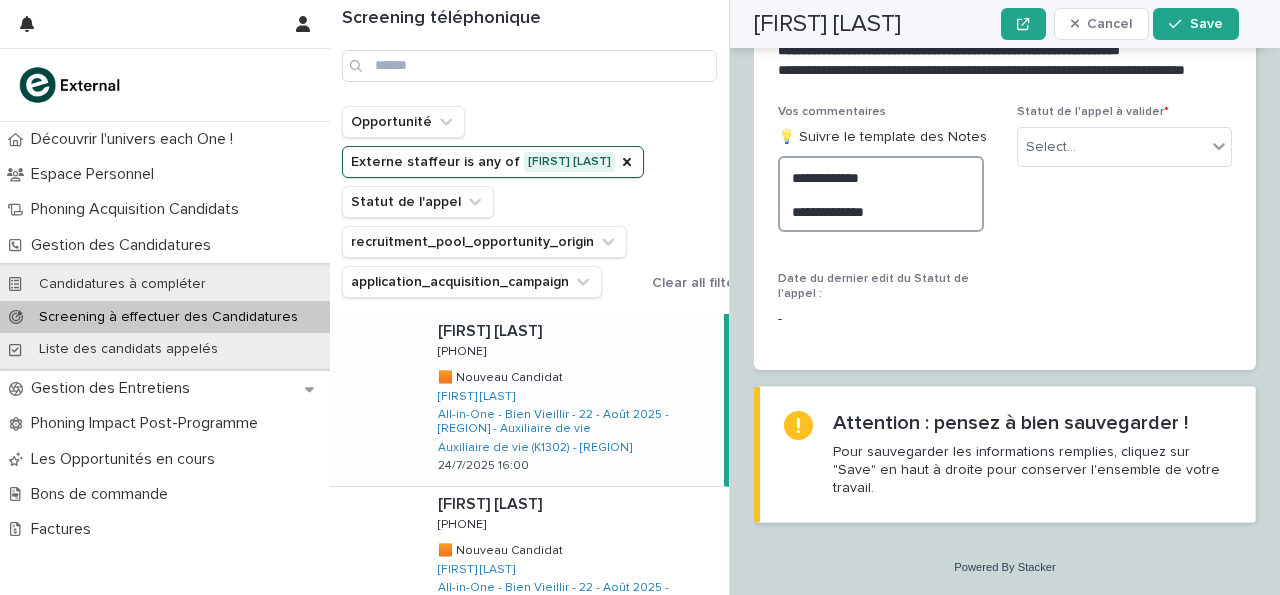 type on "**********" 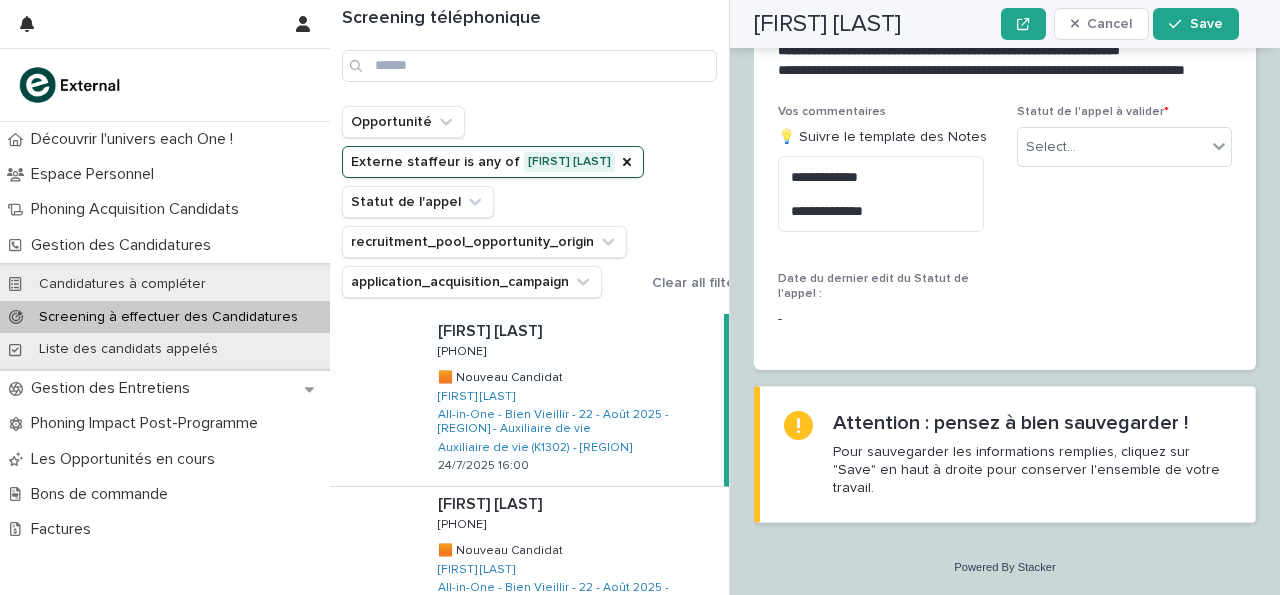 click on "Statut de l'appel à valider * Select..." at bounding box center (1124, 144) 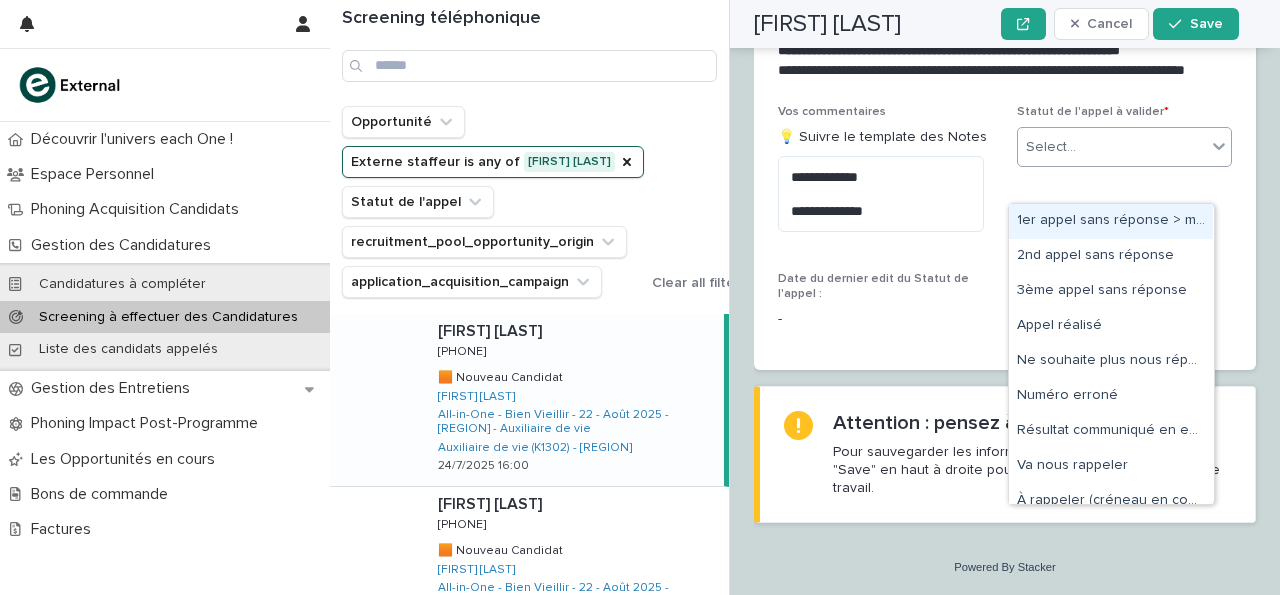 click on "1er appel sans réponse > message laissé" at bounding box center [1111, 221] 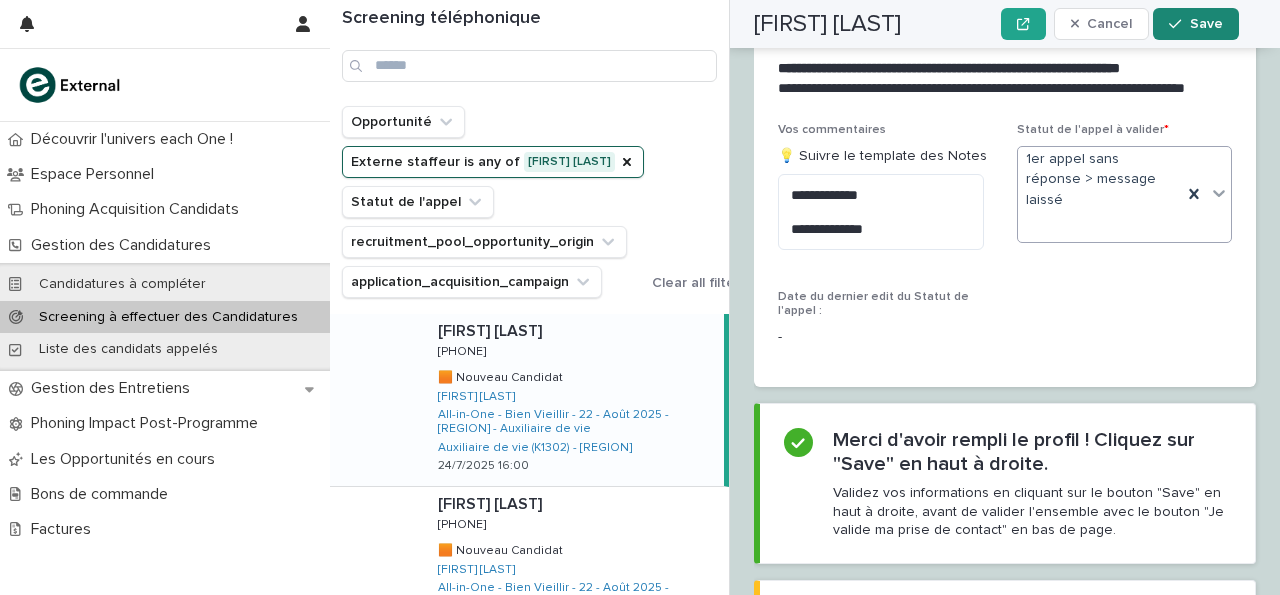 click on "Save" at bounding box center (1206, 24) 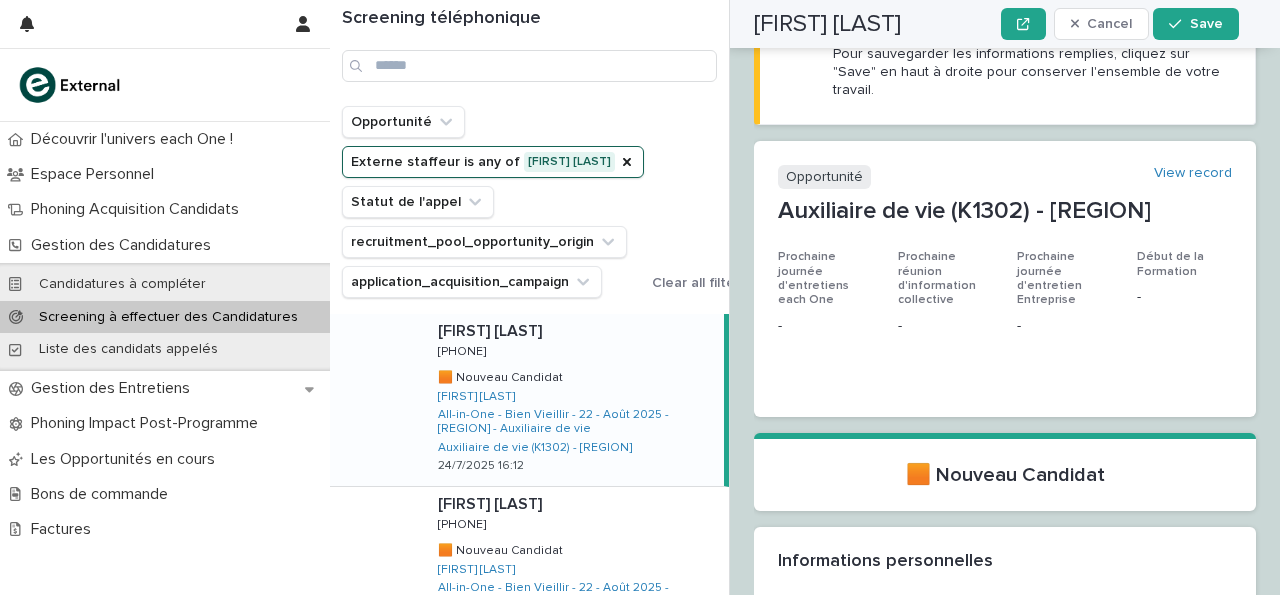 scroll, scrollTop: 0, scrollLeft: 0, axis: both 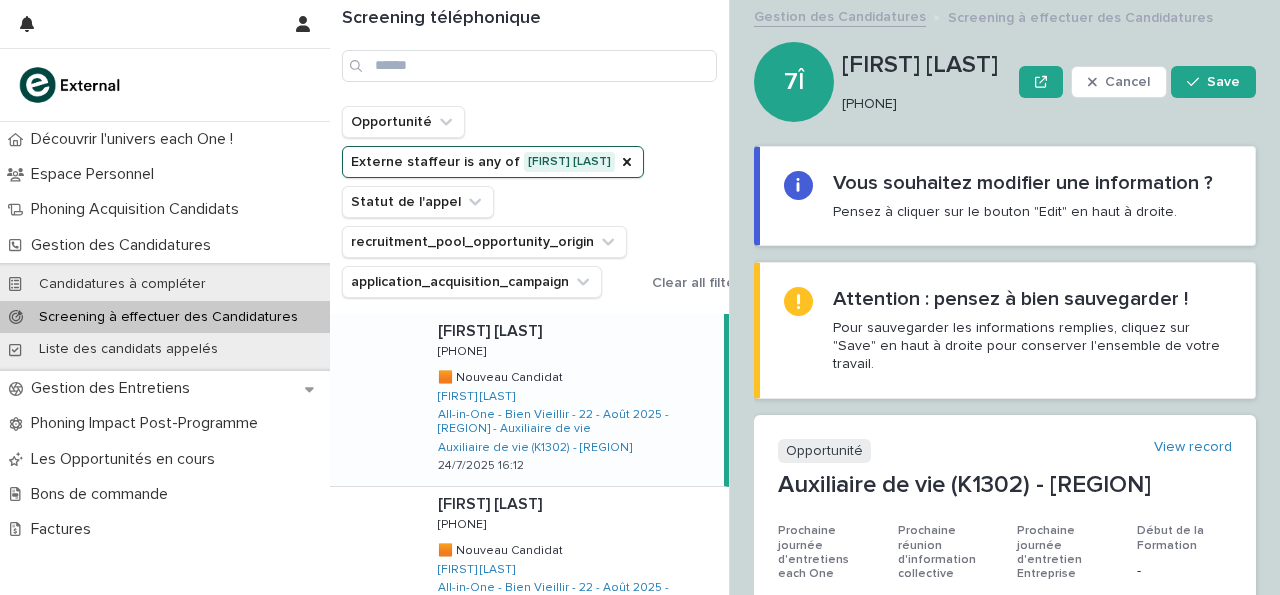 drag, startPoint x: 756, startPoint y: 171, endPoint x: 881, endPoint y: 163, distance: 125.25574 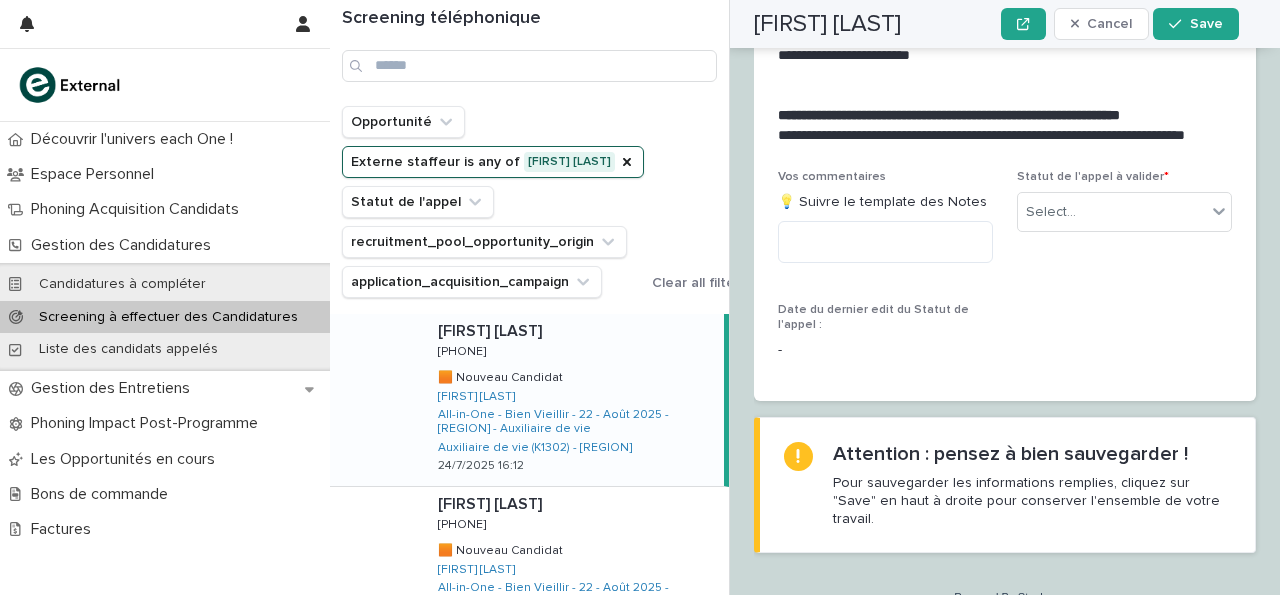 scroll, scrollTop: 2700, scrollLeft: 0, axis: vertical 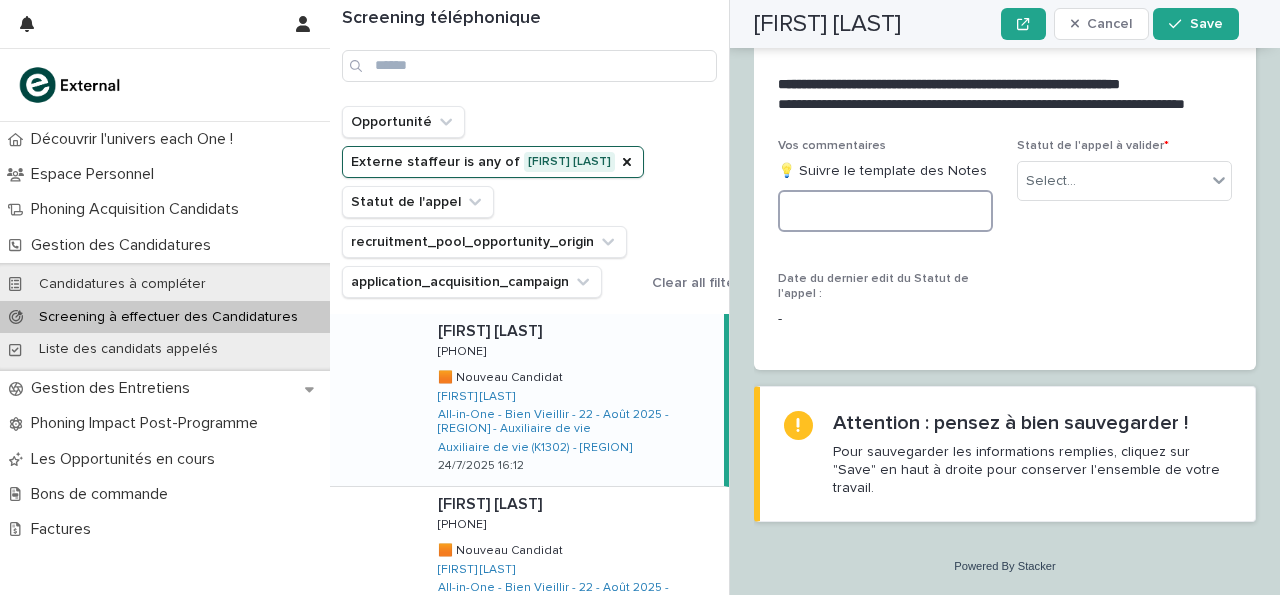 click at bounding box center (885, 211) 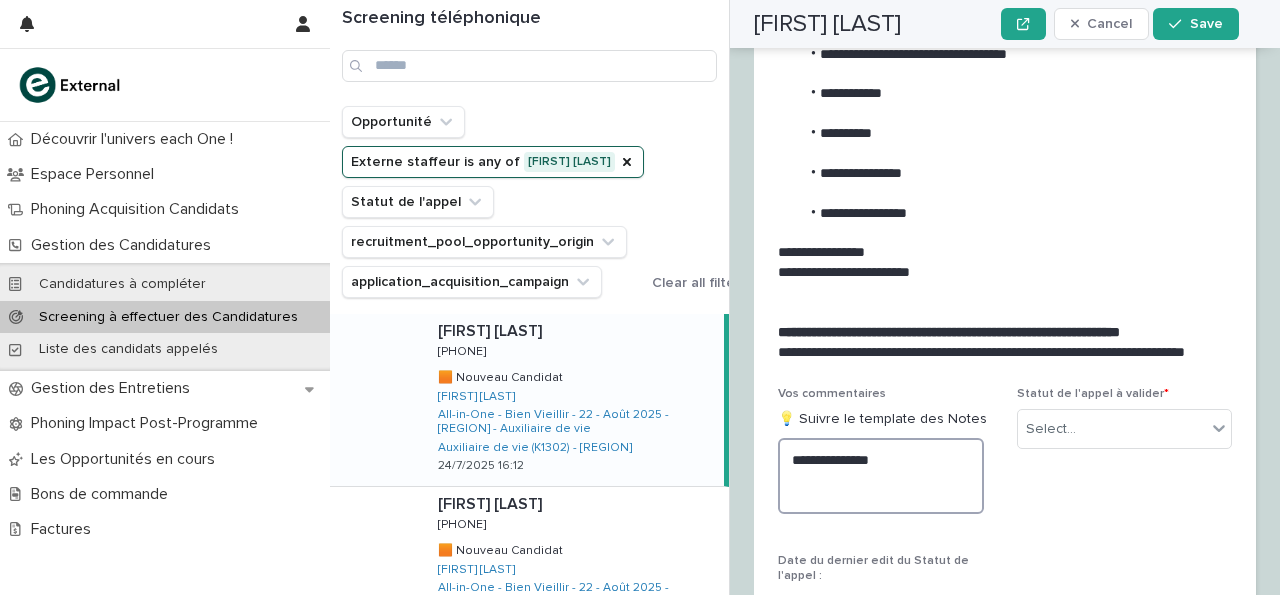scroll, scrollTop: 2294, scrollLeft: 0, axis: vertical 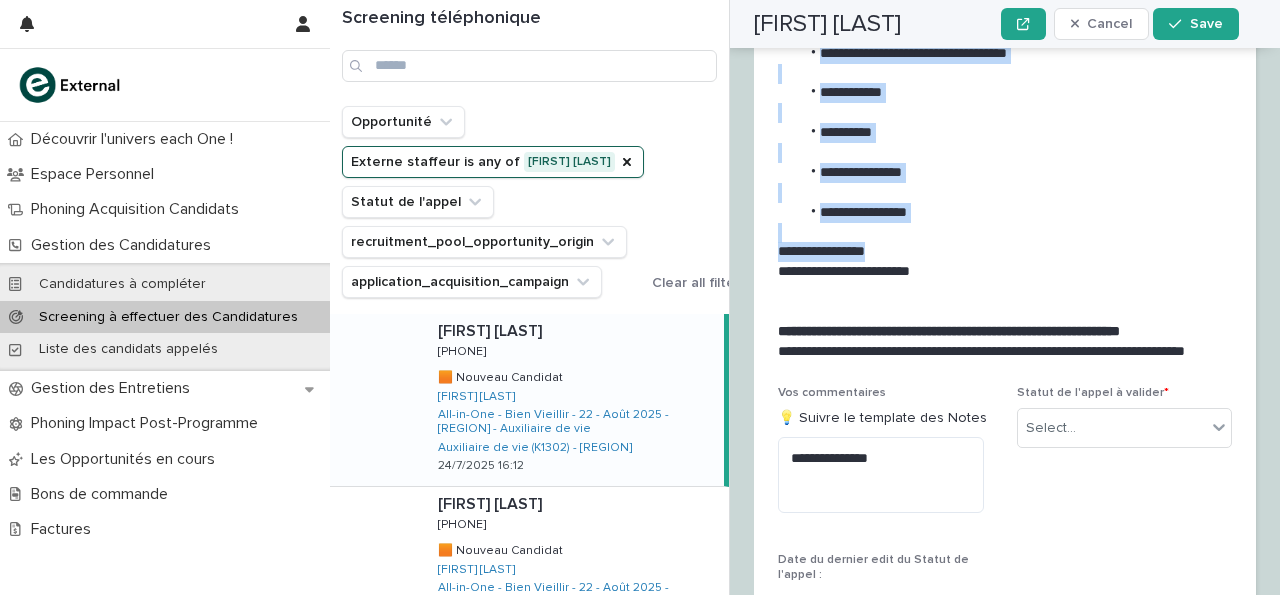 drag, startPoint x: 816, startPoint y: 169, endPoint x: 1007, endPoint y: 415, distance: 311.44342 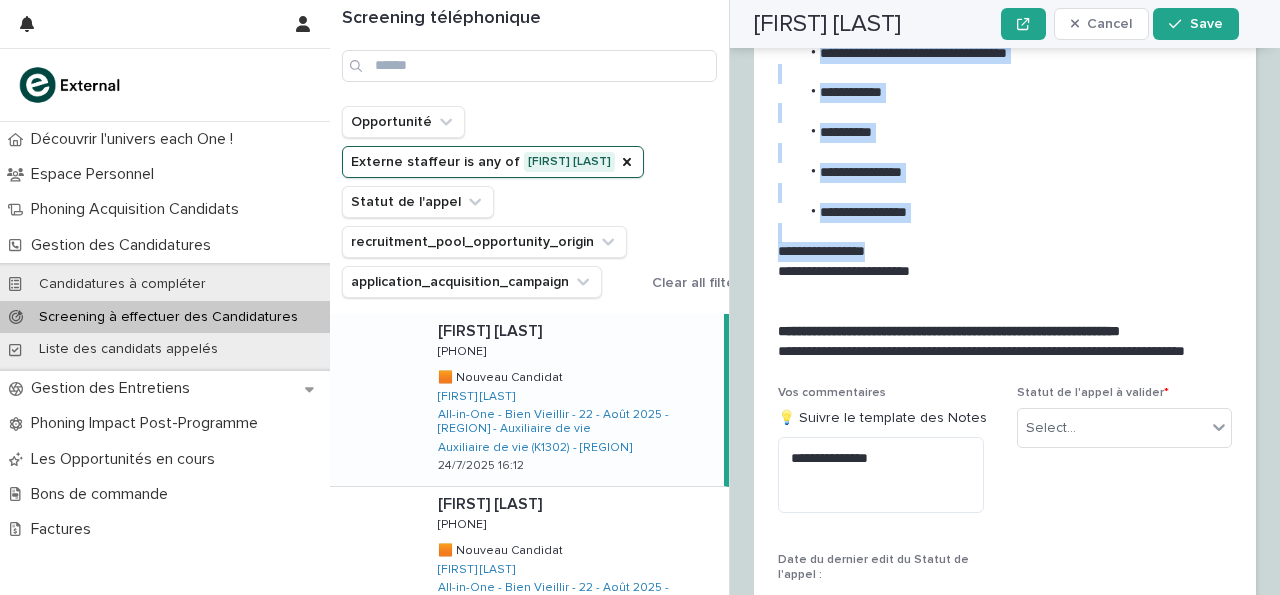 drag, startPoint x: 817, startPoint y: 173, endPoint x: 989, endPoint y: 406, distance: 289.60837 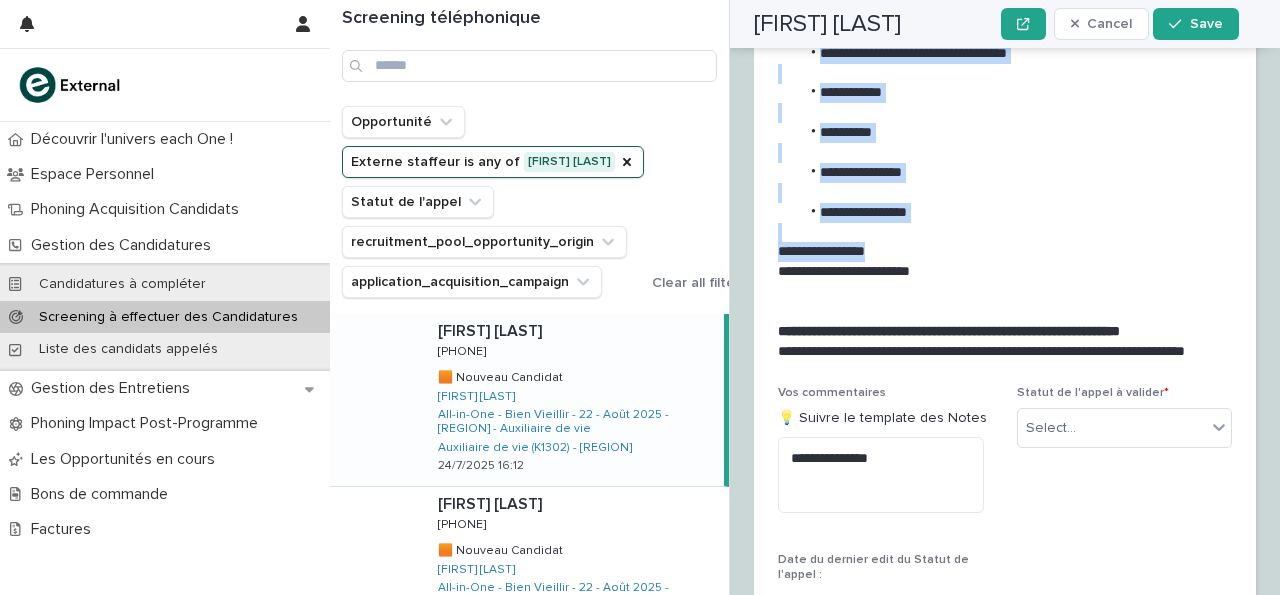 click on "**********" at bounding box center (1001, 152) 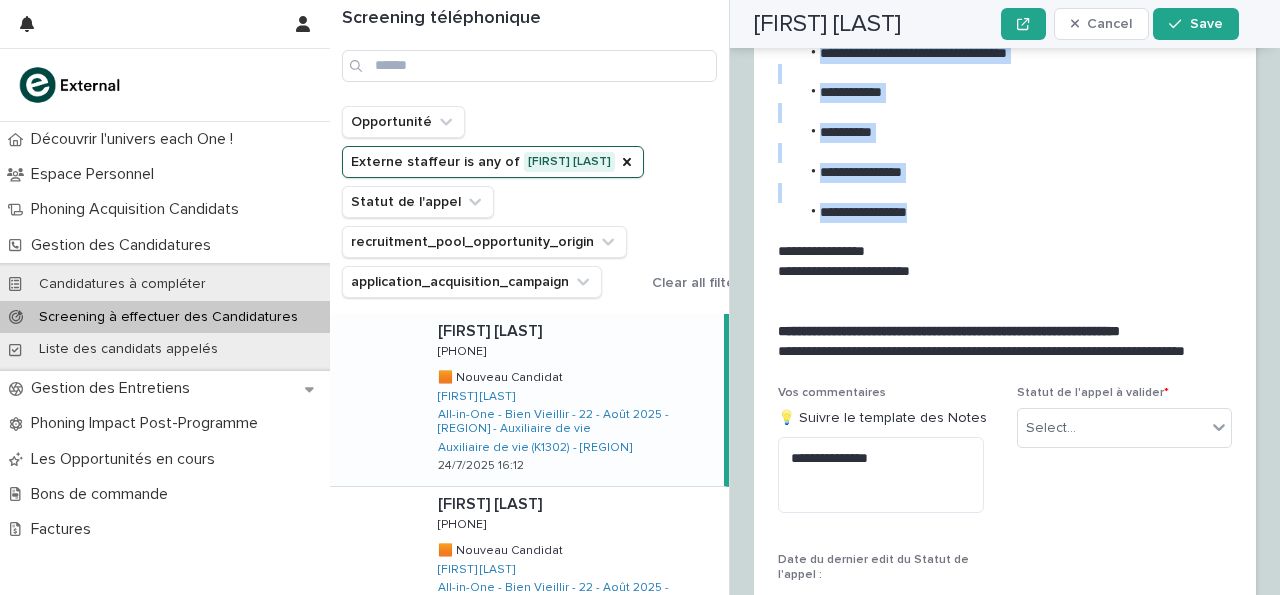 drag, startPoint x: 947, startPoint y: 373, endPoint x: 824, endPoint y: 160, distance: 245.96341 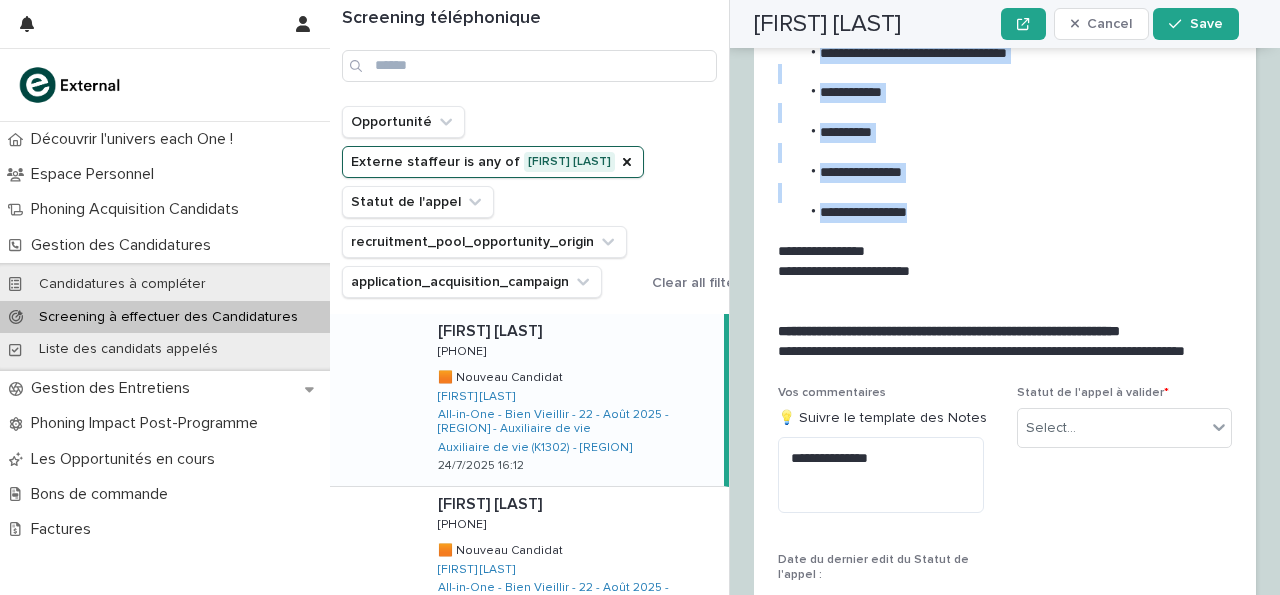 click on "**********" at bounding box center (1001, 152) 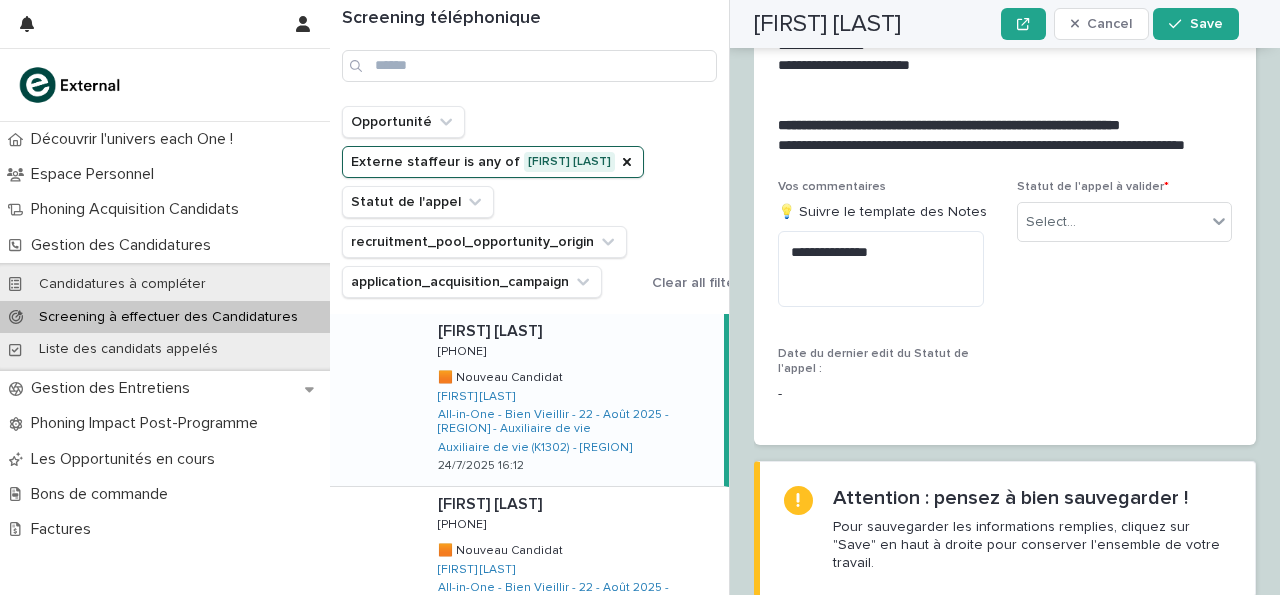 scroll, scrollTop: 2501, scrollLeft: 0, axis: vertical 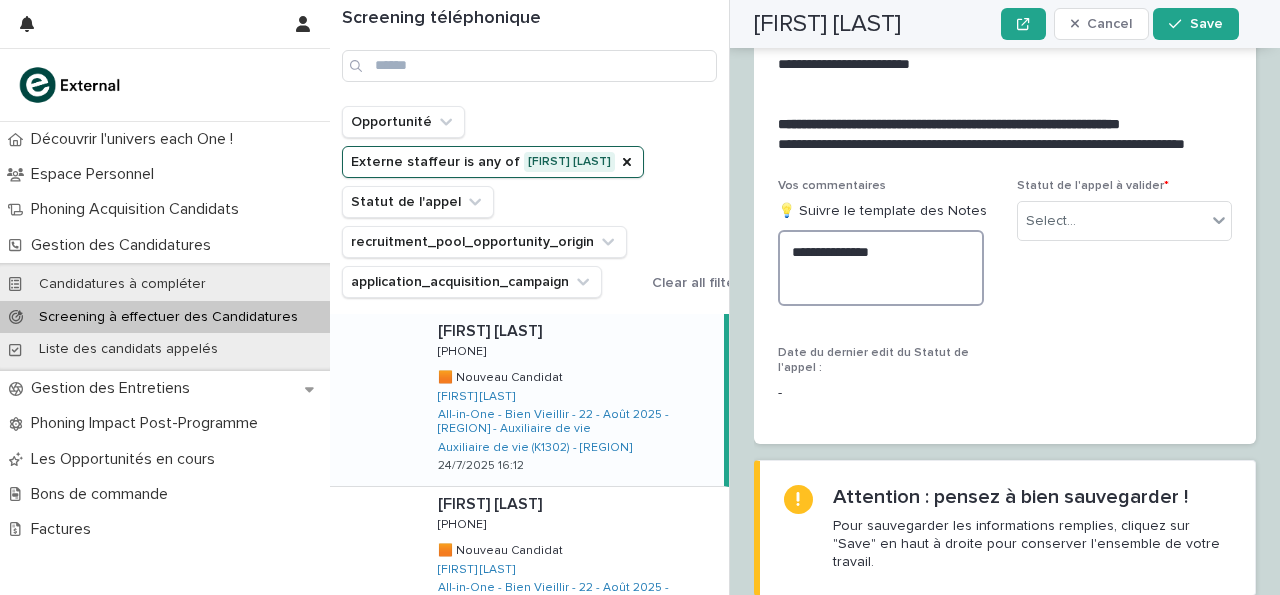 click on "**********" at bounding box center [881, 268] 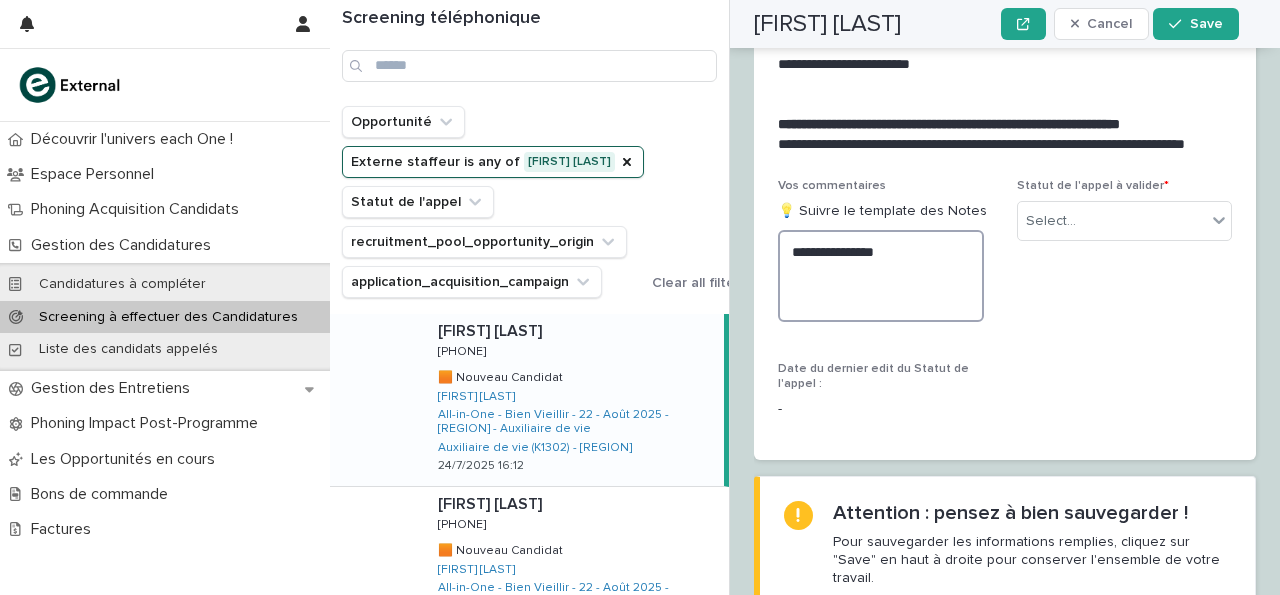 paste on "**********" 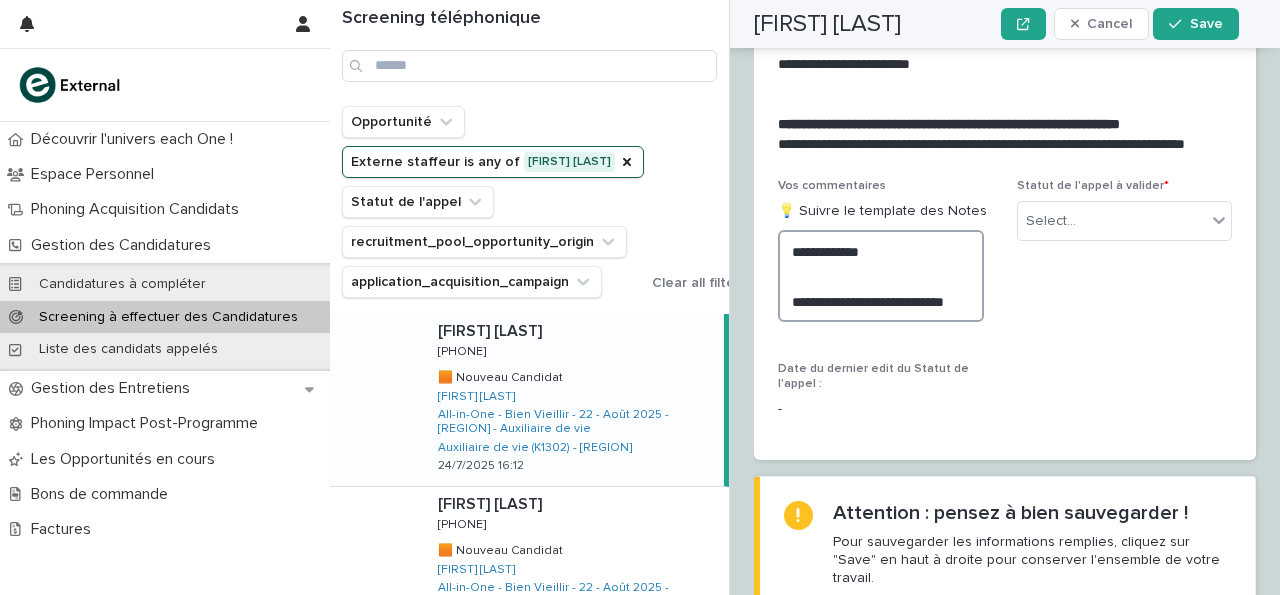 scroll, scrollTop: 2644, scrollLeft: 0, axis: vertical 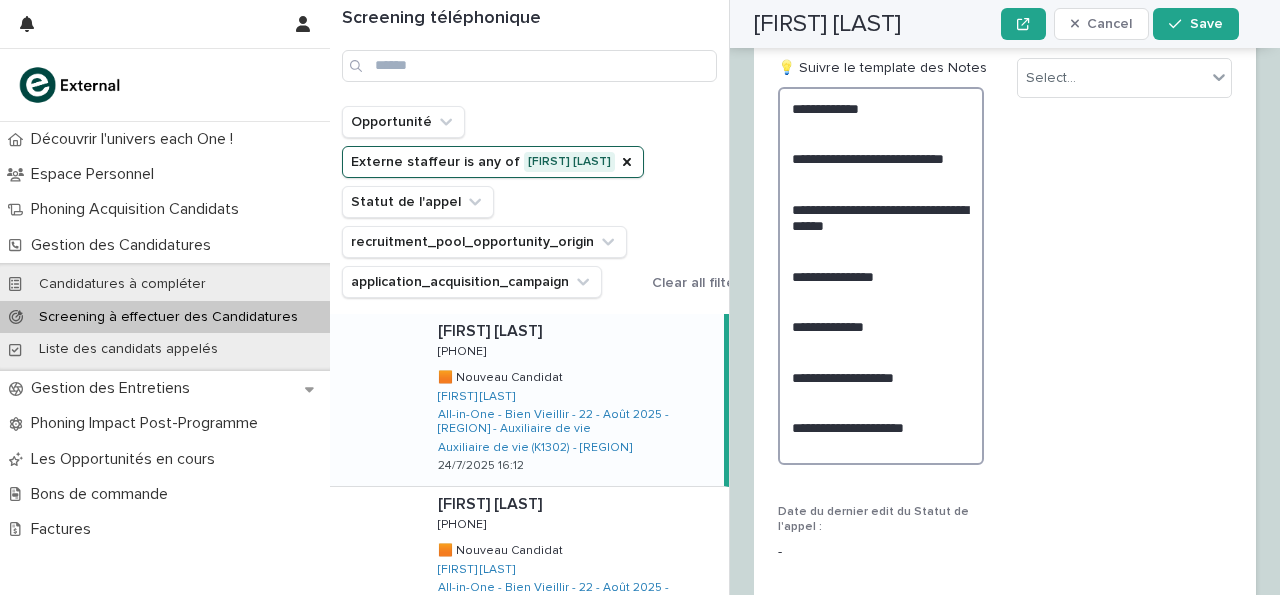click on "**********" at bounding box center [881, 276] 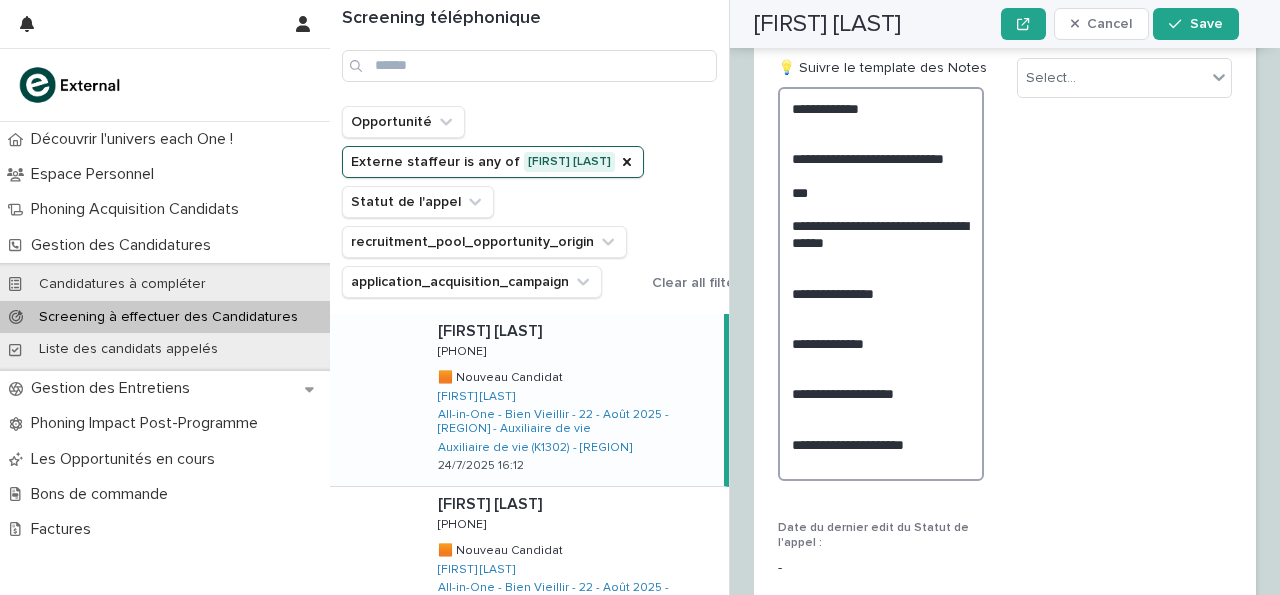 click on "**********" at bounding box center (881, 284) 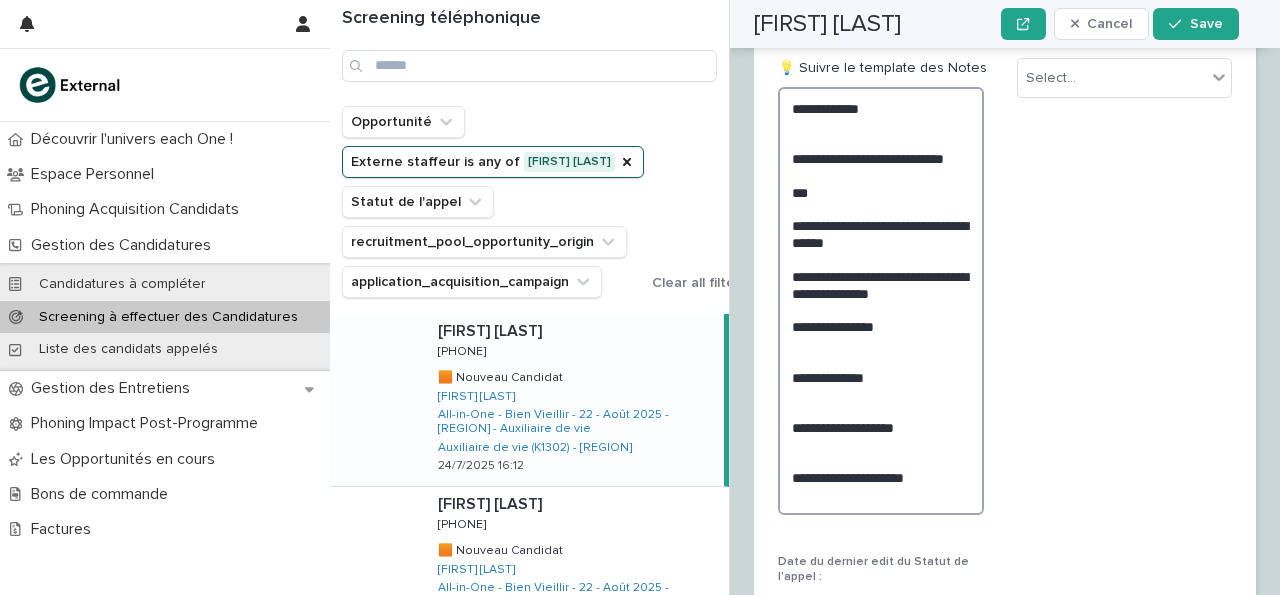 click on "**********" at bounding box center [881, 301] 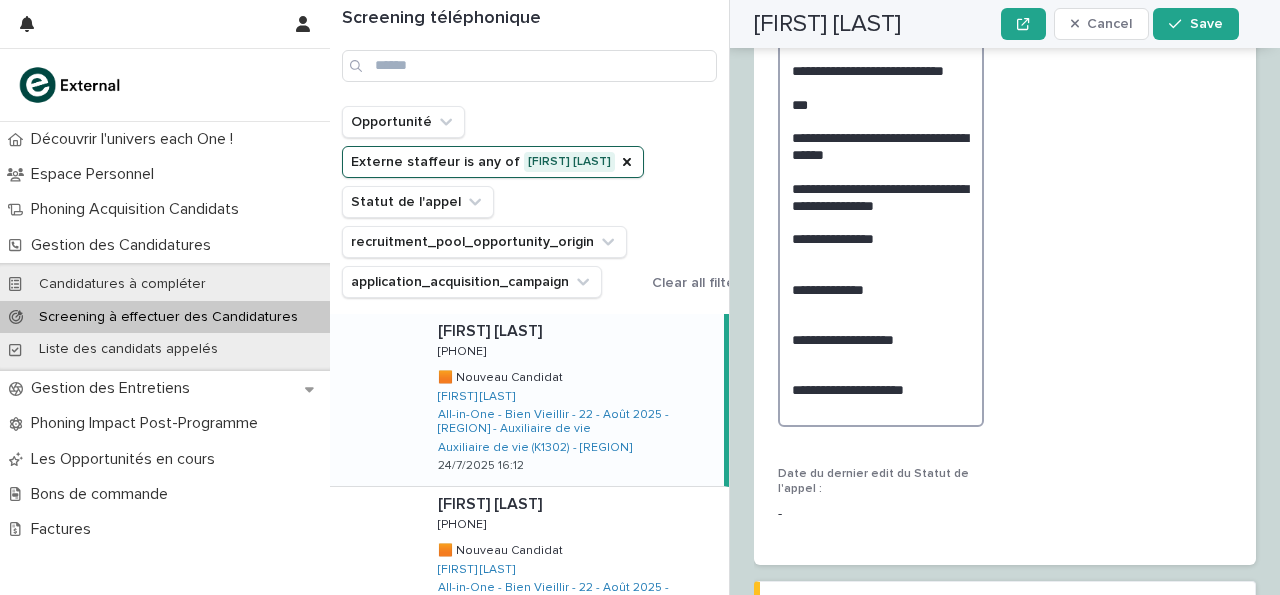 scroll, scrollTop: 2742, scrollLeft: 0, axis: vertical 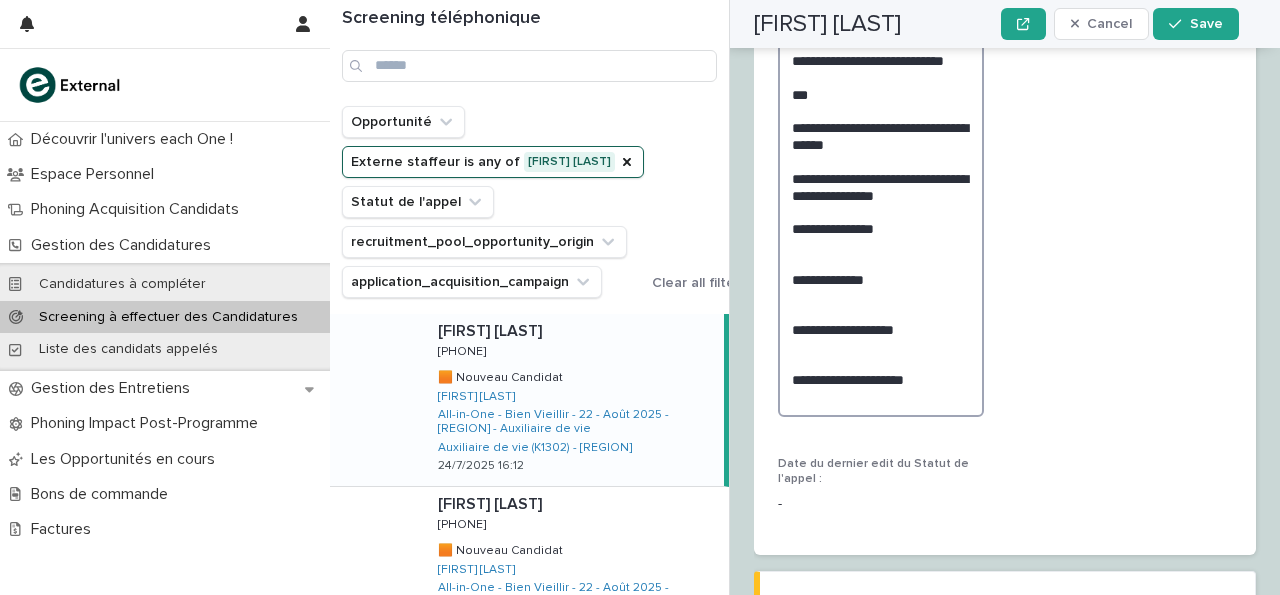 click on "**********" at bounding box center (881, 203) 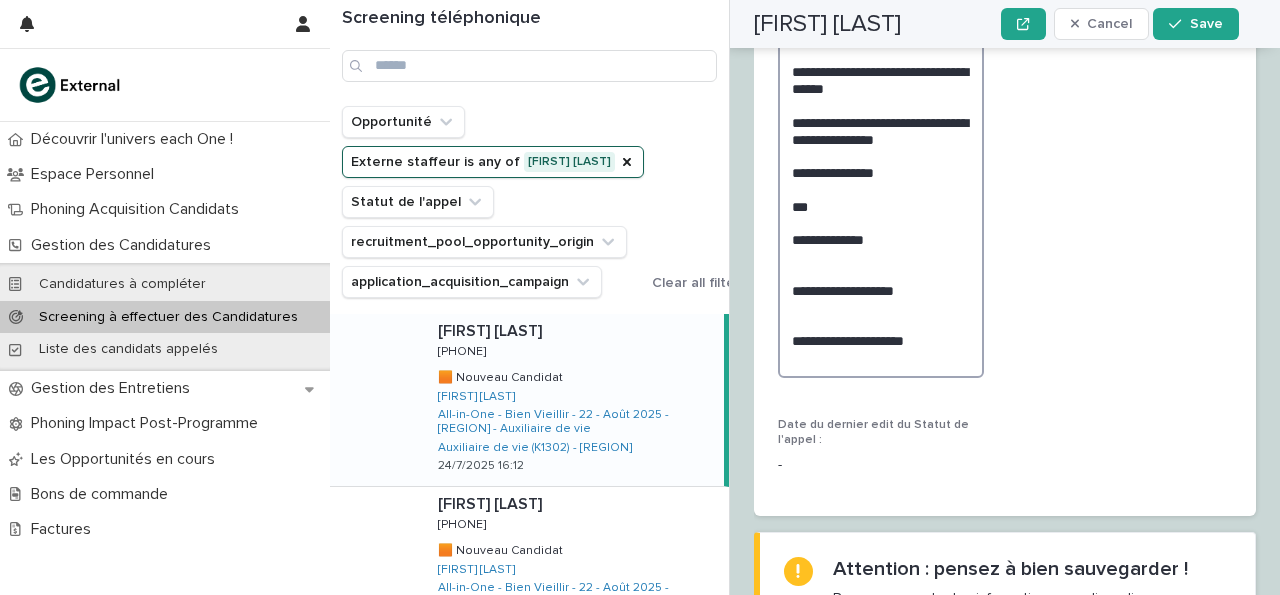 scroll, scrollTop: 2800, scrollLeft: 0, axis: vertical 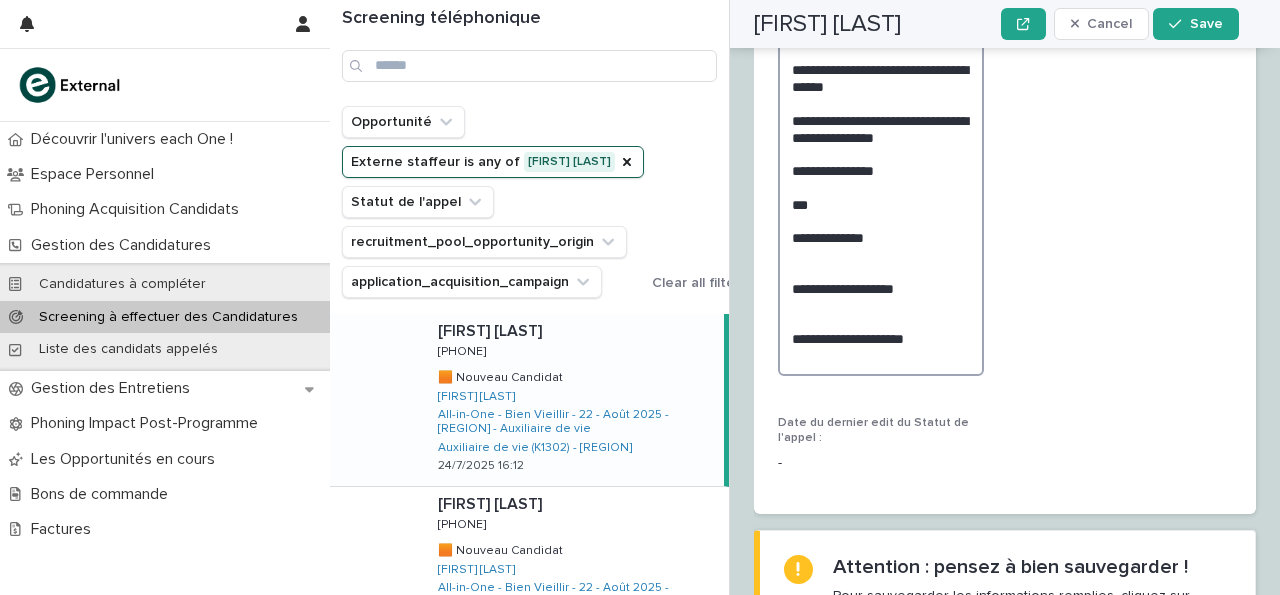 click on "**********" at bounding box center [881, 153] 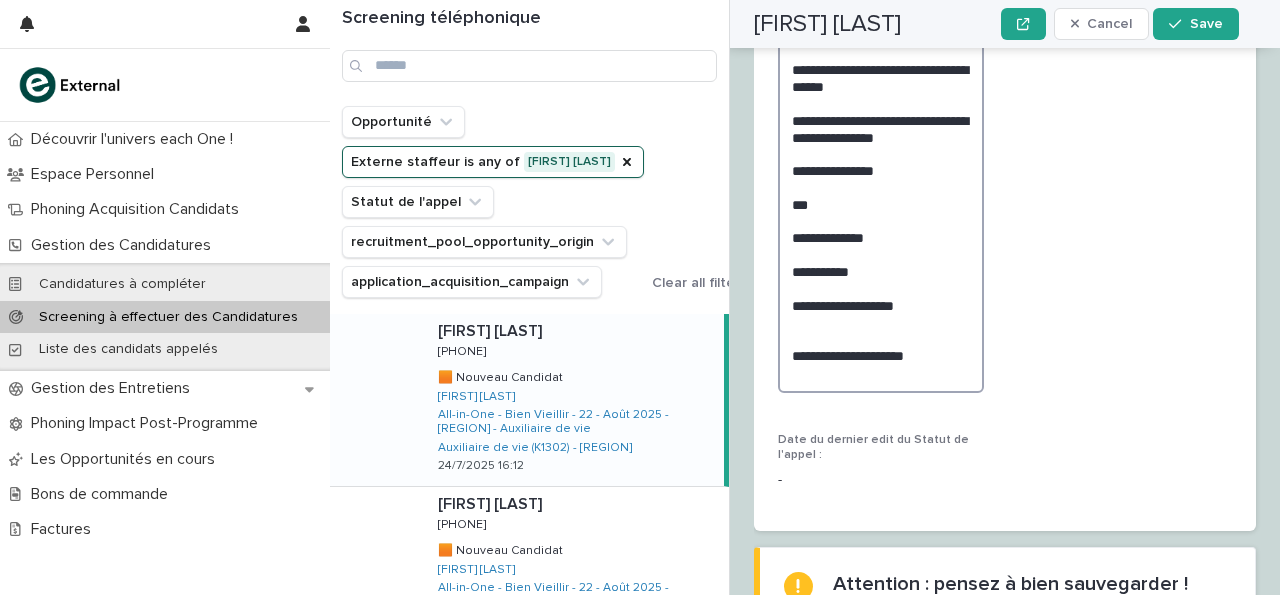 scroll, scrollTop: 2800, scrollLeft: 0, axis: vertical 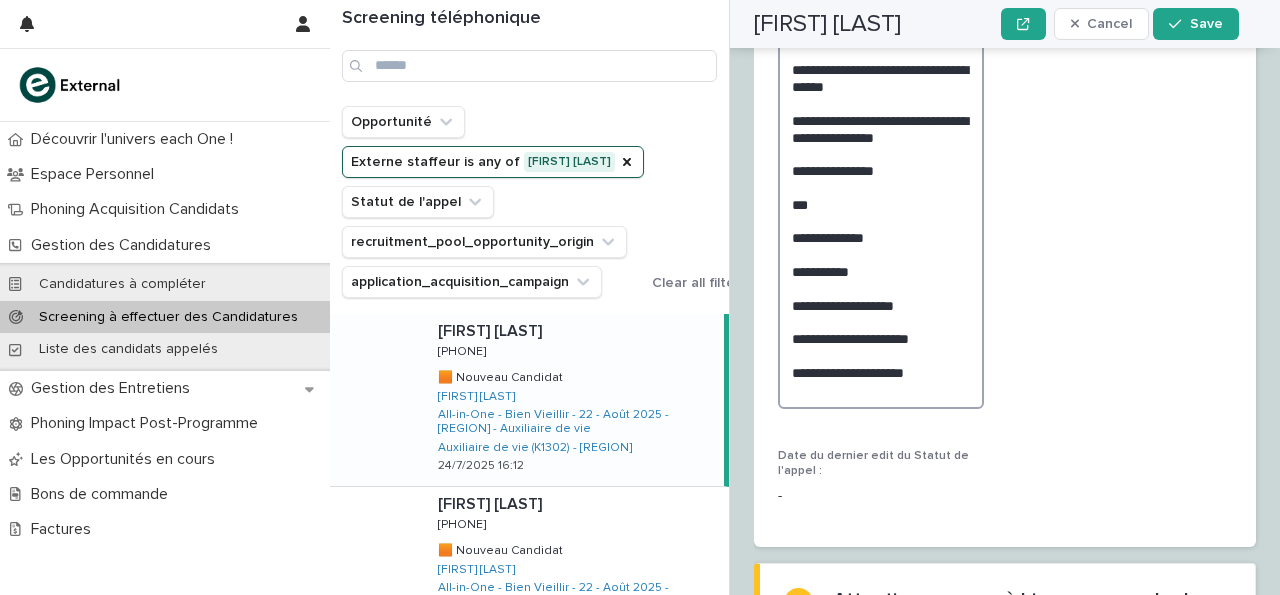 click on "**********" at bounding box center (881, 170) 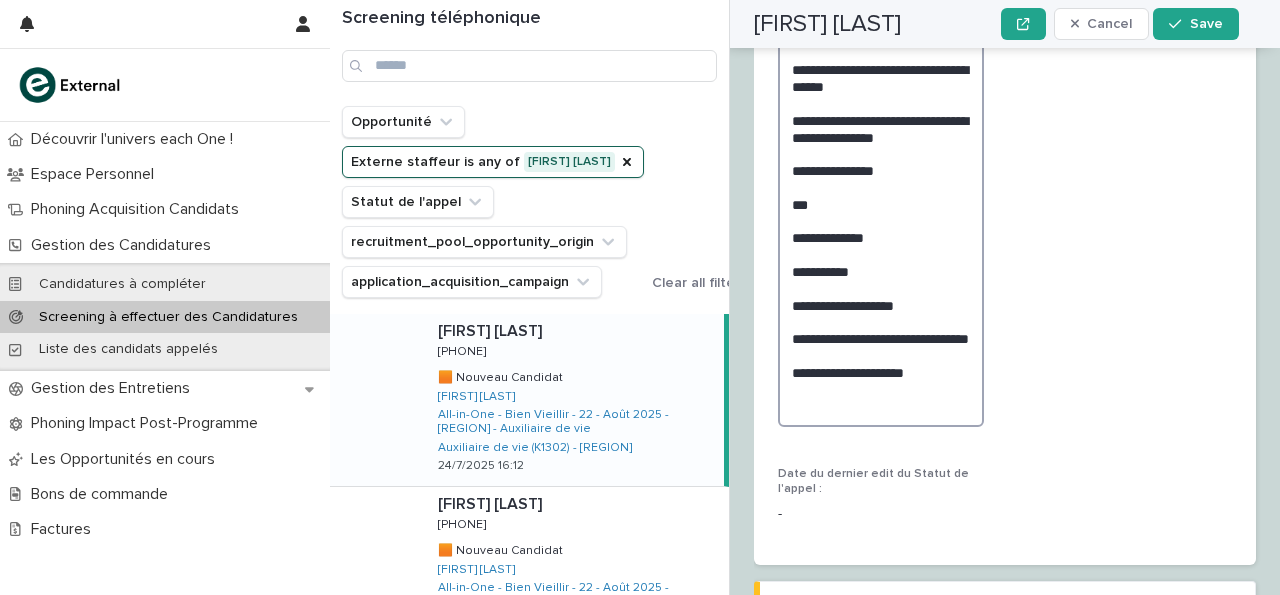 scroll, scrollTop: 2800, scrollLeft: 0, axis: vertical 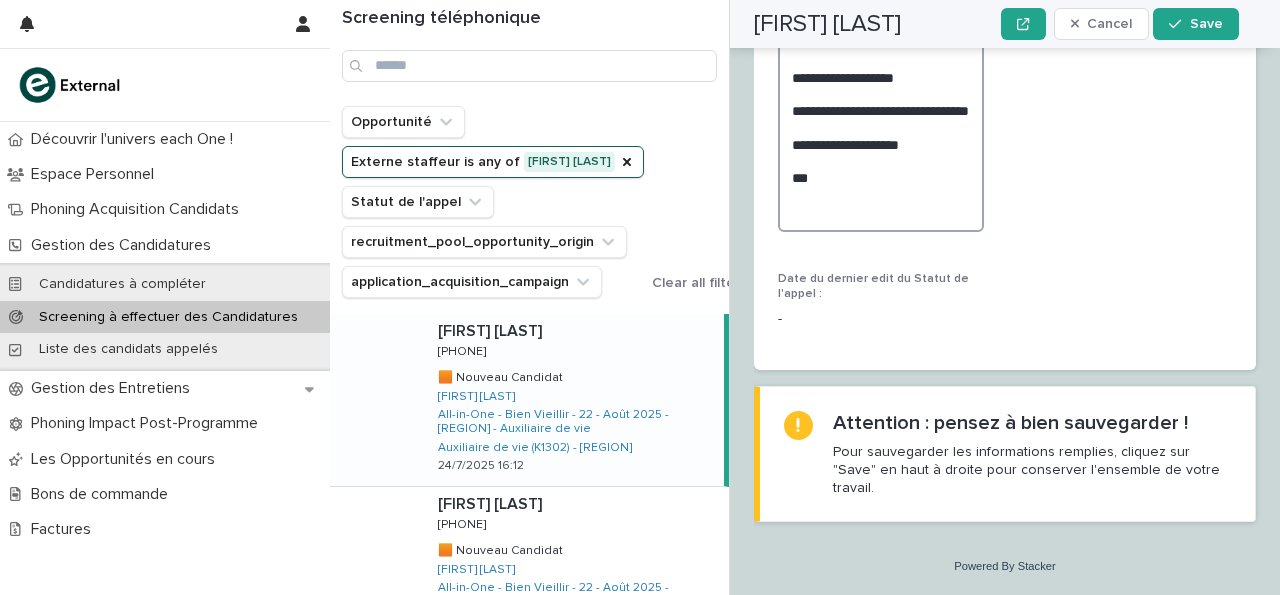 type on "**********" 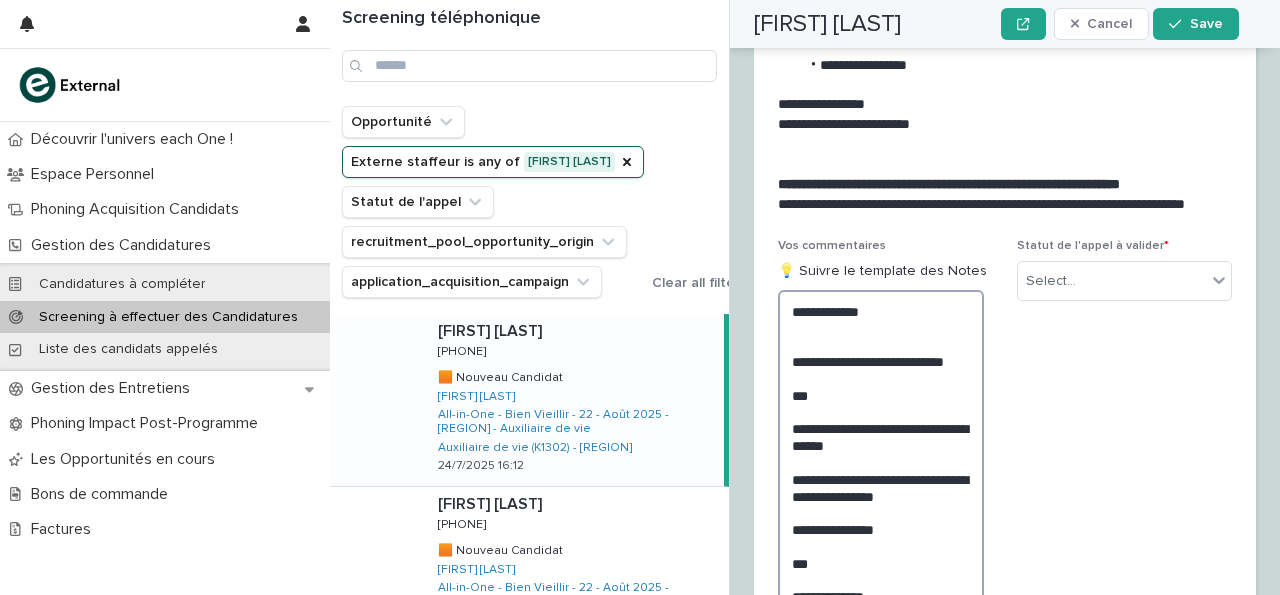 scroll, scrollTop: 2672, scrollLeft: 0, axis: vertical 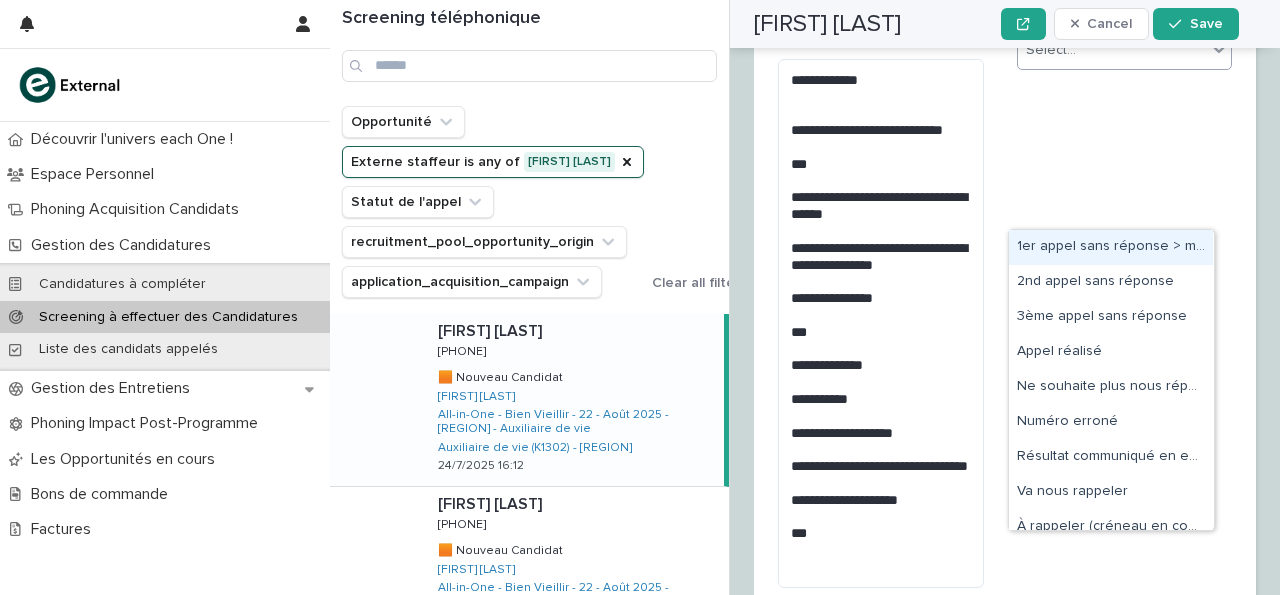 click on "Select..." at bounding box center (1112, 50) 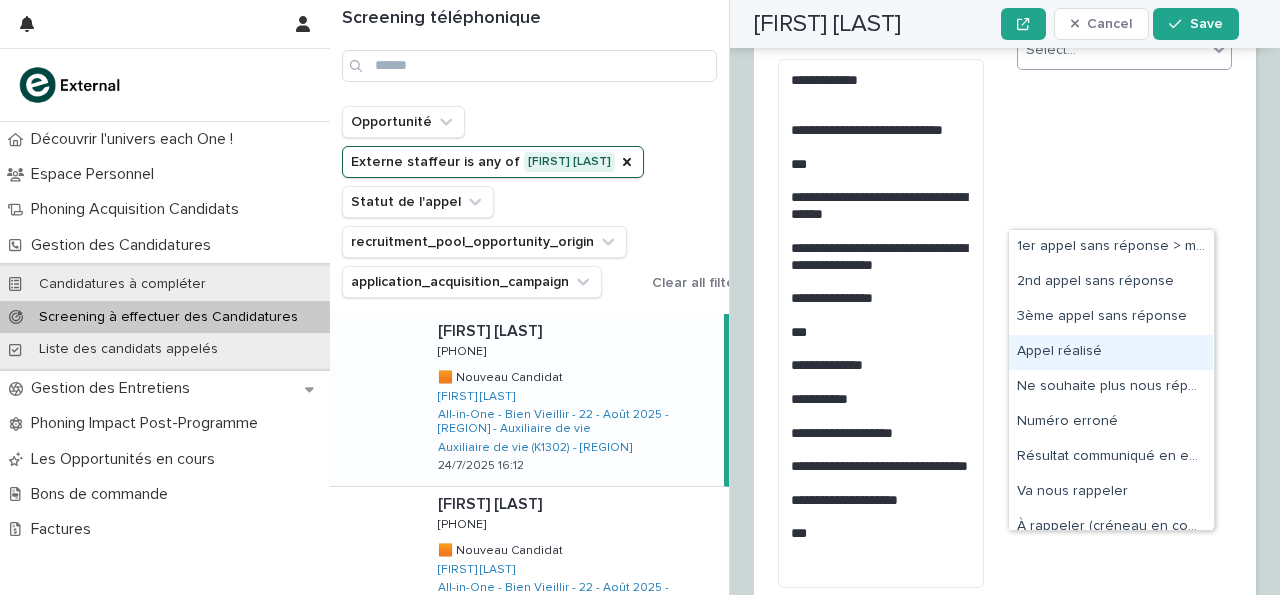 click on "Appel réalisé" at bounding box center (1111, 352) 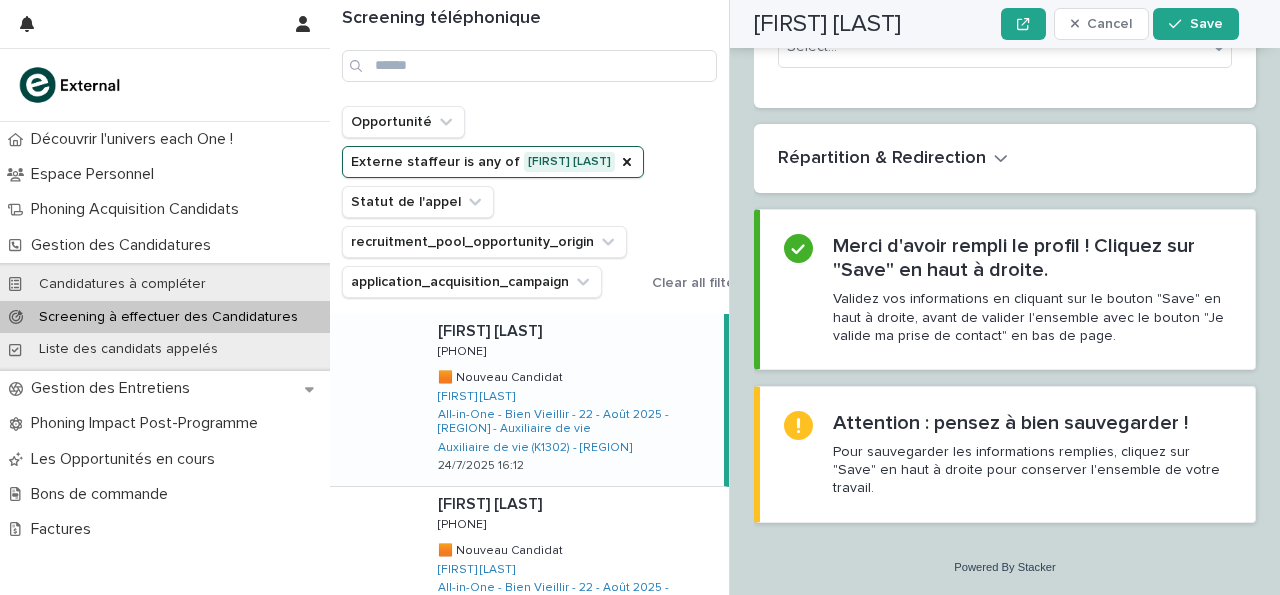 scroll, scrollTop: 3610, scrollLeft: 0, axis: vertical 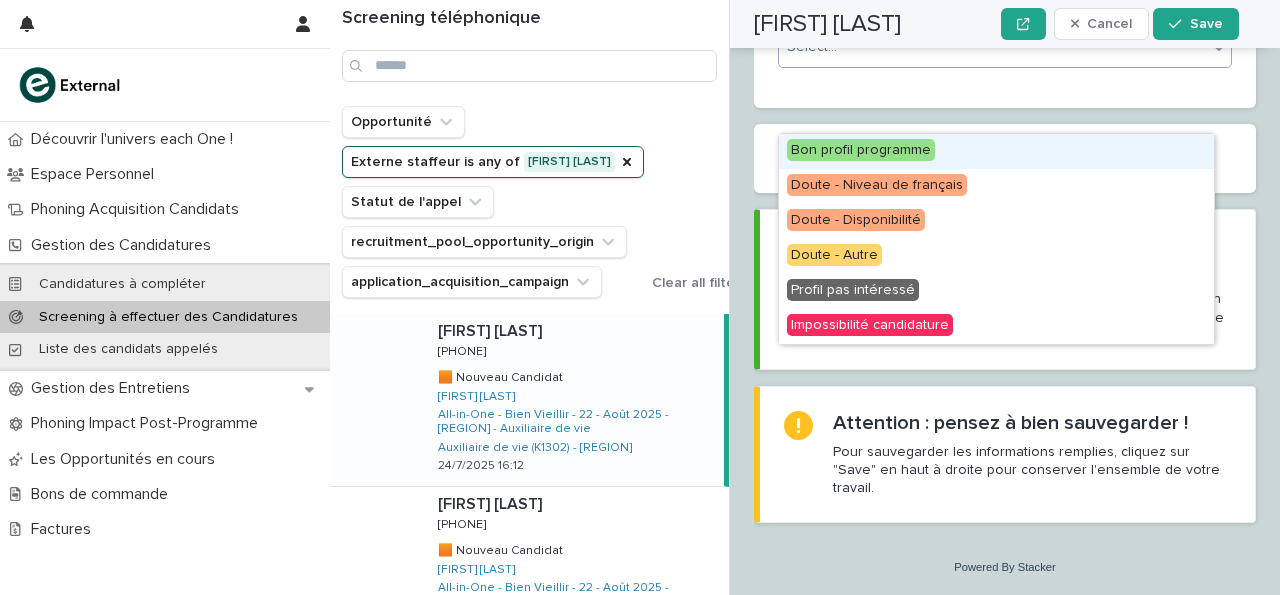click on "Select..." at bounding box center [992, 47] 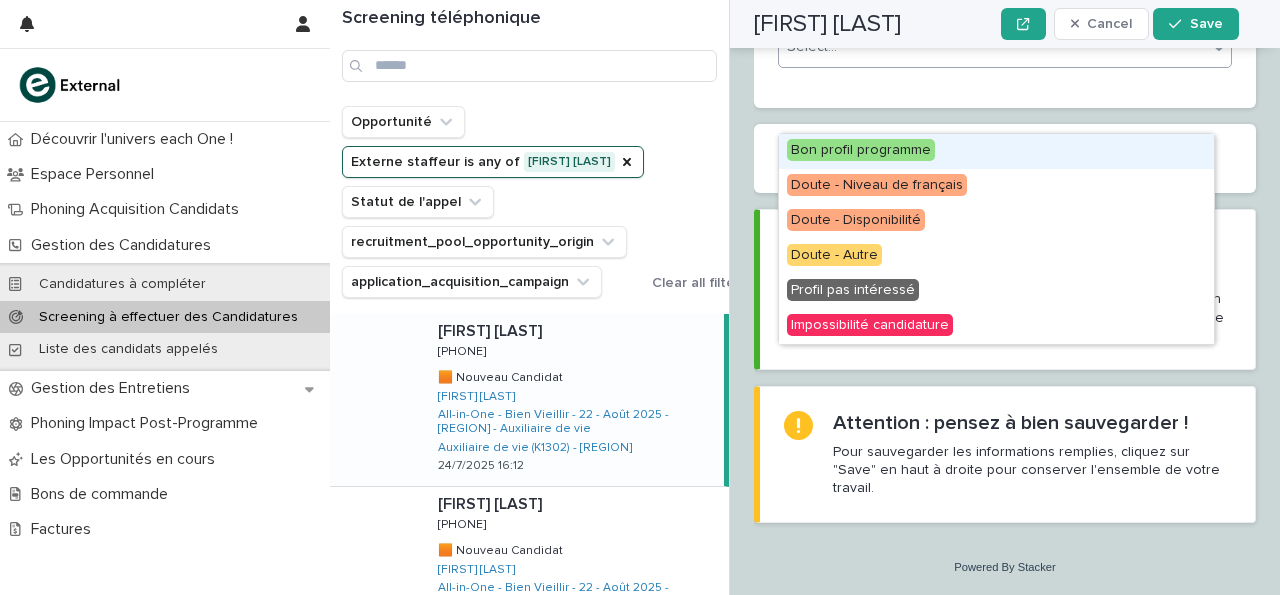 click on "Bon profil programme" at bounding box center (996, 151) 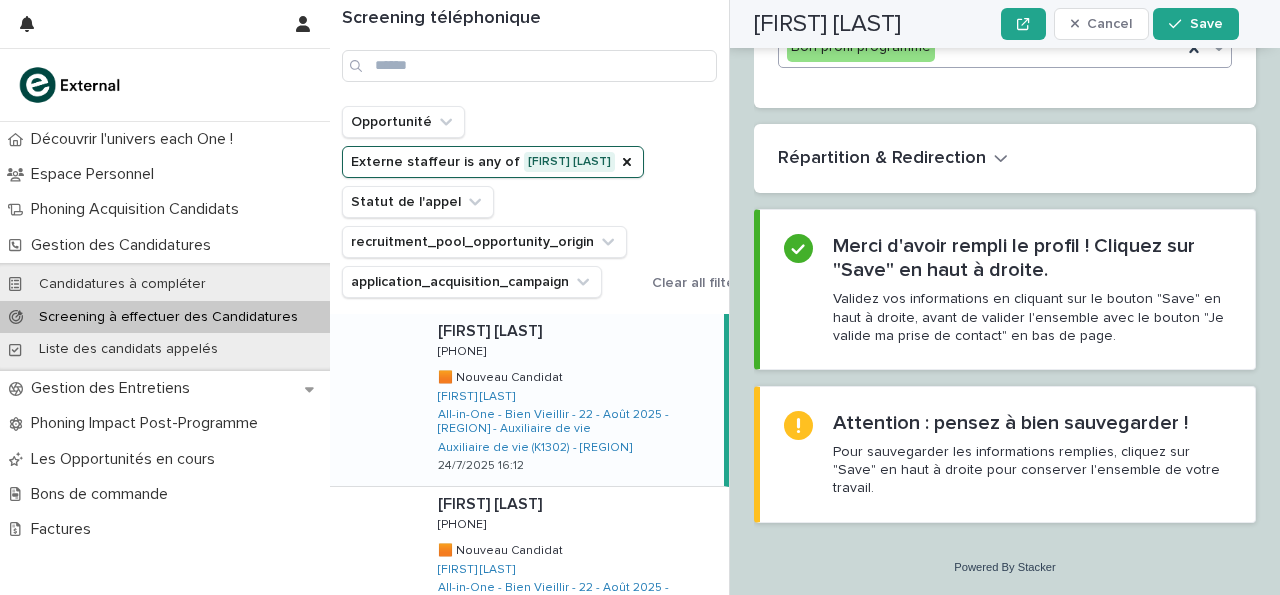 scroll, scrollTop: 3674, scrollLeft: 0, axis: vertical 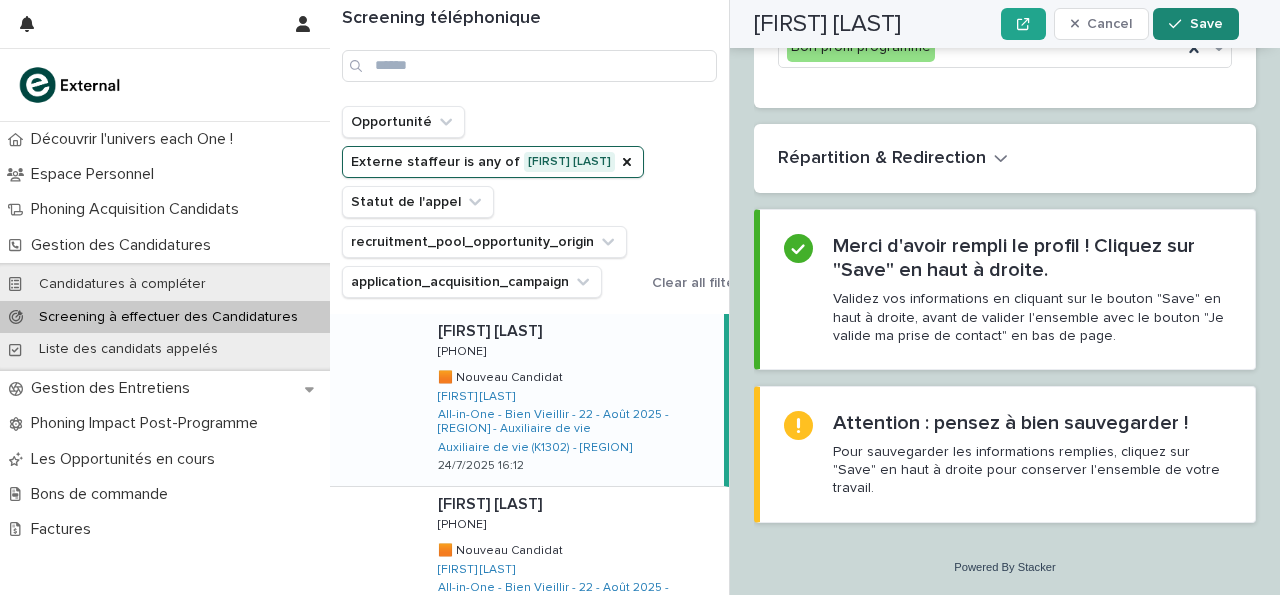 click on "Save" at bounding box center [1195, 24] 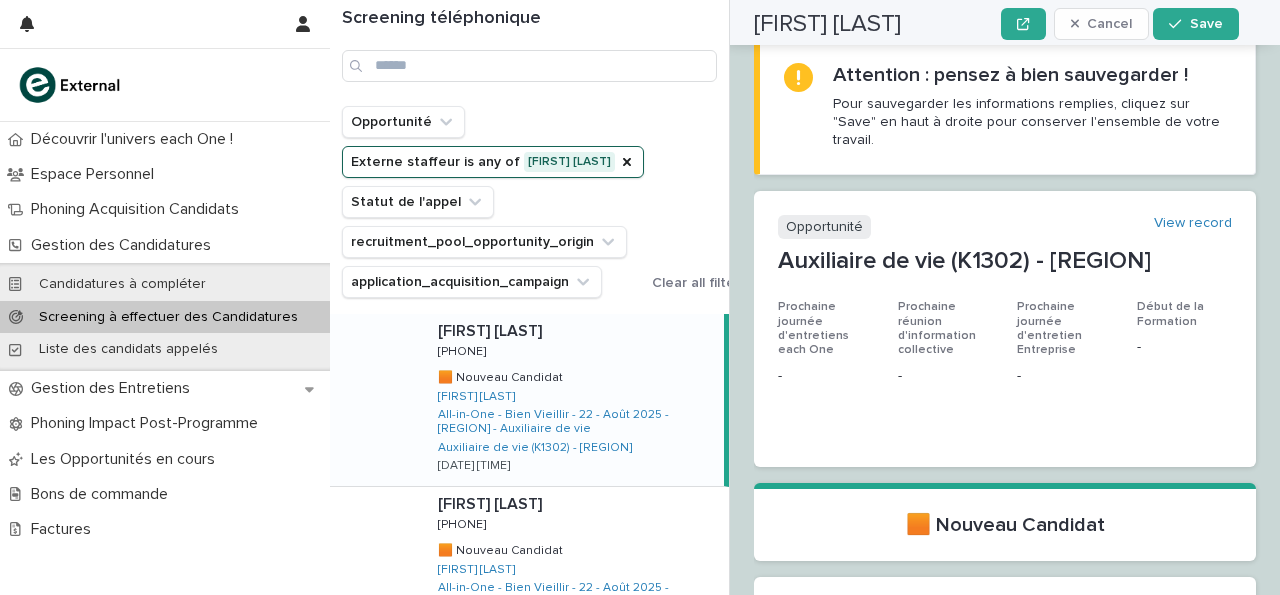 scroll, scrollTop: 0, scrollLeft: 0, axis: both 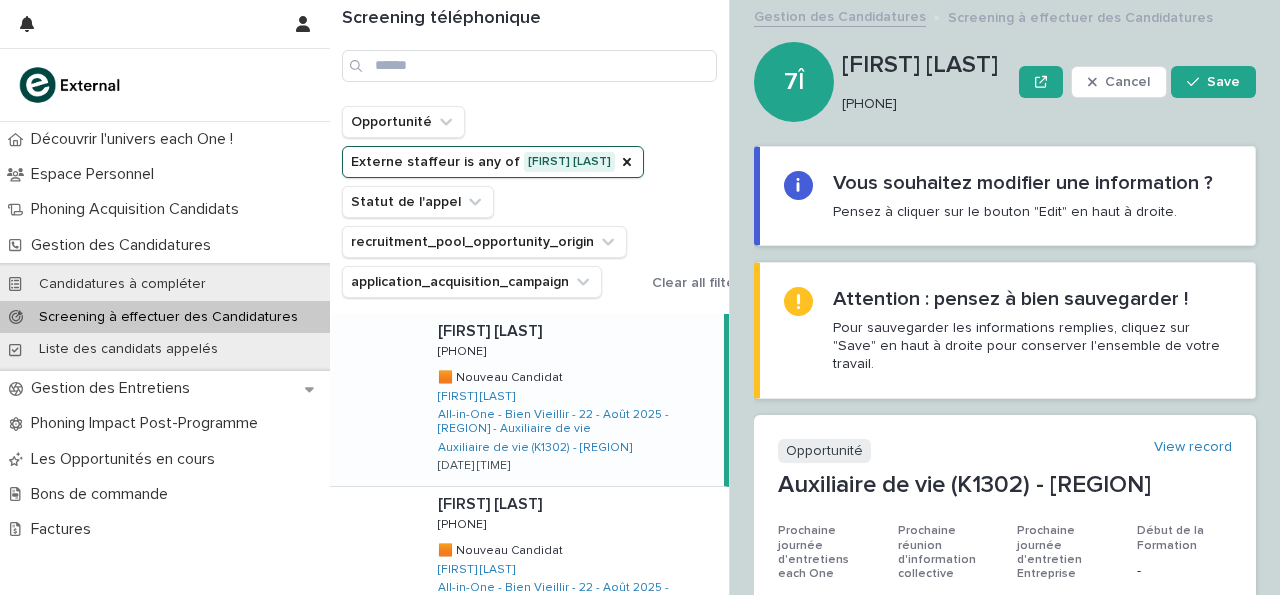 drag, startPoint x: 845, startPoint y: 103, endPoint x: 928, endPoint y: 111, distance: 83.38465 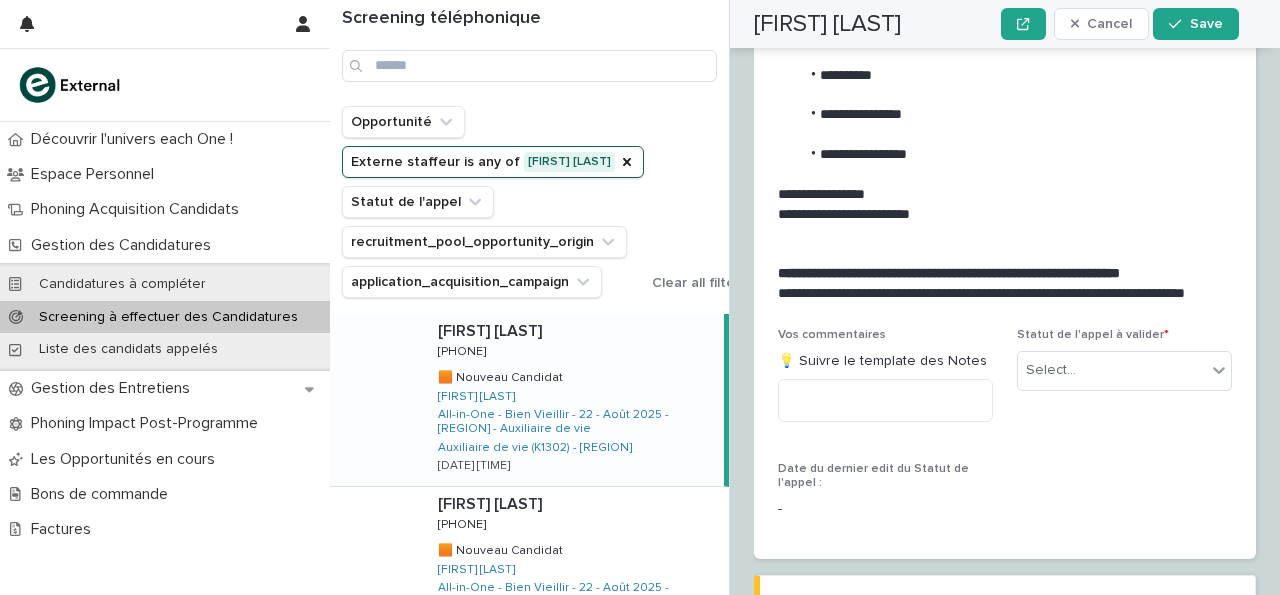 scroll, scrollTop: 2516, scrollLeft: 0, axis: vertical 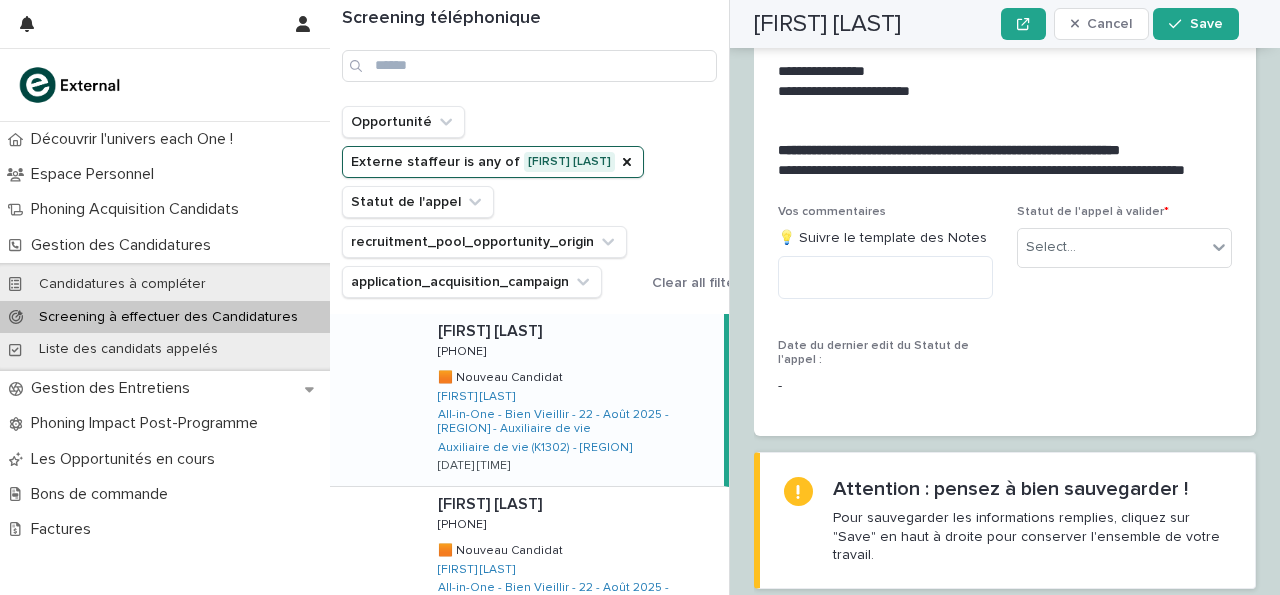 click on "💡 Suivre le template des Notes" at bounding box center [885, 238] 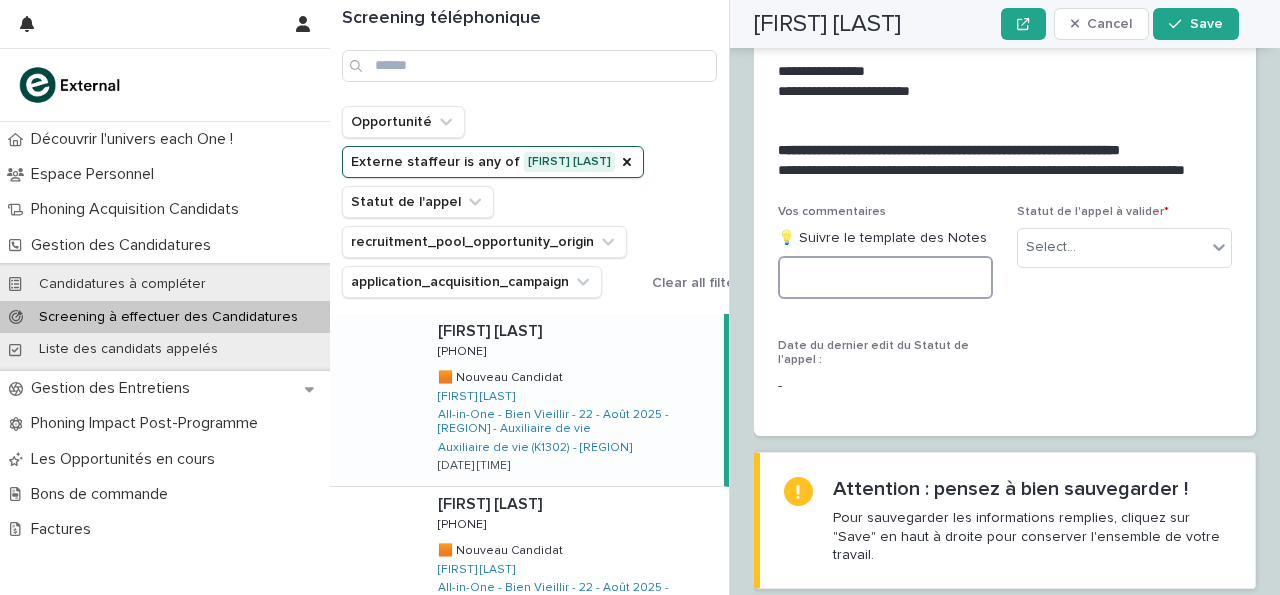 click at bounding box center [885, 277] 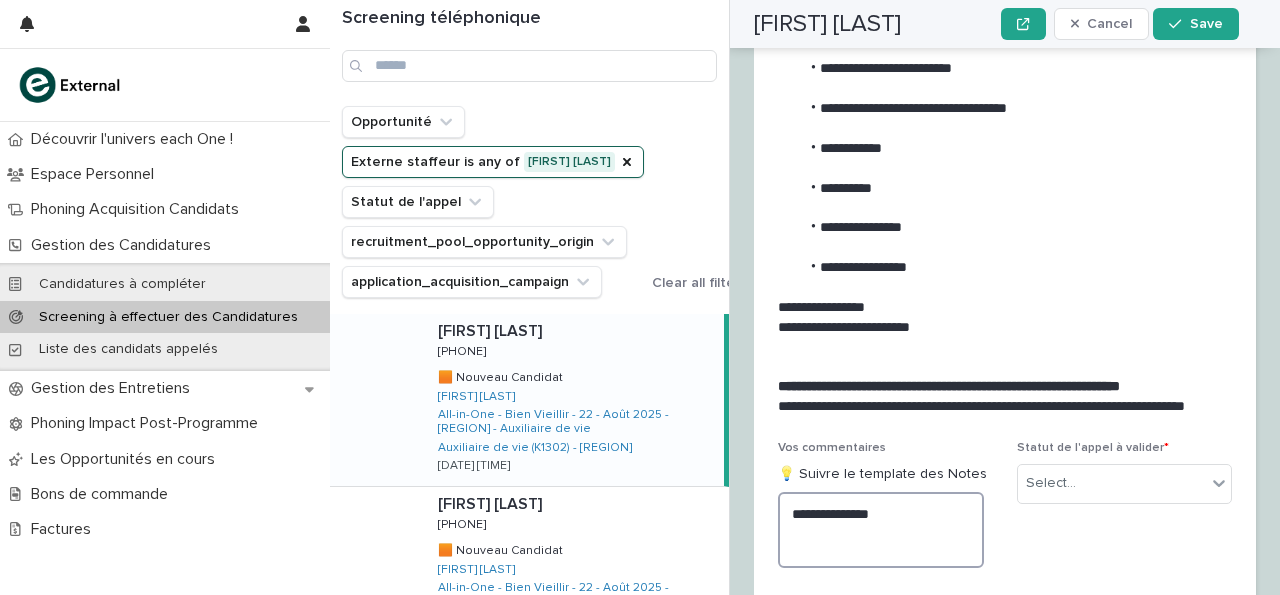 scroll, scrollTop: 2279, scrollLeft: 0, axis: vertical 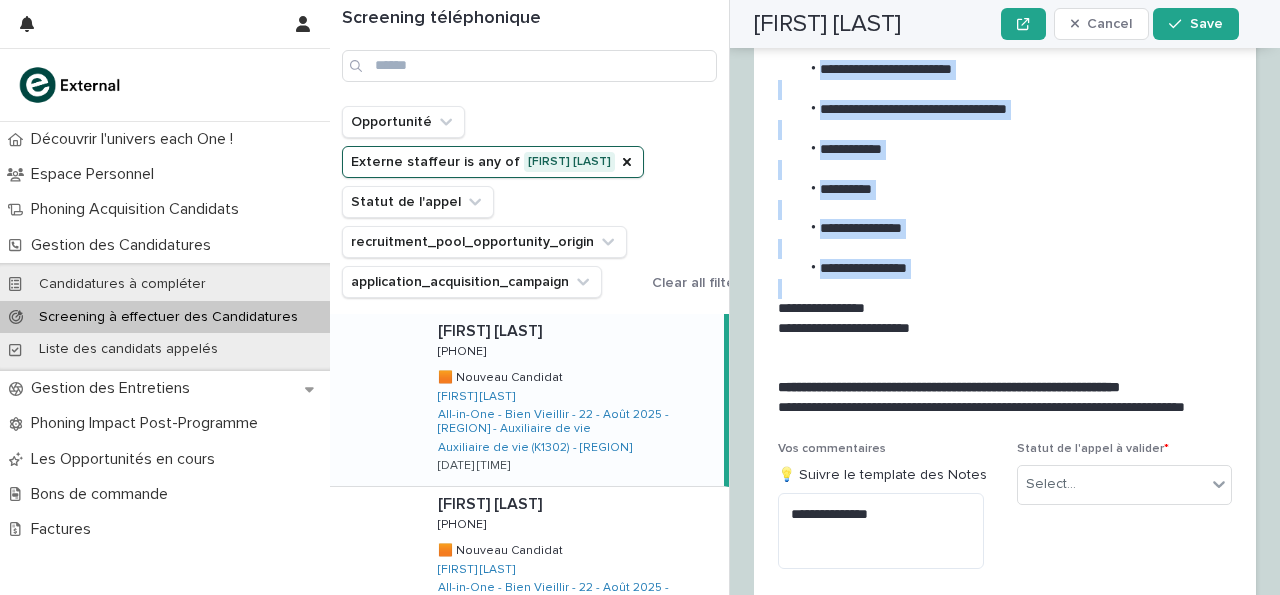 drag, startPoint x: 824, startPoint y: 147, endPoint x: 946, endPoint y: 360, distance: 245.46486 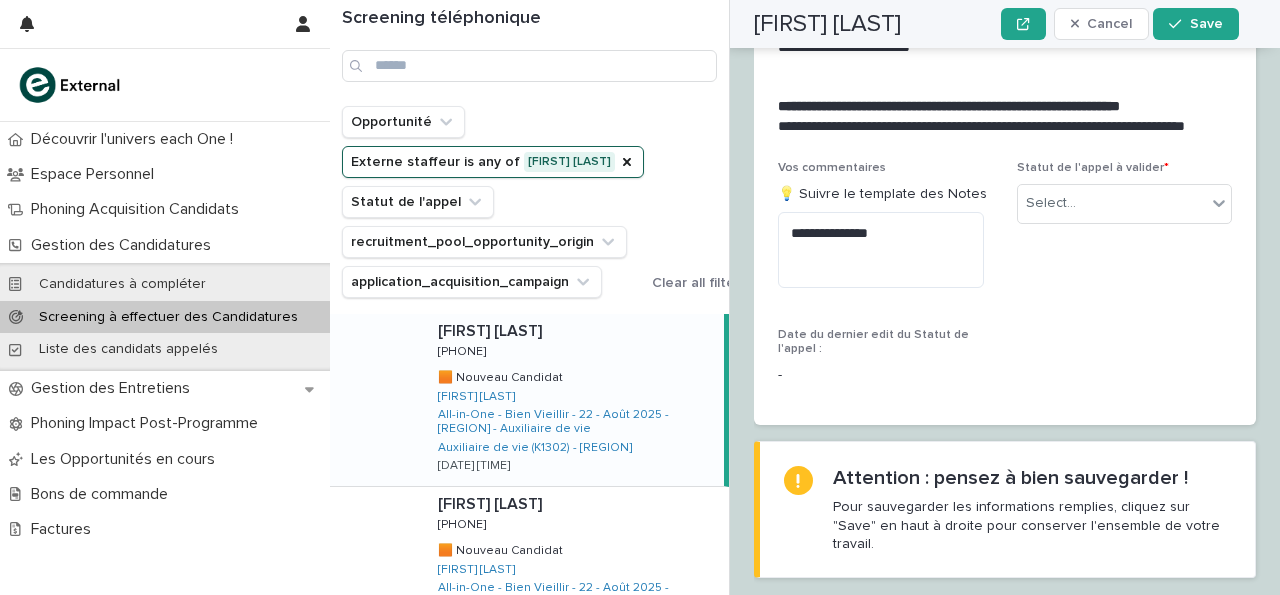 scroll, scrollTop: 2561, scrollLeft: 0, axis: vertical 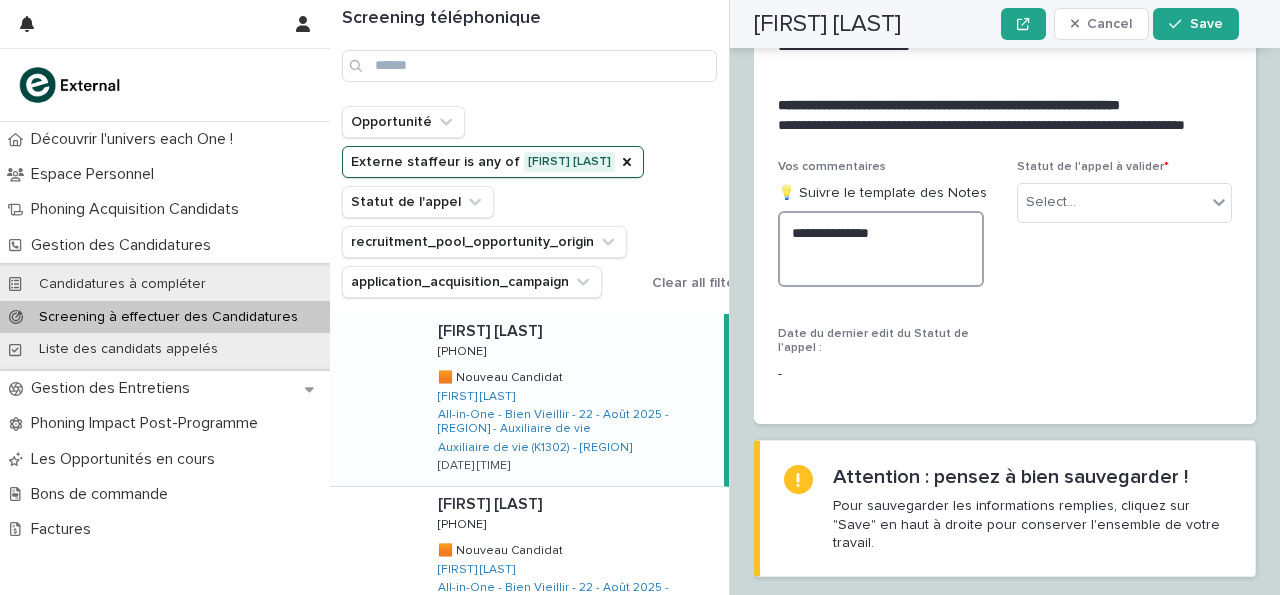 click on "**********" at bounding box center (881, 248) 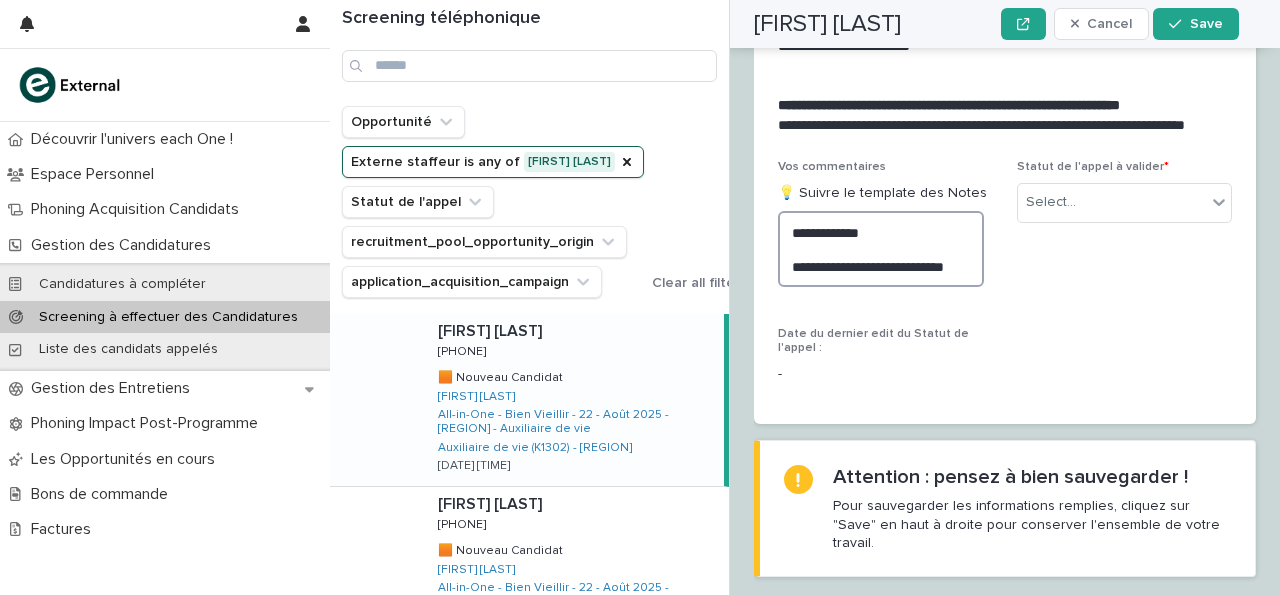 scroll, scrollTop: 2639, scrollLeft: 0, axis: vertical 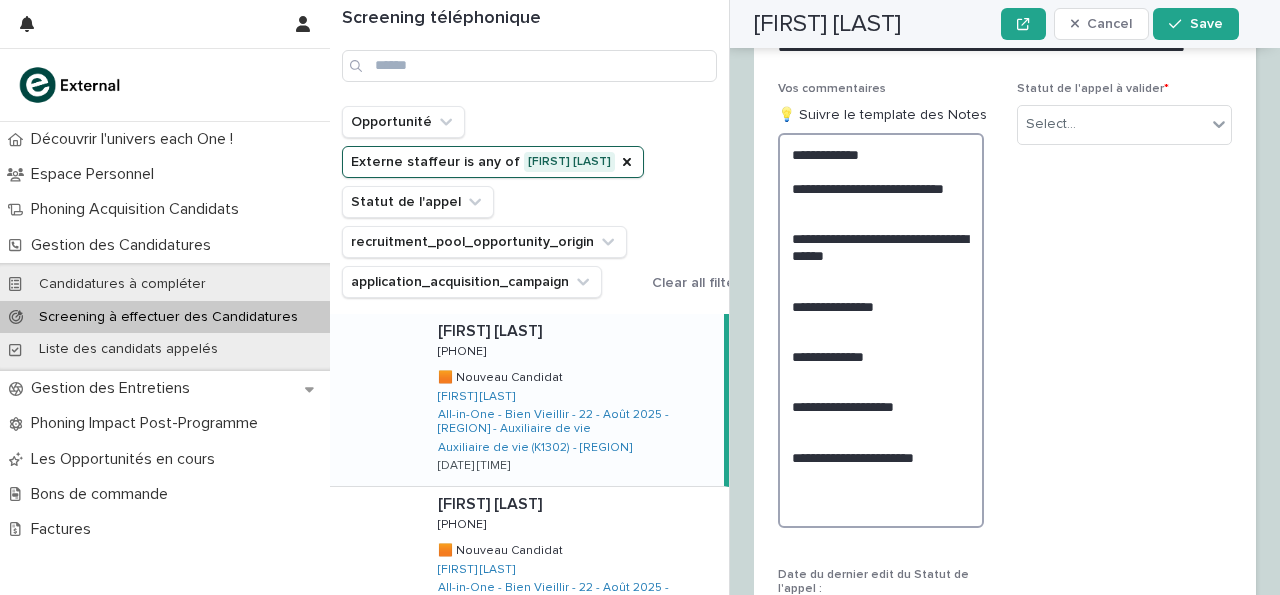 click on "**********" at bounding box center (881, 330) 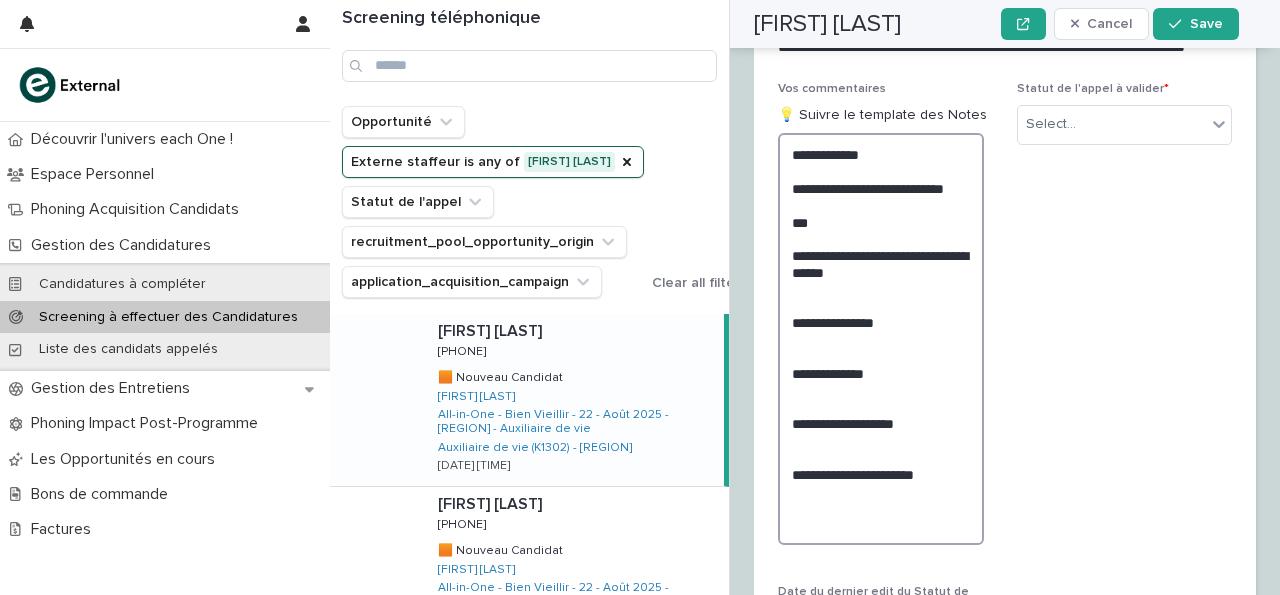 click on "**********" at bounding box center (881, 338) 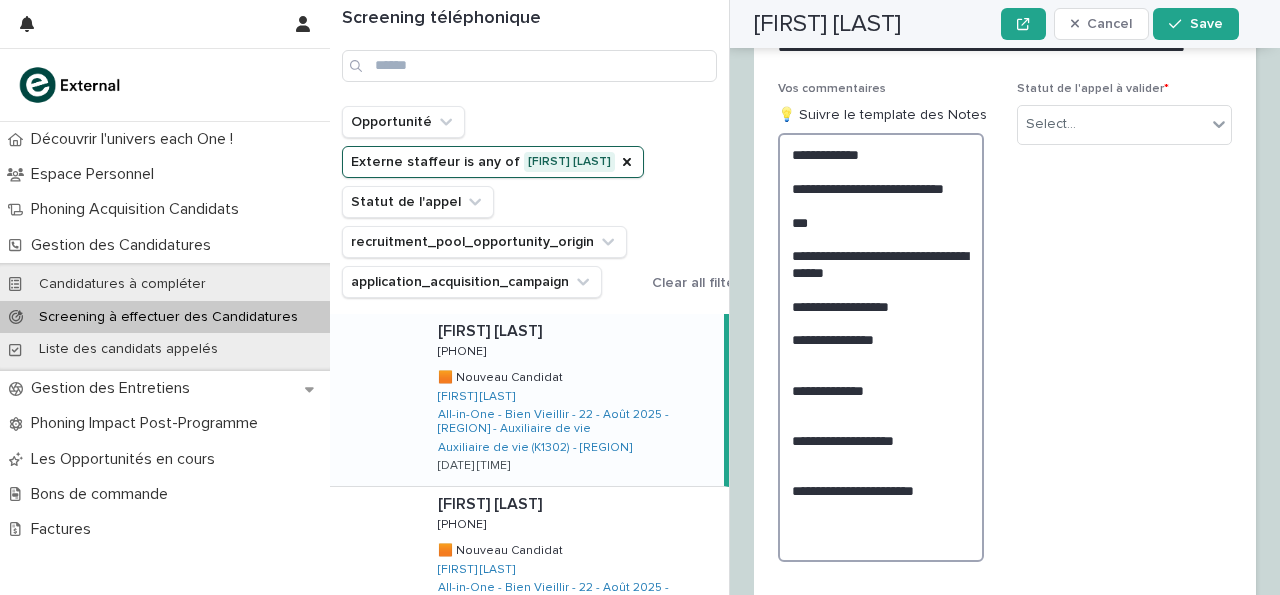 click on "**********" at bounding box center [881, 347] 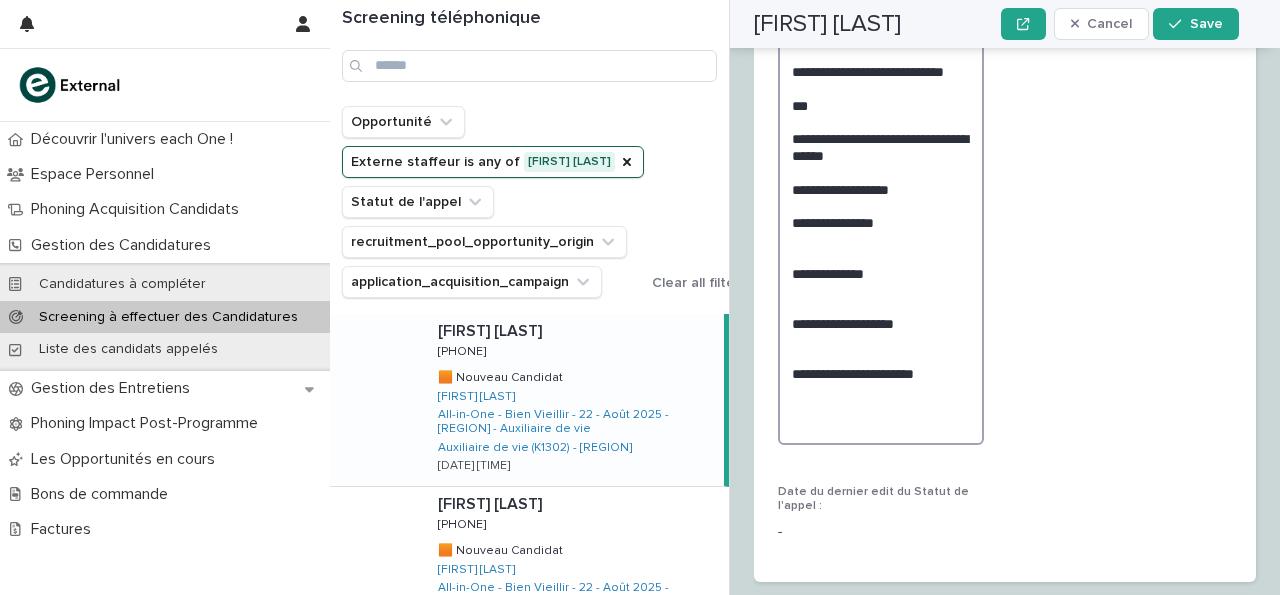 scroll, scrollTop: 2757, scrollLeft: 0, axis: vertical 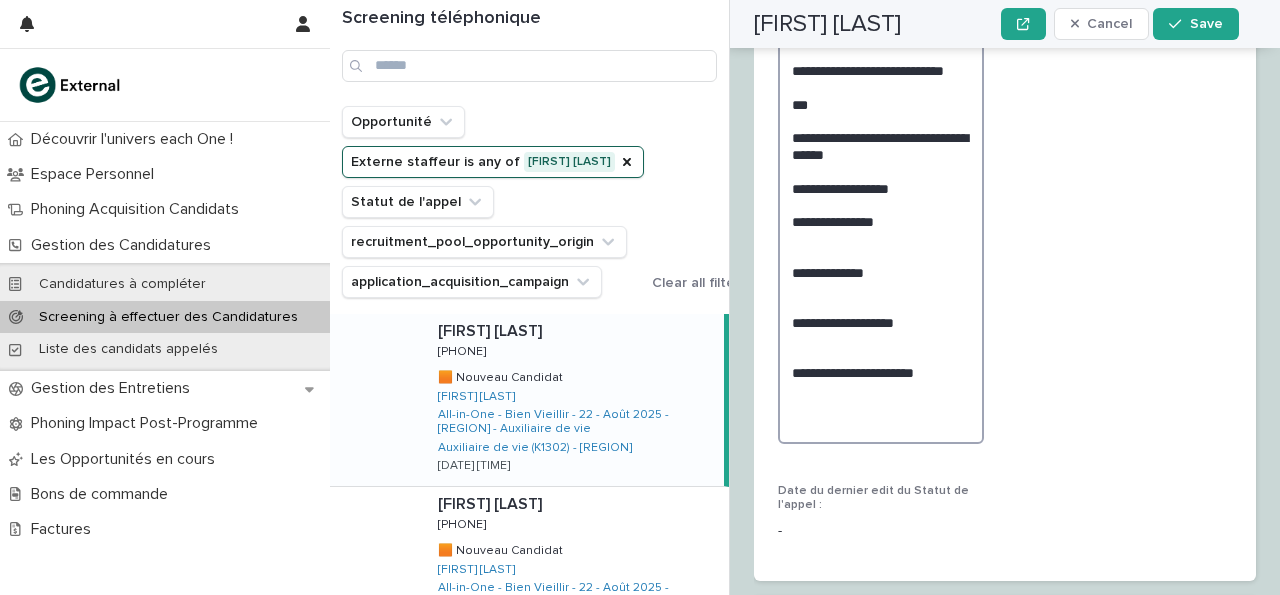 click on "**********" at bounding box center (881, 229) 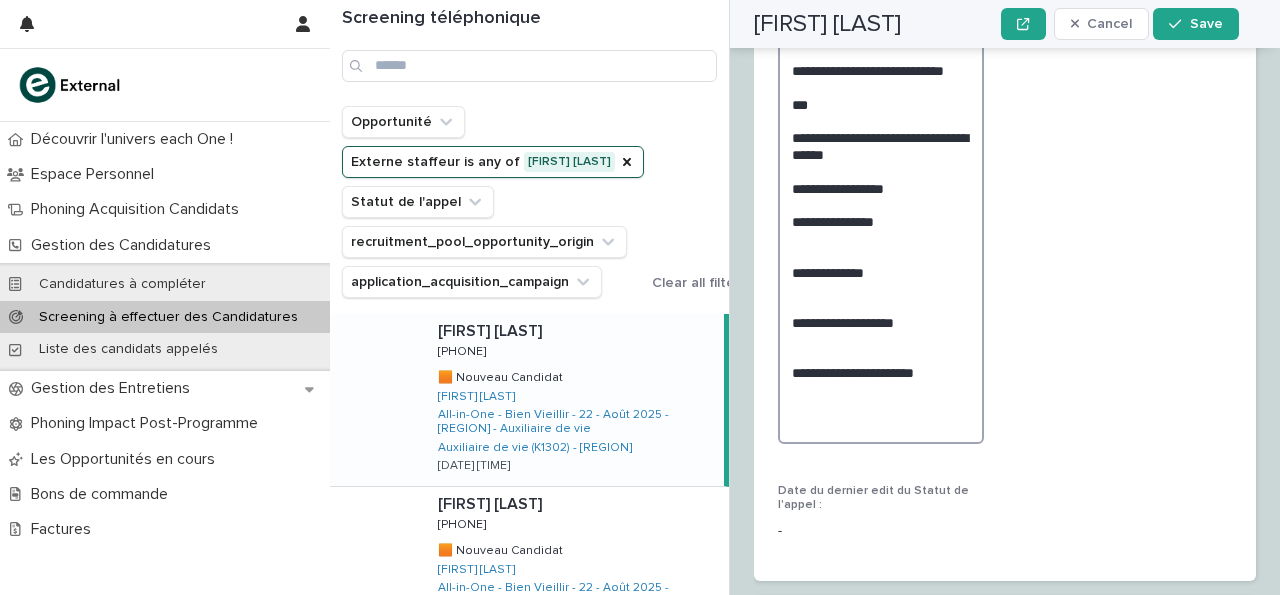 scroll, scrollTop: 2757, scrollLeft: 0, axis: vertical 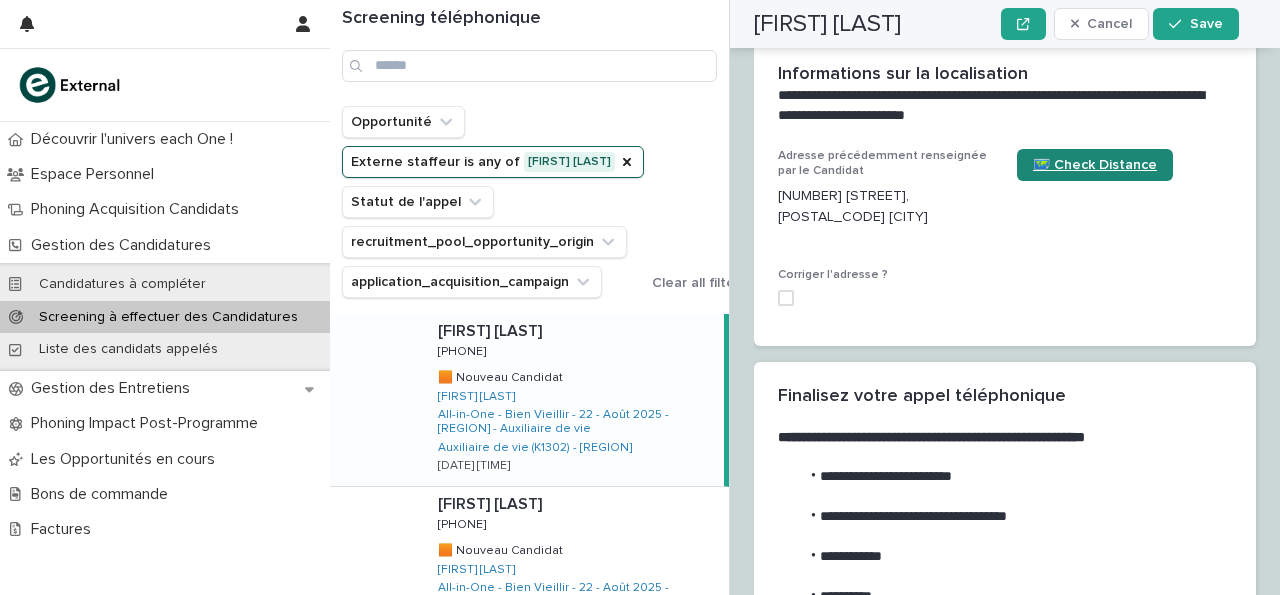 click on "🗺️ Check Distance" at bounding box center (1095, 165) 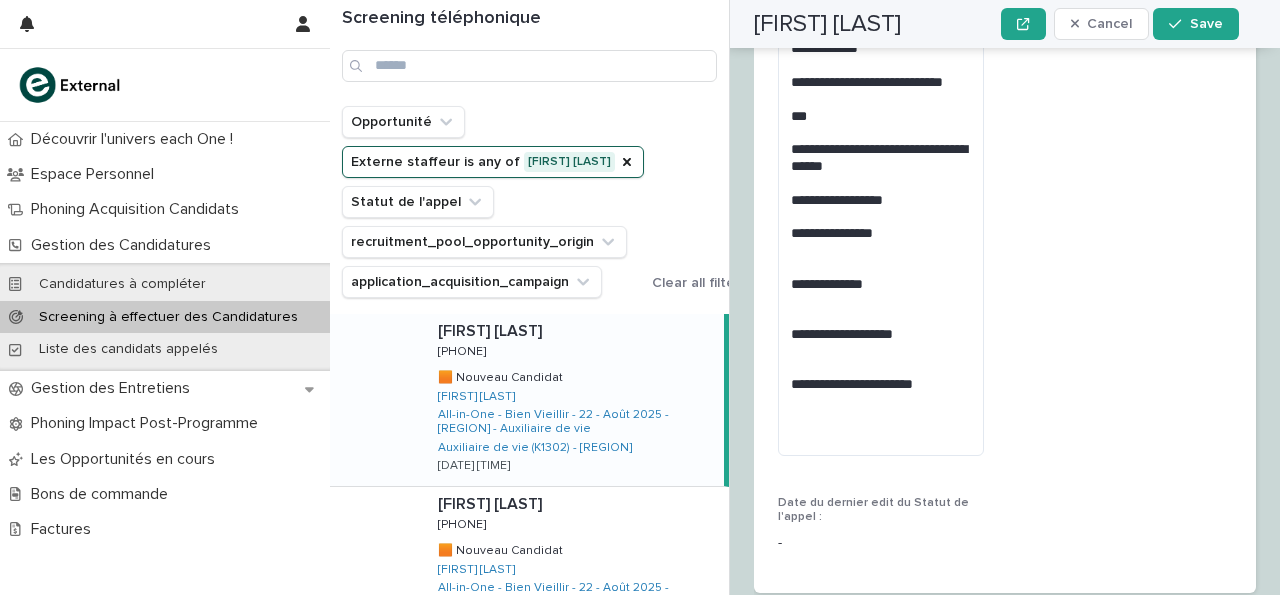 scroll, scrollTop: 2746, scrollLeft: 0, axis: vertical 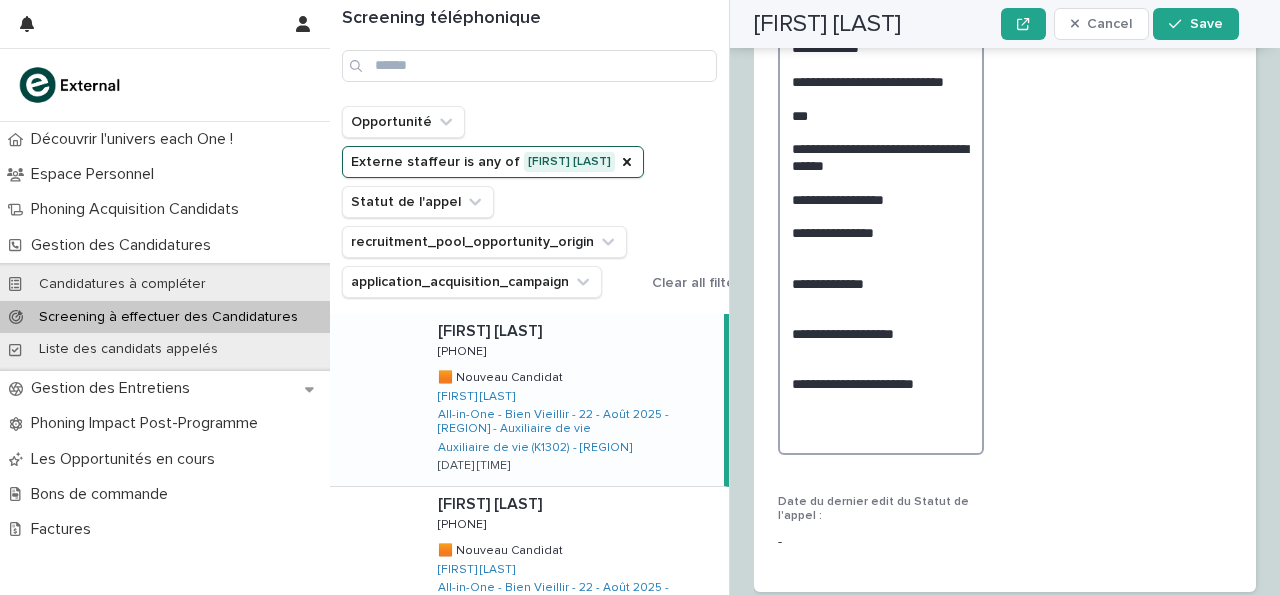 click on "**********" at bounding box center (881, 240) 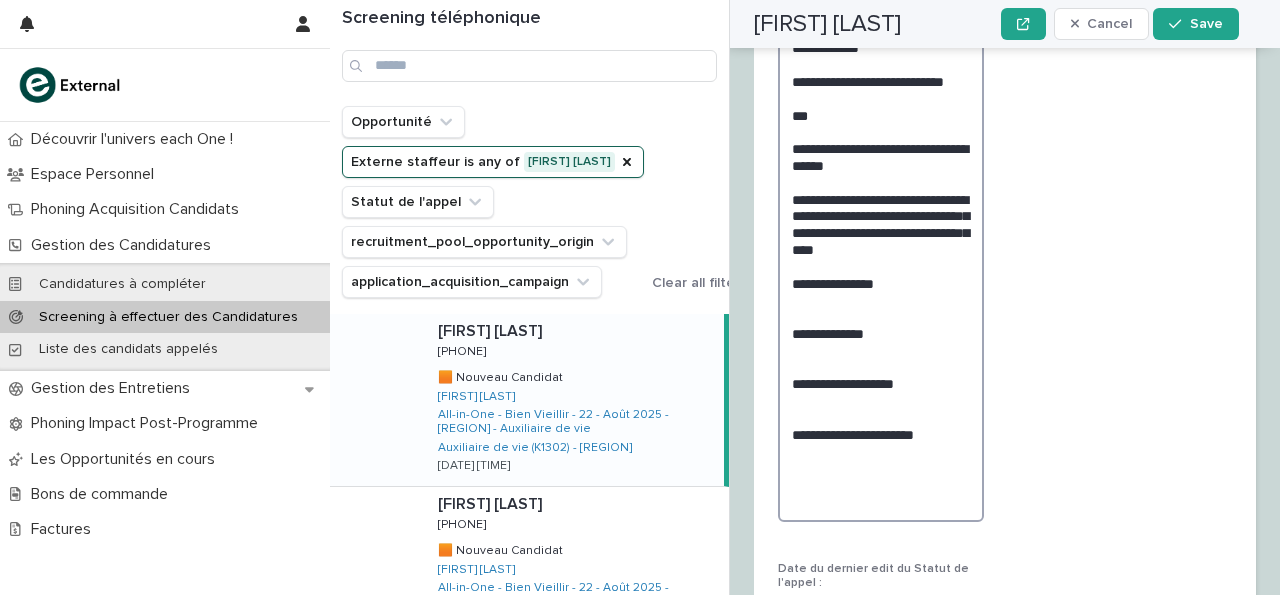 scroll, scrollTop: 2746, scrollLeft: 0, axis: vertical 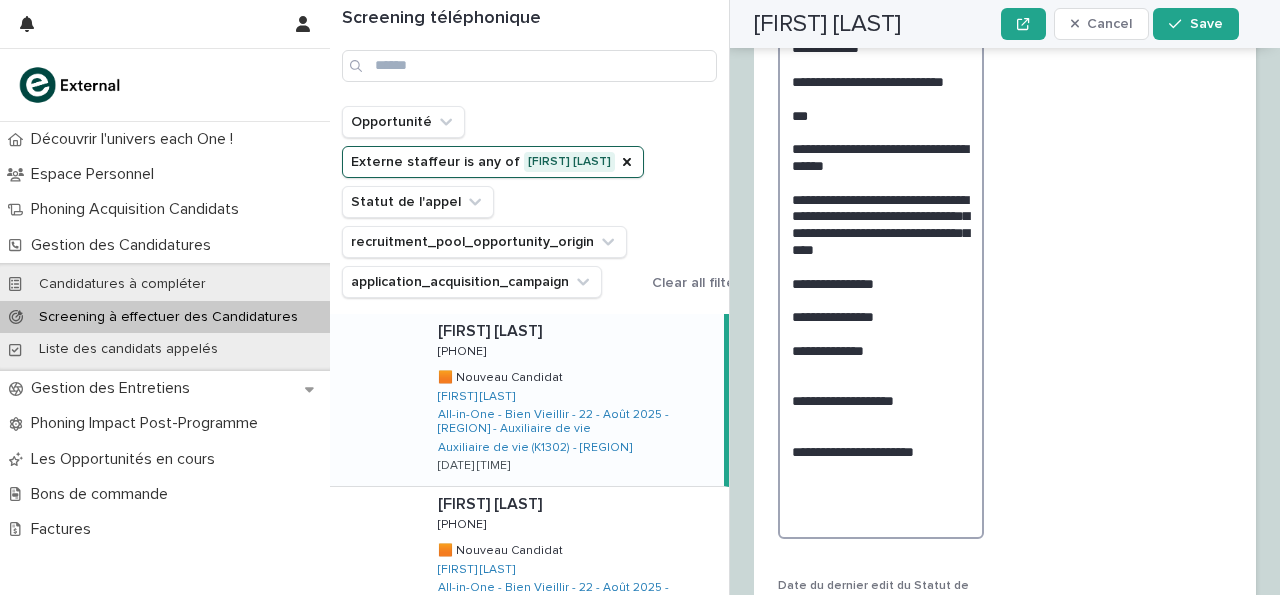 click on "**********" at bounding box center (881, 282) 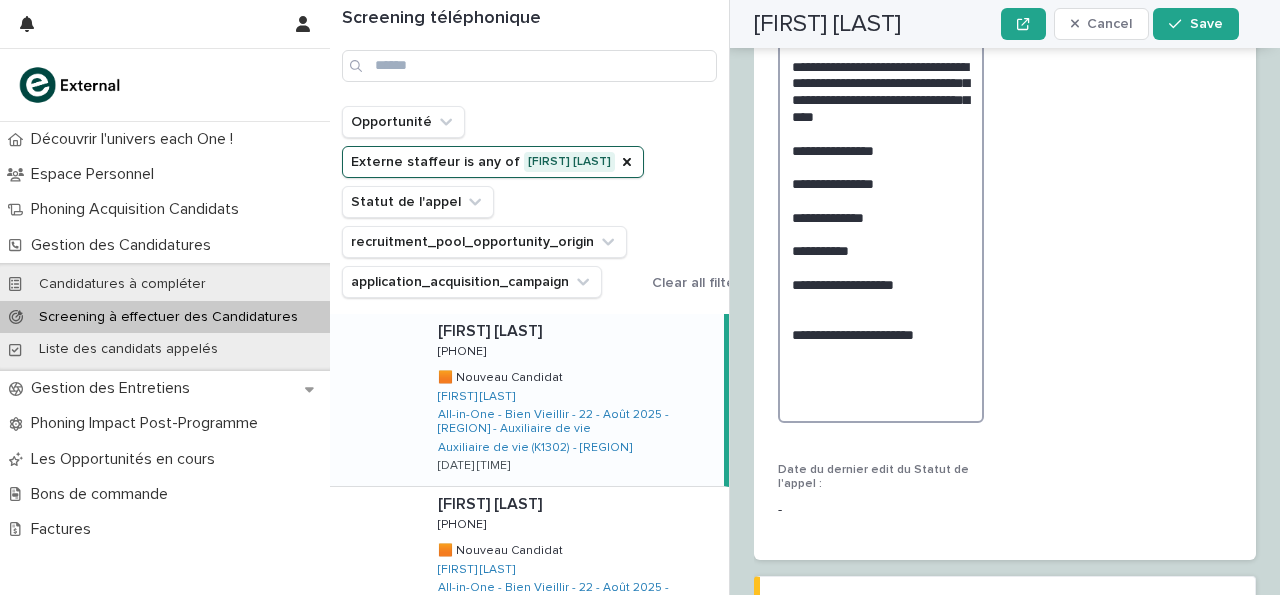 scroll, scrollTop: 2879, scrollLeft: 0, axis: vertical 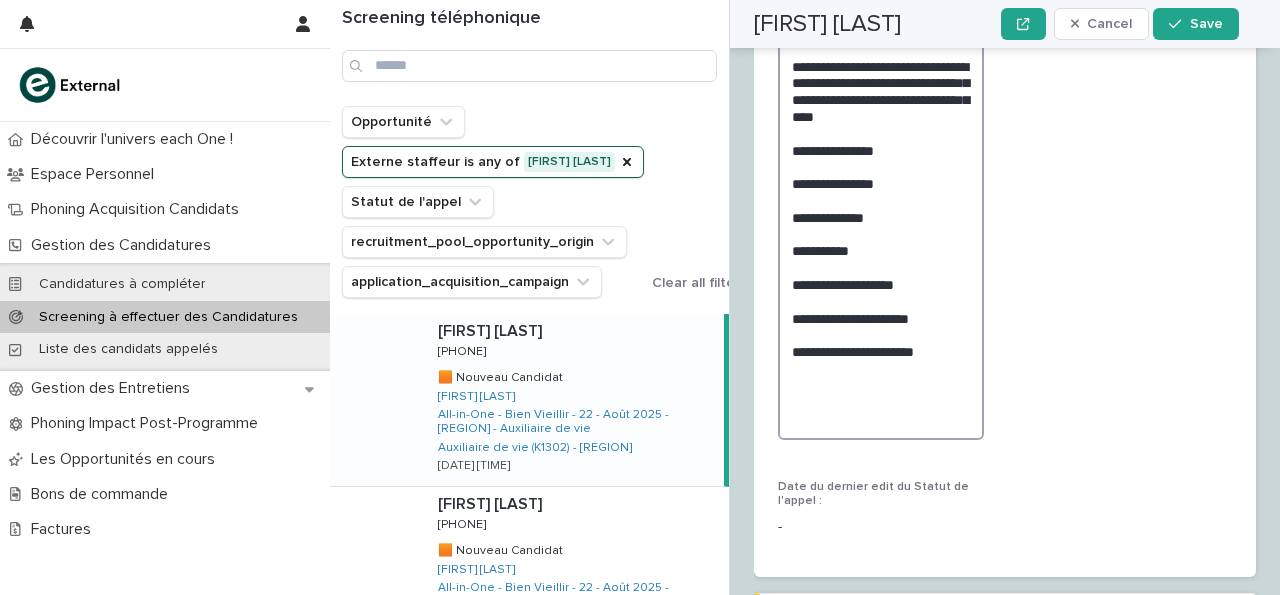 click on "**********" at bounding box center (881, 166) 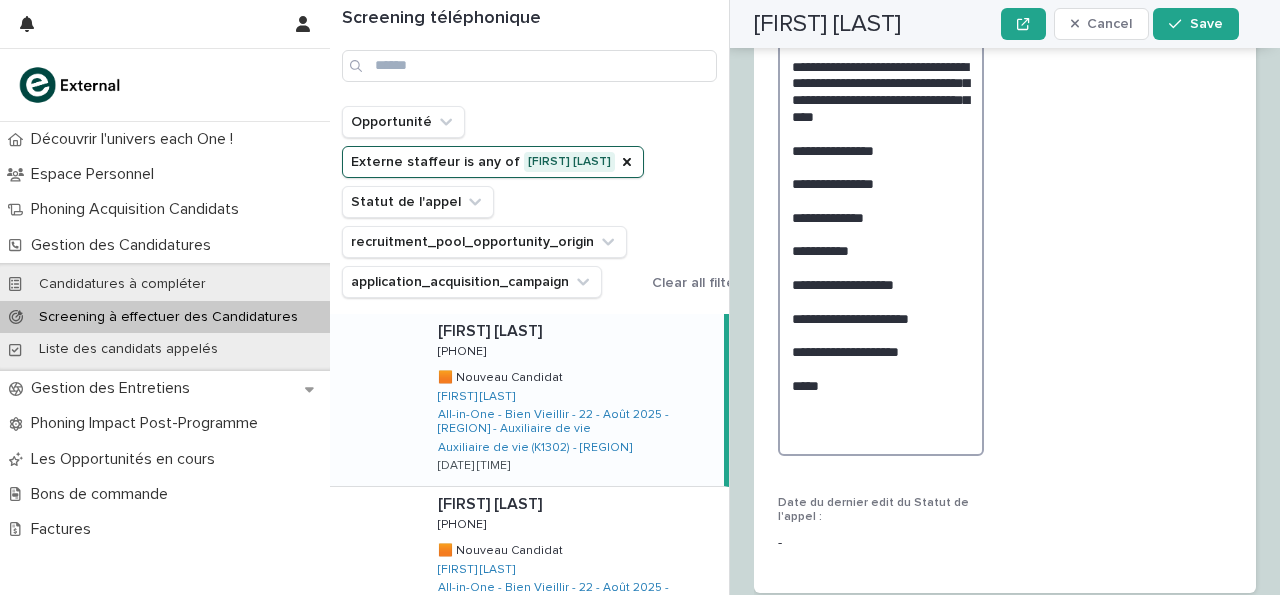 scroll, scrollTop: 2879, scrollLeft: 0, axis: vertical 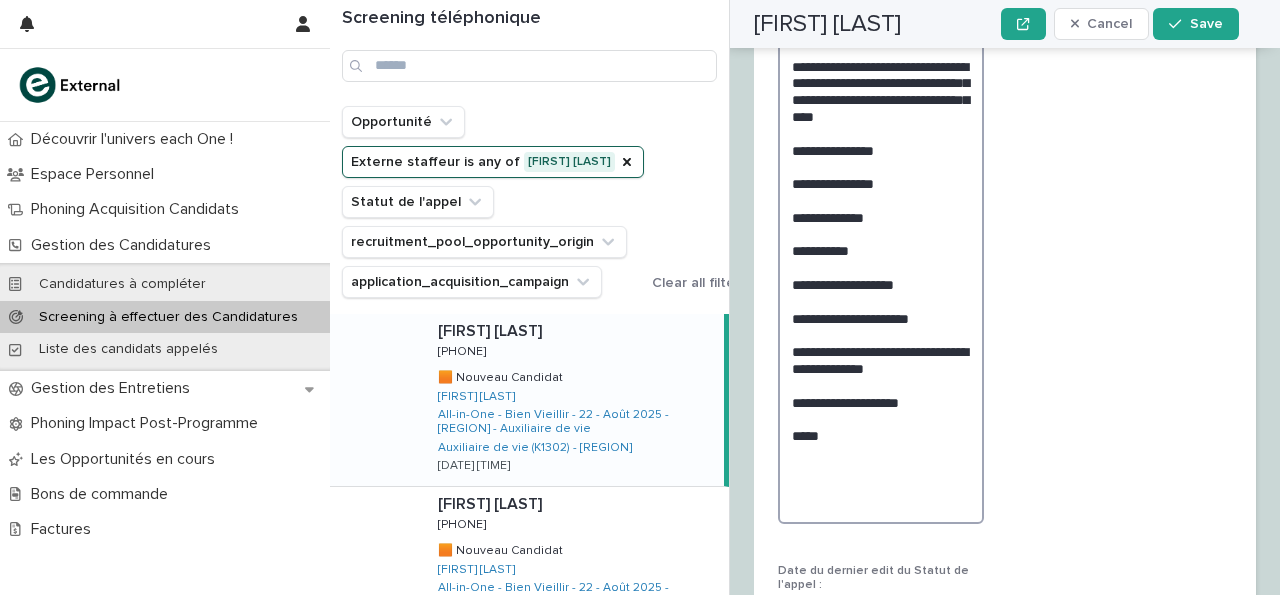 click on "**********" at bounding box center (881, 208) 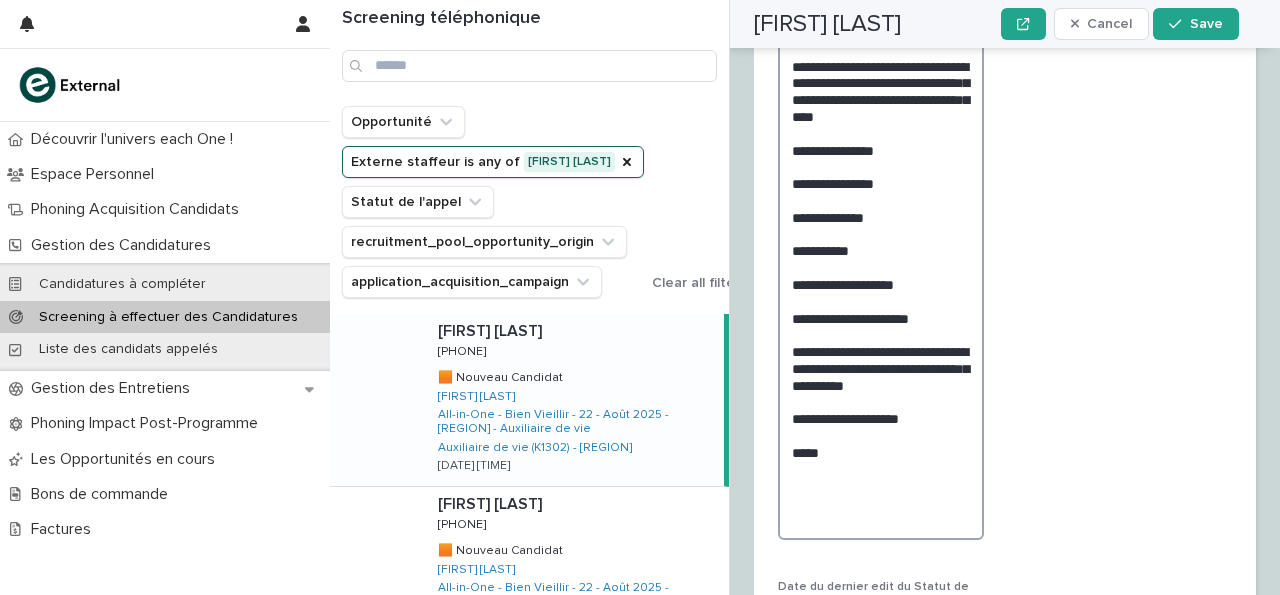 scroll, scrollTop: 2879, scrollLeft: 0, axis: vertical 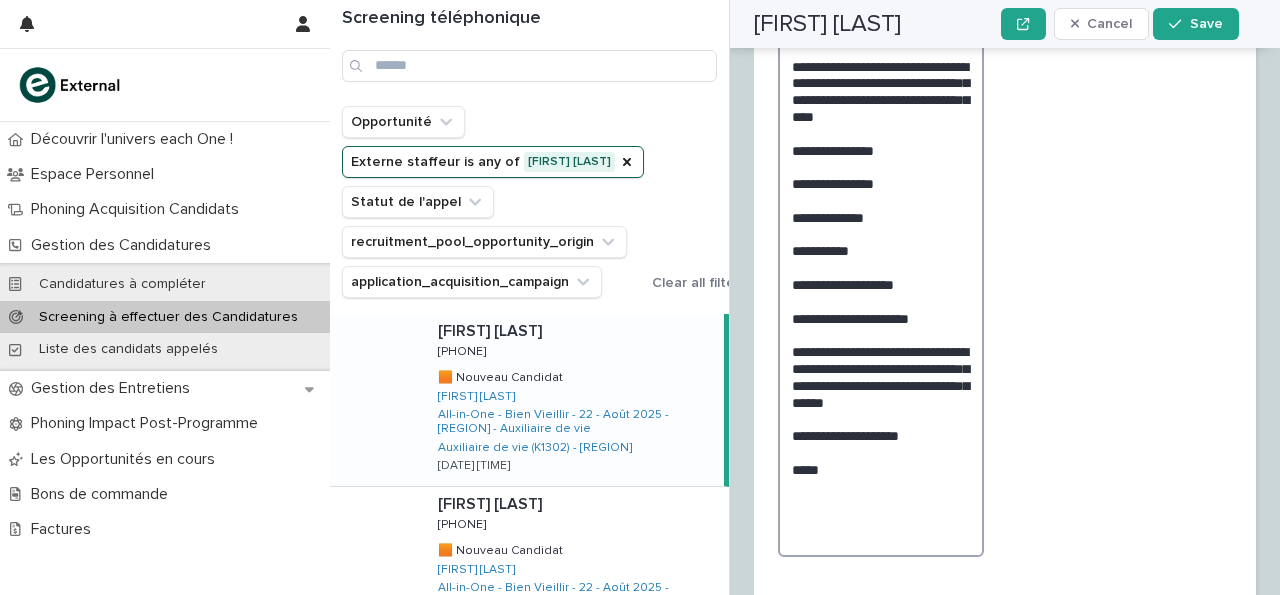 click on "**********" at bounding box center [881, 224] 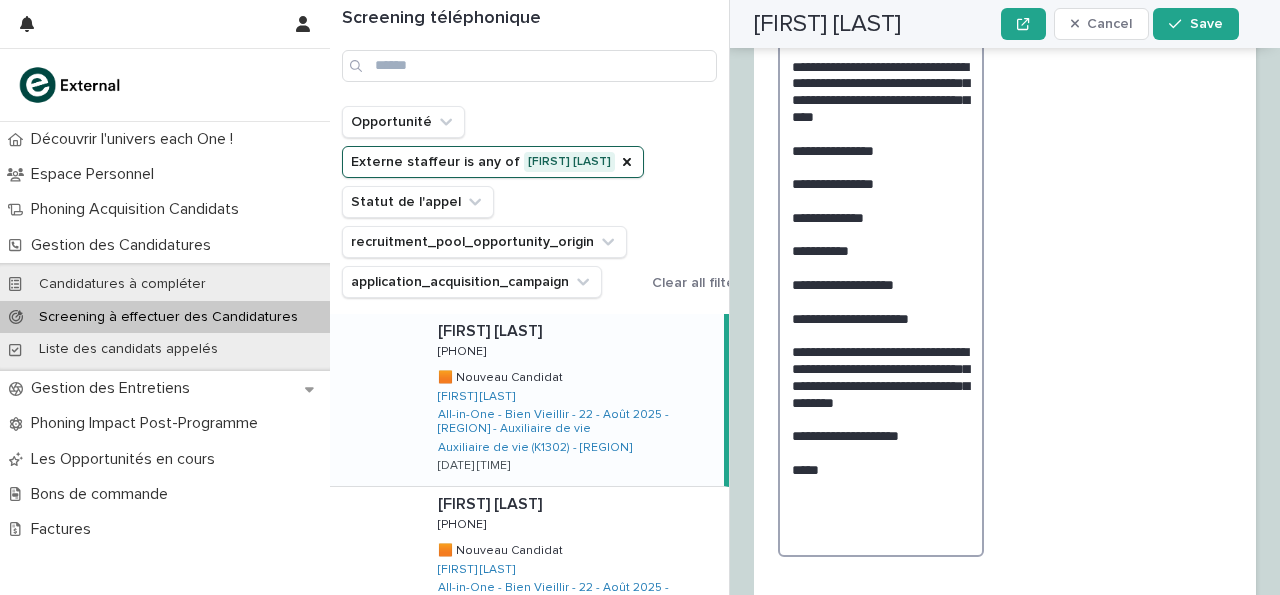 scroll, scrollTop: 2879, scrollLeft: 0, axis: vertical 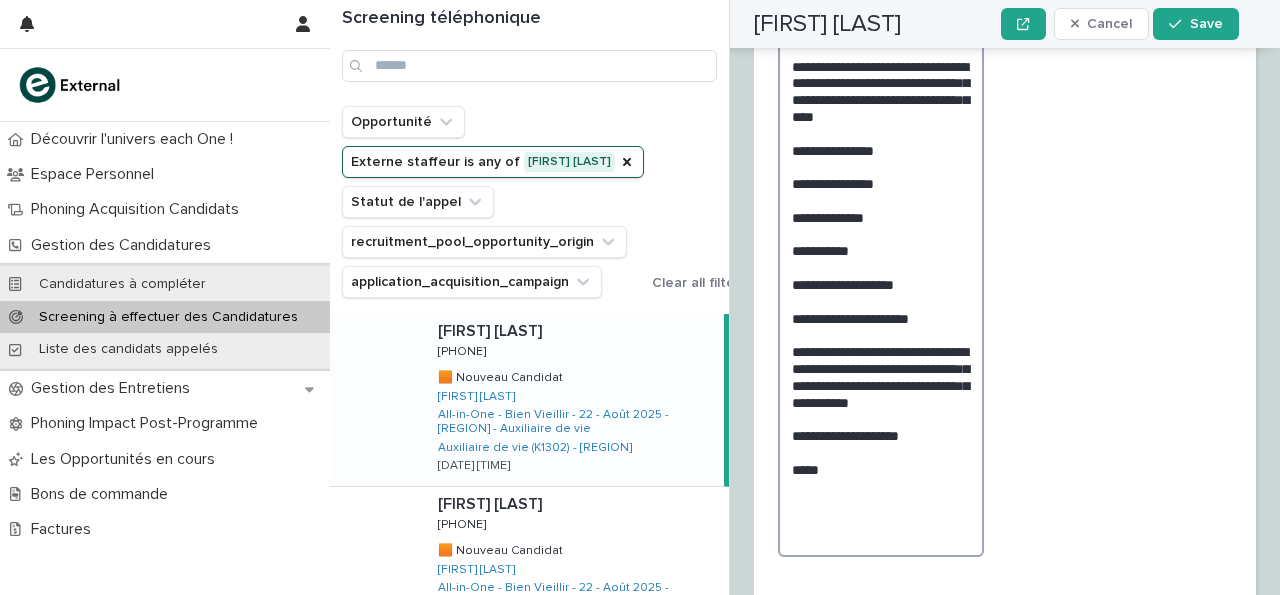 click on "**********" at bounding box center [881, 224] 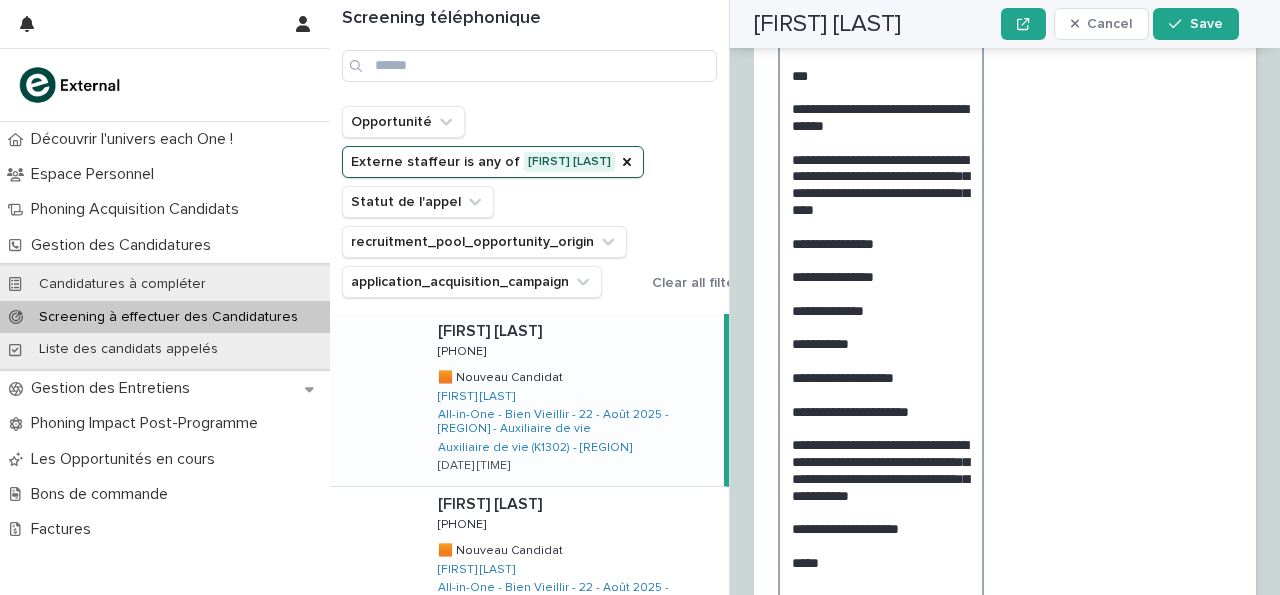 scroll, scrollTop: 2661, scrollLeft: 0, axis: vertical 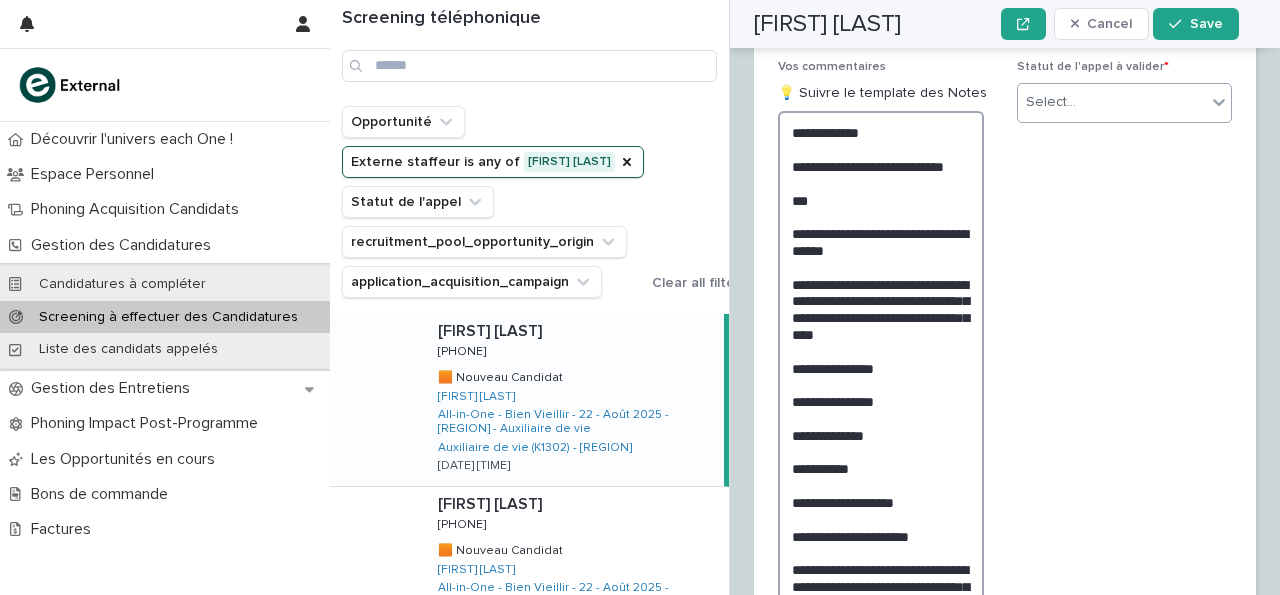 type on "**********" 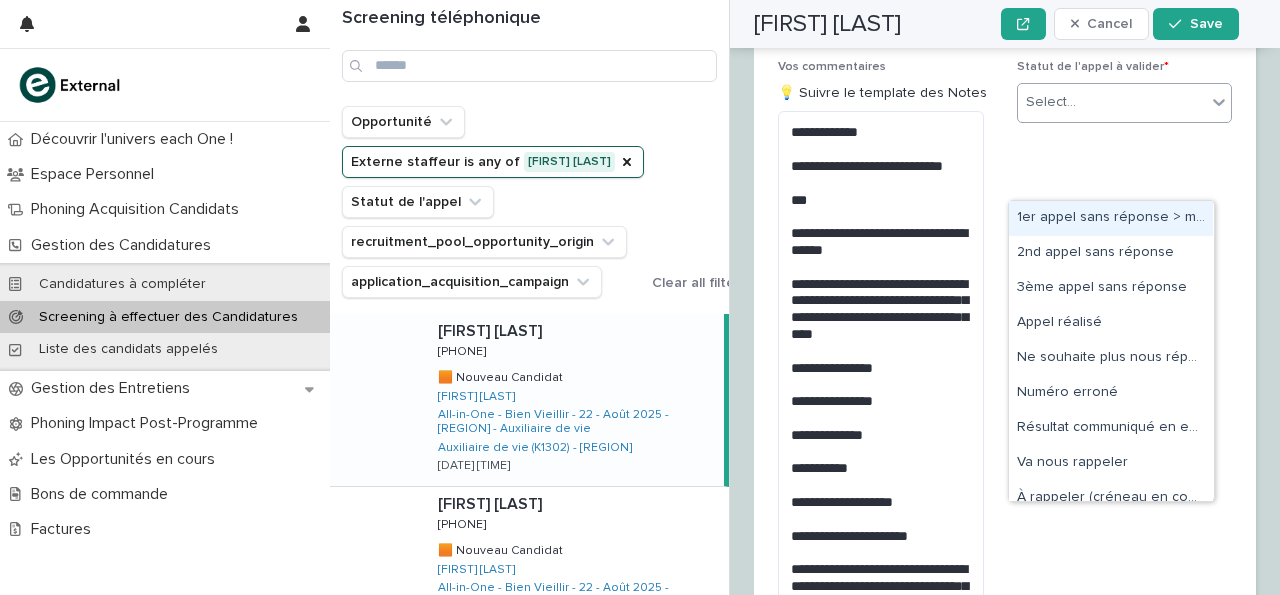 click on "Select..." at bounding box center [1051, 102] 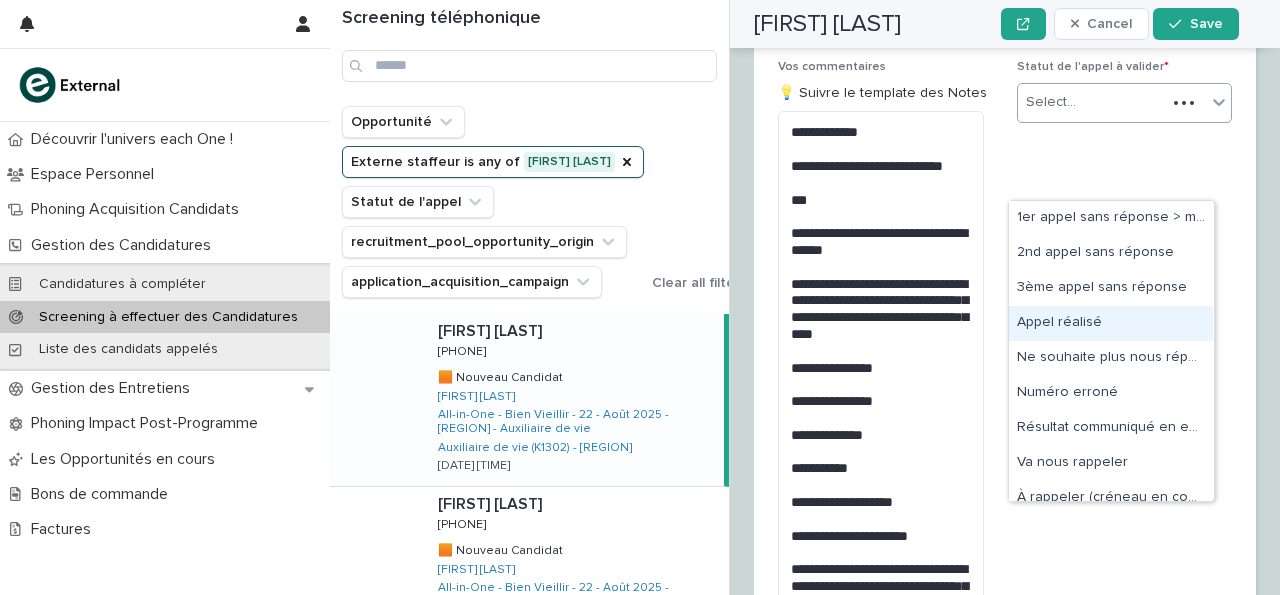click on "Appel réalisé" at bounding box center (1111, 323) 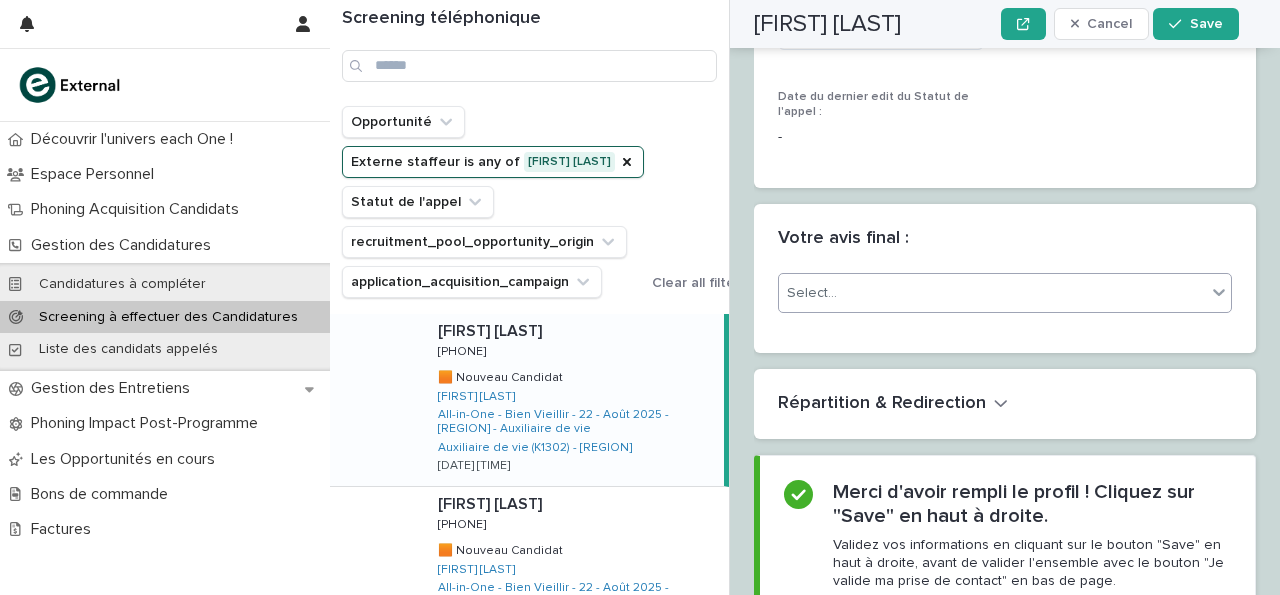 scroll, scrollTop: 3447, scrollLeft: 0, axis: vertical 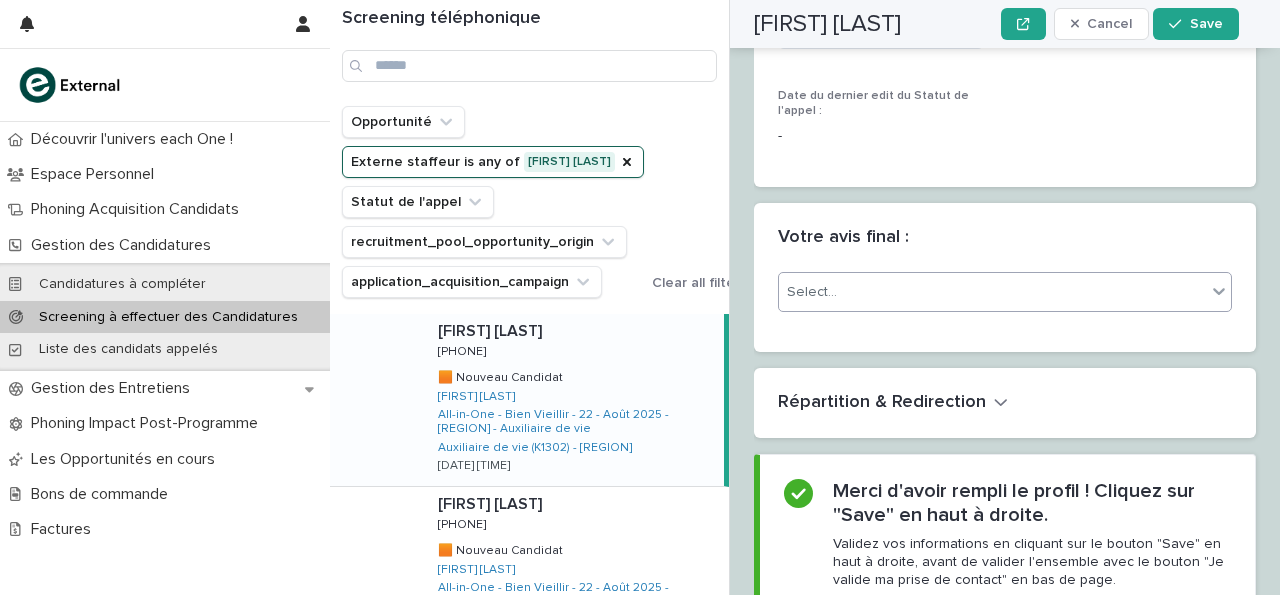 click on "Select..." at bounding box center (992, 292) 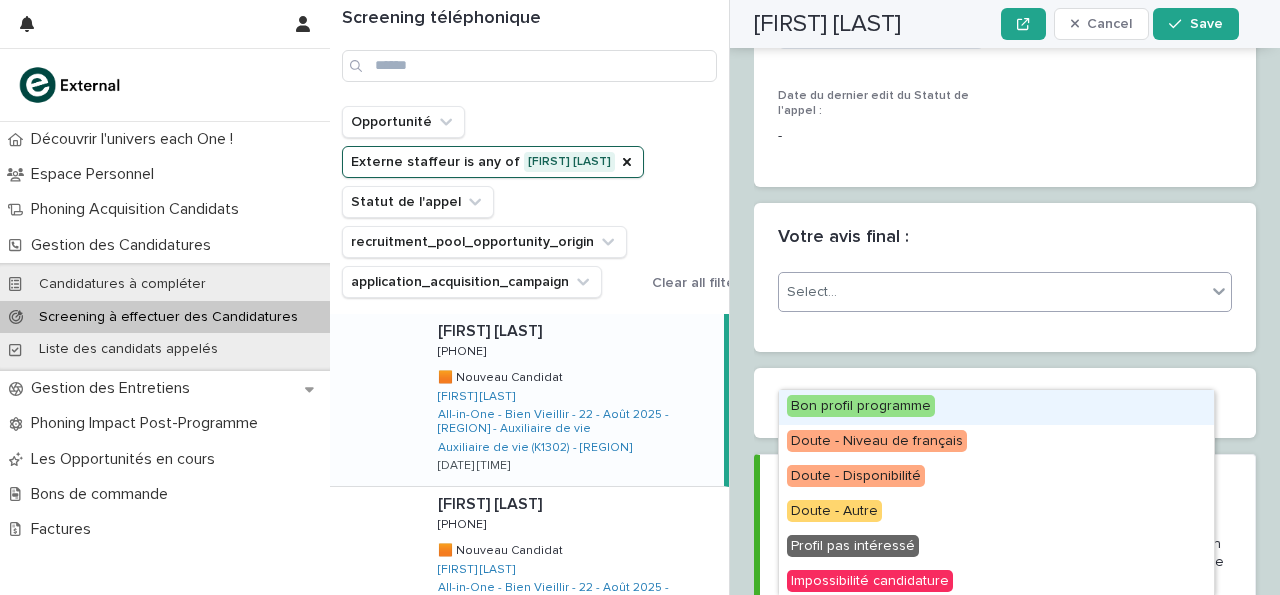 click on "Bon profil programme" at bounding box center (996, 407) 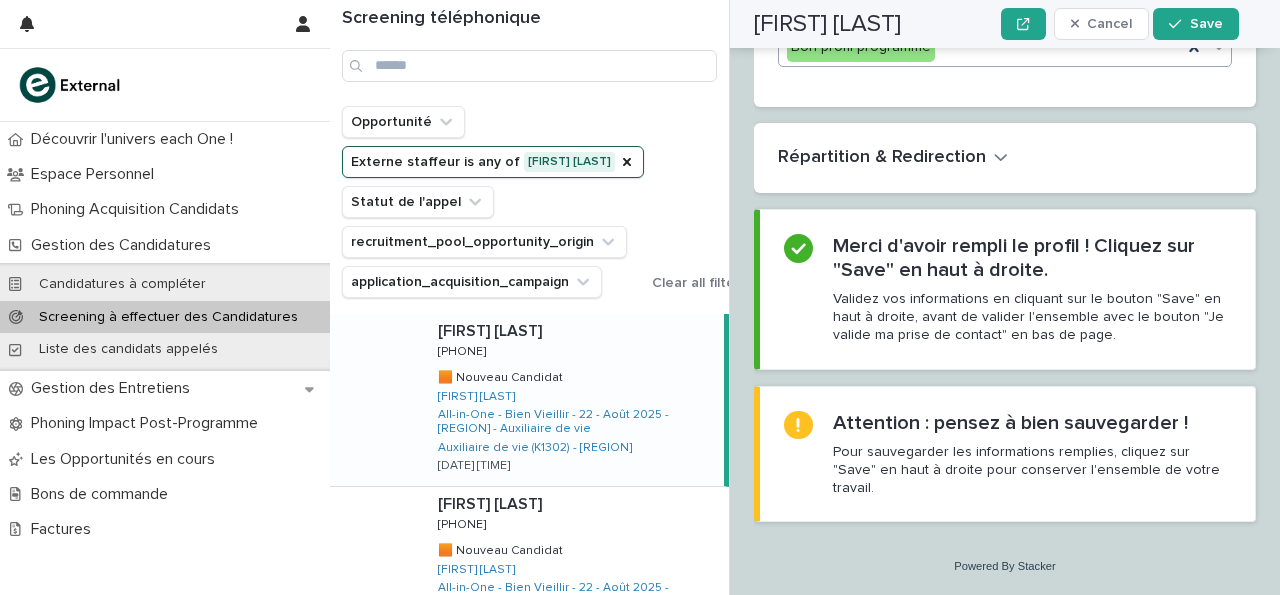 scroll, scrollTop: 3768, scrollLeft: 0, axis: vertical 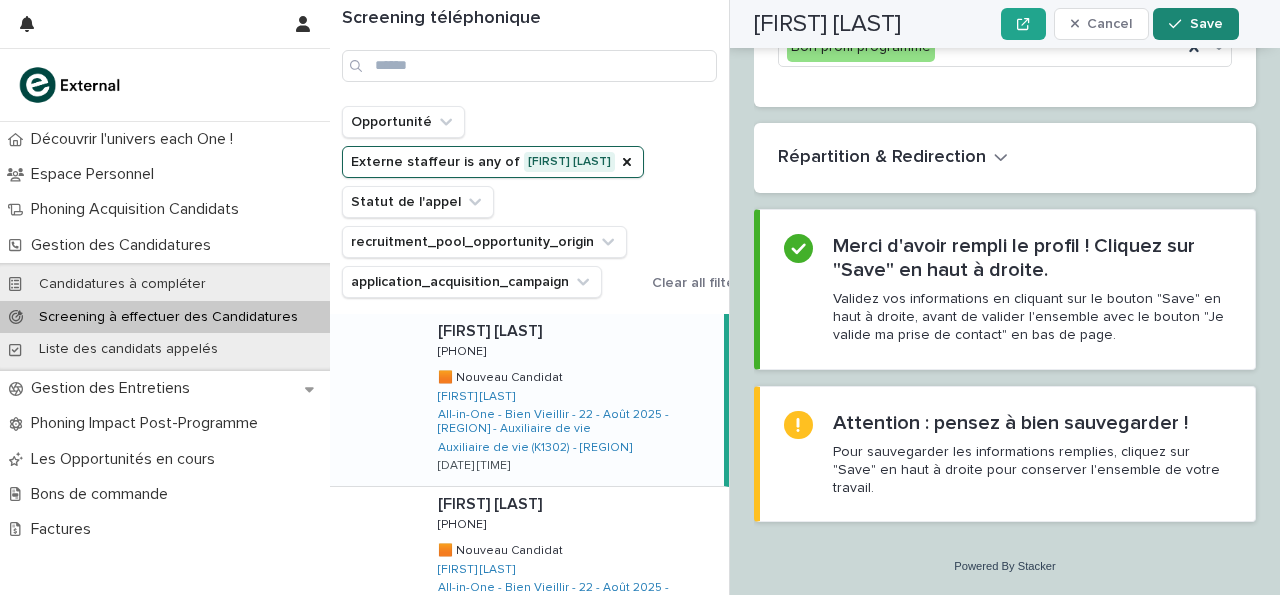 click on "Save" at bounding box center [1206, 24] 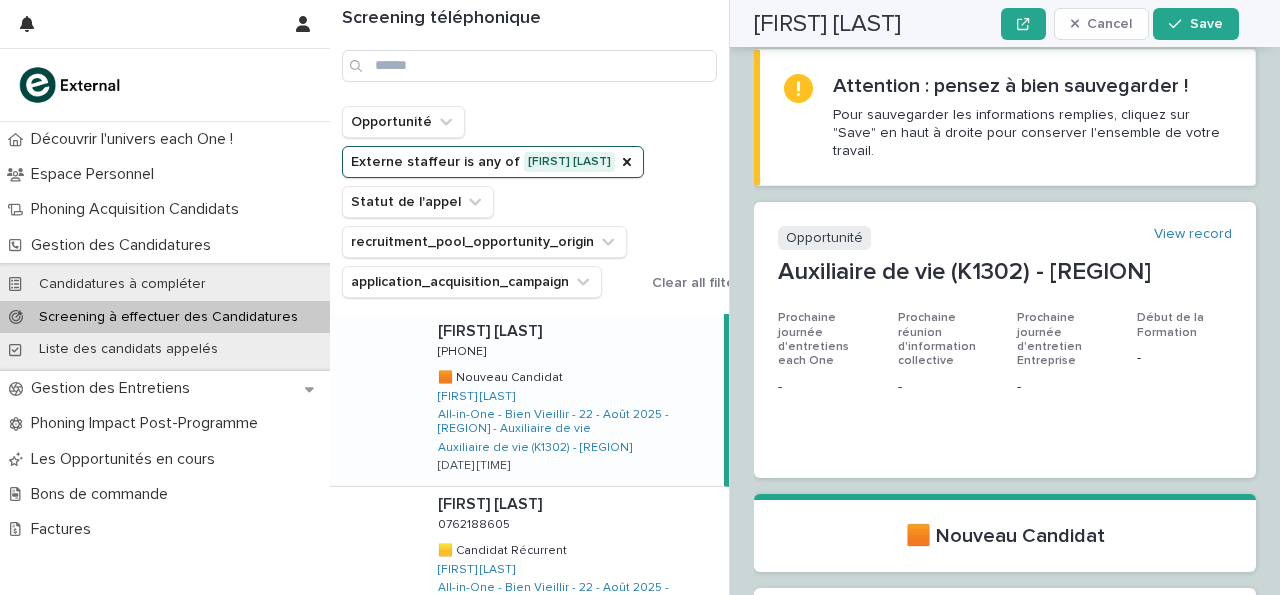 scroll, scrollTop: 0, scrollLeft: 0, axis: both 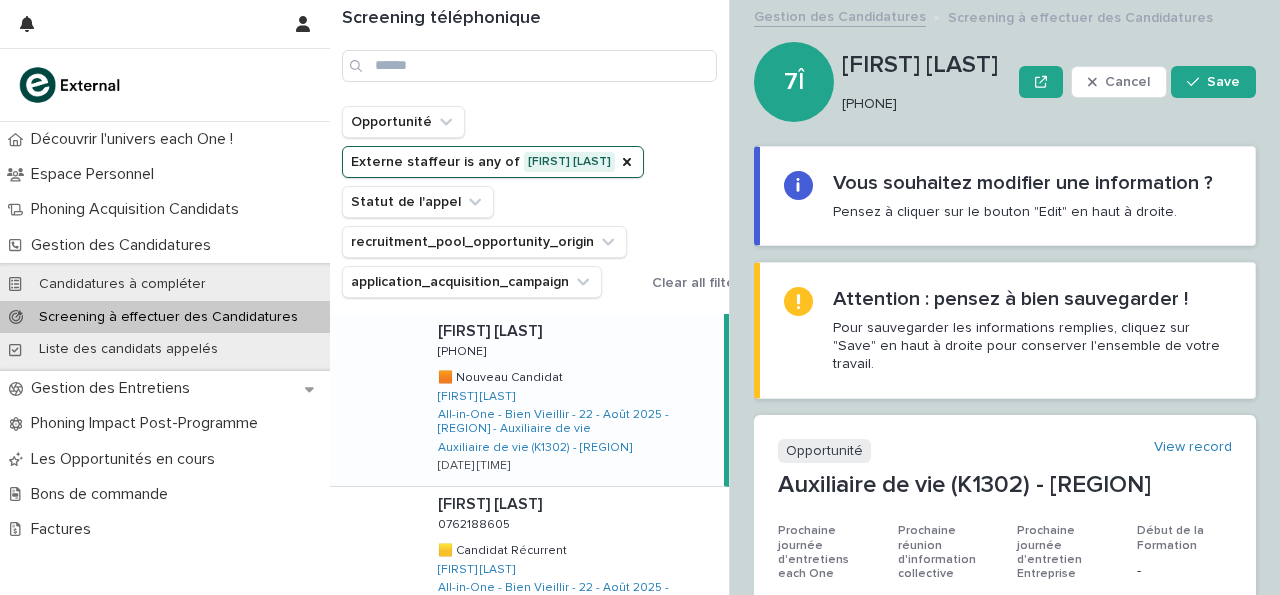 drag, startPoint x: 846, startPoint y: 108, endPoint x: 959, endPoint y: 115, distance: 113.216606 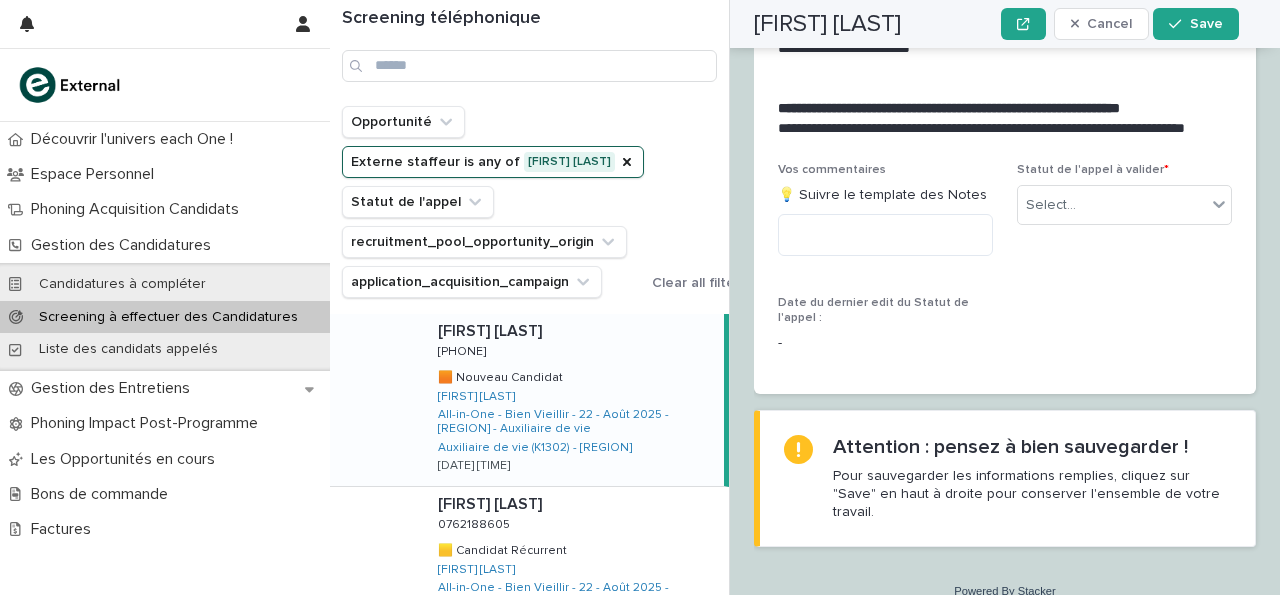 scroll, scrollTop: 2597, scrollLeft: 0, axis: vertical 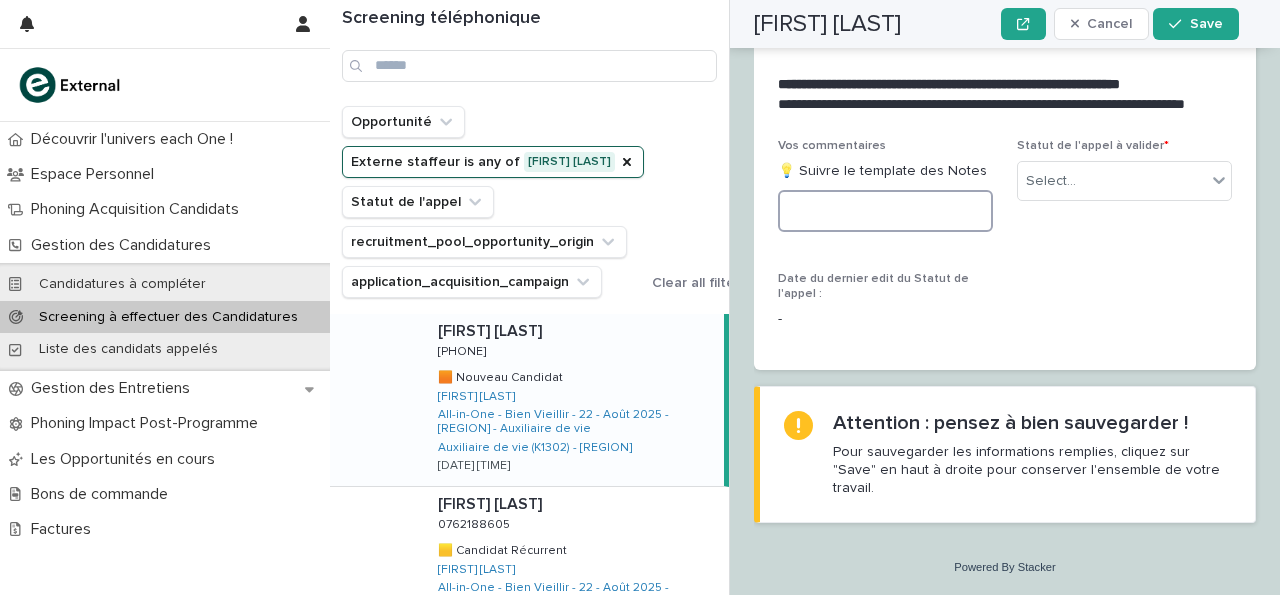 click at bounding box center [885, 211] 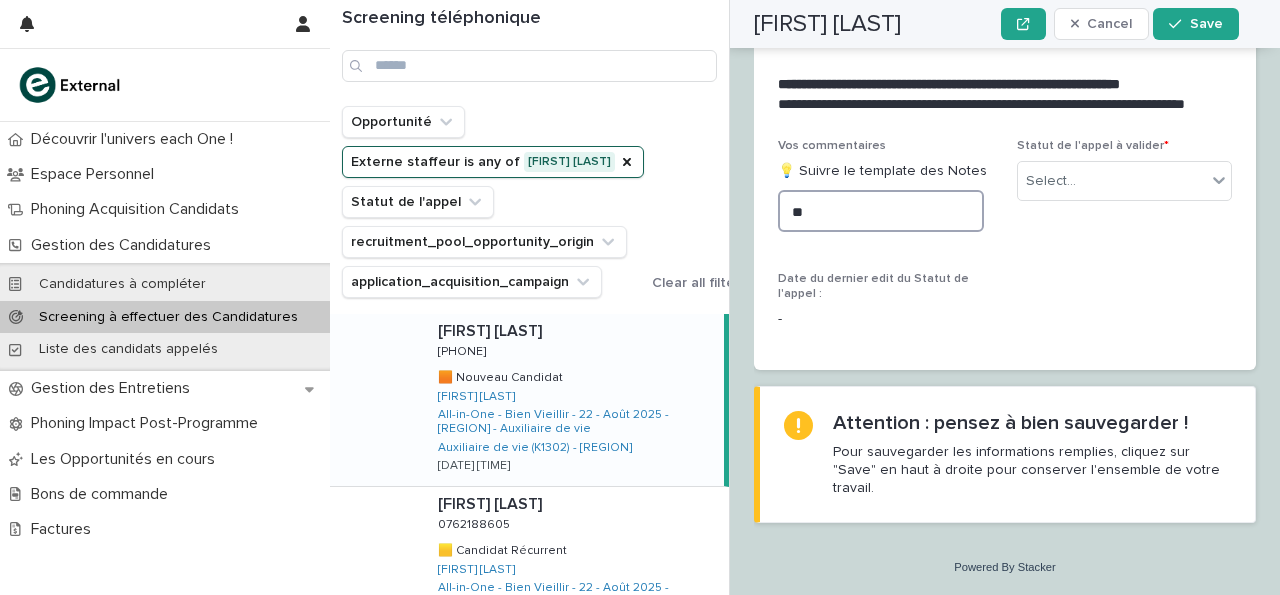type on "*" 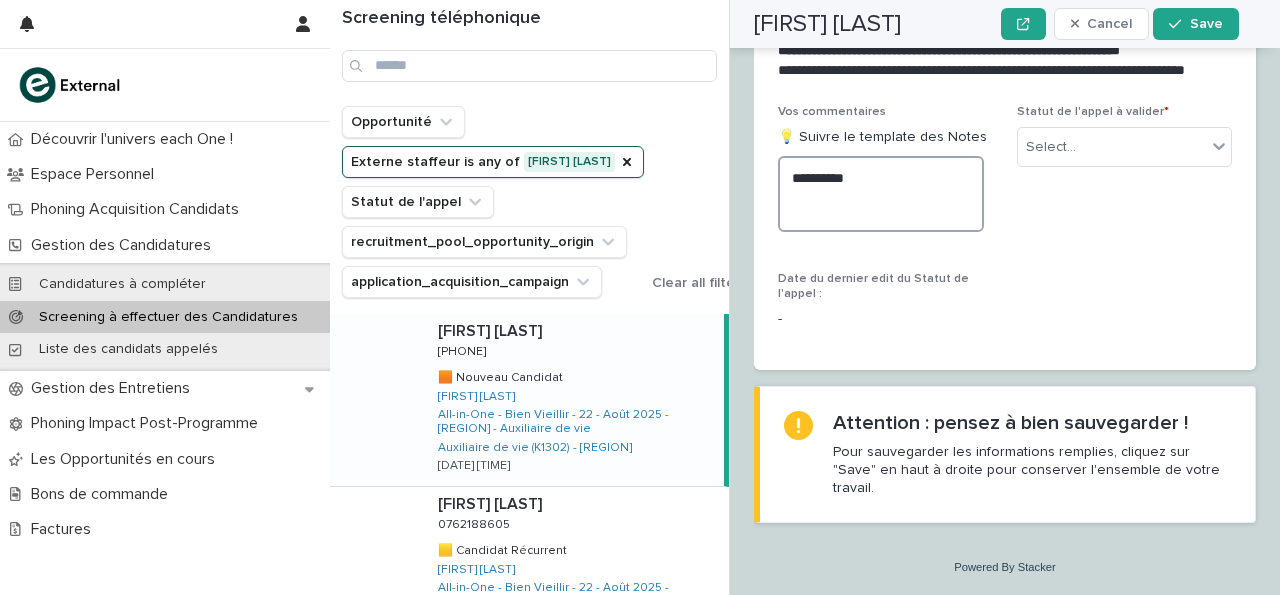 paste on "**********" 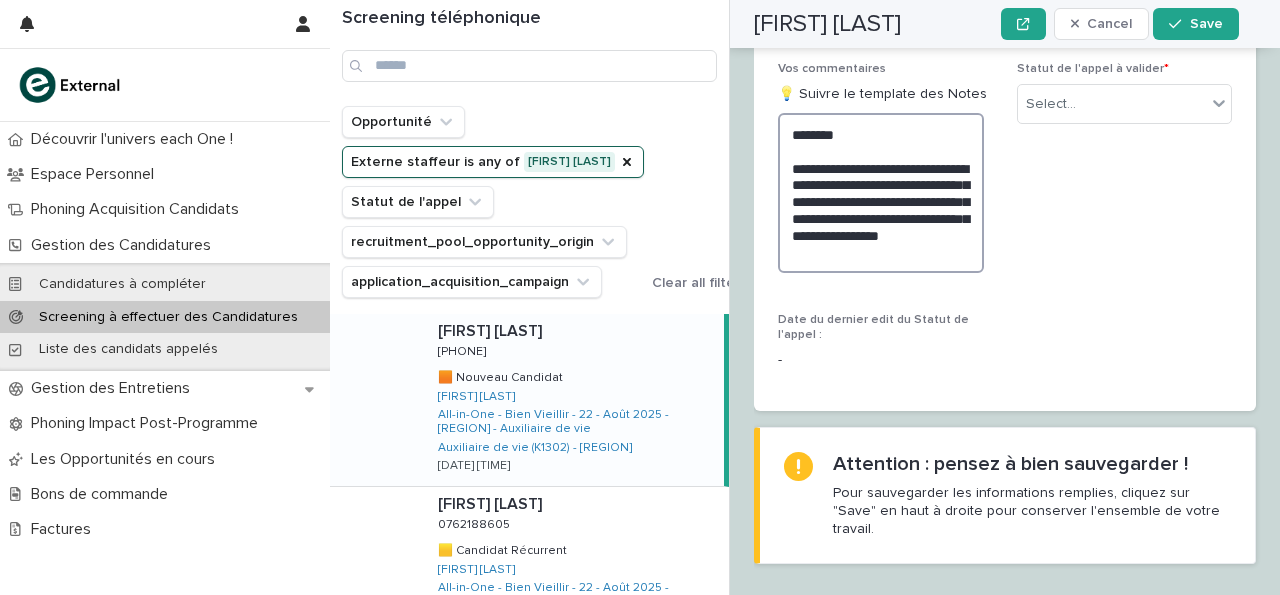 click on "**********" at bounding box center [881, 193] 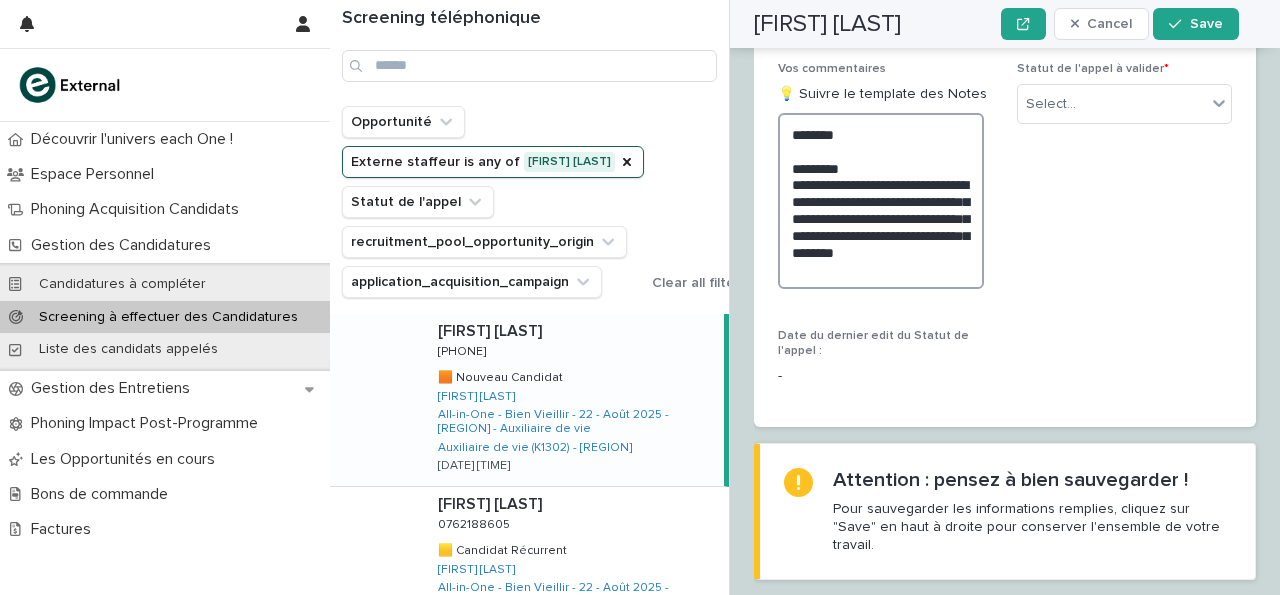 click on "**********" at bounding box center (881, 201) 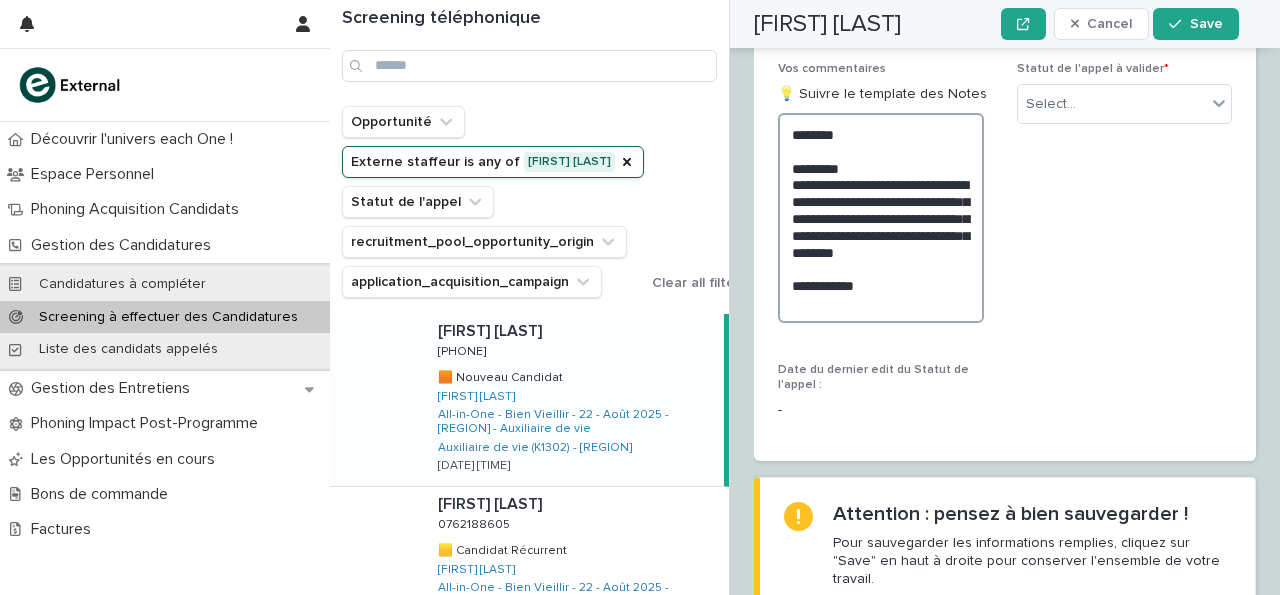 click on "**********" at bounding box center [881, 218] 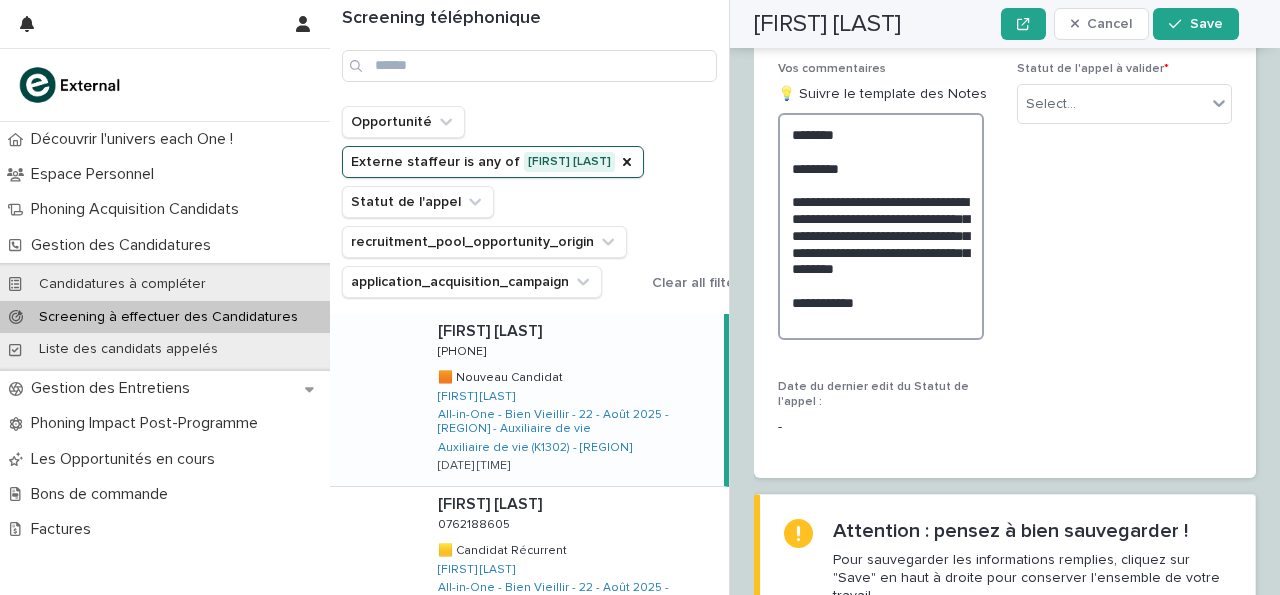 drag, startPoint x: 791, startPoint y: 245, endPoint x: 907, endPoint y: 415, distance: 205.80574 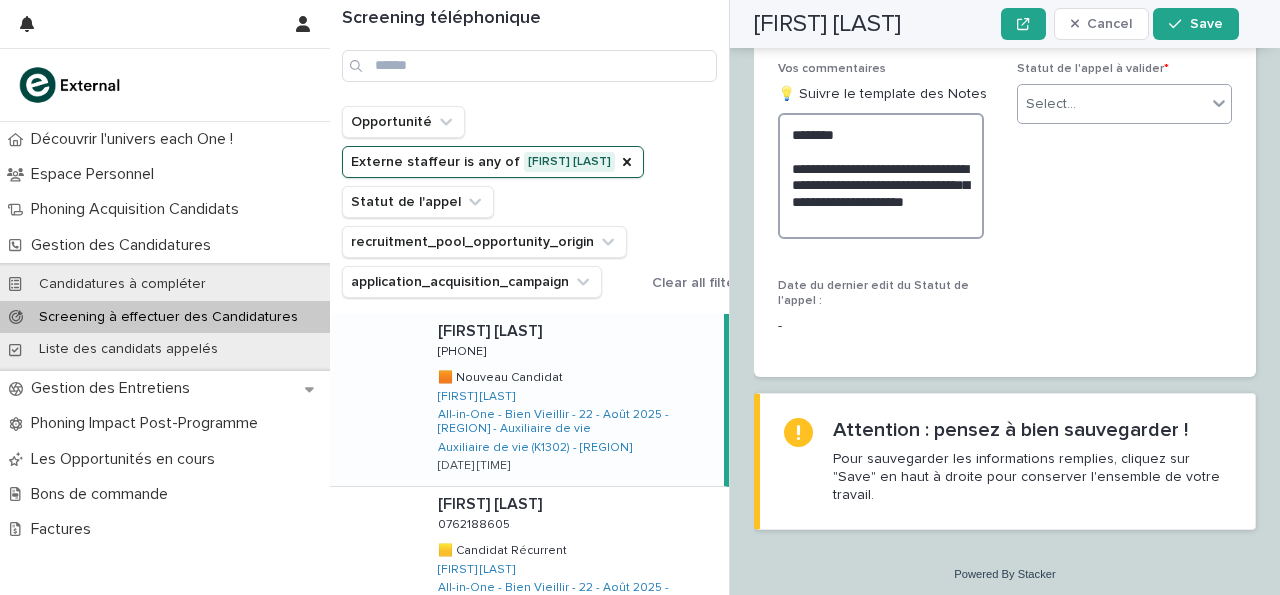 type on "**********" 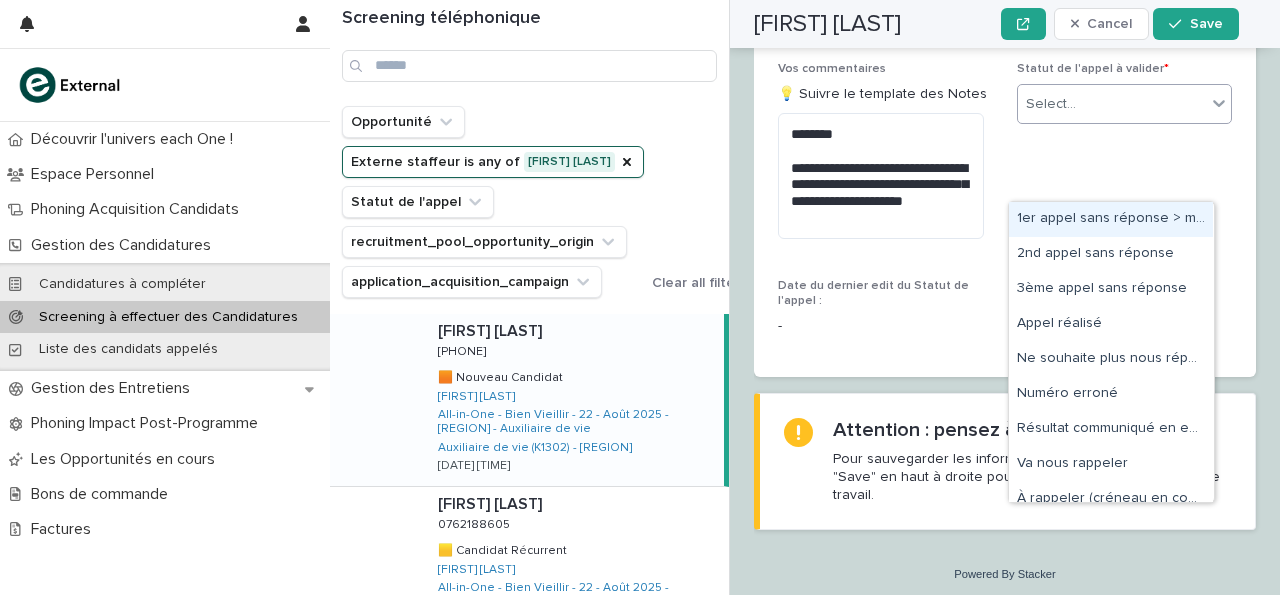 click on "Select..." at bounding box center (1112, 104) 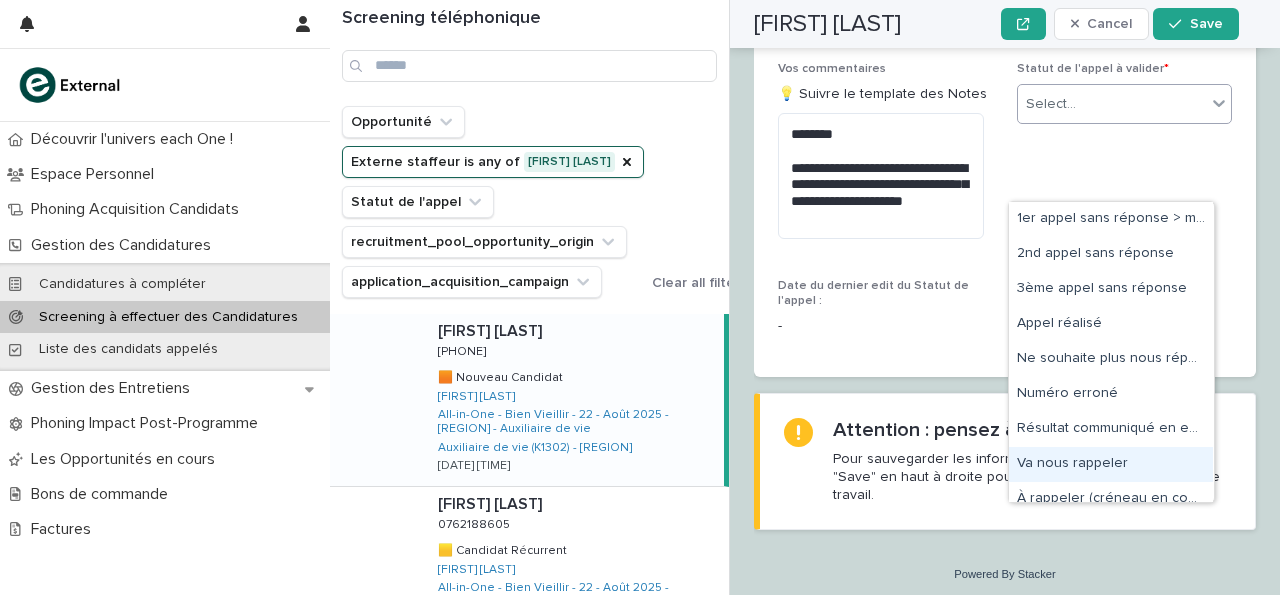 scroll, scrollTop: 15, scrollLeft: 0, axis: vertical 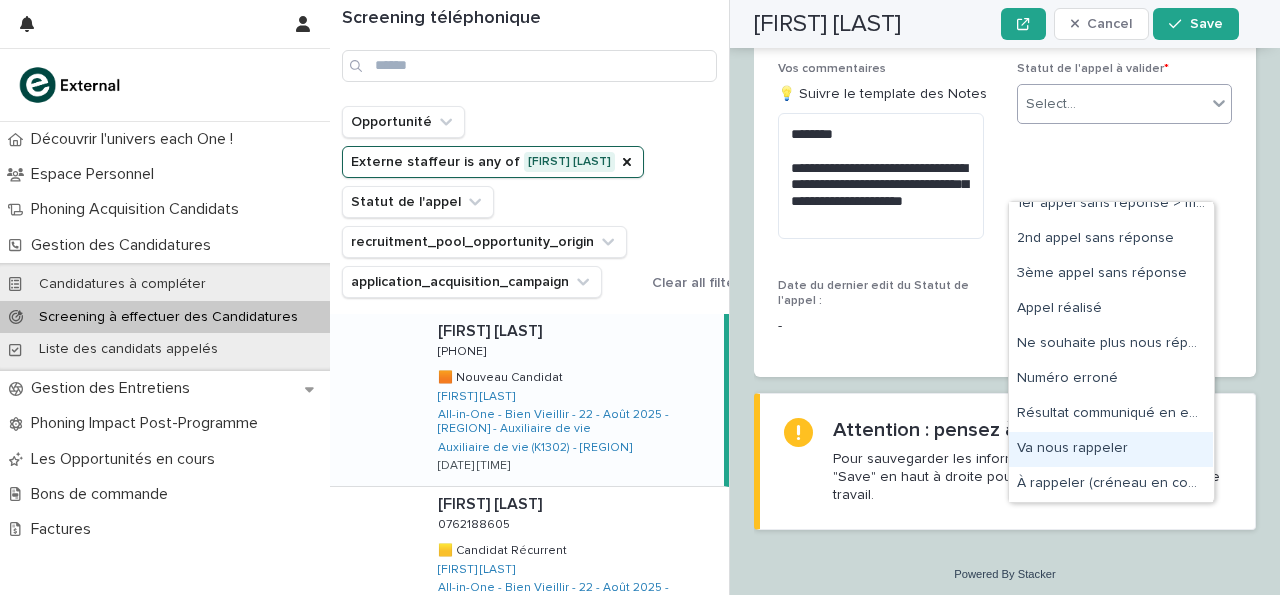 click on "Va nous rappeler" at bounding box center (1111, 449) 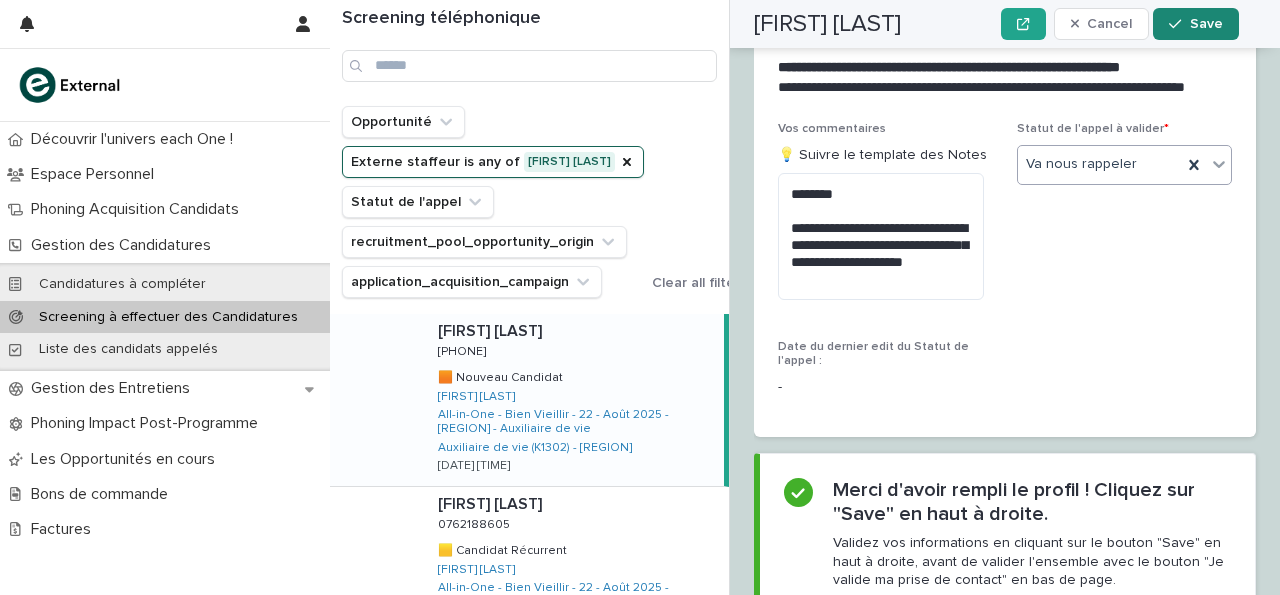 click on "Save" at bounding box center (1195, 24) 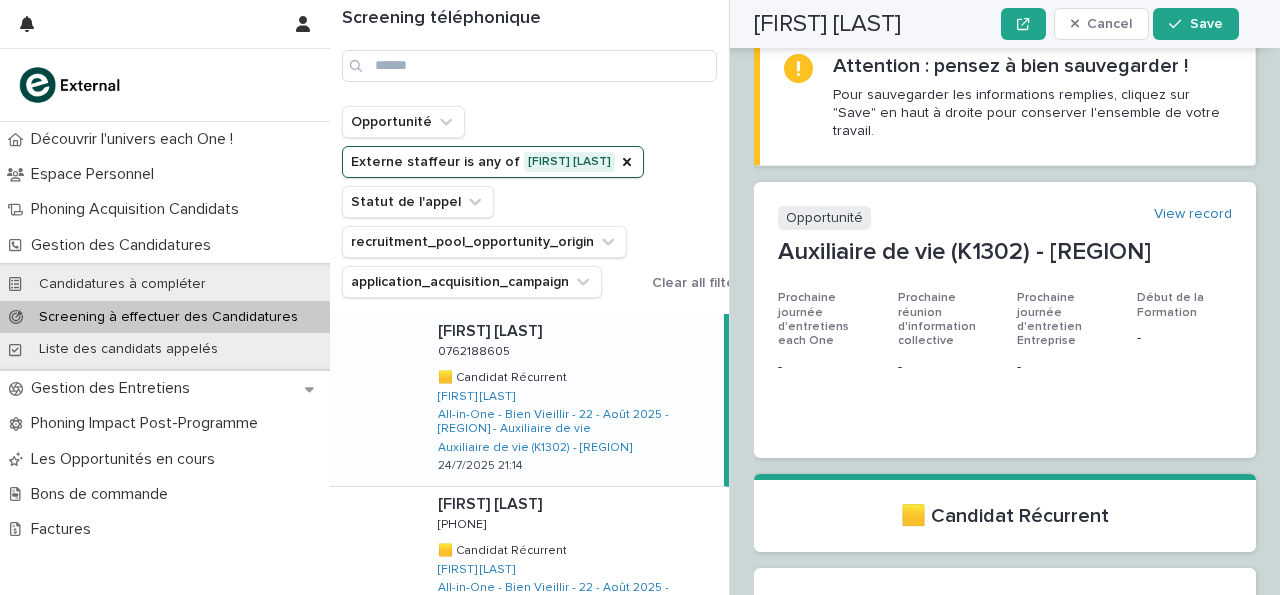 scroll, scrollTop: 0, scrollLeft: 0, axis: both 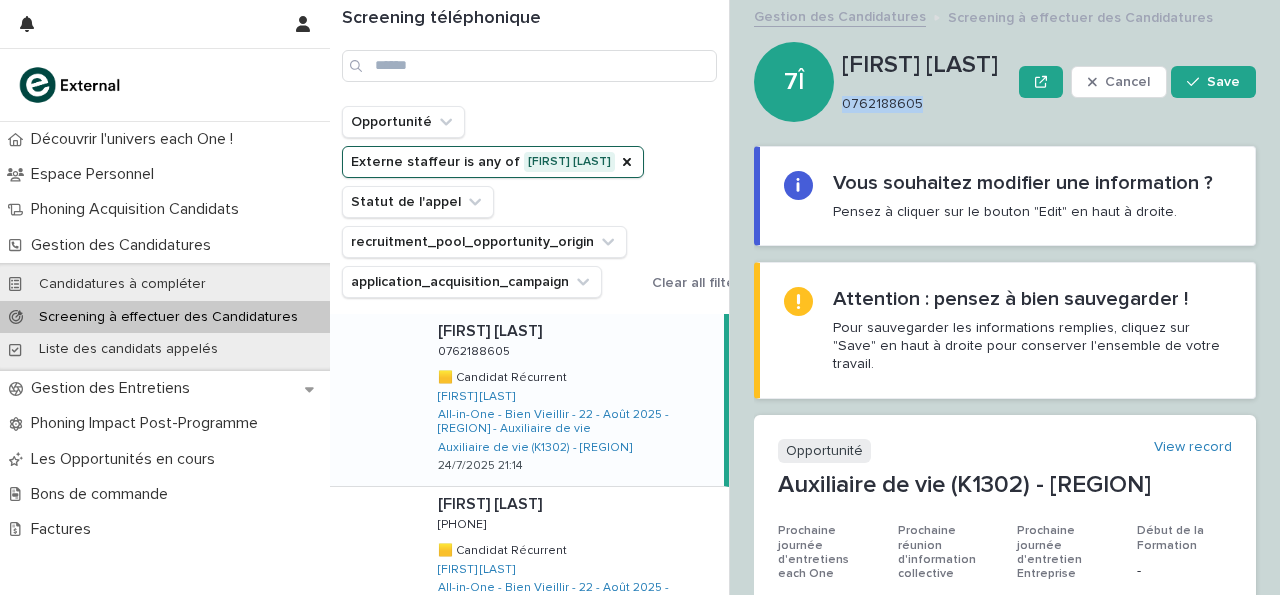 drag, startPoint x: 843, startPoint y: 105, endPoint x: 931, endPoint y: 113, distance: 88.362885 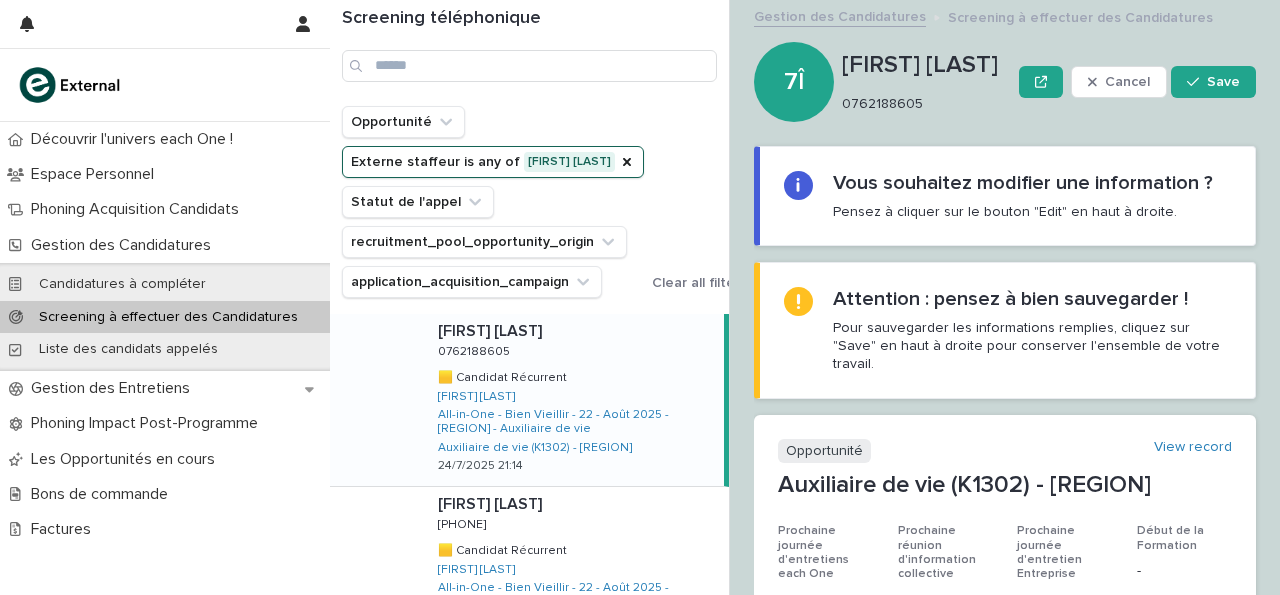click on "Attention : pensez à bien sauvegarder ! Pour sauvegarder les informations remplies, cliquez sur "Save" en haut à droite pour conserver l'ensemble de votre travail." at bounding box center [1005, 330] 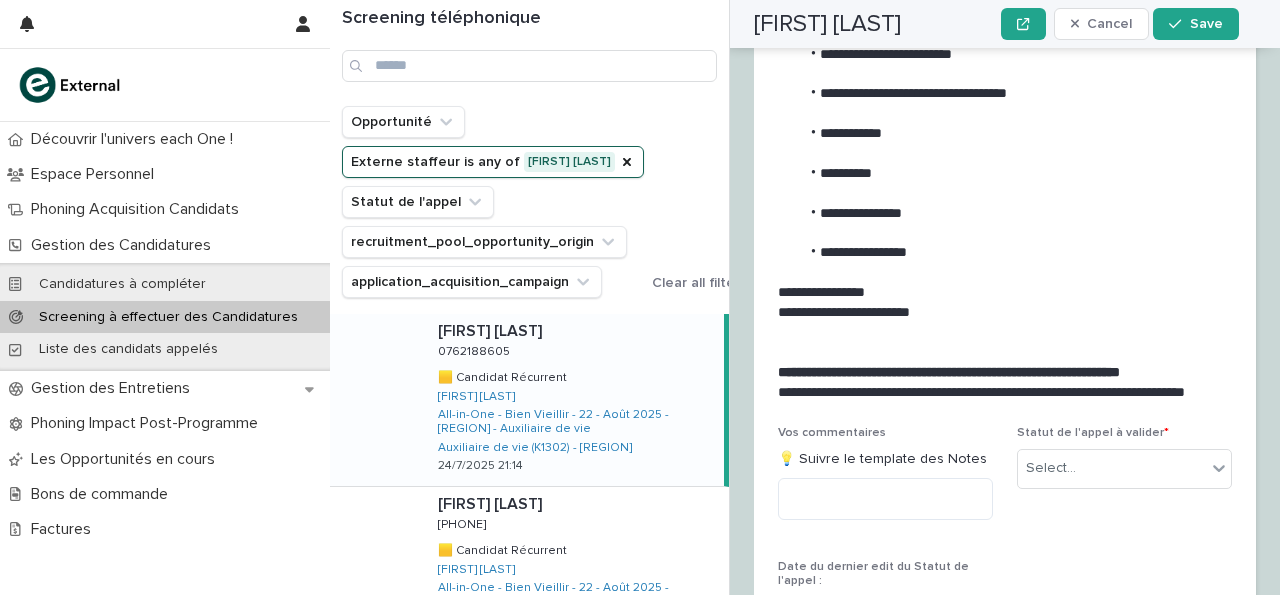 scroll, scrollTop: 2274, scrollLeft: 0, axis: vertical 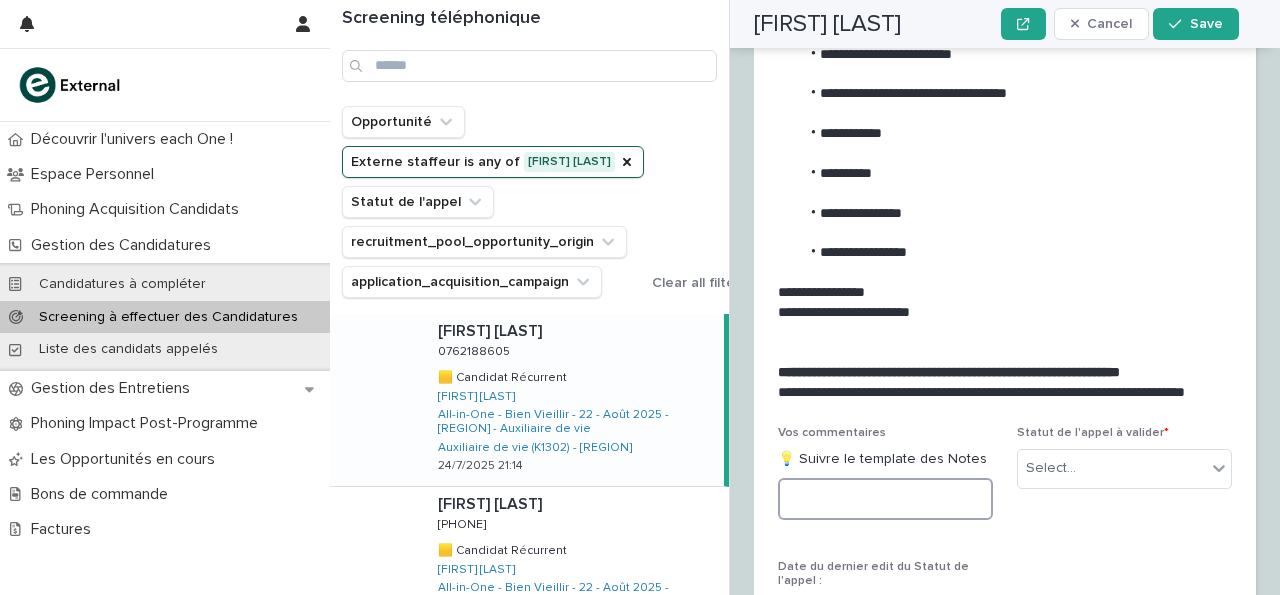 click at bounding box center (885, 499) 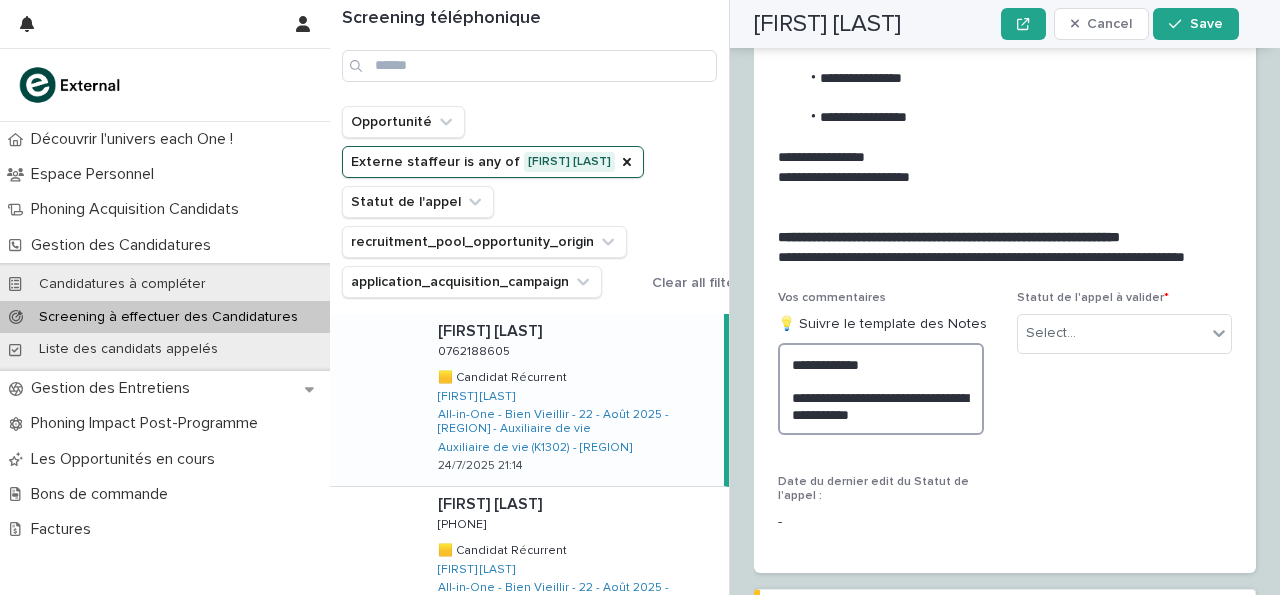 scroll, scrollTop: 2419, scrollLeft: 0, axis: vertical 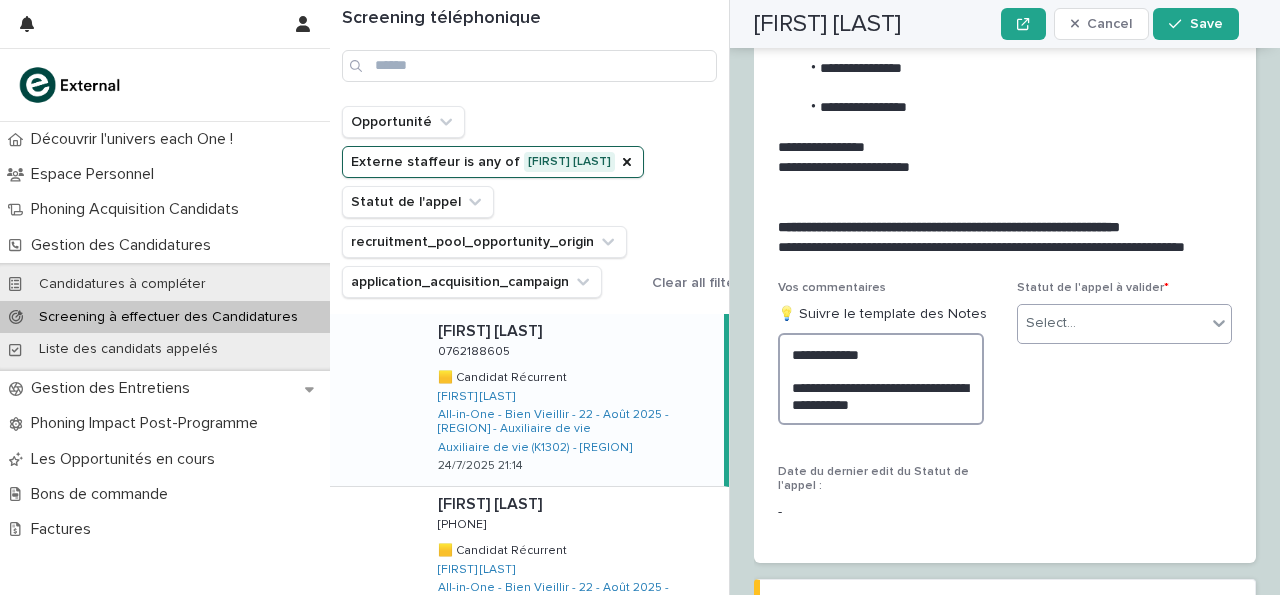 type on "**********" 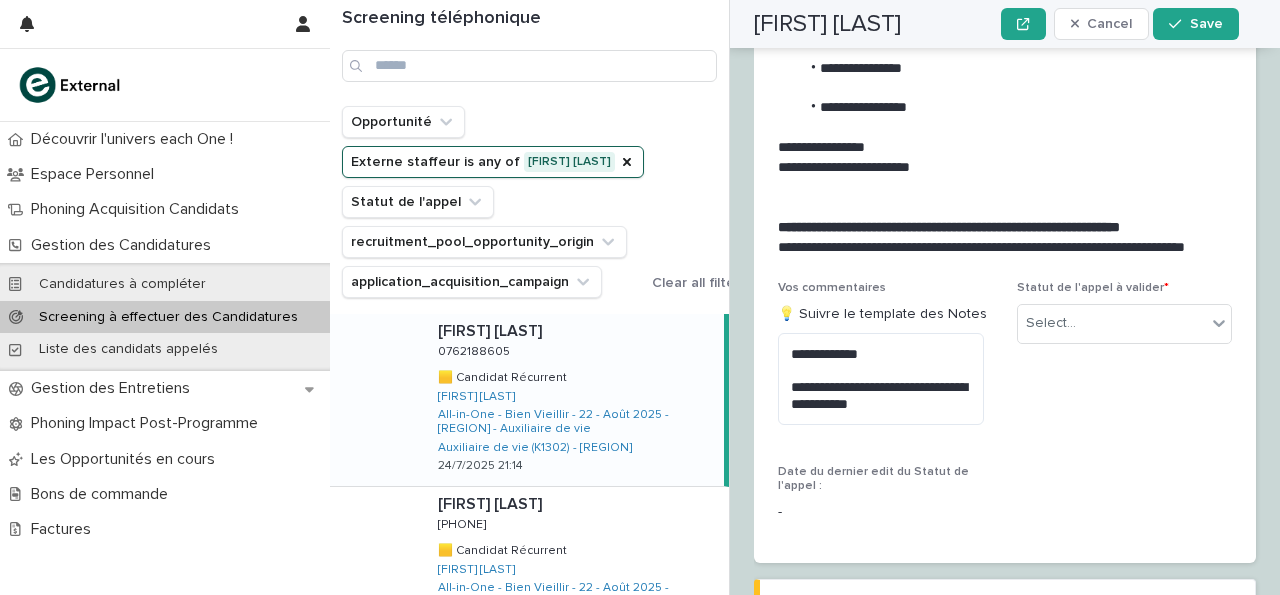 click on "**********" at bounding box center (1005, 37) 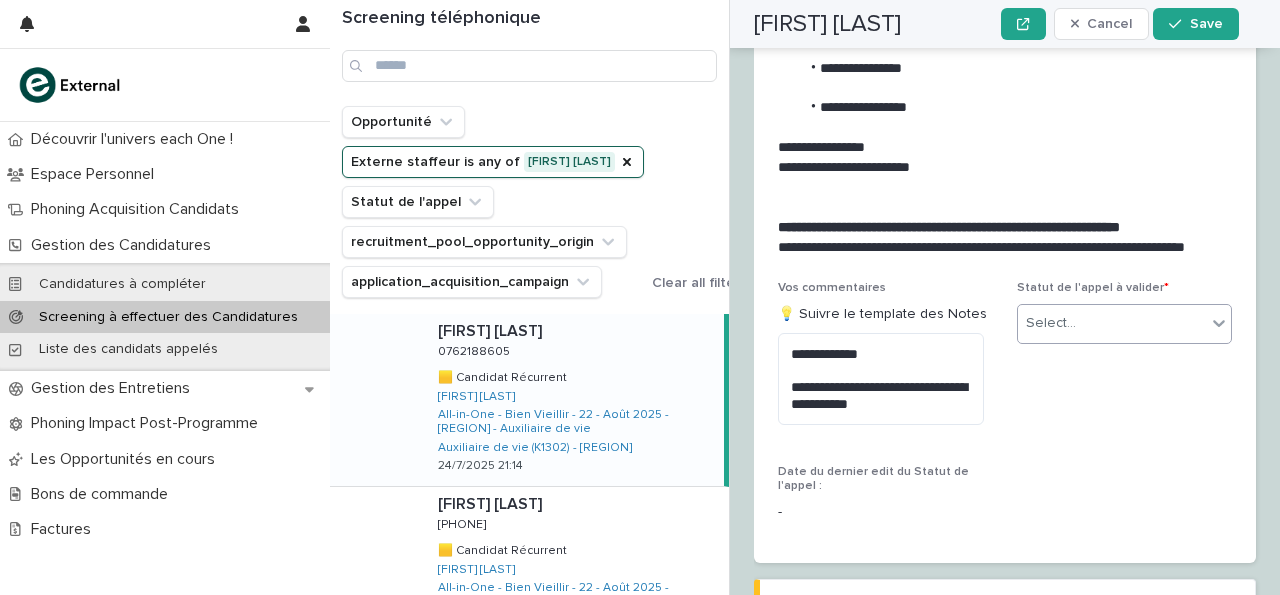 click on "Select..." at bounding box center [1112, 323] 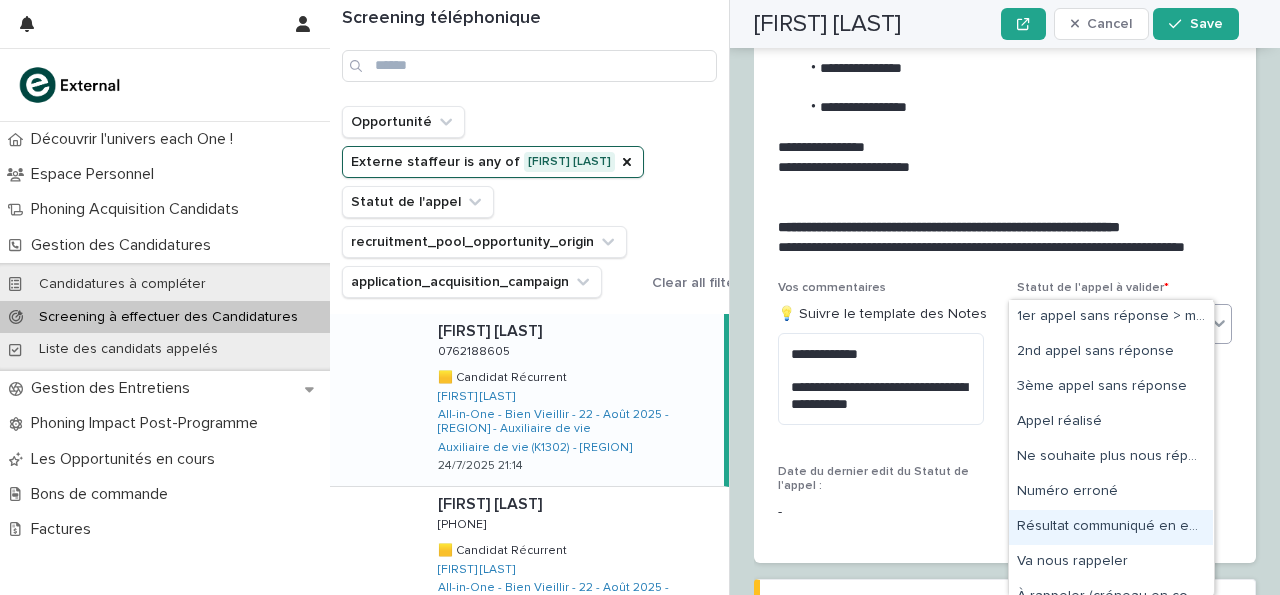 scroll, scrollTop: 19, scrollLeft: 0, axis: vertical 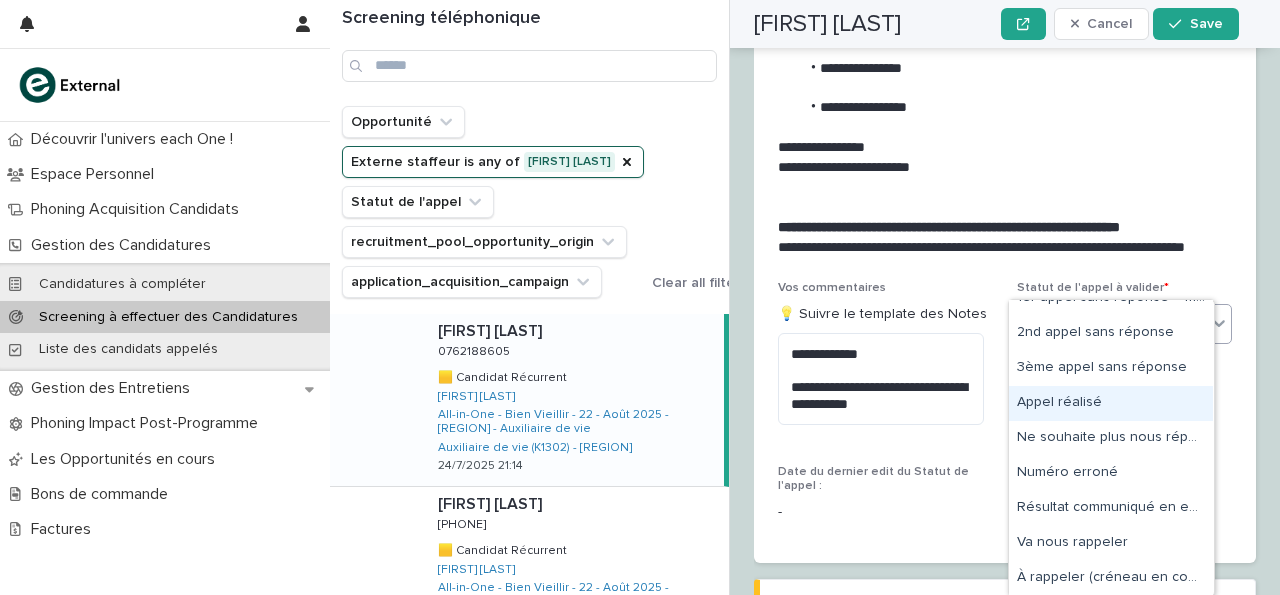 click on "Appel réalisé" at bounding box center [1111, 403] 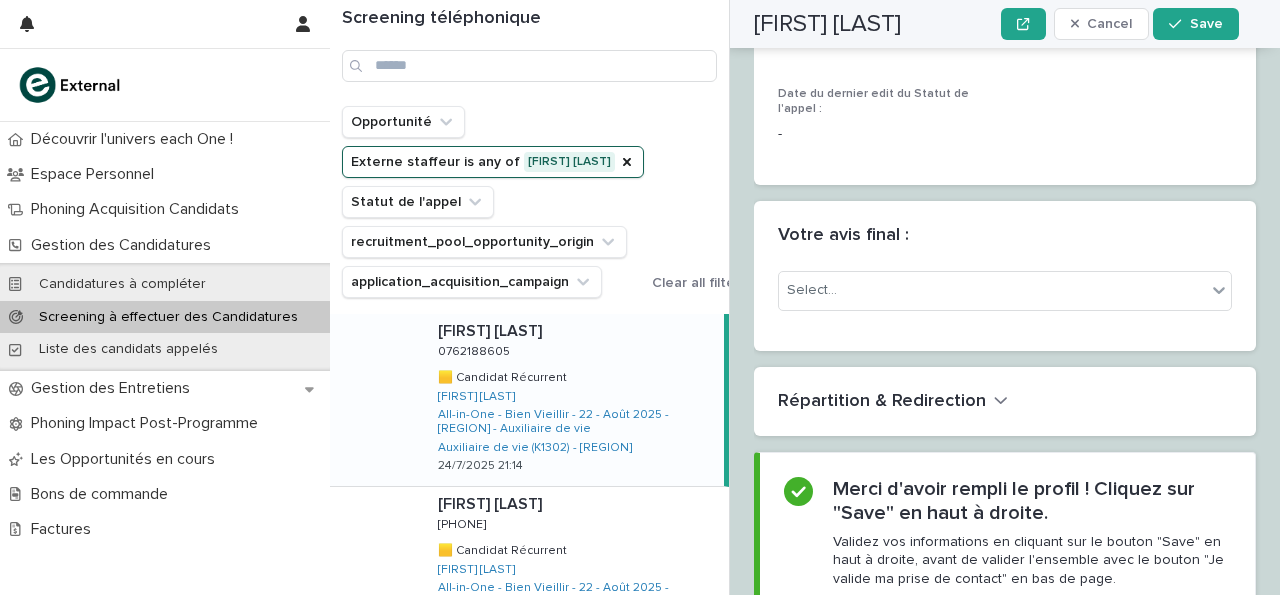 scroll, scrollTop: 2863, scrollLeft: 0, axis: vertical 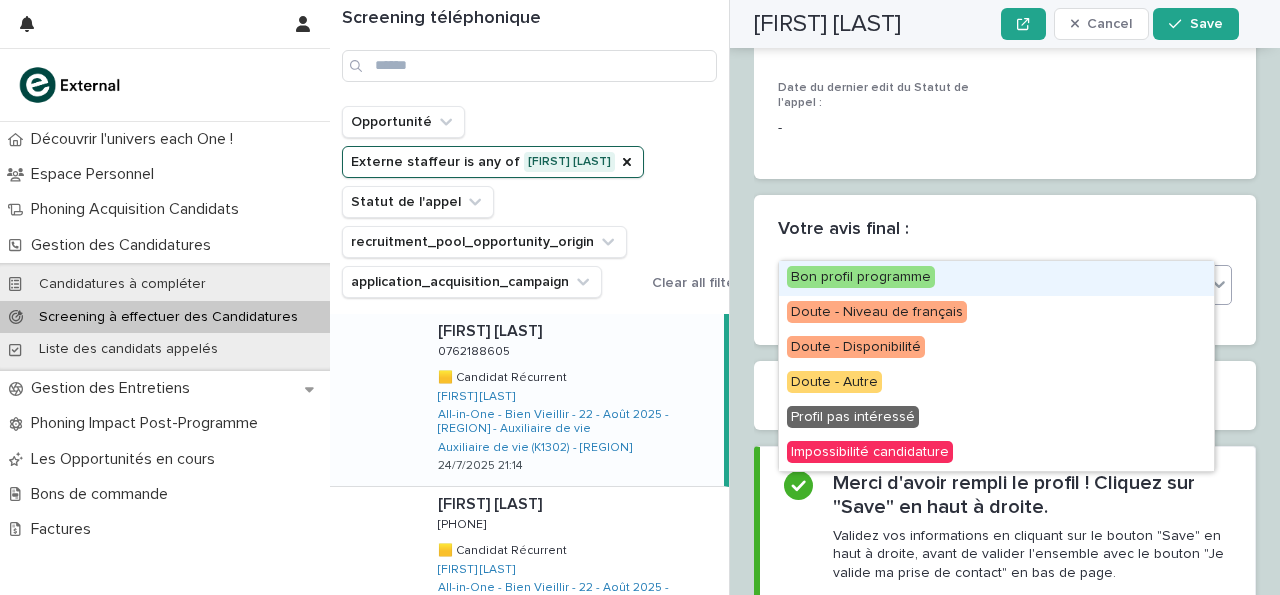 click on "Select..." at bounding box center (992, 284) 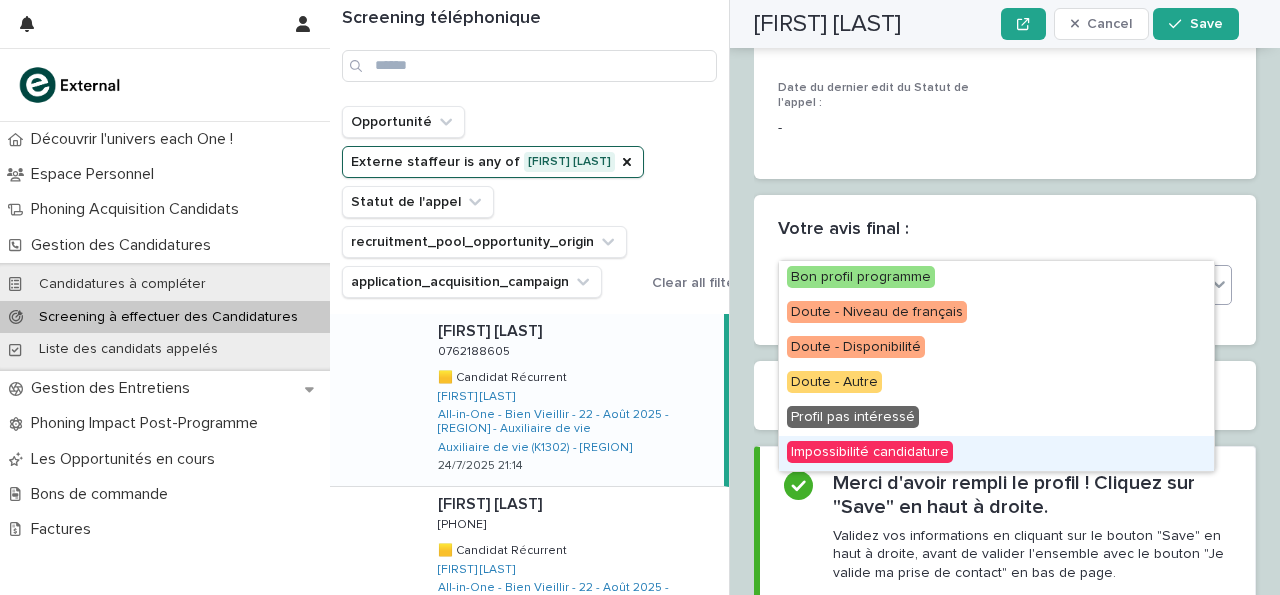click on "Impossibilité candidature" at bounding box center (996, 453) 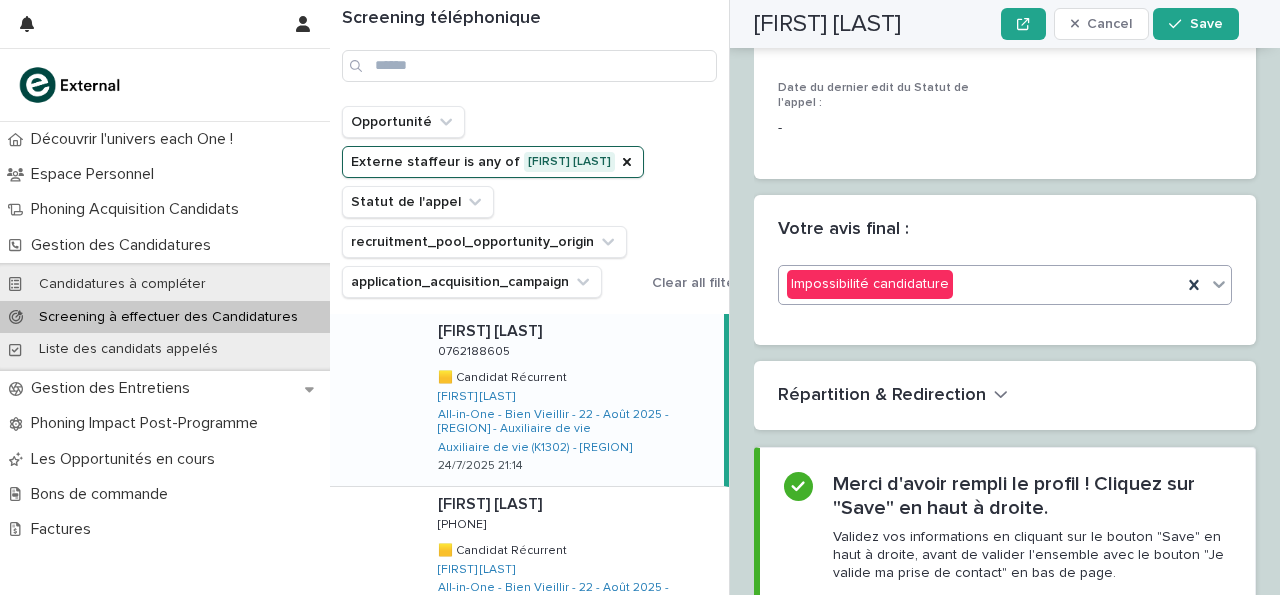 scroll, scrollTop: 3059, scrollLeft: 0, axis: vertical 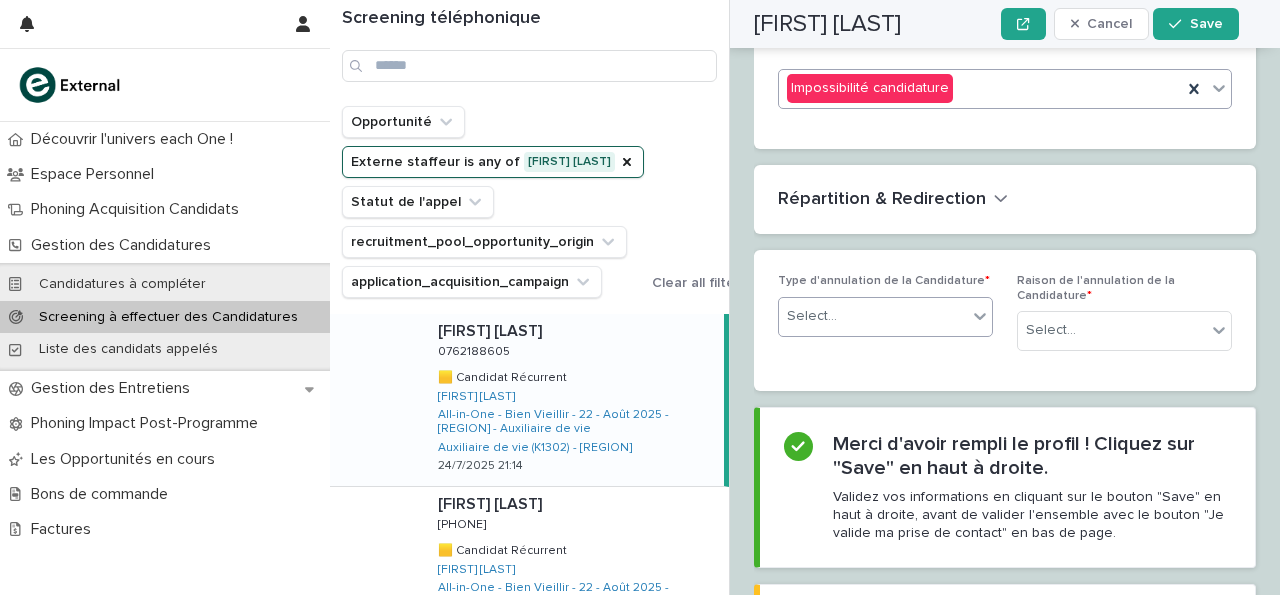 click on "Select..." at bounding box center [873, 316] 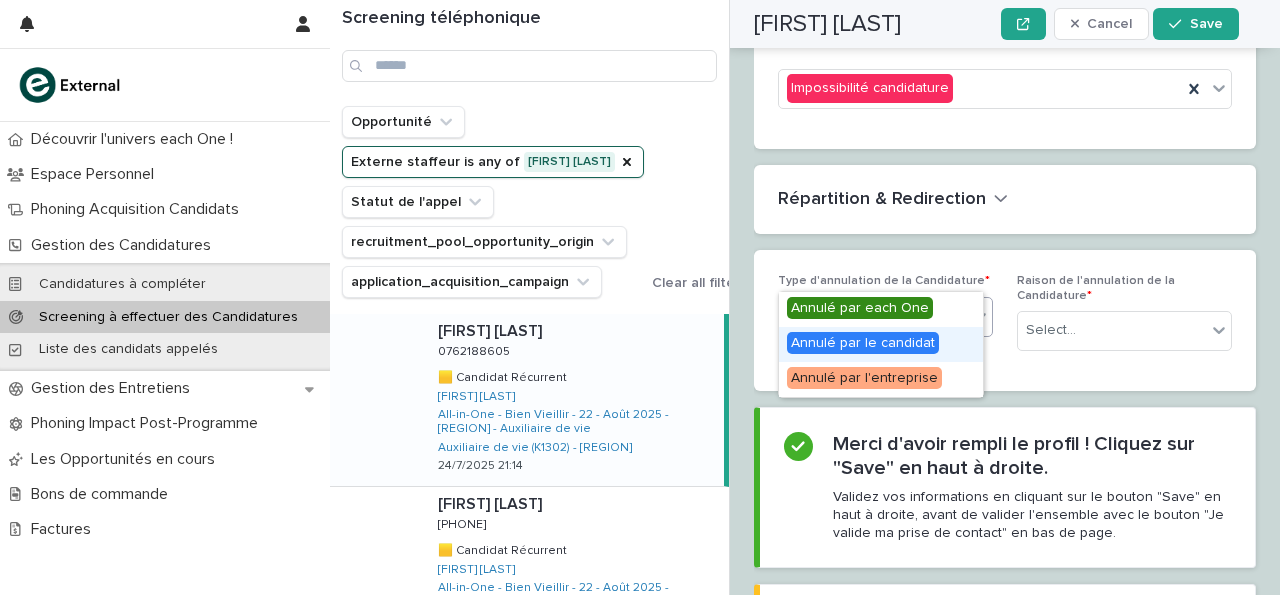 click on "Annulé par le candidat" at bounding box center [863, 343] 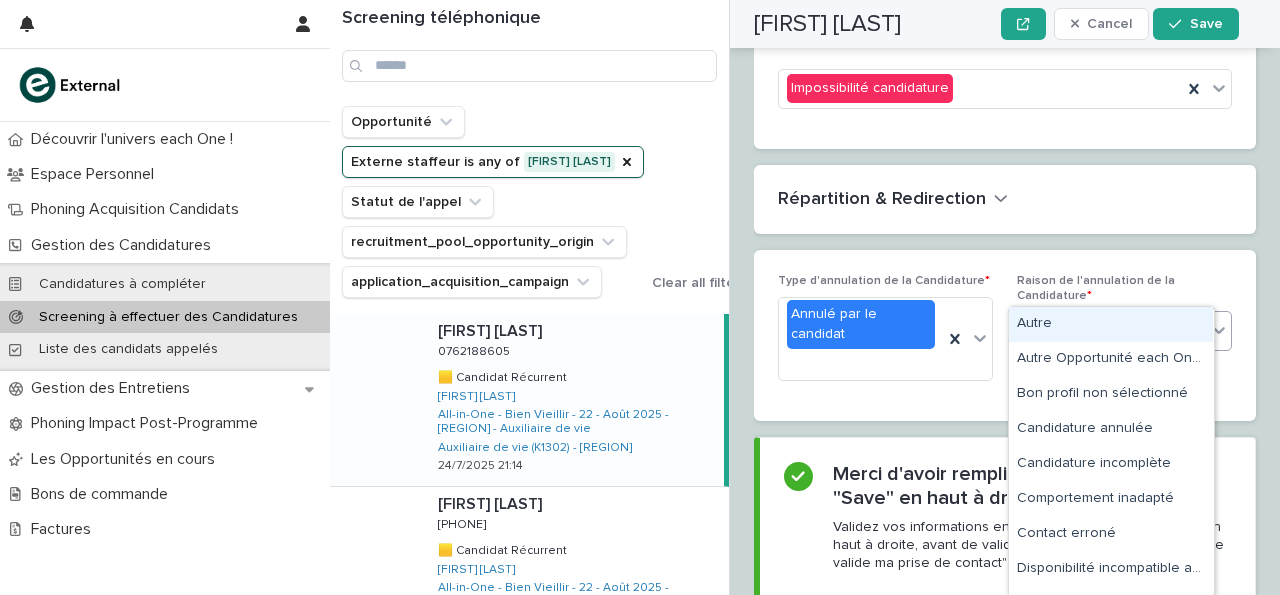 click on "Select..." at bounding box center (1112, 330) 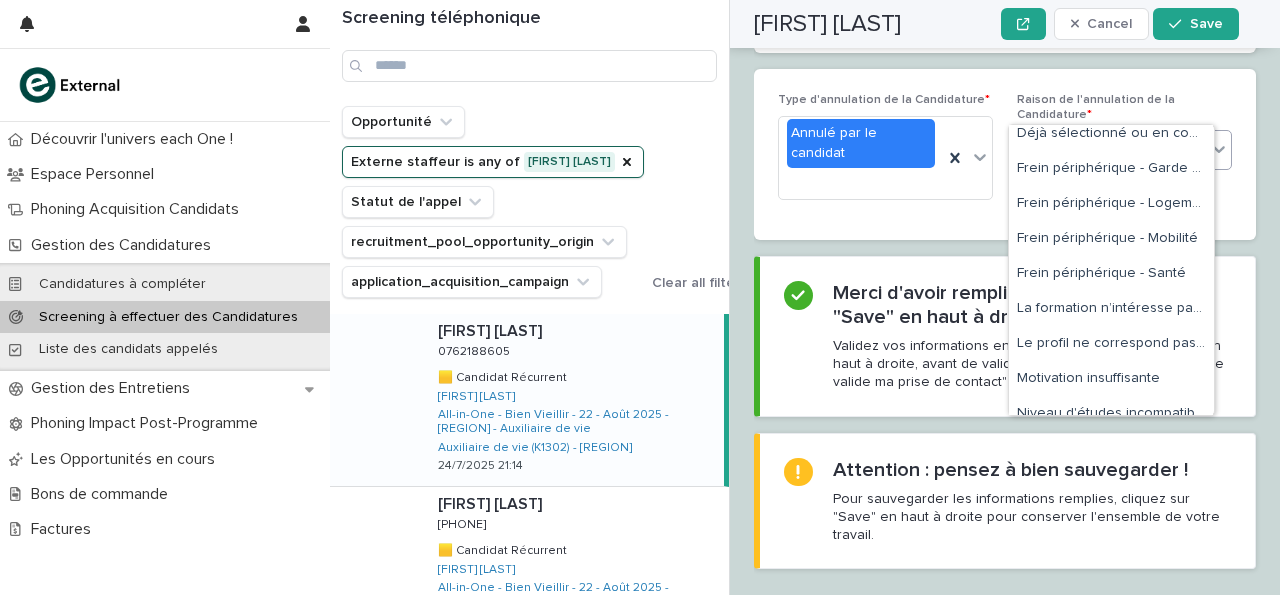 scroll, scrollTop: 314, scrollLeft: 0, axis: vertical 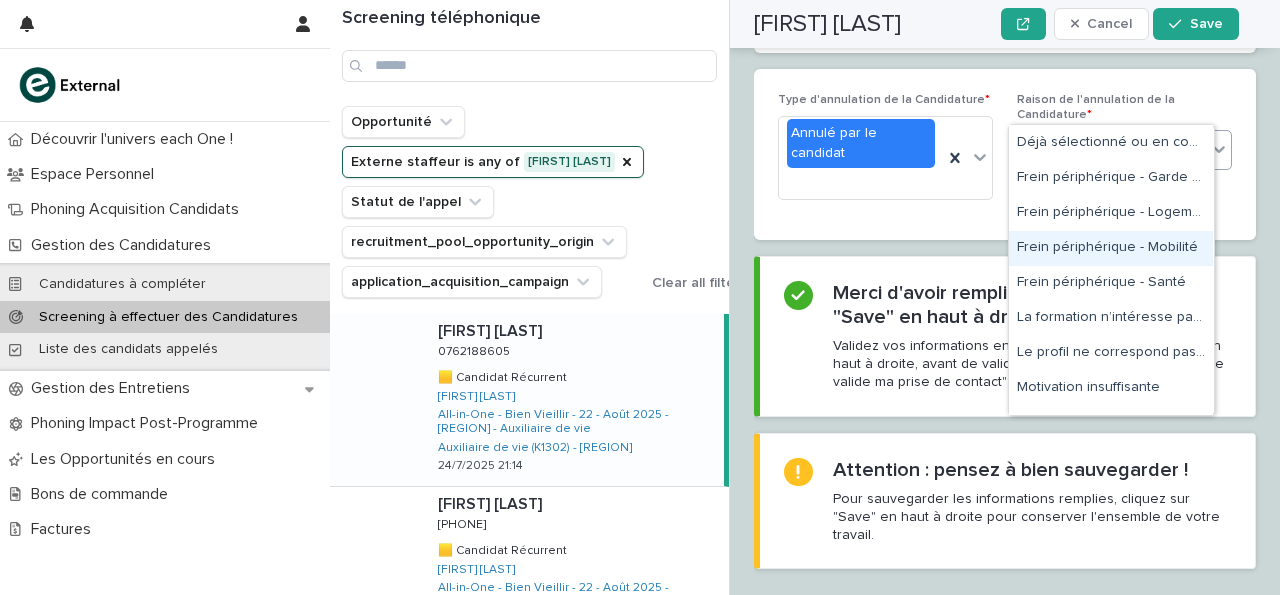 click on "Frein périphérique - Mobilité" at bounding box center (1111, 248) 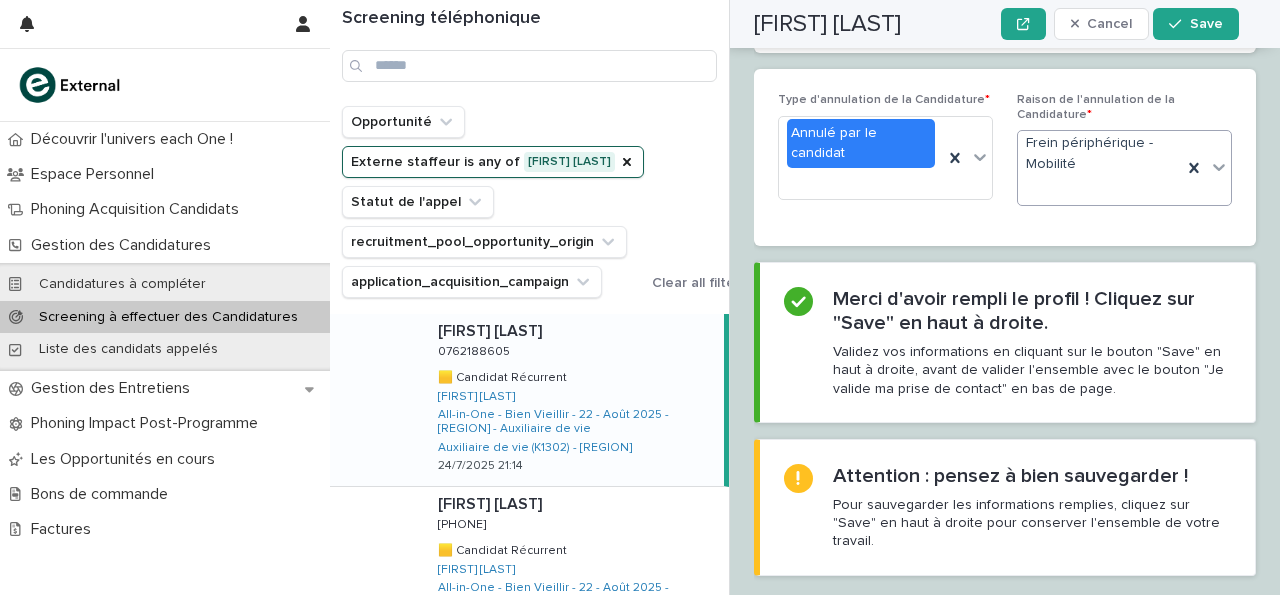 scroll, scrollTop: 3240, scrollLeft: 0, axis: vertical 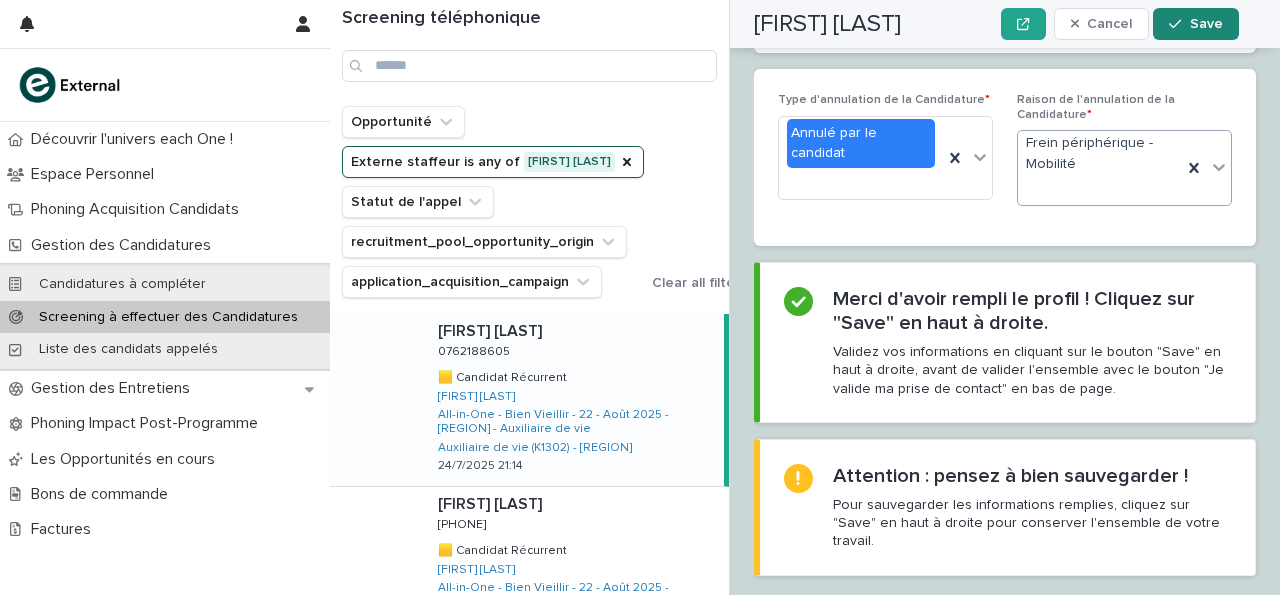 click on "Save" at bounding box center (1206, 24) 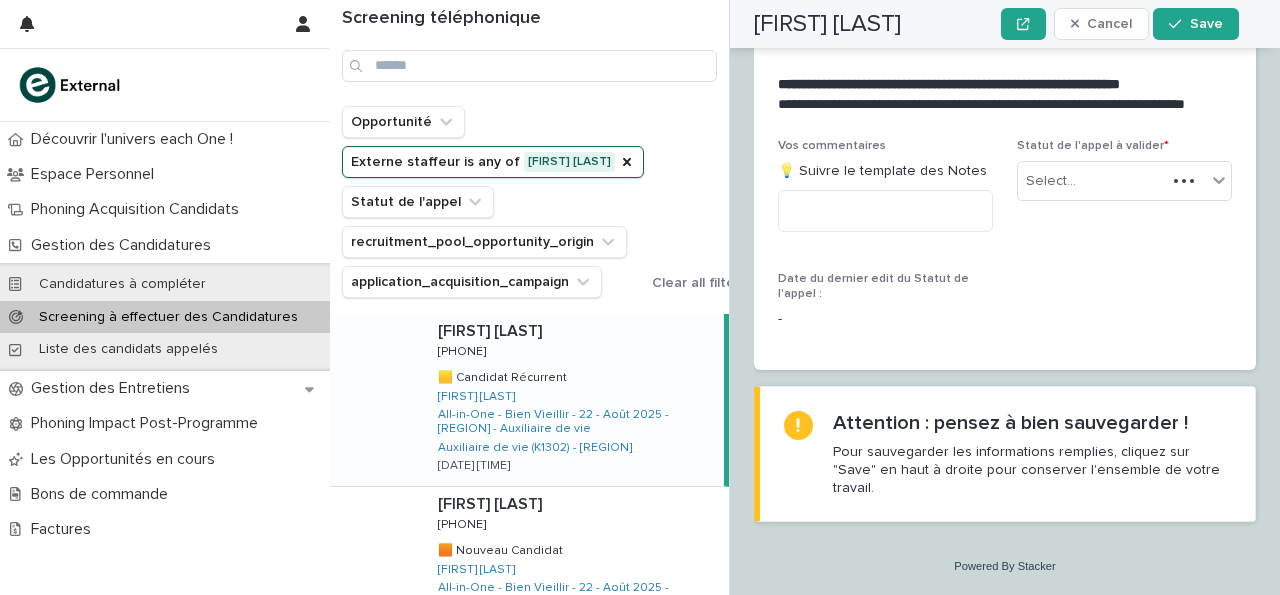 scroll, scrollTop: 2502, scrollLeft: 0, axis: vertical 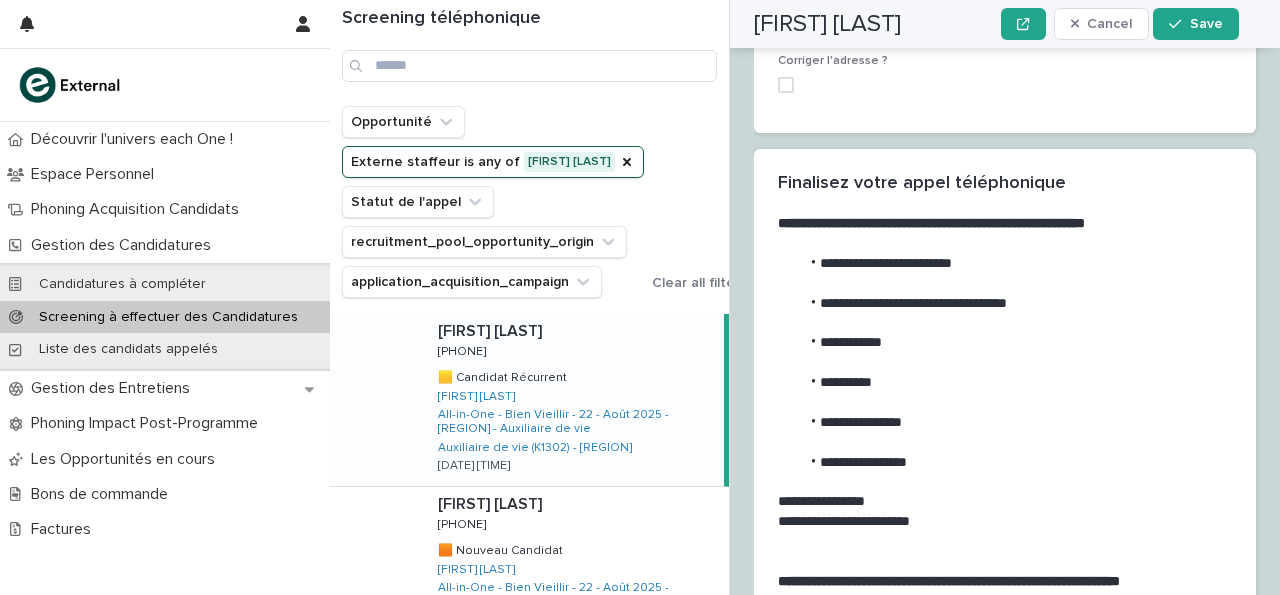 click on "Save" at bounding box center (1206, 24) 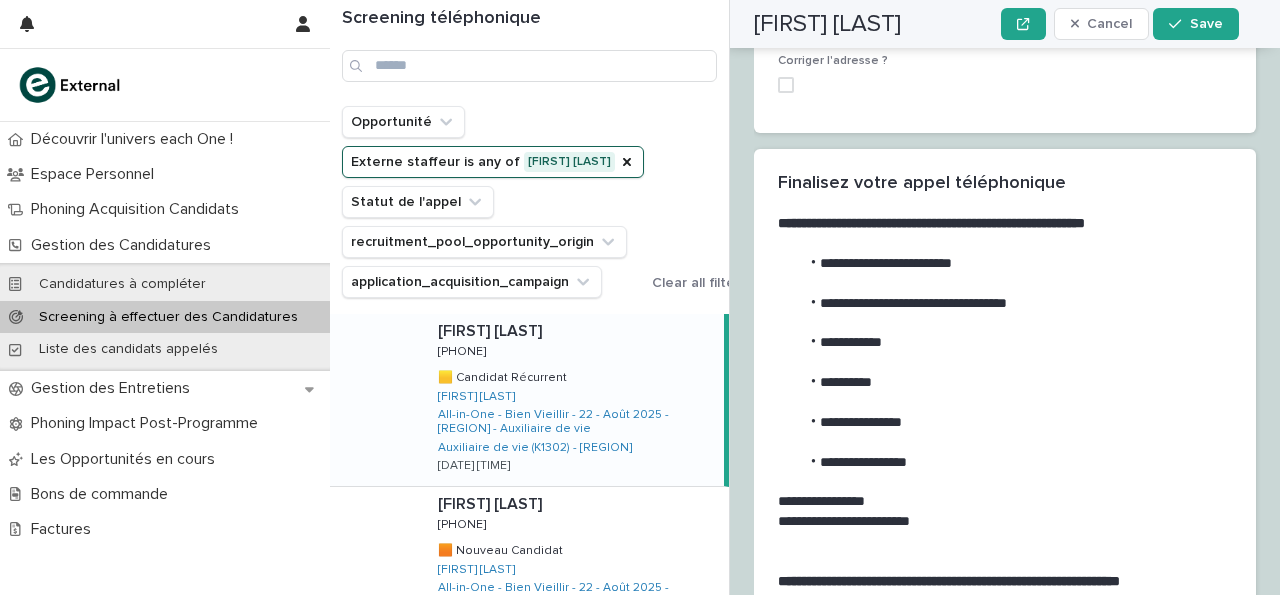 scroll, scrollTop: 3082, scrollLeft: 0, axis: vertical 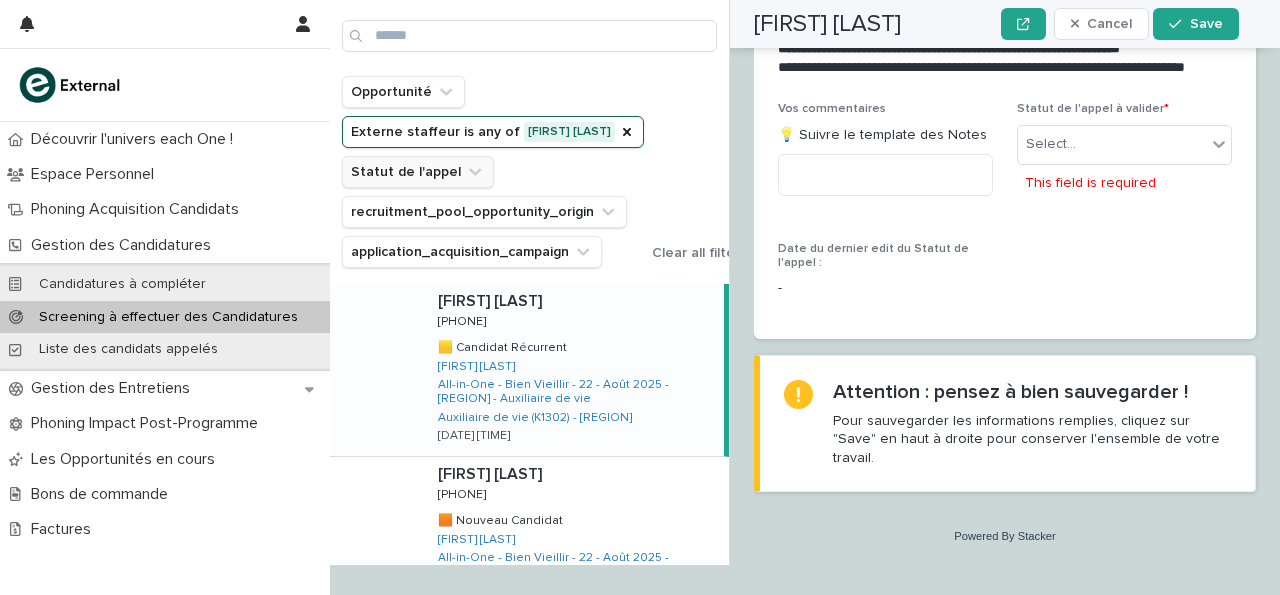 click on "Statut de l'appel" at bounding box center [418, 172] 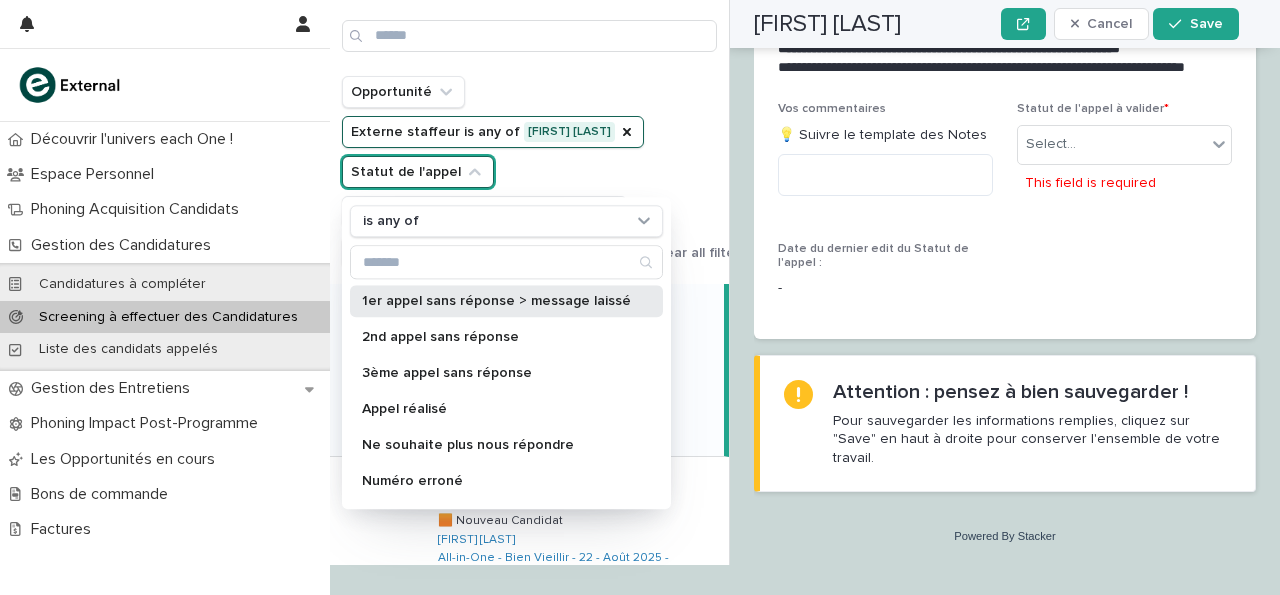 click on "1er appel sans réponse > message laissé" at bounding box center (496, 301) 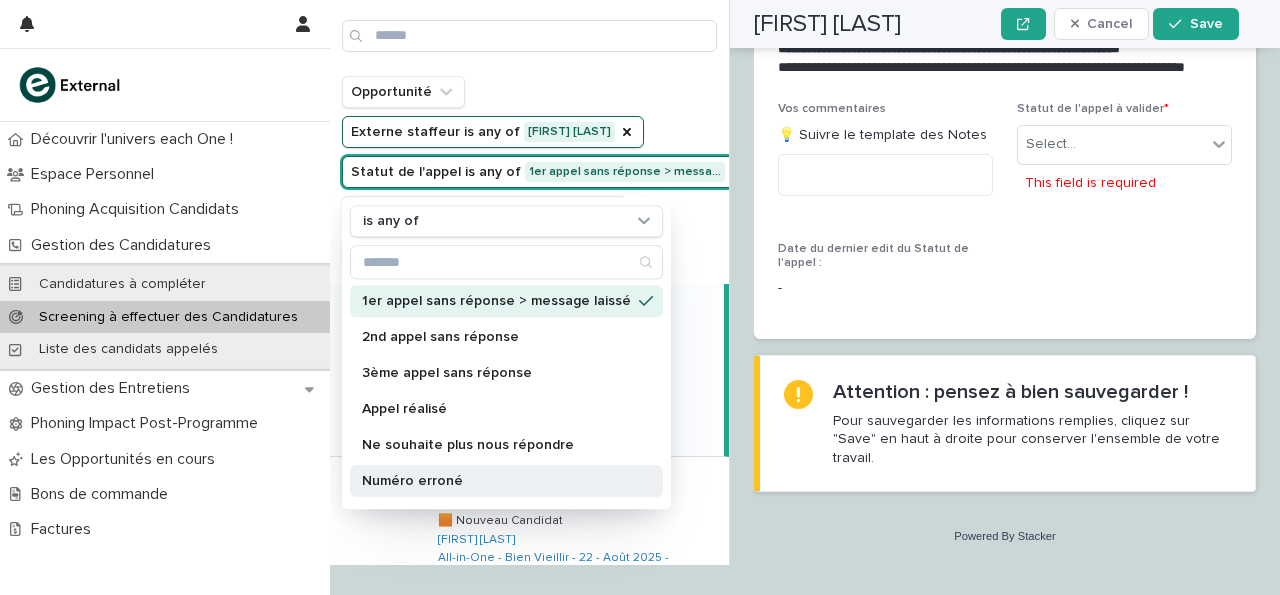 scroll, scrollTop: 104, scrollLeft: 0, axis: vertical 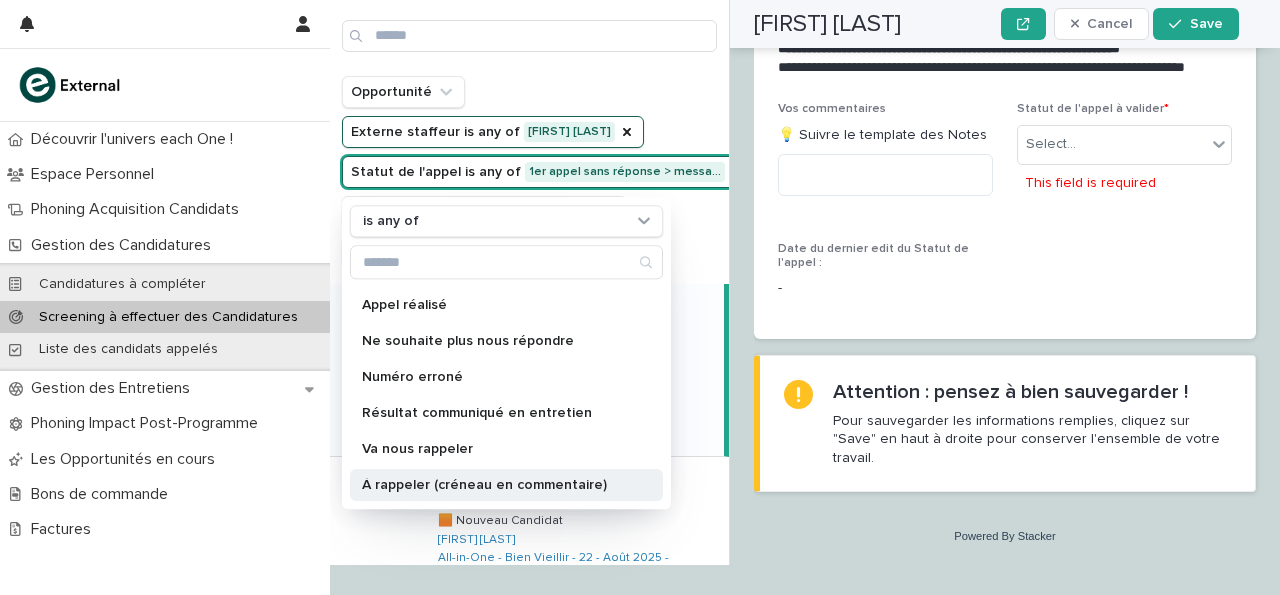 click on "À rappeler (créneau en commentaire)" at bounding box center (496, 485) 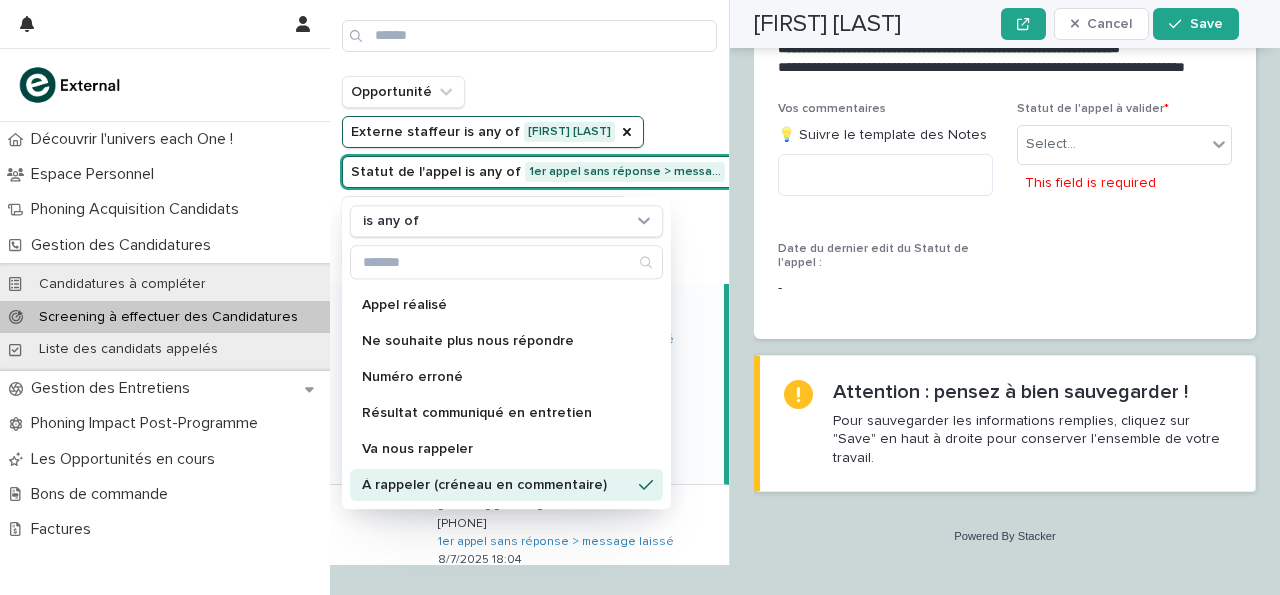 scroll, scrollTop: 104, scrollLeft: 0, axis: vertical 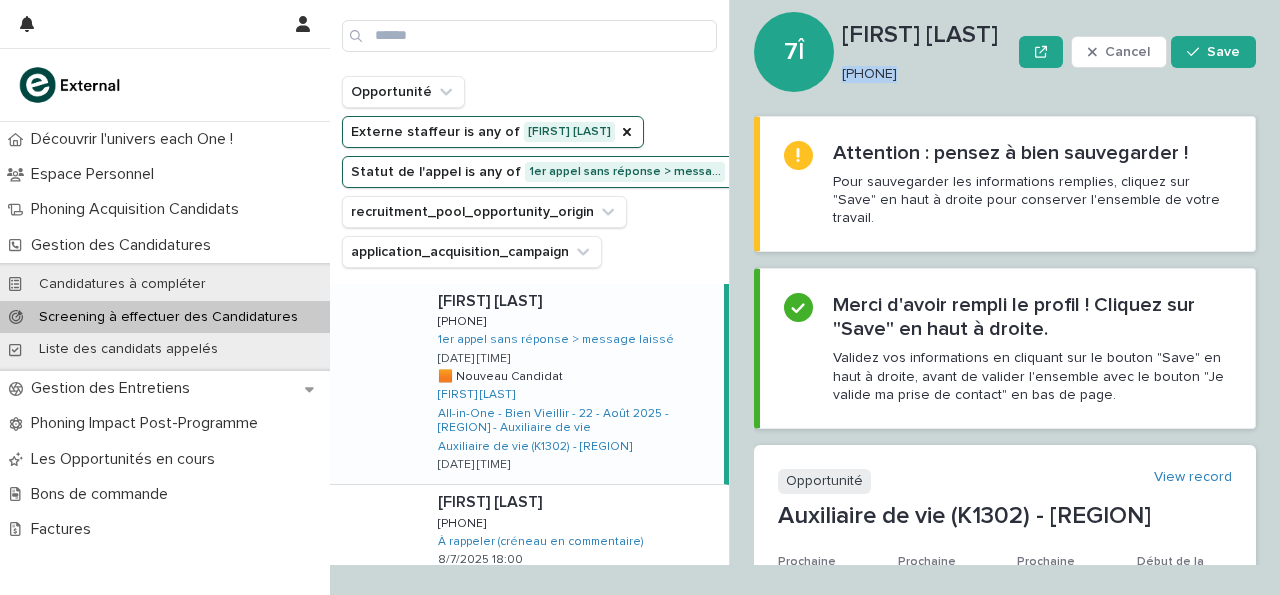 drag, startPoint x: 846, startPoint y: 75, endPoint x: 960, endPoint y: 90, distance: 114.982605 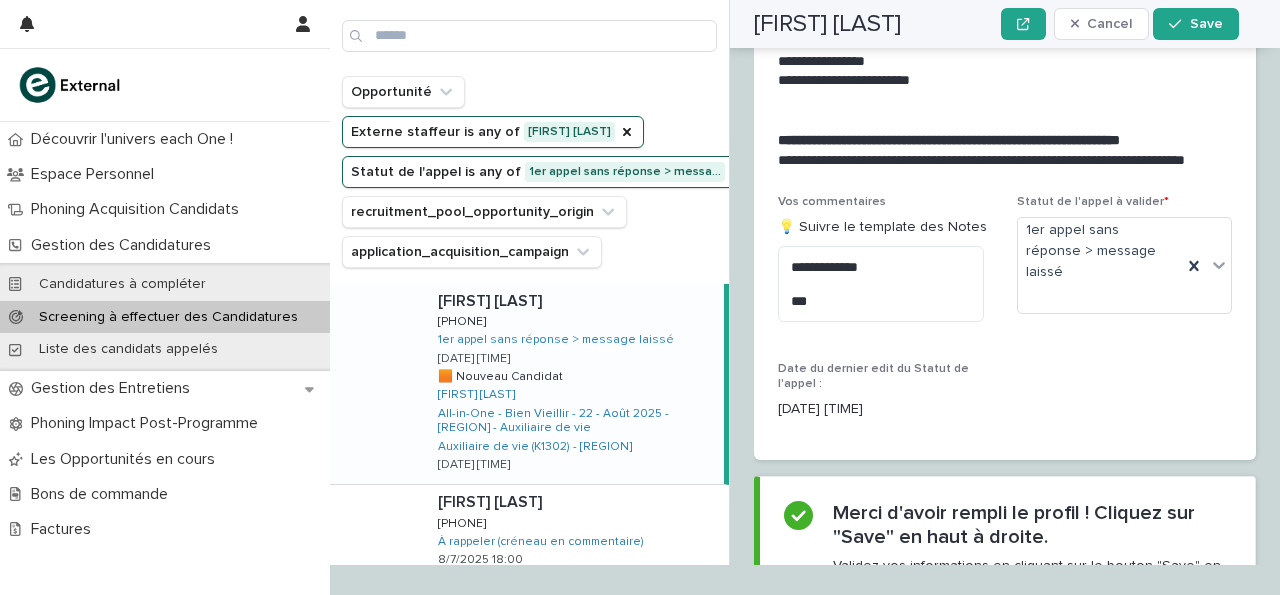 scroll, scrollTop: 2638, scrollLeft: 0, axis: vertical 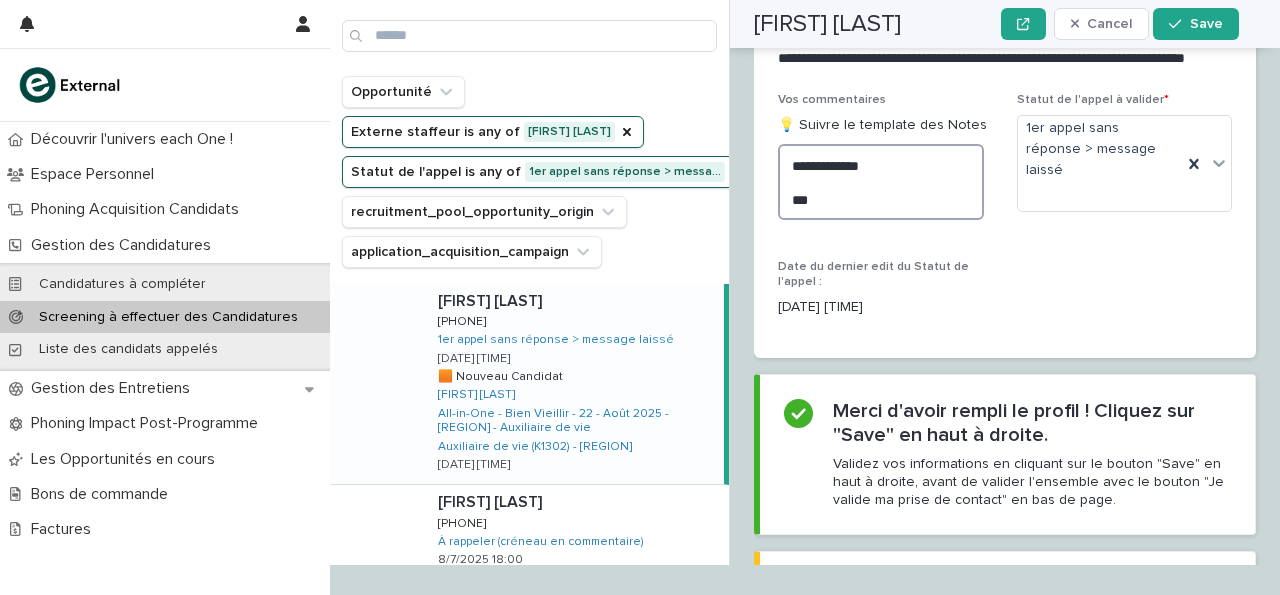 click on "**********" at bounding box center [881, 182] 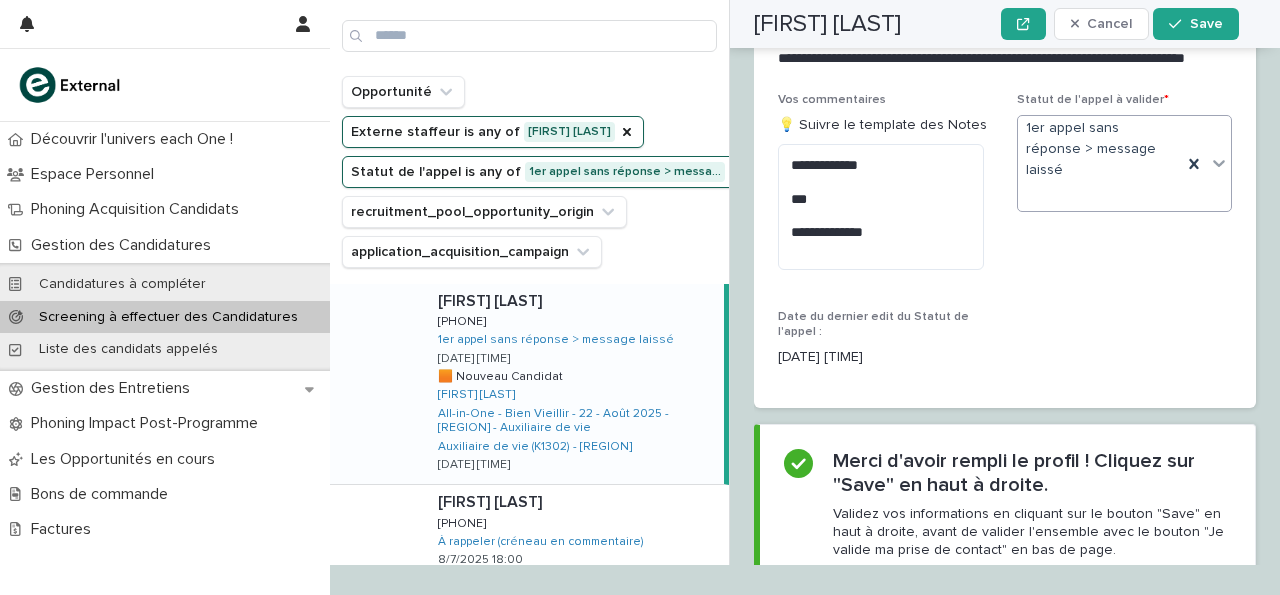 click 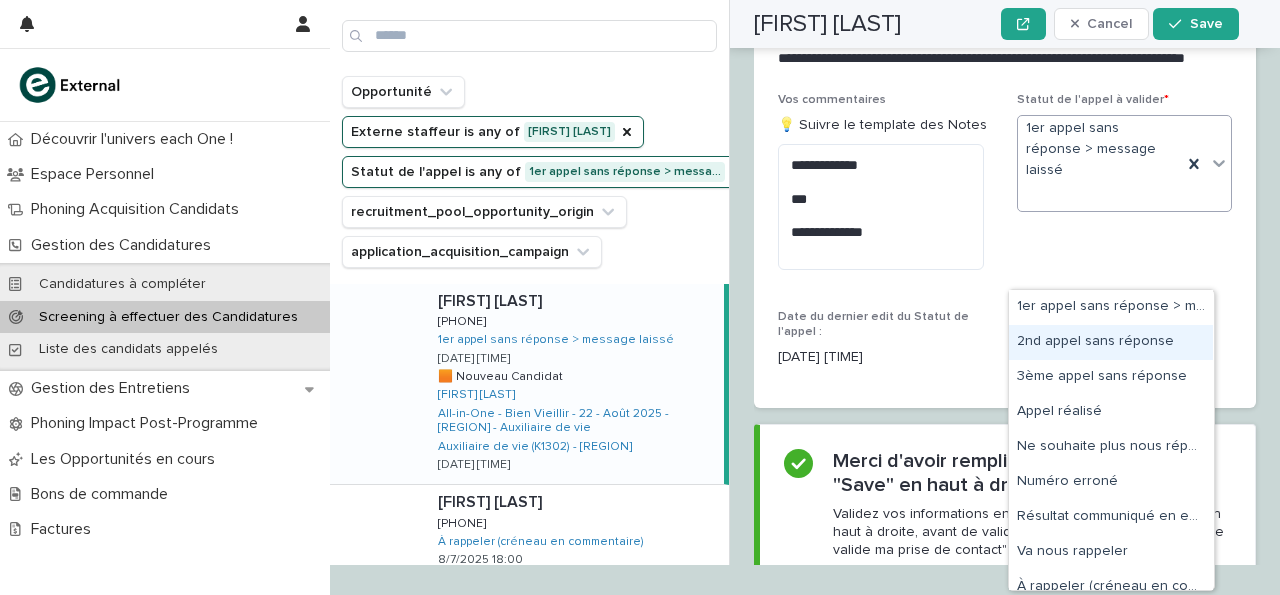 click on "2nd appel sans réponse" at bounding box center [1111, 342] 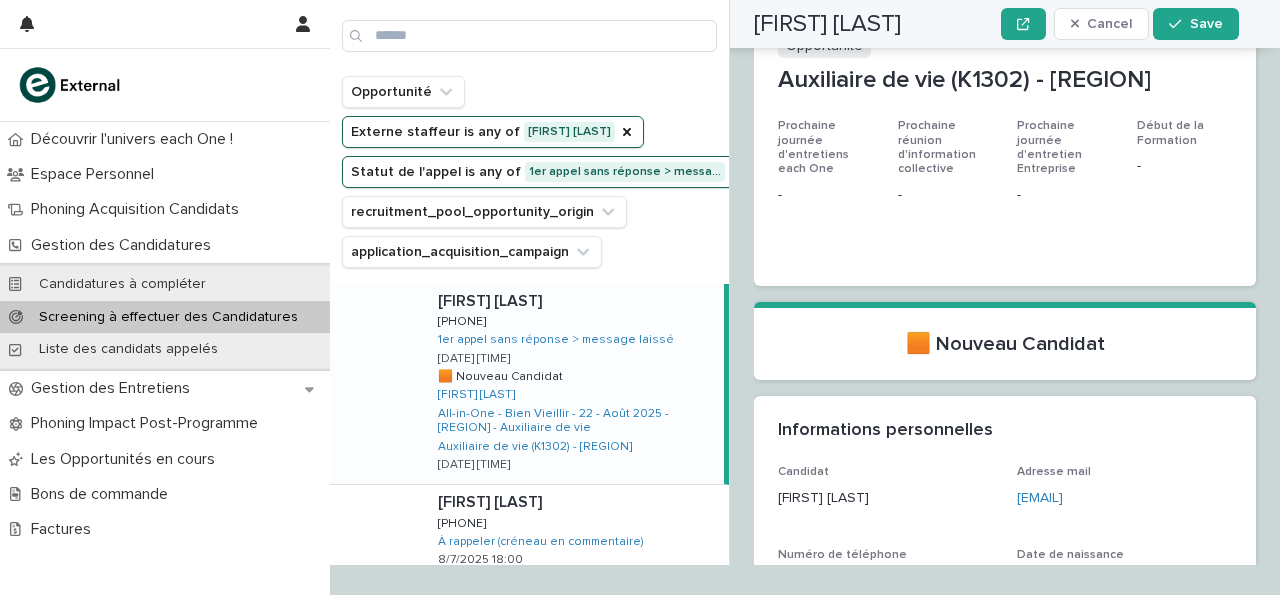 scroll, scrollTop: 545, scrollLeft: 0, axis: vertical 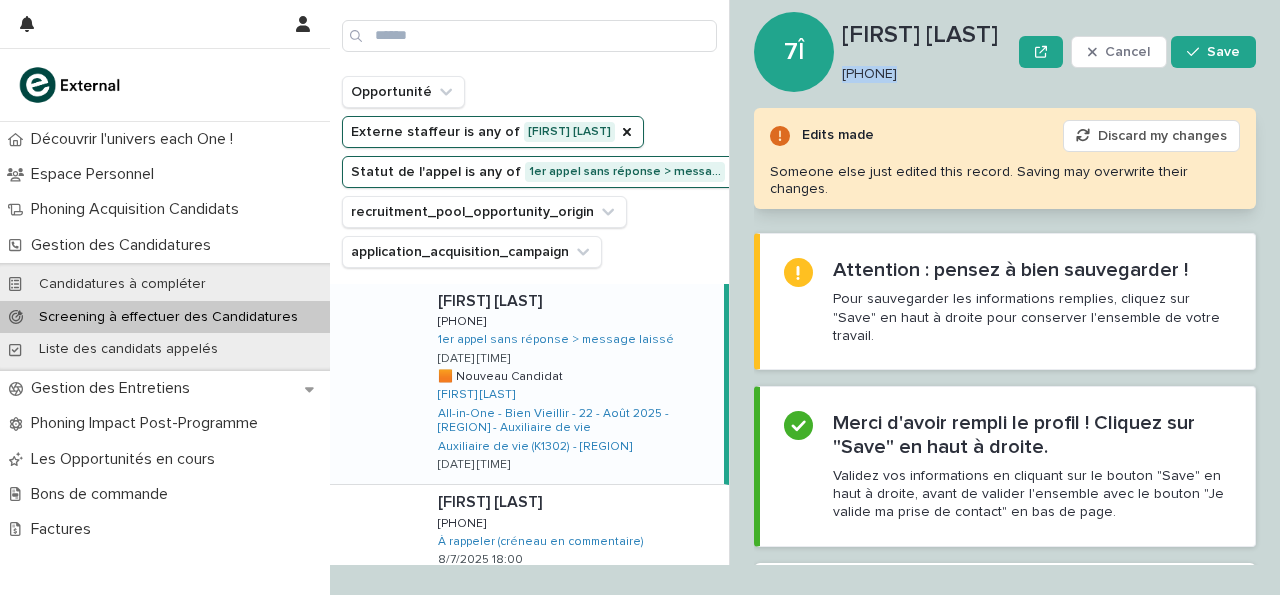 drag, startPoint x: 843, startPoint y: 75, endPoint x: 958, endPoint y: 89, distance: 115.84904 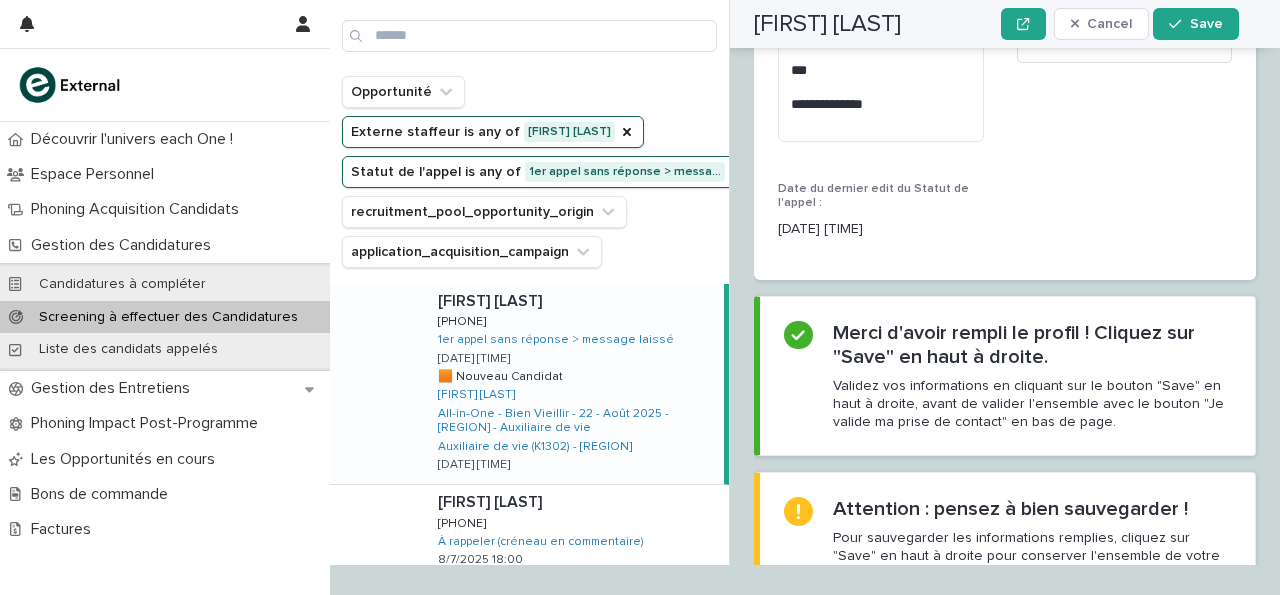 scroll, scrollTop: 2842, scrollLeft: 0, axis: vertical 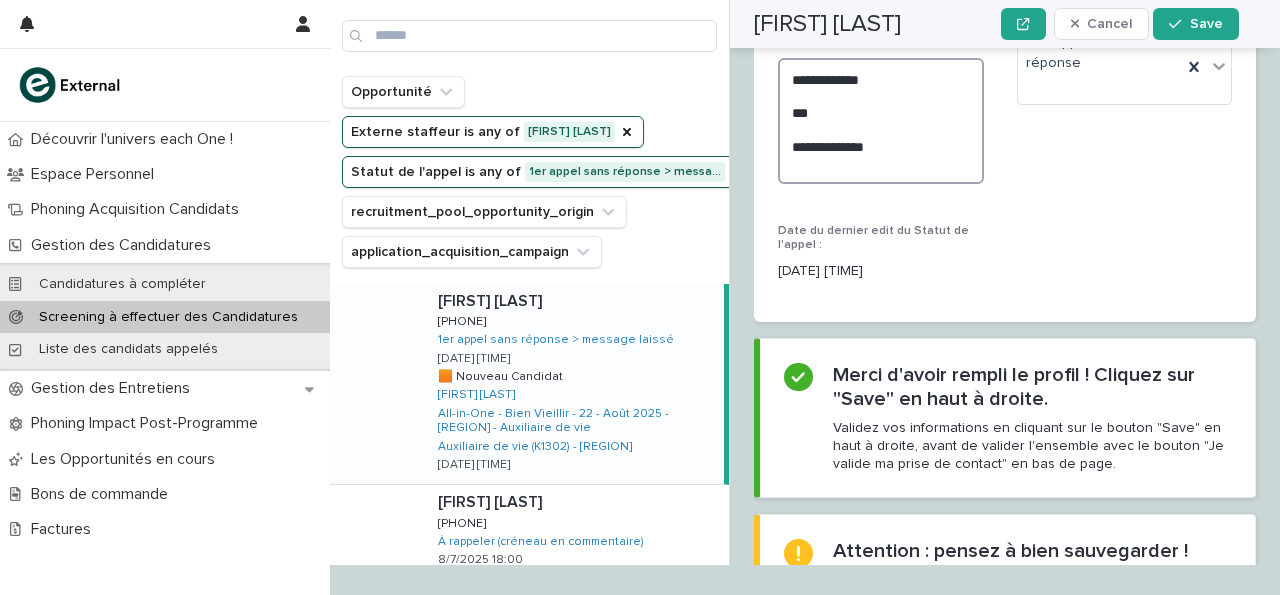 click on "**********" at bounding box center [881, 121] 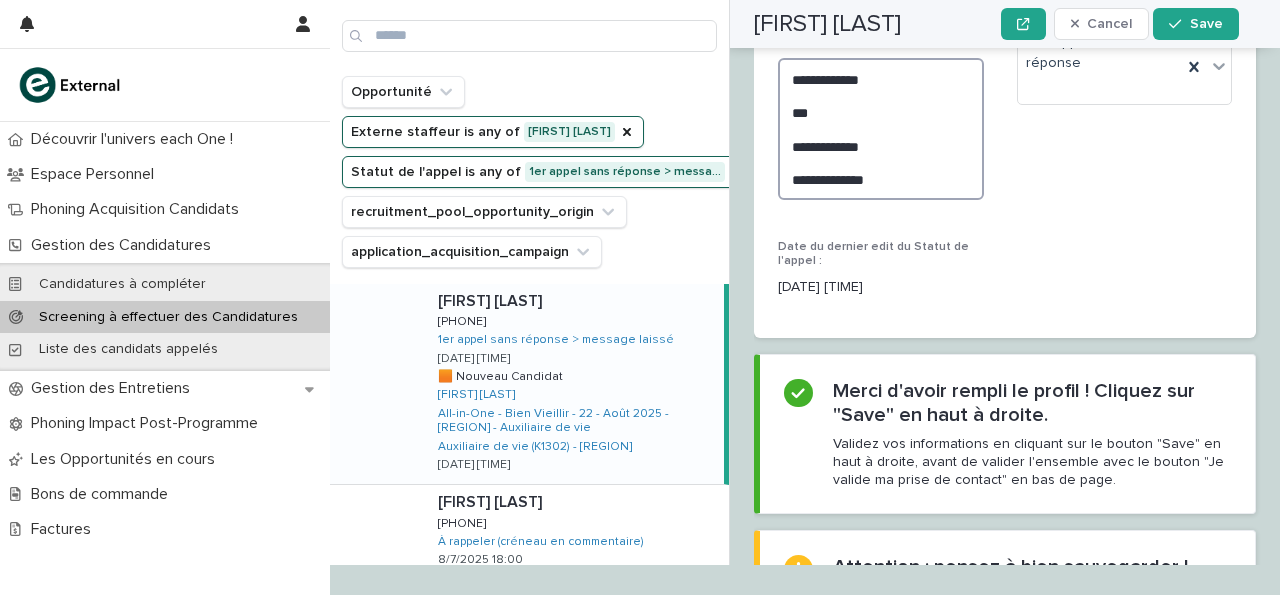 type on "**********" 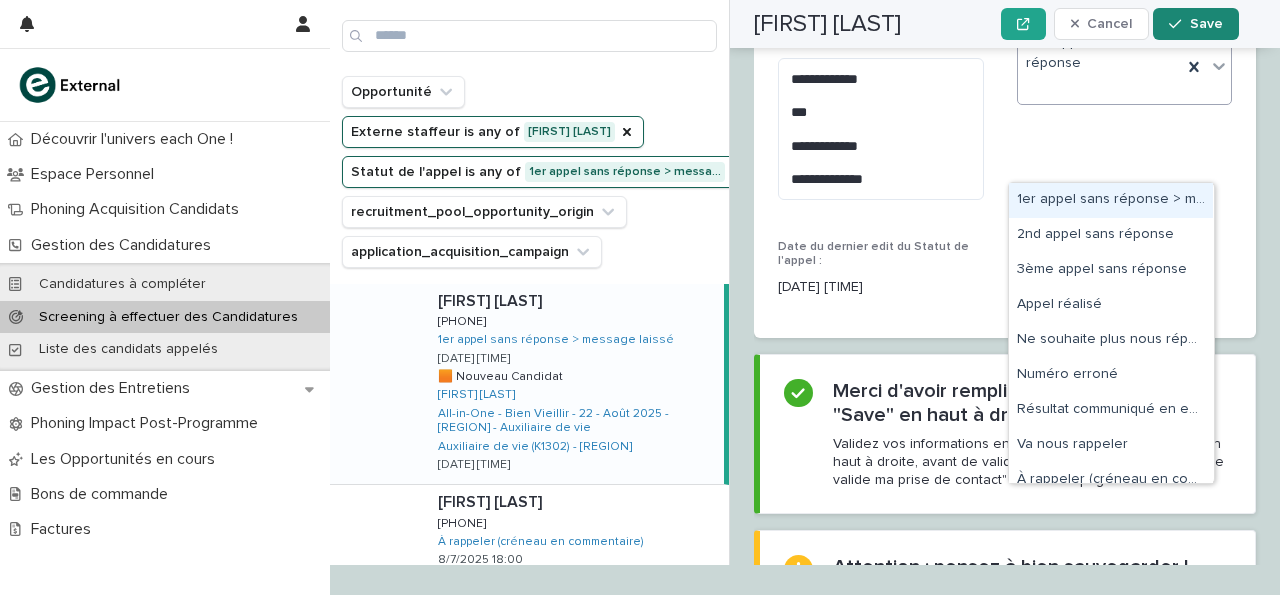 click at bounding box center (1179, 24) 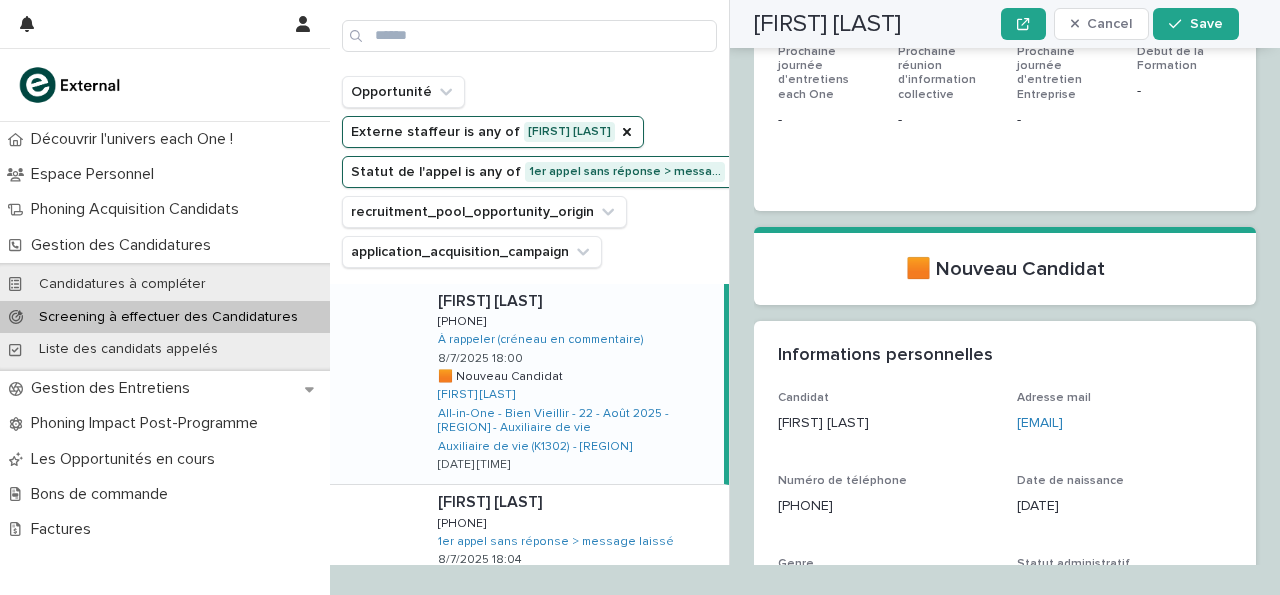 scroll, scrollTop: 0, scrollLeft: 0, axis: both 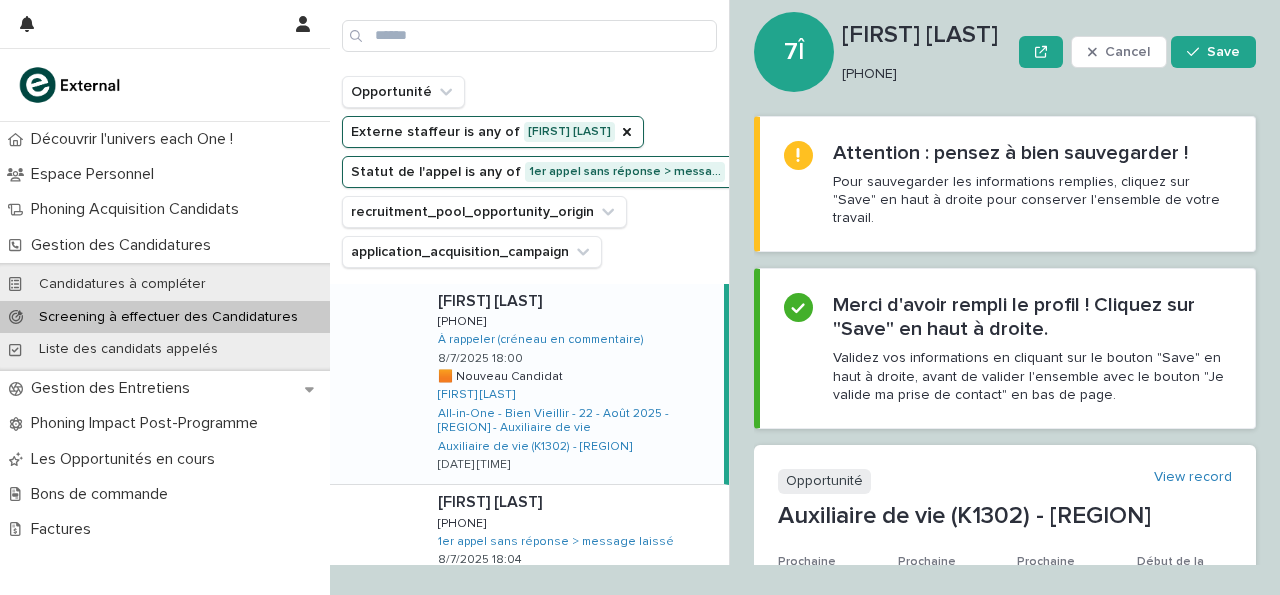 drag, startPoint x: 844, startPoint y: 75, endPoint x: 934, endPoint y: 83, distance: 90.35486 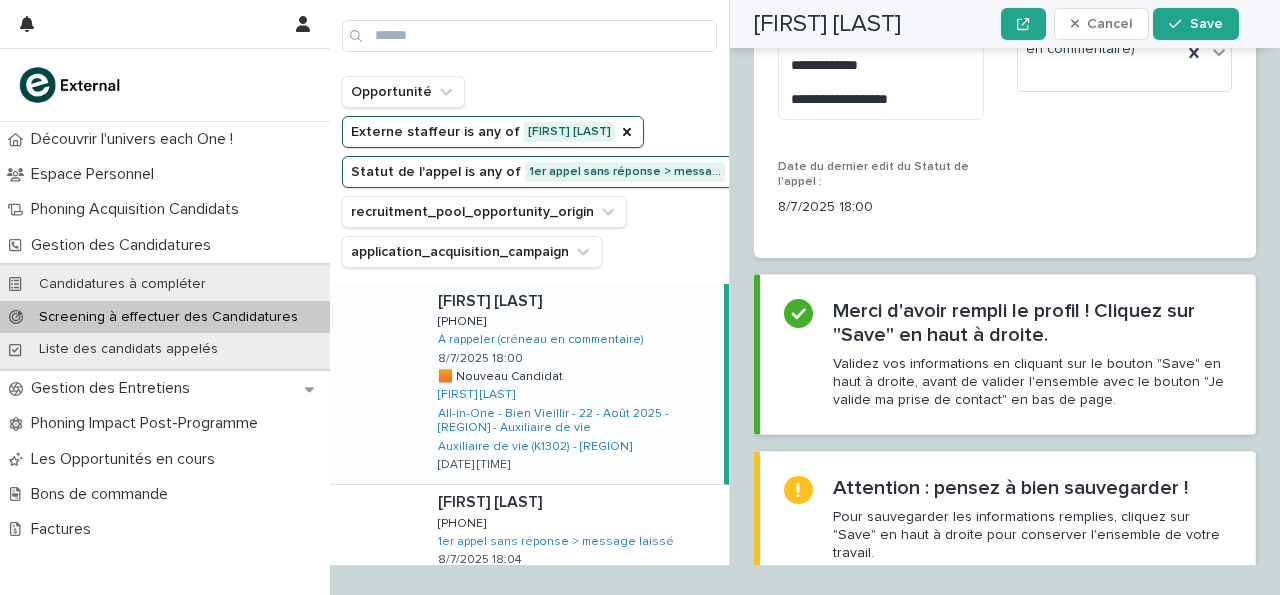 scroll, scrollTop: 2668, scrollLeft: 0, axis: vertical 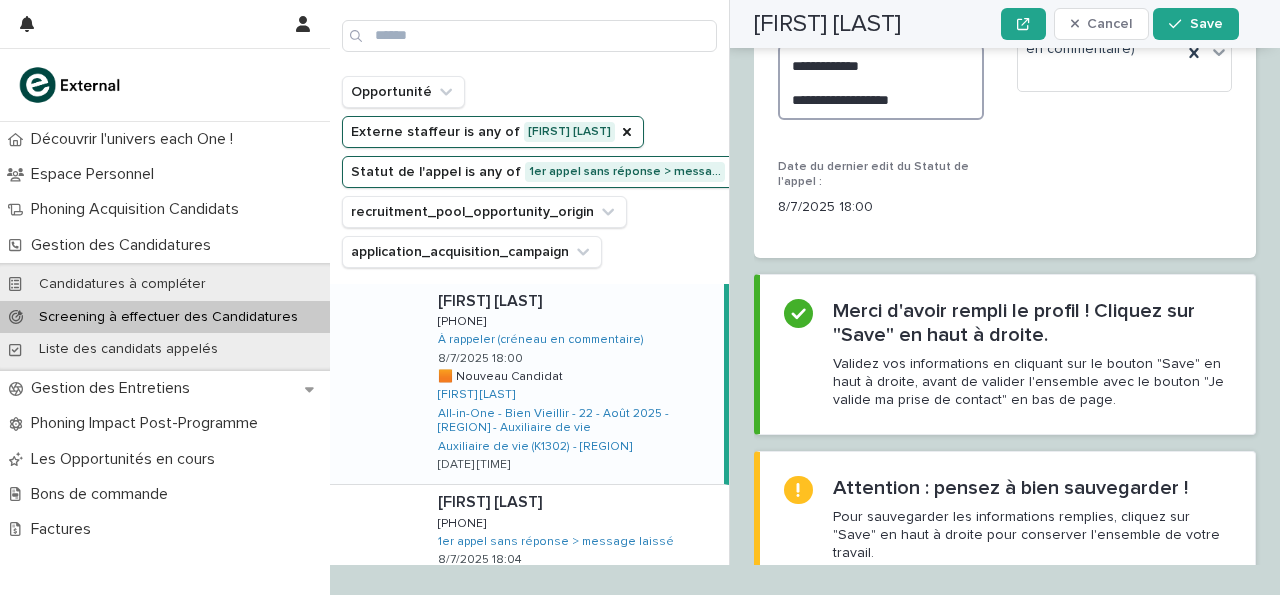 click on "**********" at bounding box center [881, 82] 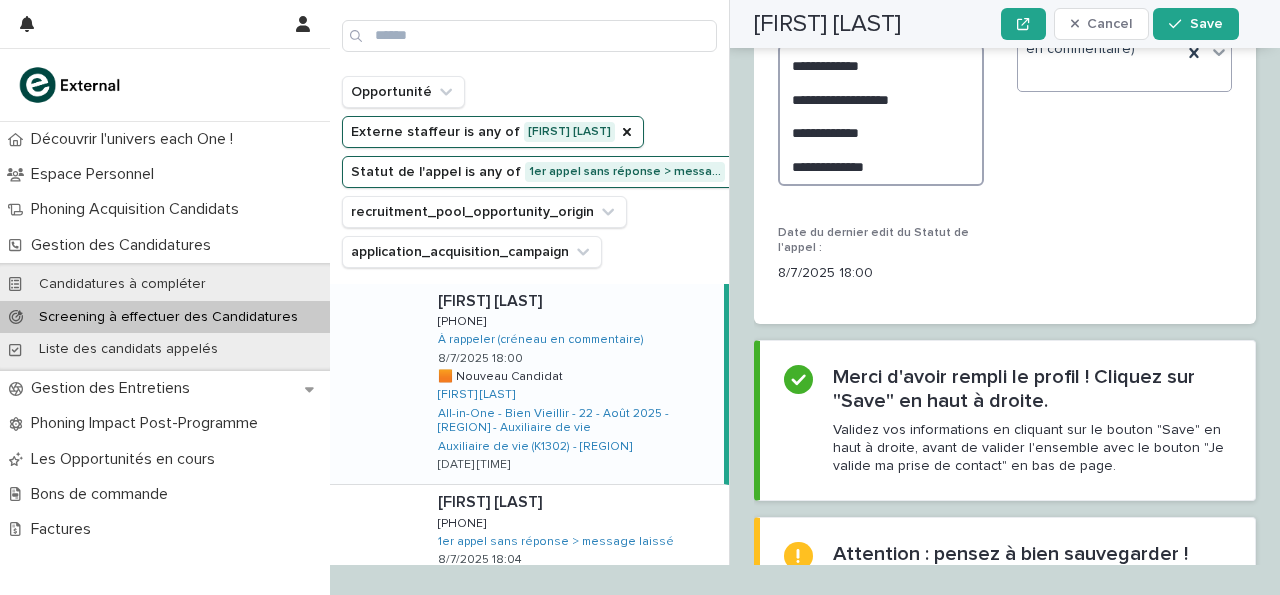 type on "**********" 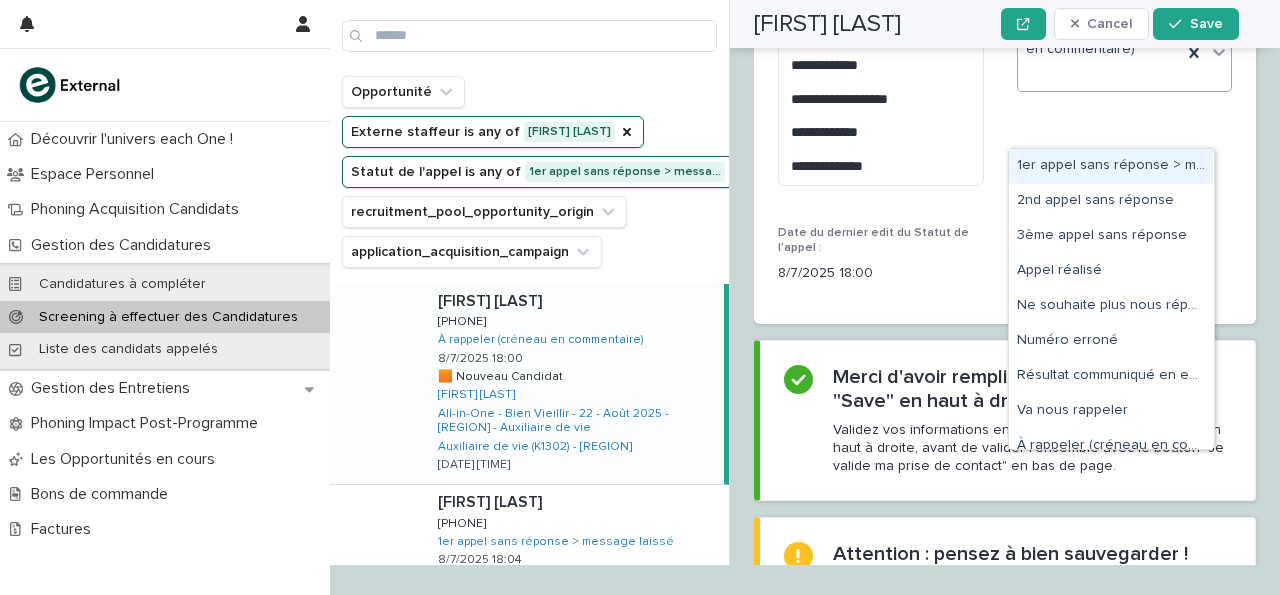 click 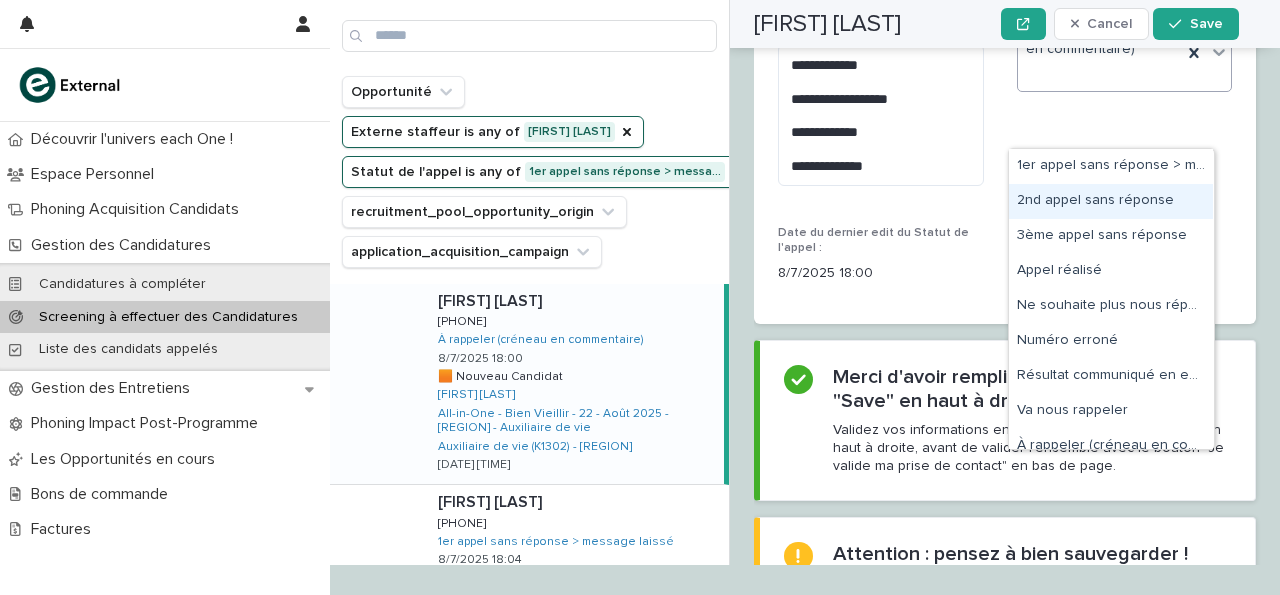 click on "2nd appel sans réponse" at bounding box center (1111, 201) 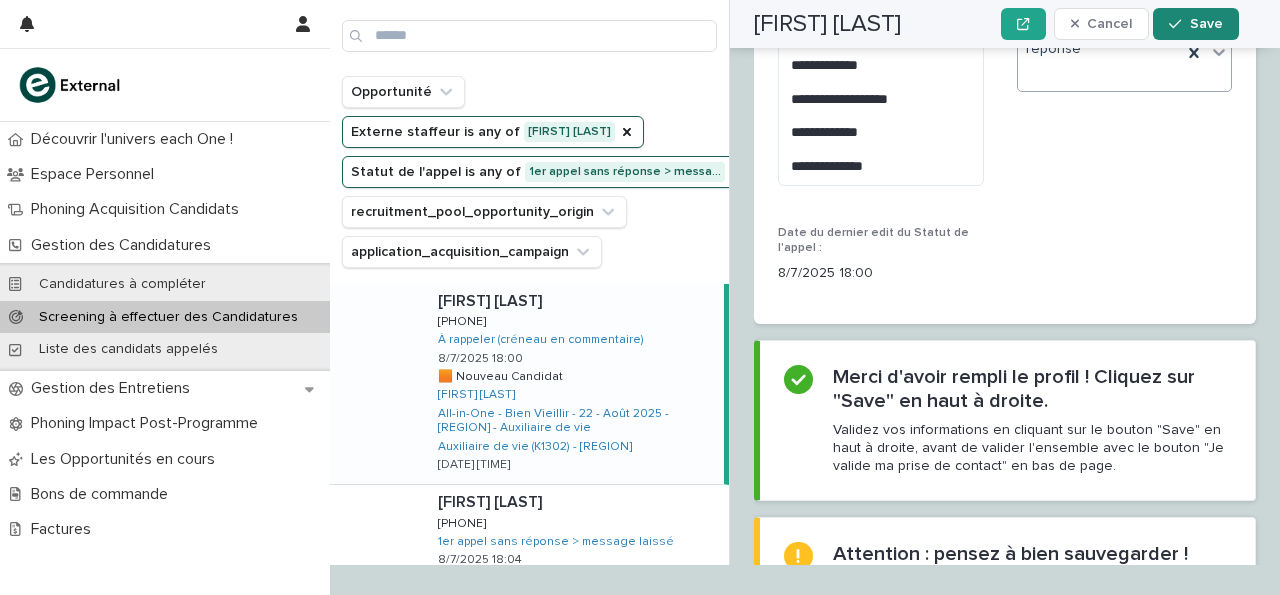 click on "Save" at bounding box center (1206, 24) 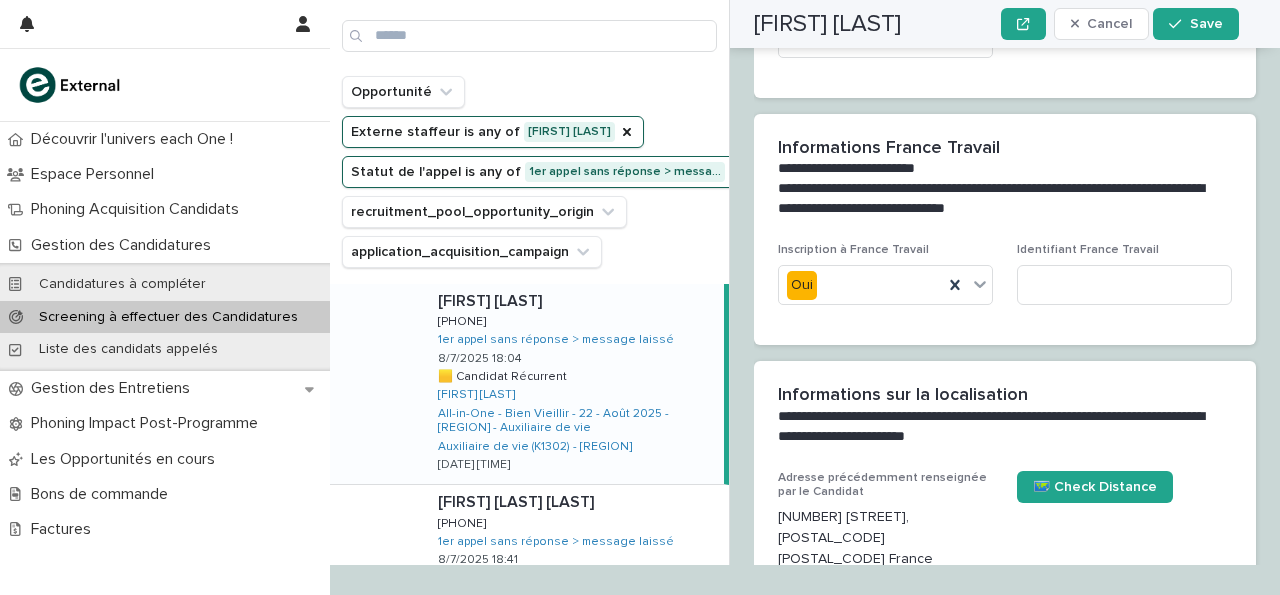 scroll, scrollTop: 0, scrollLeft: 0, axis: both 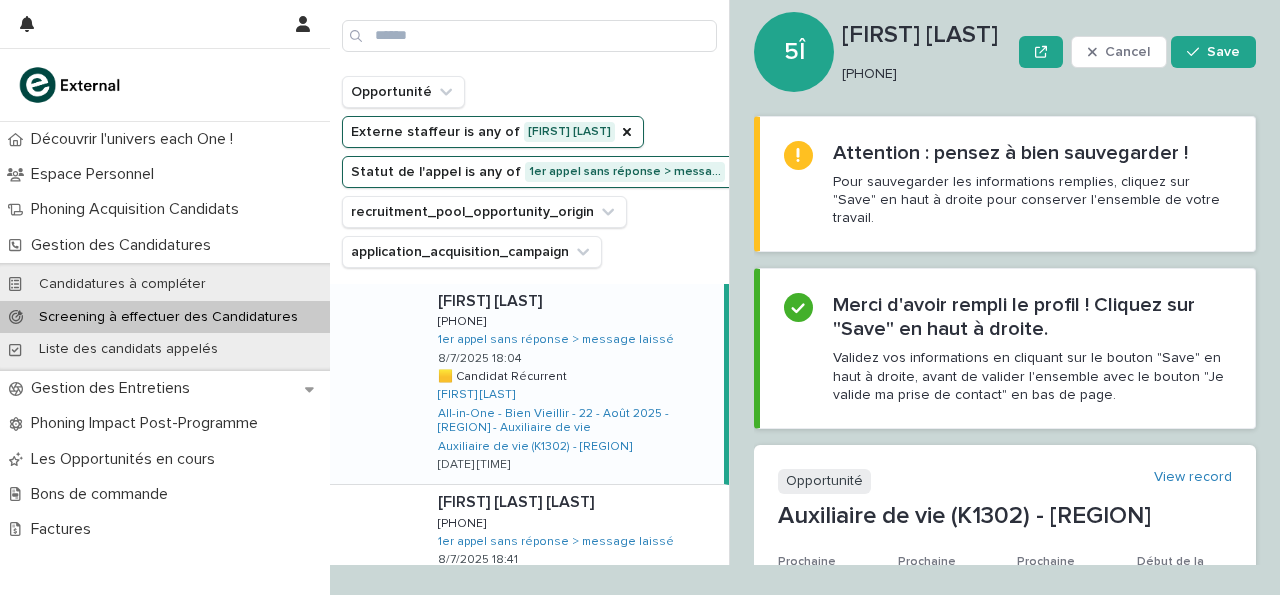 drag, startPoint x: 843, startPoint y: 76, endPoint x: 987, endPoint y: 73, distance: 144.03125 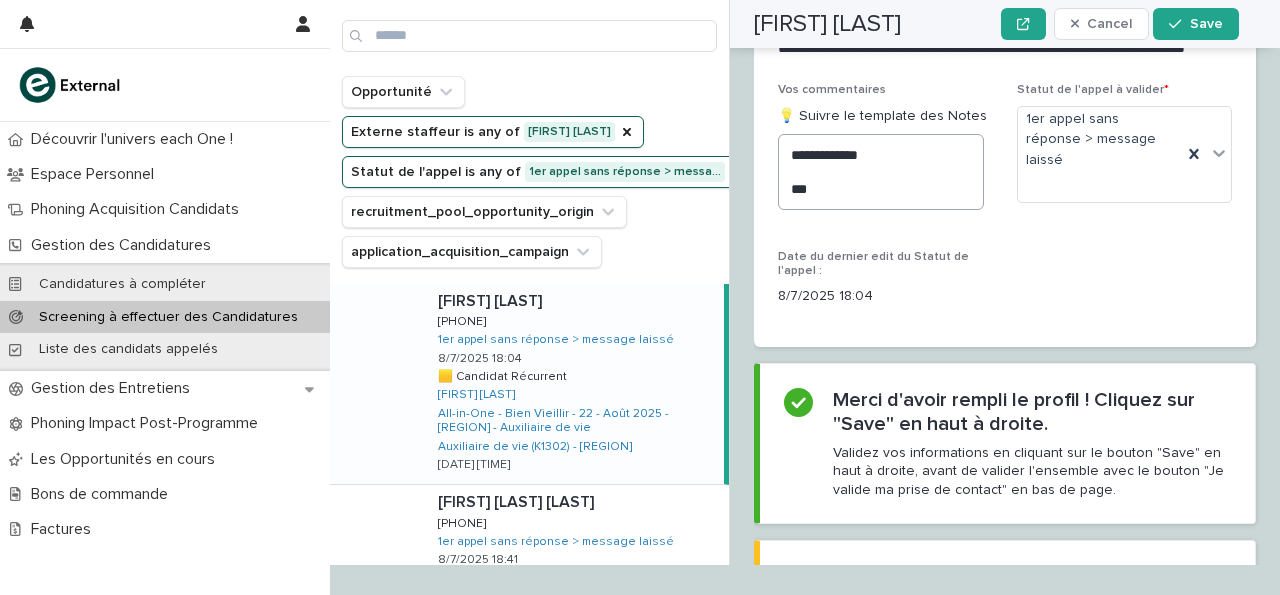 scroll, scrollTop: 3164, scrollLeft: 0, axis: vertical 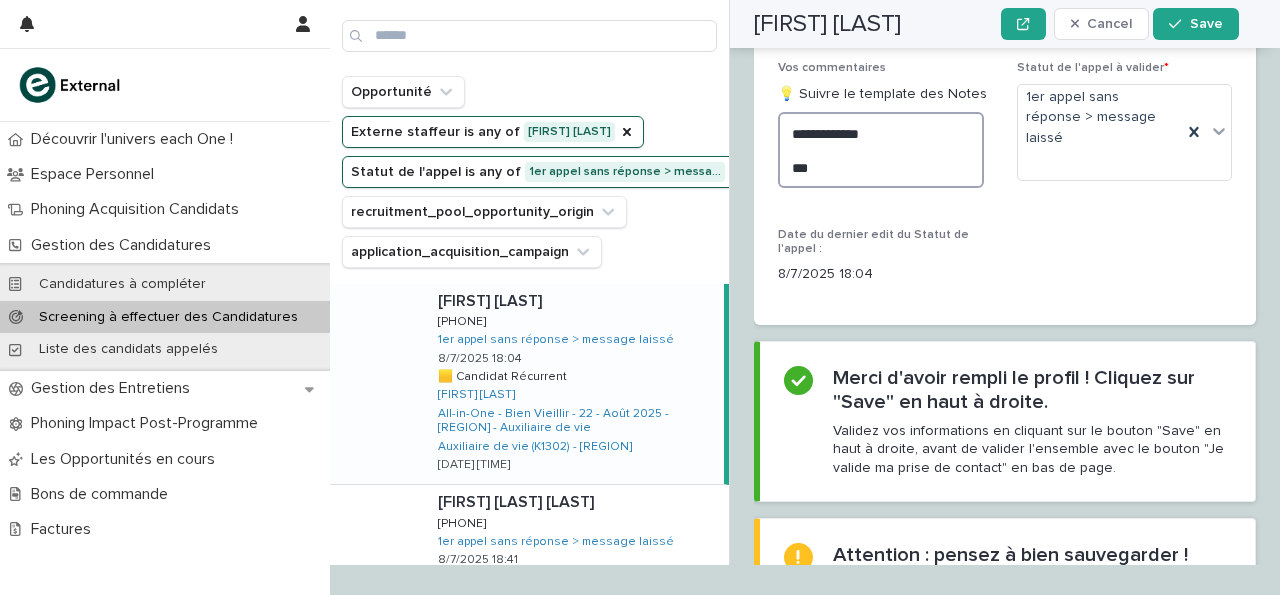click on "**********" at bounding box center (881, 149) 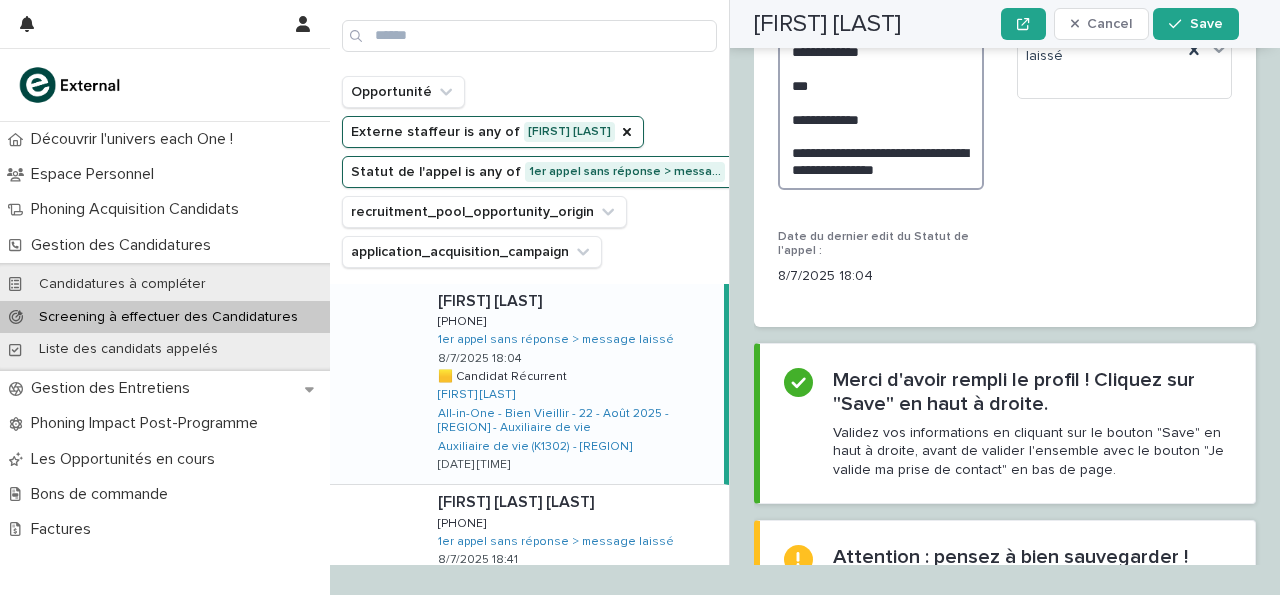 scroll, scrollTop: 3250, scrollLeft: 0, axis: vertical 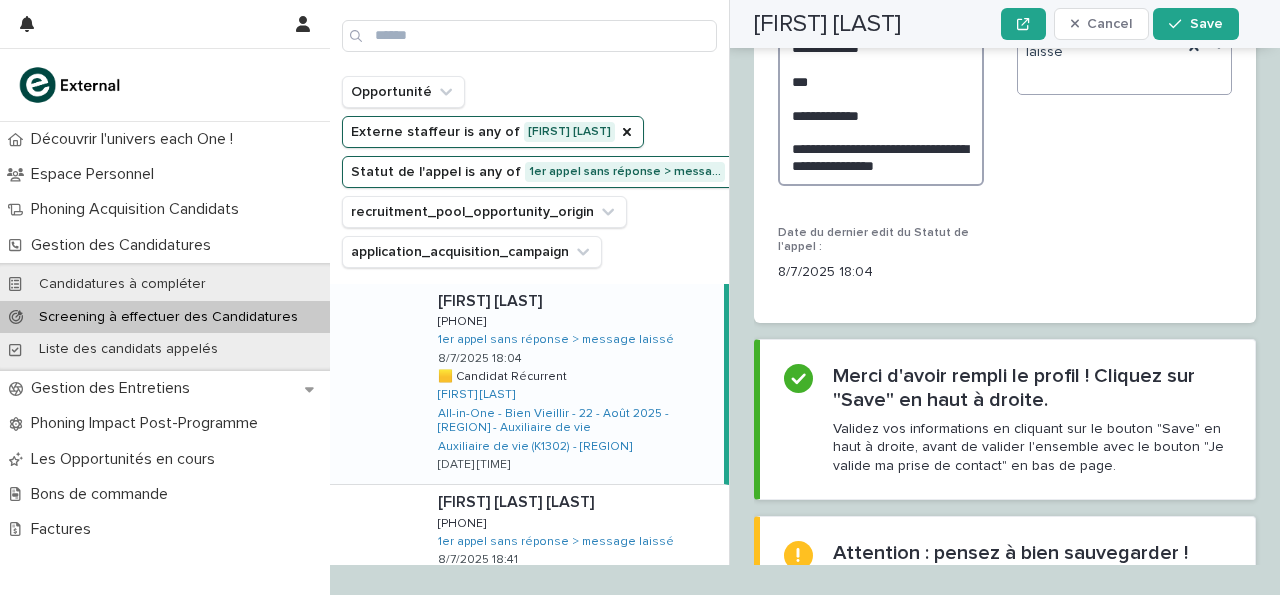 type on "**********" 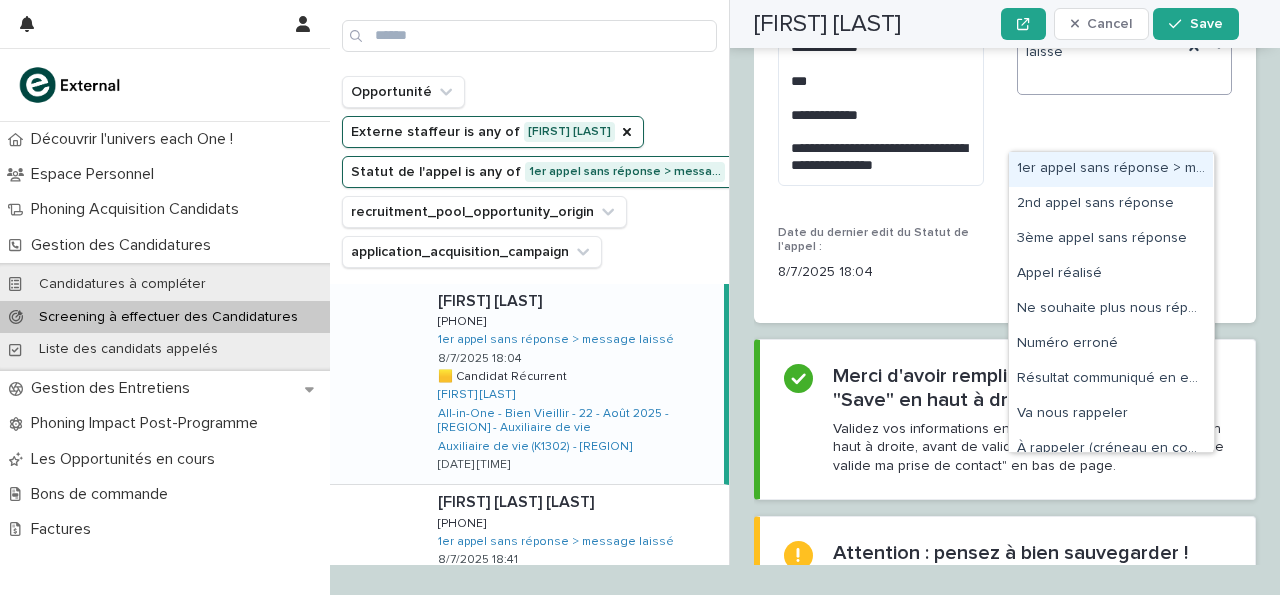 click 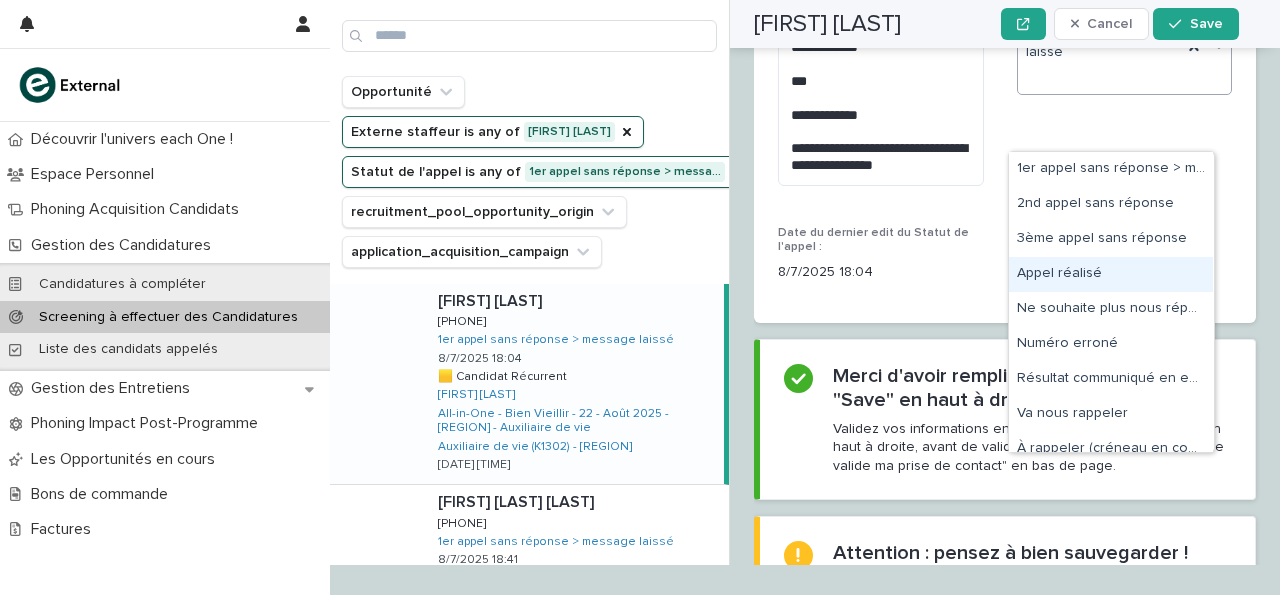 click on "Appel réalisé" at bounding box center (1111, 274) 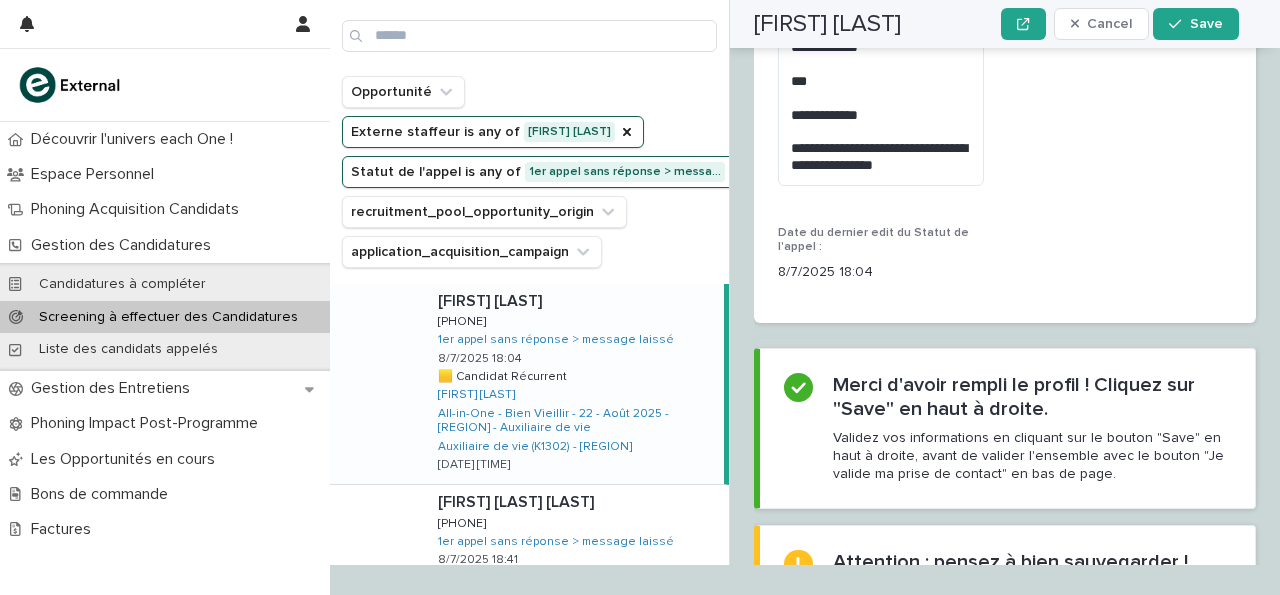 scroll, scrollTop: 3474, scrollLeft: 0, axis: vertical 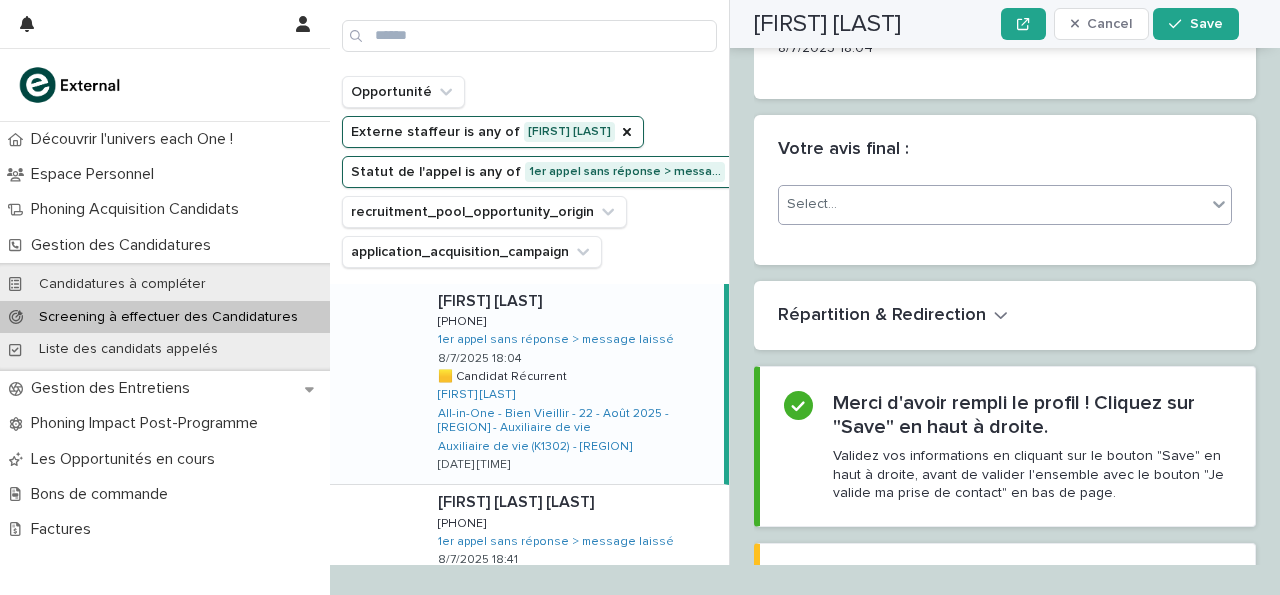click on "Select..." at bounding box center (992, 204) 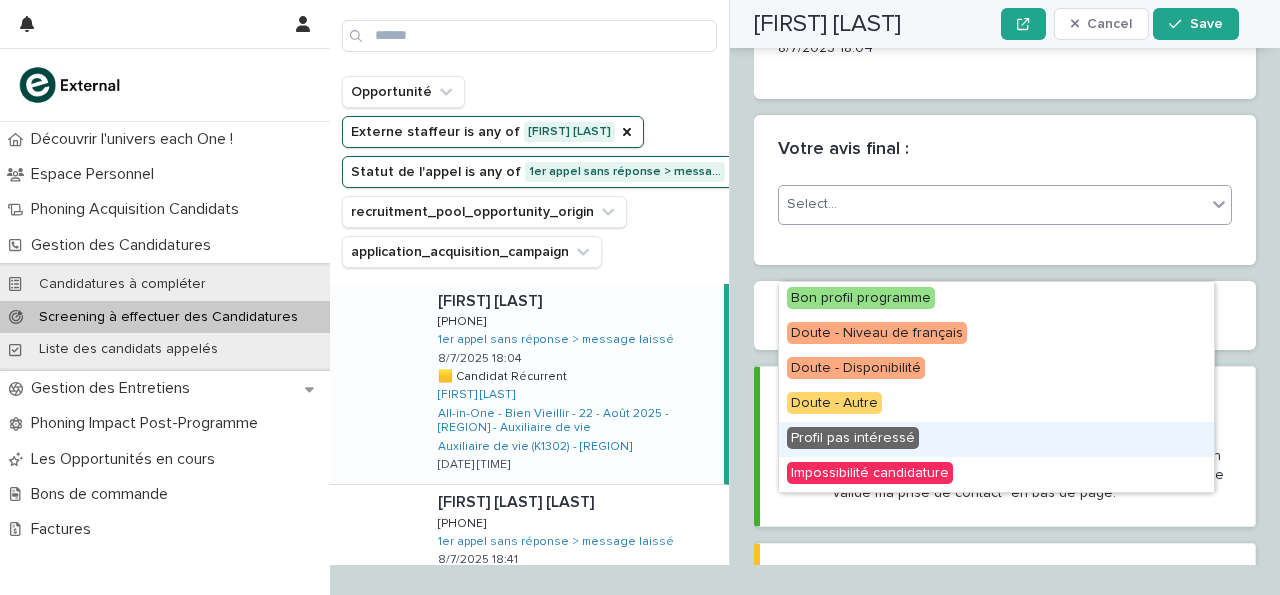 click on "Profil pas intéressé" at bounding box center [853, 438] 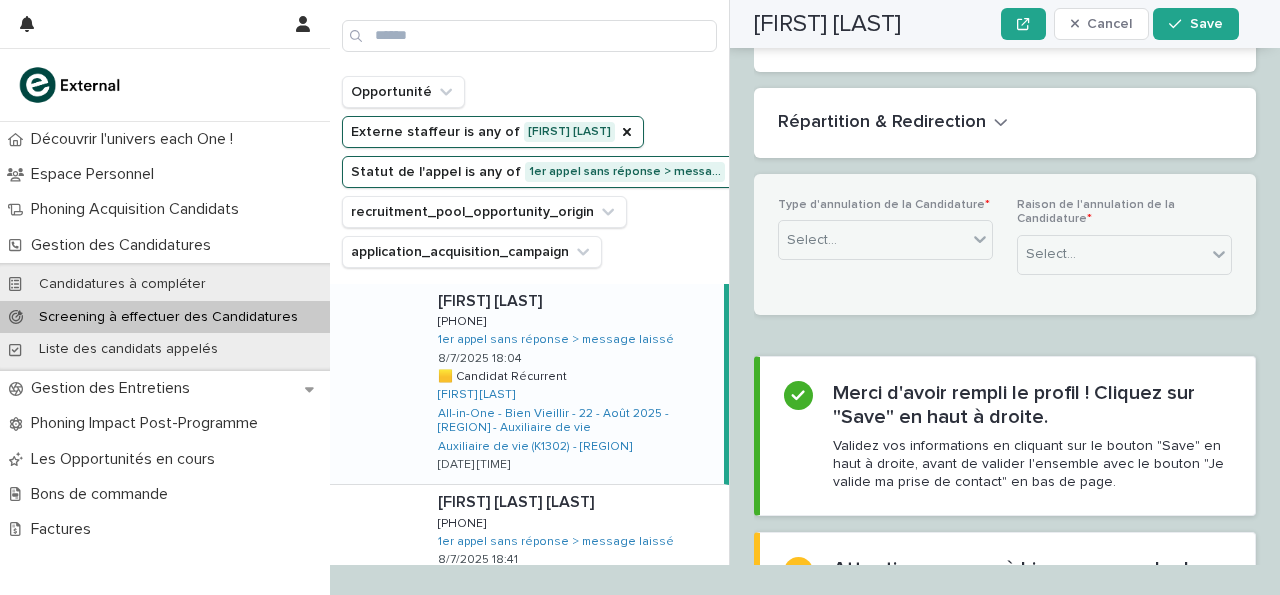 scroll, scrollTop: 3787, scrollLeft: 0, axis: vertical 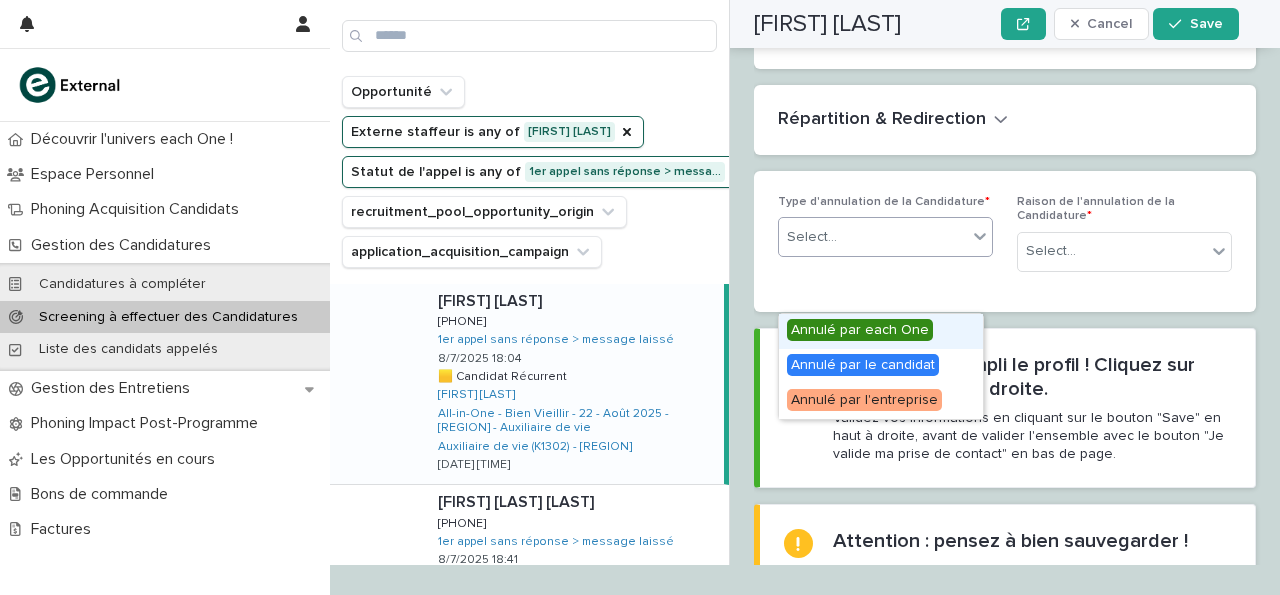 click on "Select..." at bounding box center (885, 237) 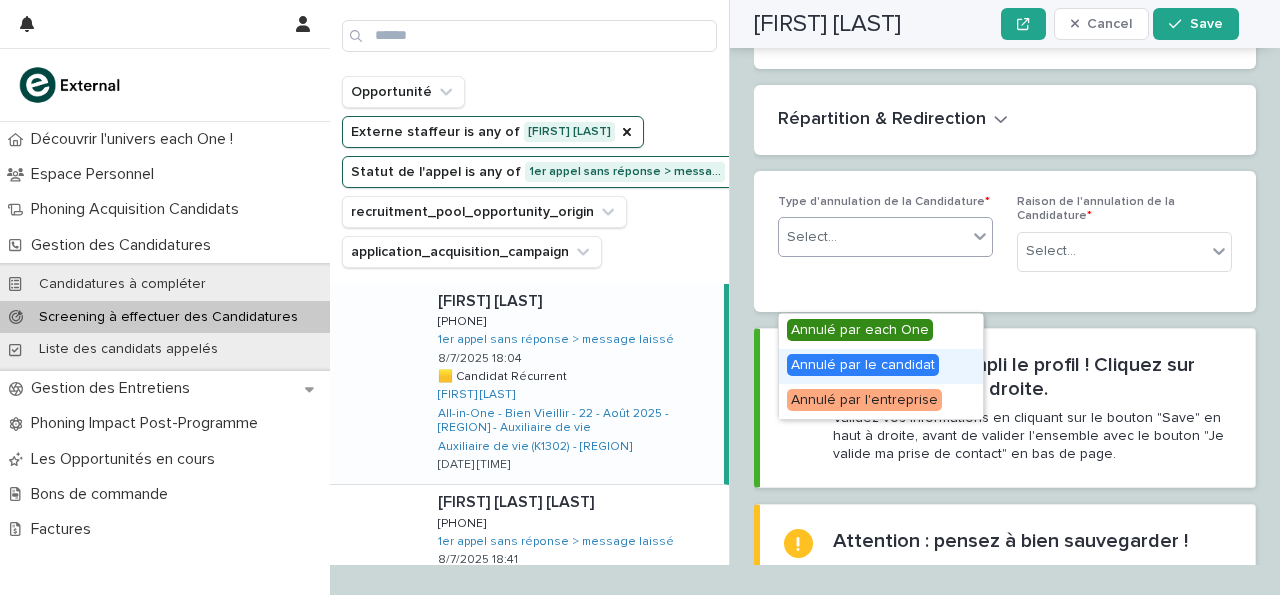 click on "Annulé par le candidat" at bounding box center [863, 365] 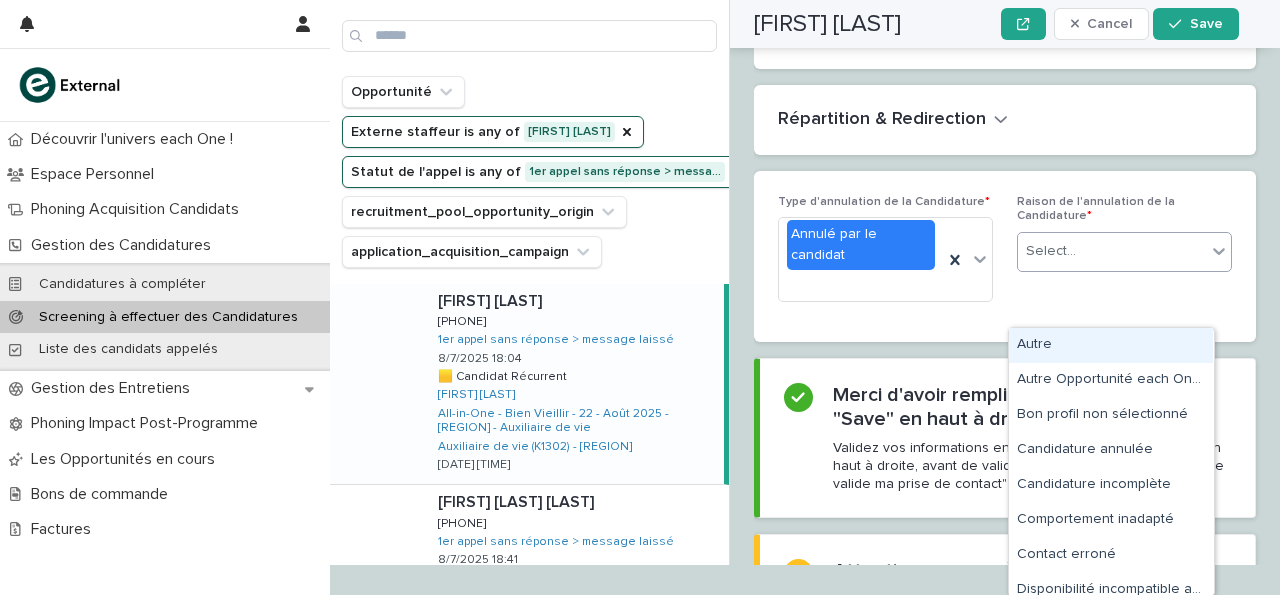 click on "Select..." at bounding box center (1112, 251) 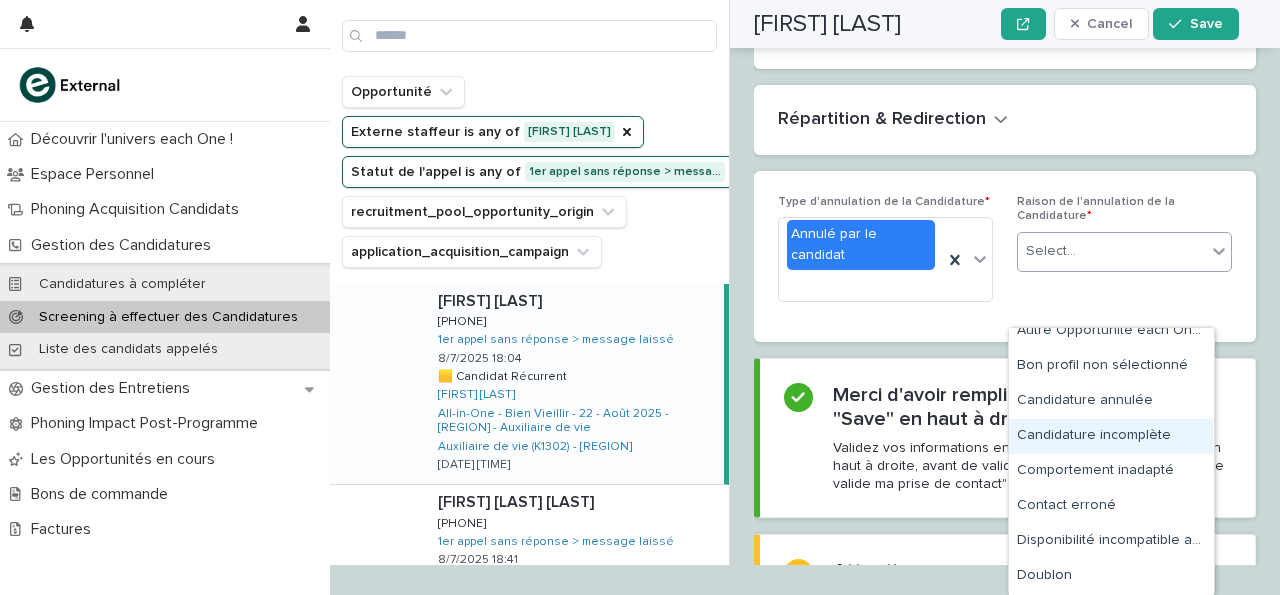 scroll, scrollTop: 58, scrollLeft: 0, axis: vertical 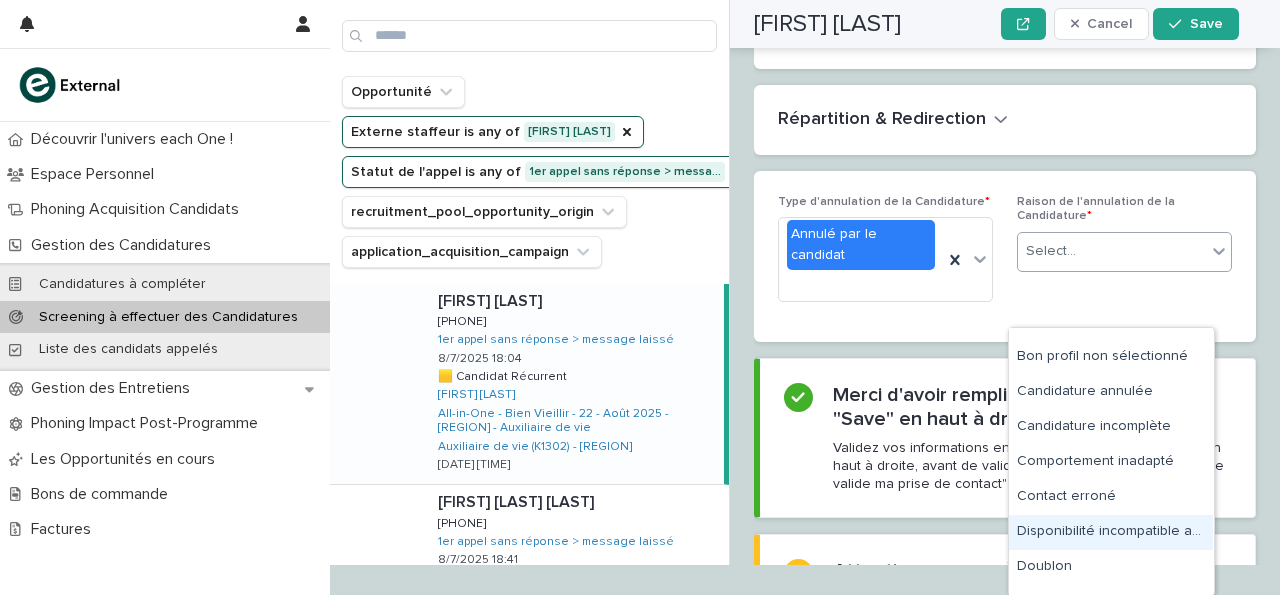 click on "Disponibilité incompatible avec la formation" at bounding box center (1111, 532) 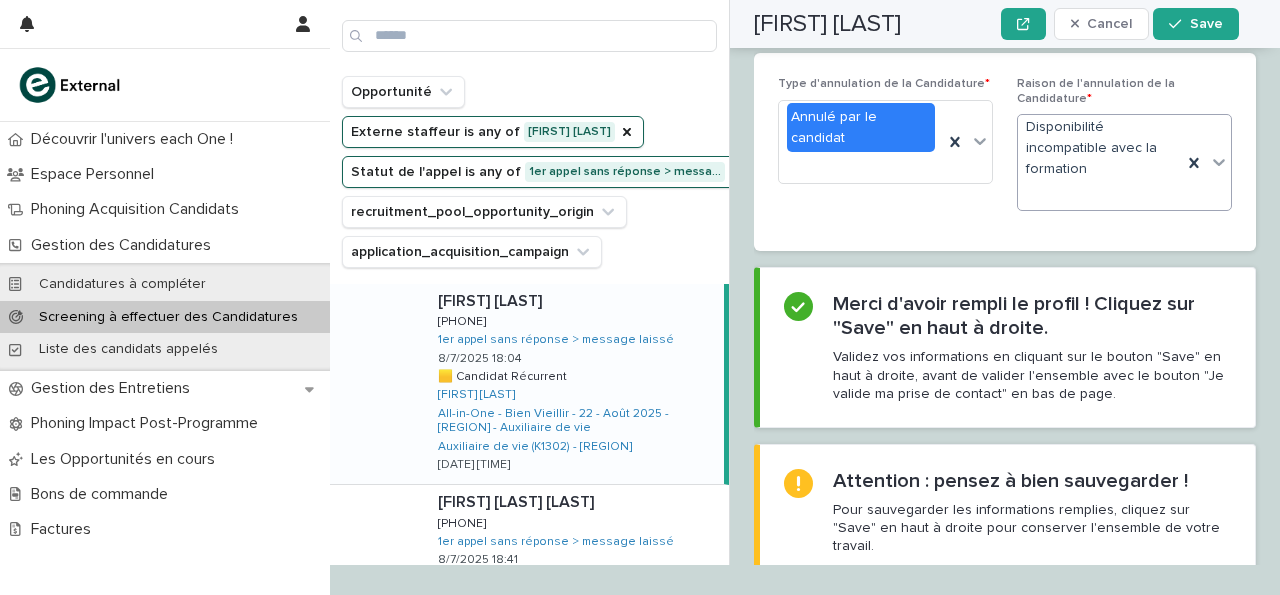 scroll, scrollTop: 3670, scrollLeft: 0, axis: vertical 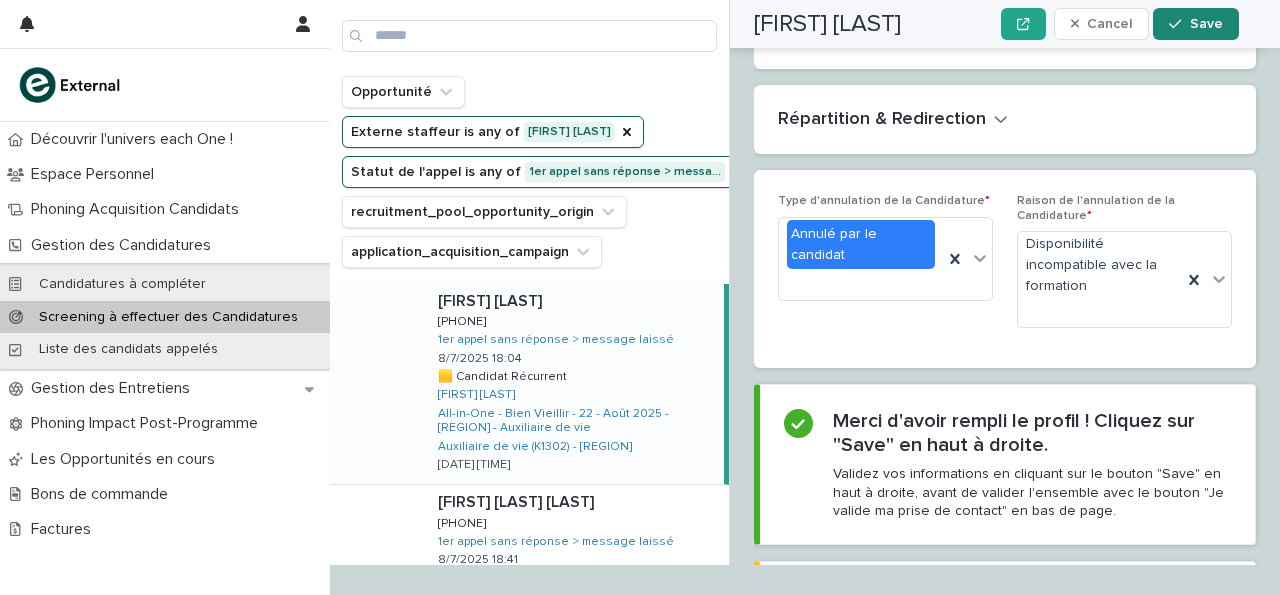 click on "Save" at bounding box center [1206, 24] 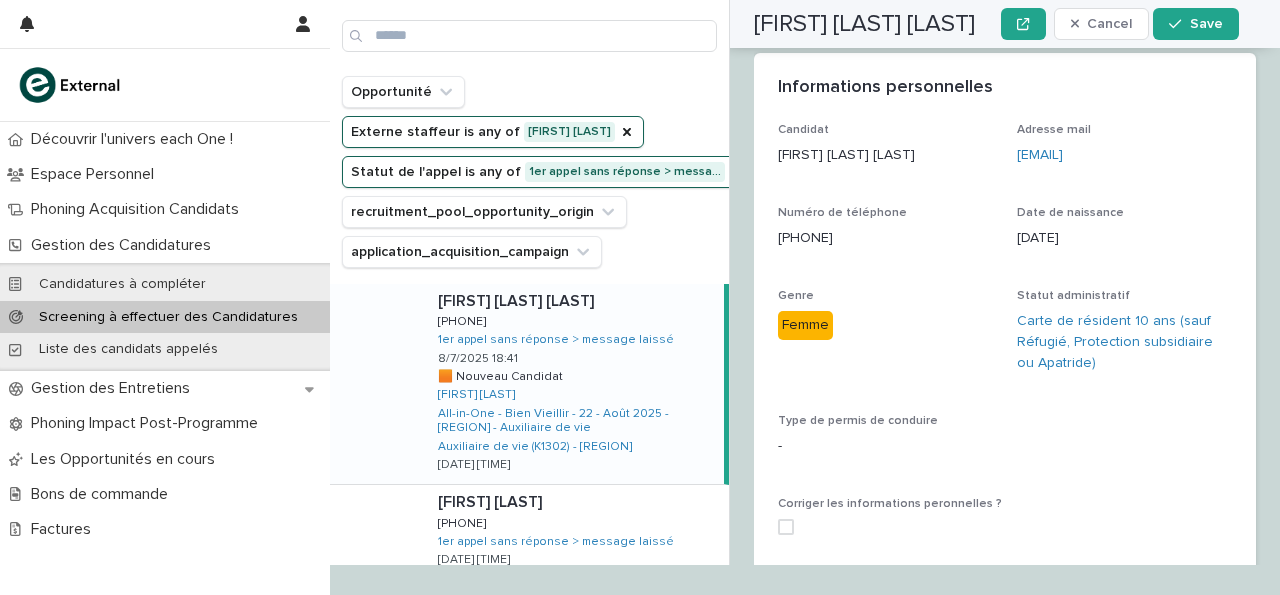 scroll, scrollTop: 0, scrollLeft: 0, axis: both 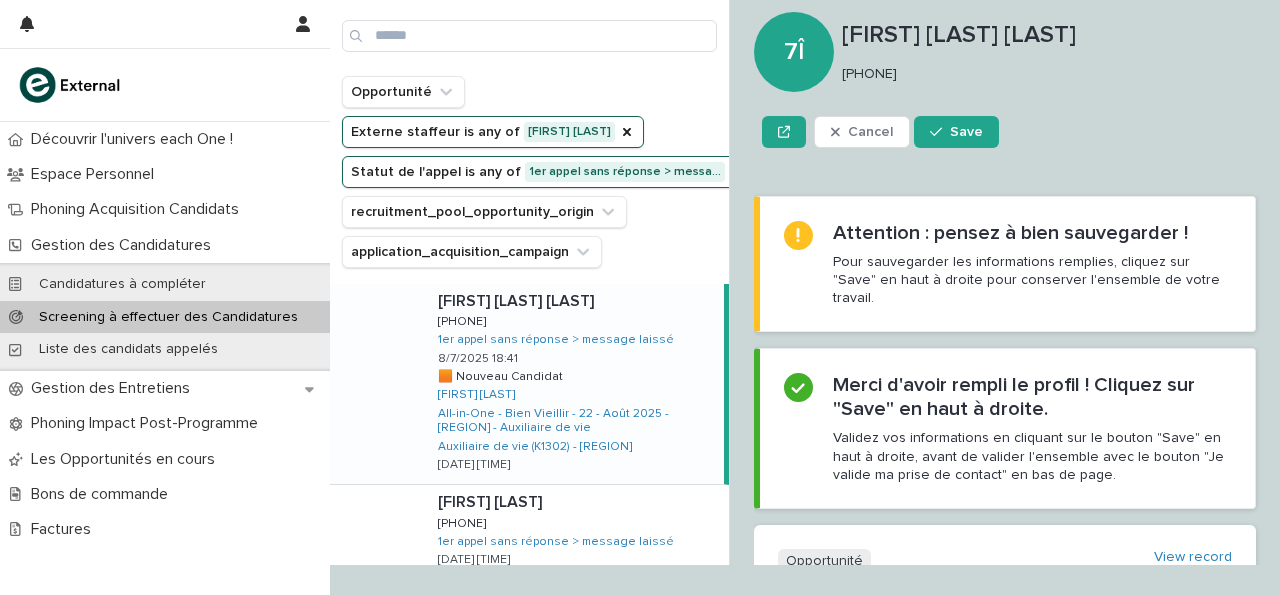 drag, startPoint x: 841, startPoint y: 72, endPoint x: 924, endPoint y: 79, distance: 83.294655 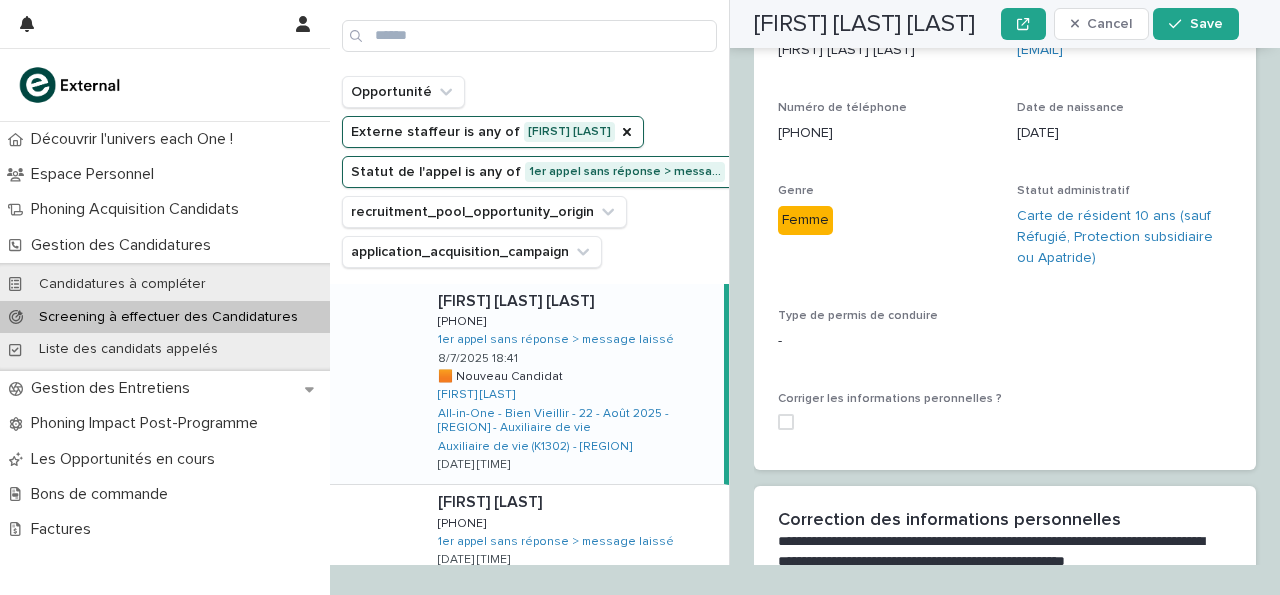 scroll, scrollTop: 971, scrollLeft: 0, axis: vertical 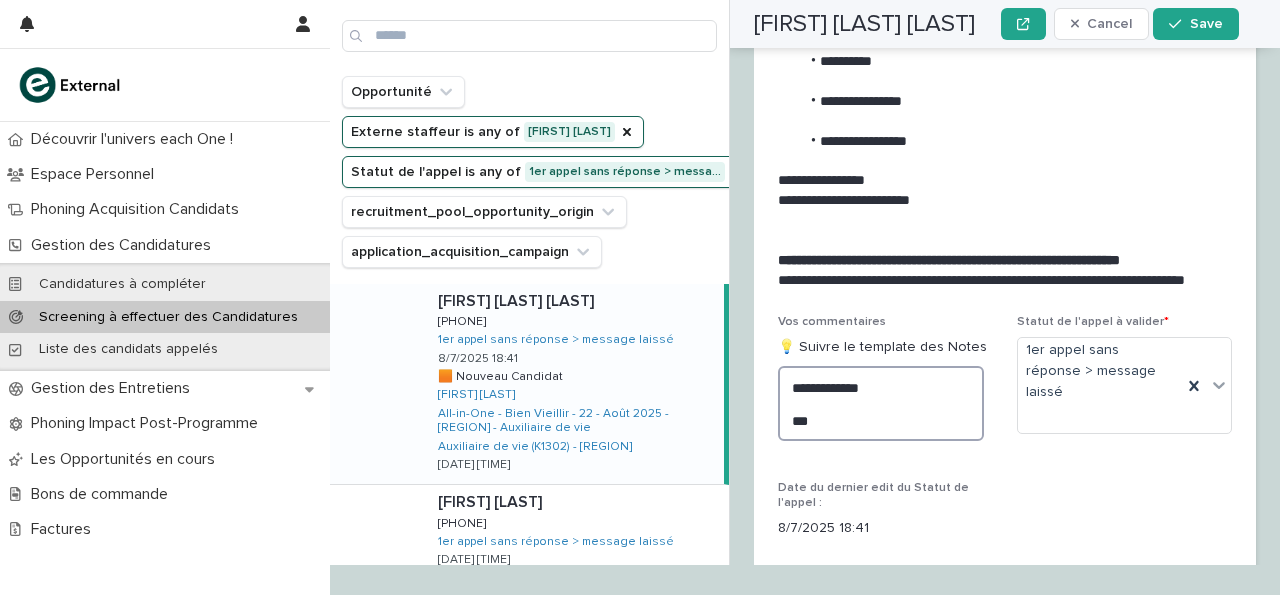 click on "**********" at bounding box center [881, 403] 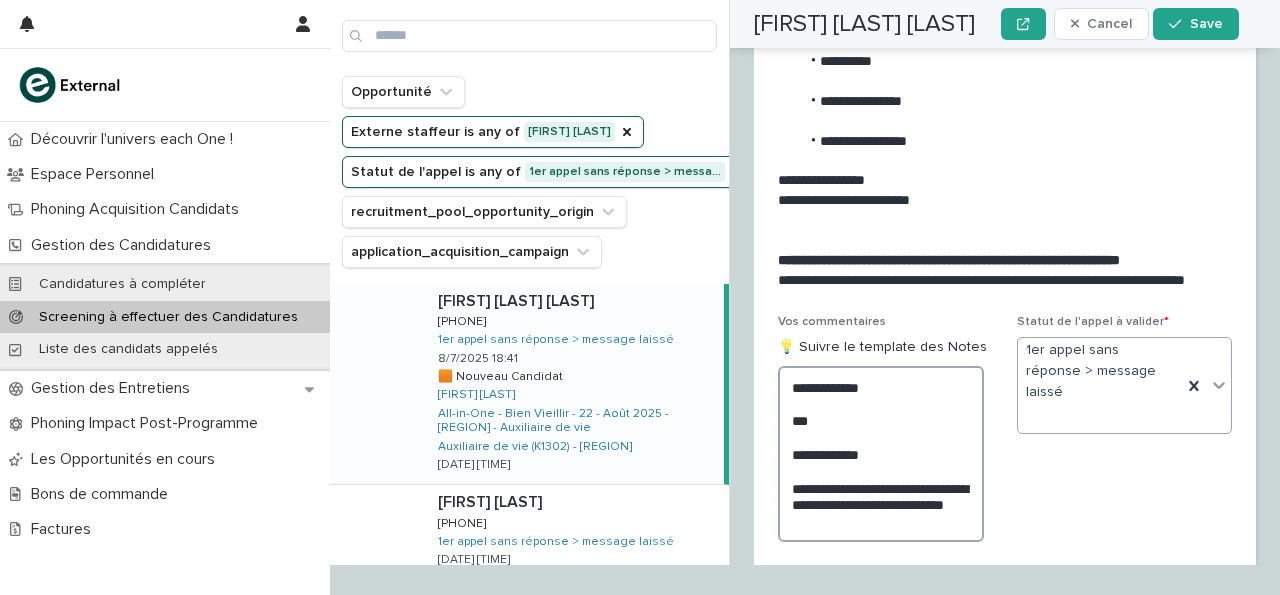 type on "**********" 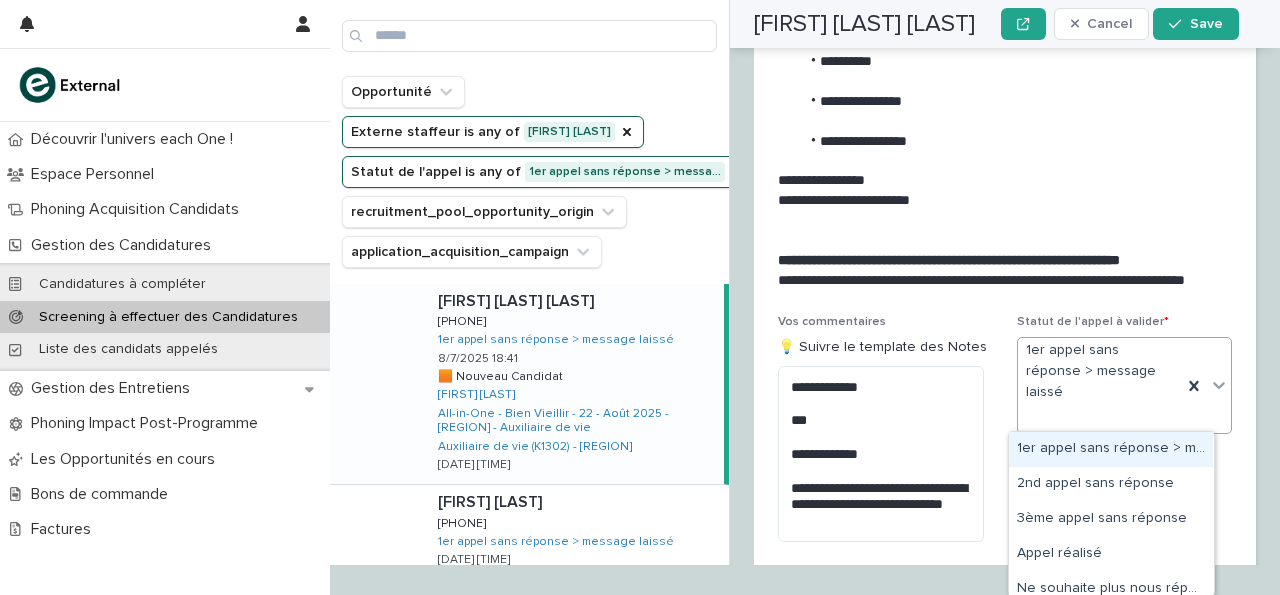 click 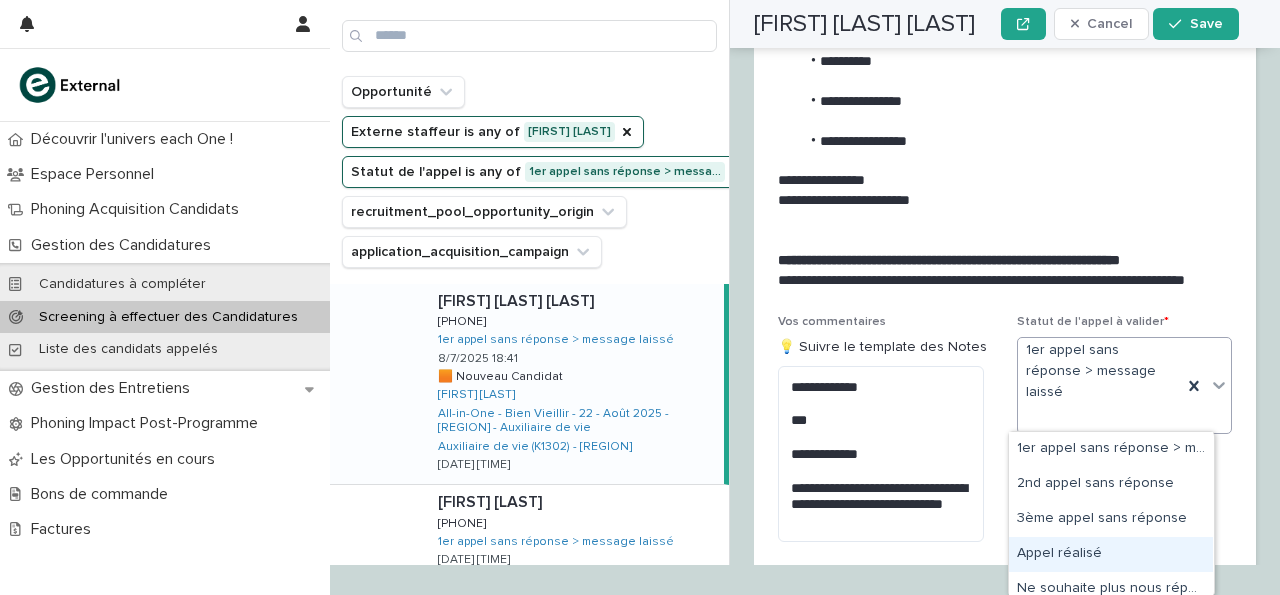 click on "Appel réalisé" at bounding box center [1111, 554] 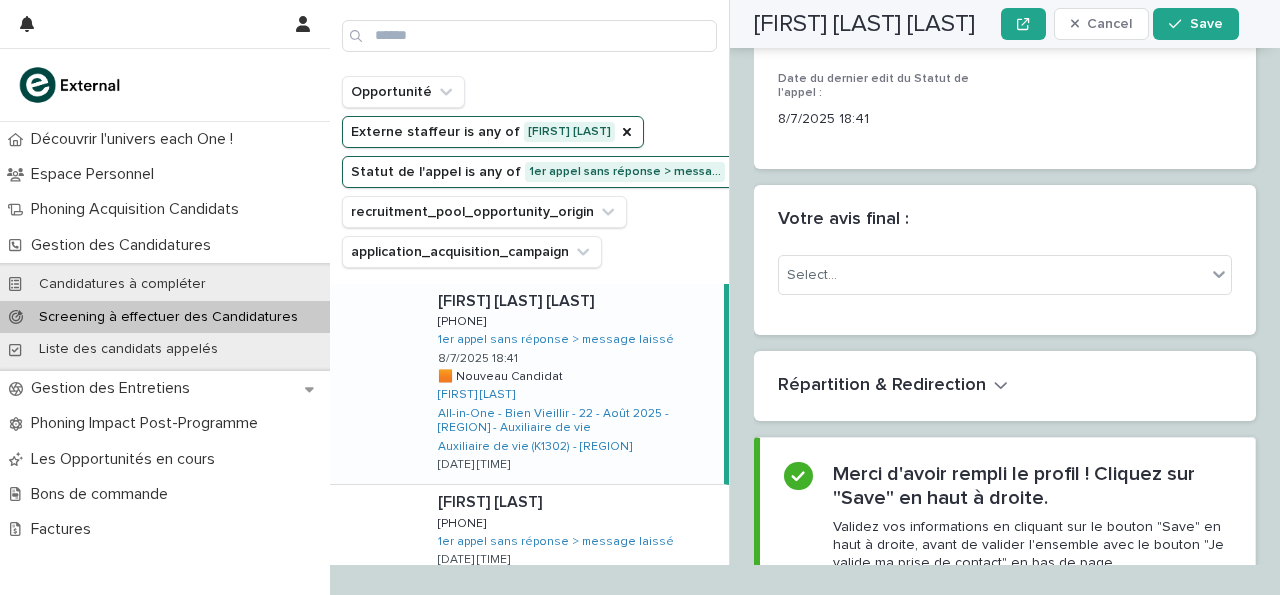 scroll, scrollTop: 3125, scrollLeft: 0, axis: vertical 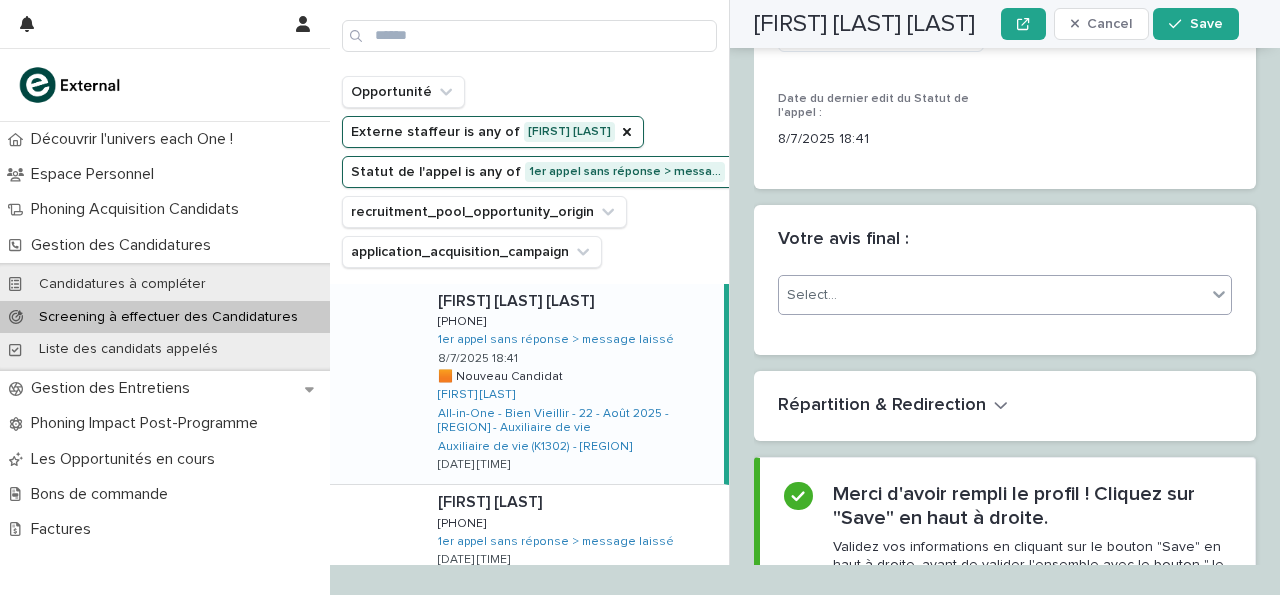 click on "Select..." at bounding box center [992, 295] 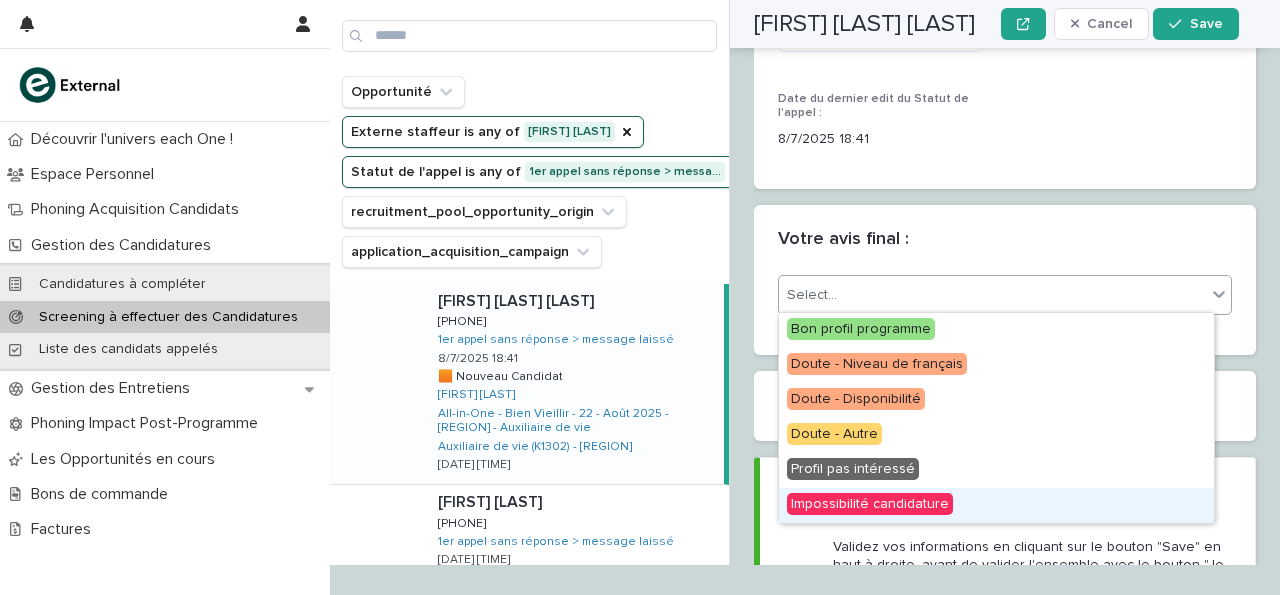 click on "Impossibilité candidature" at bounding box center [870, 504] 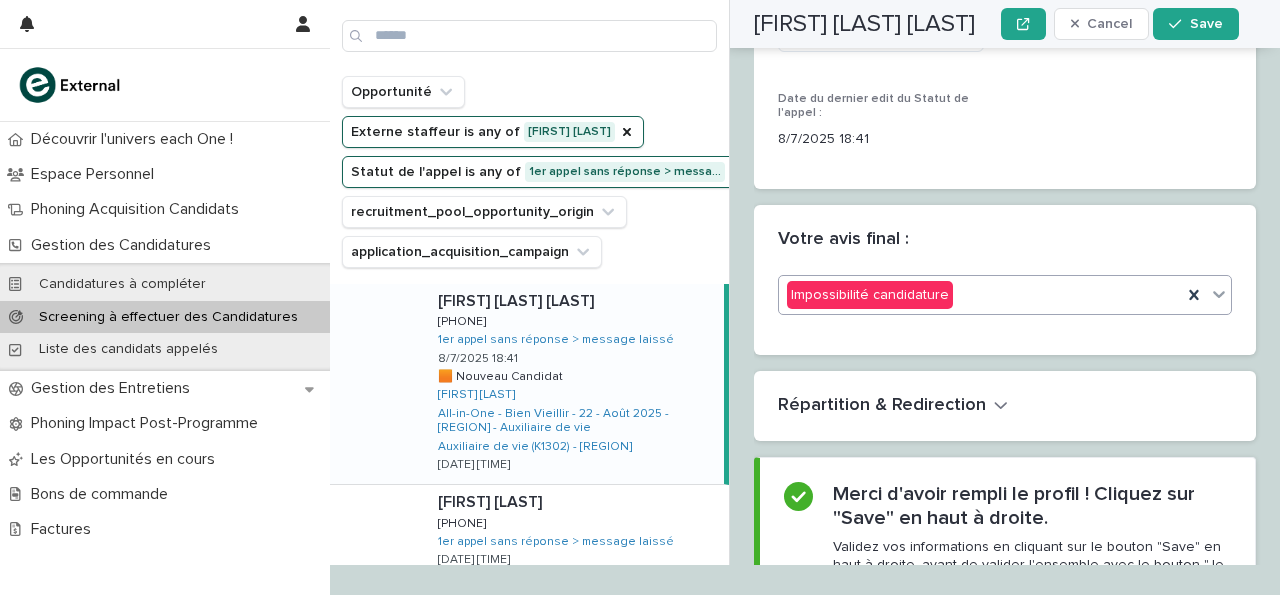 scroll, scrollTop: 3399, scrollLeft: 0, axis: vertical 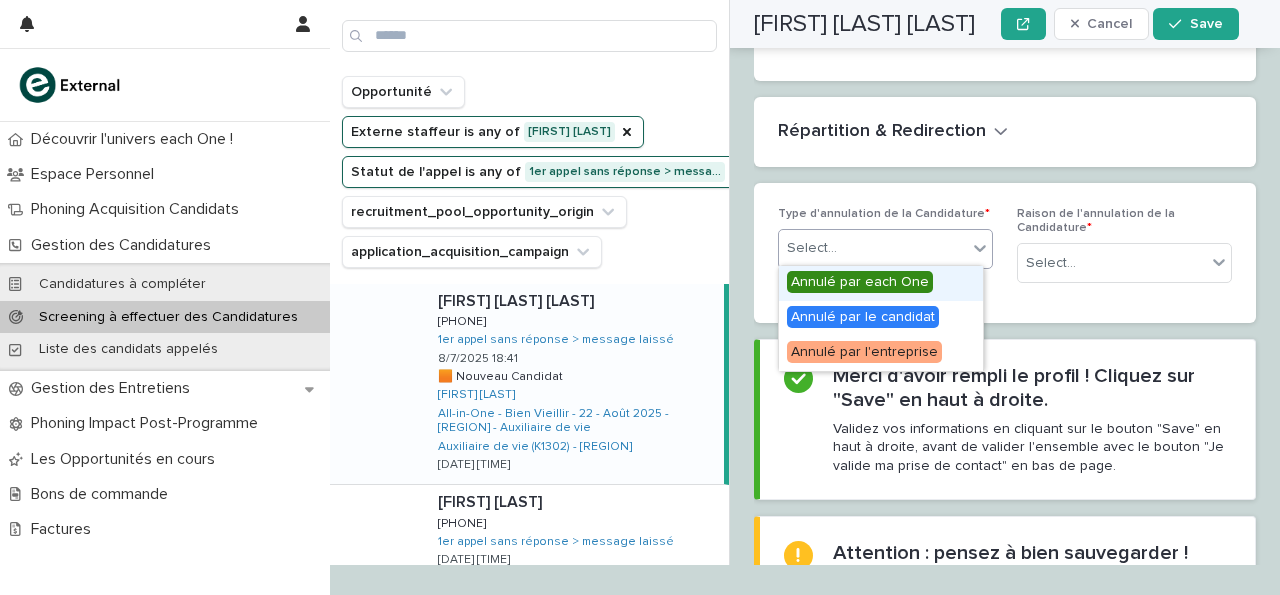click on "Select..." at bounding box center [873, 248] 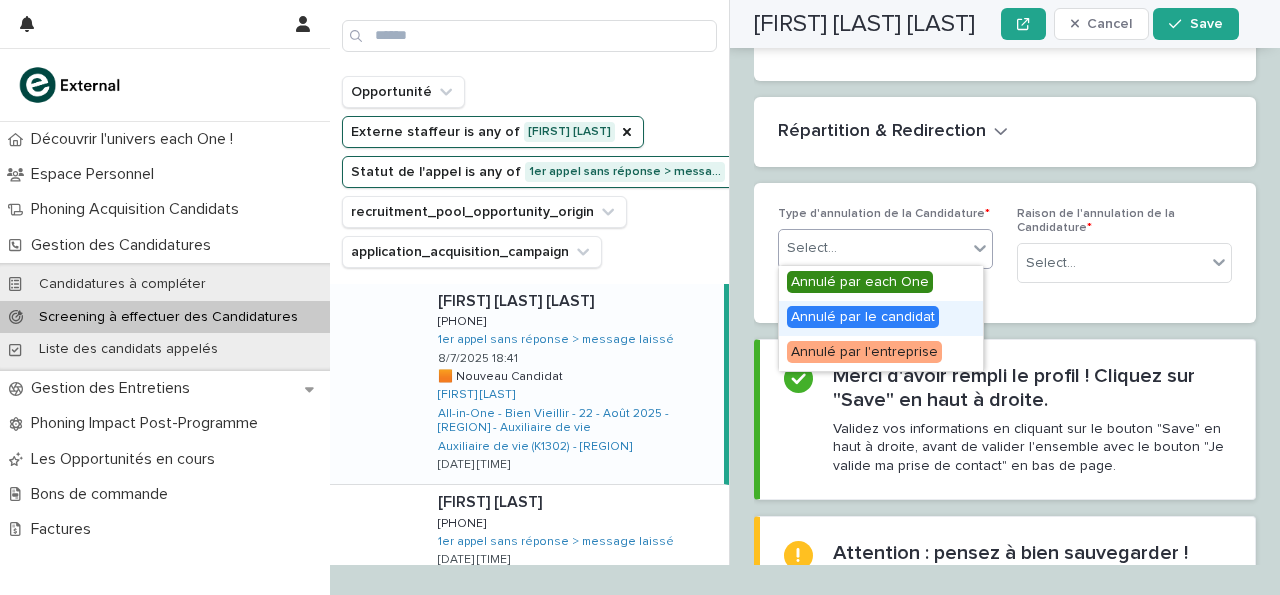 click on "Annulé par le candidat" at bounding box center (881, 318) 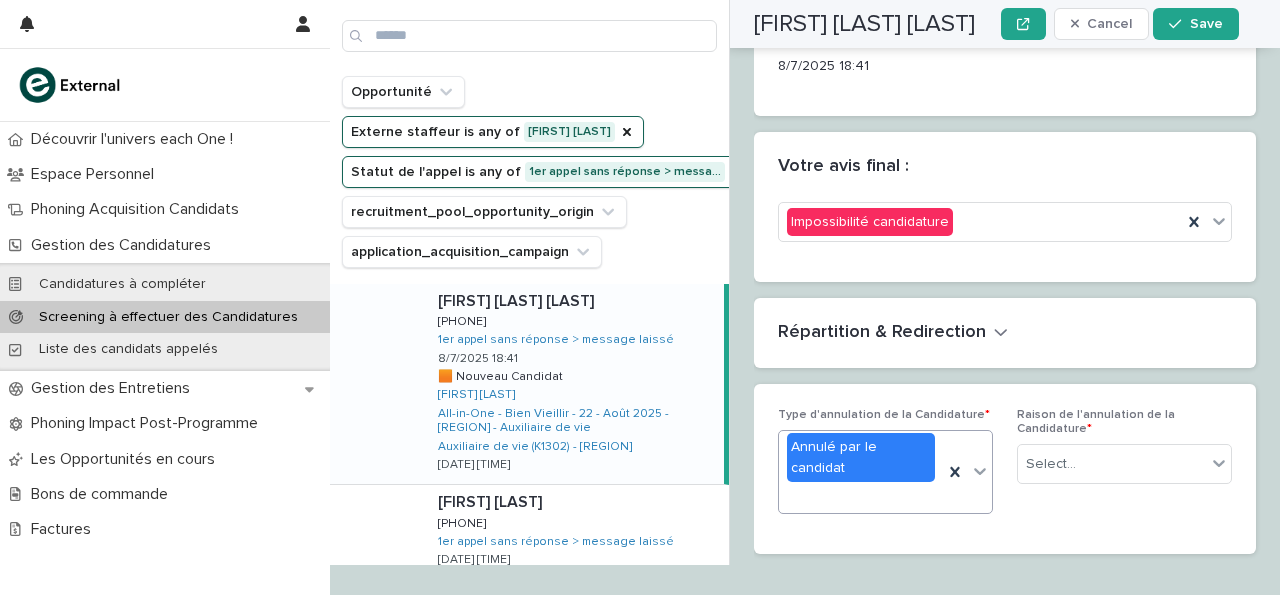scroll, scrollTop: 3196, scrollLeft: 0, axis: vertical 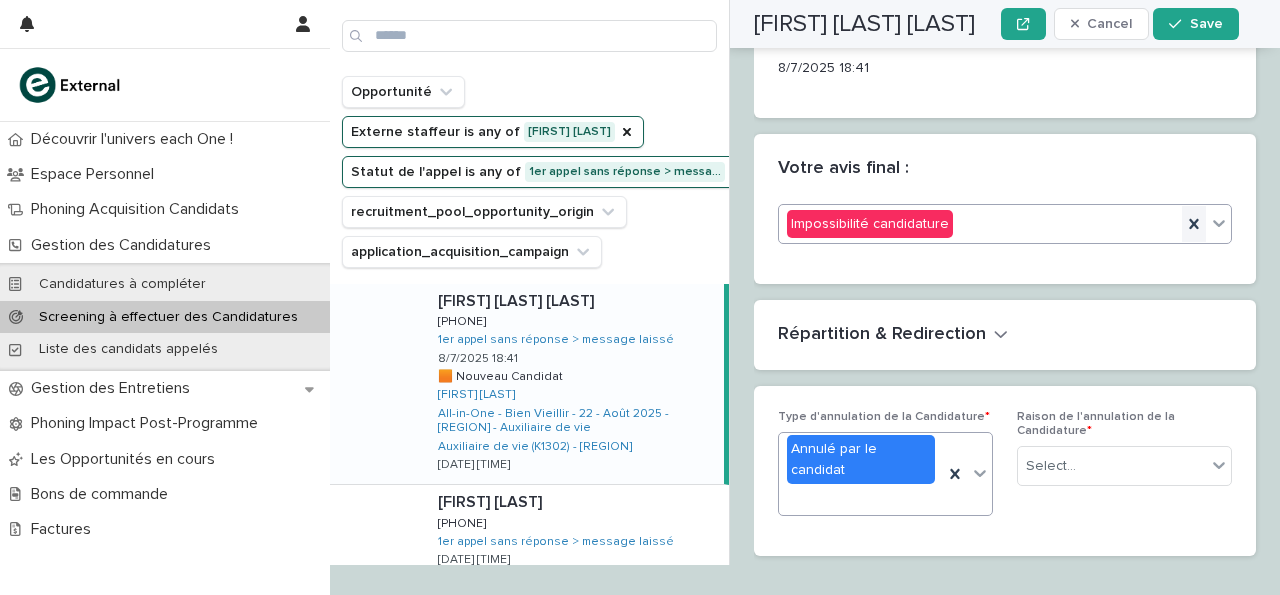 click 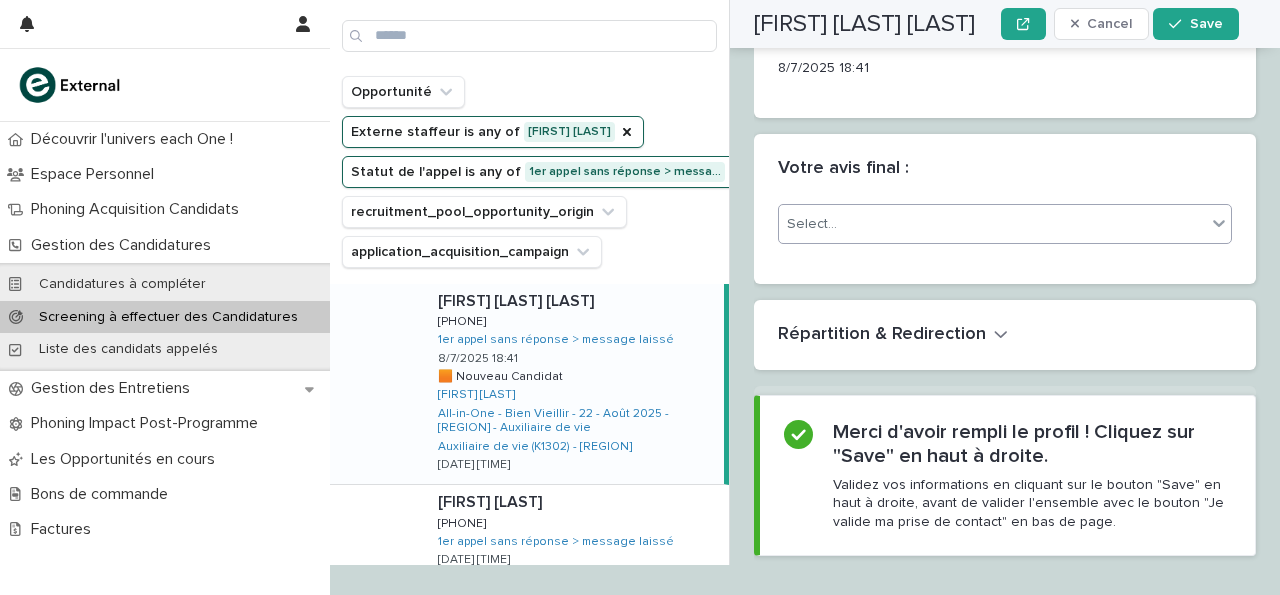 click at bounding box center [1219, 223] 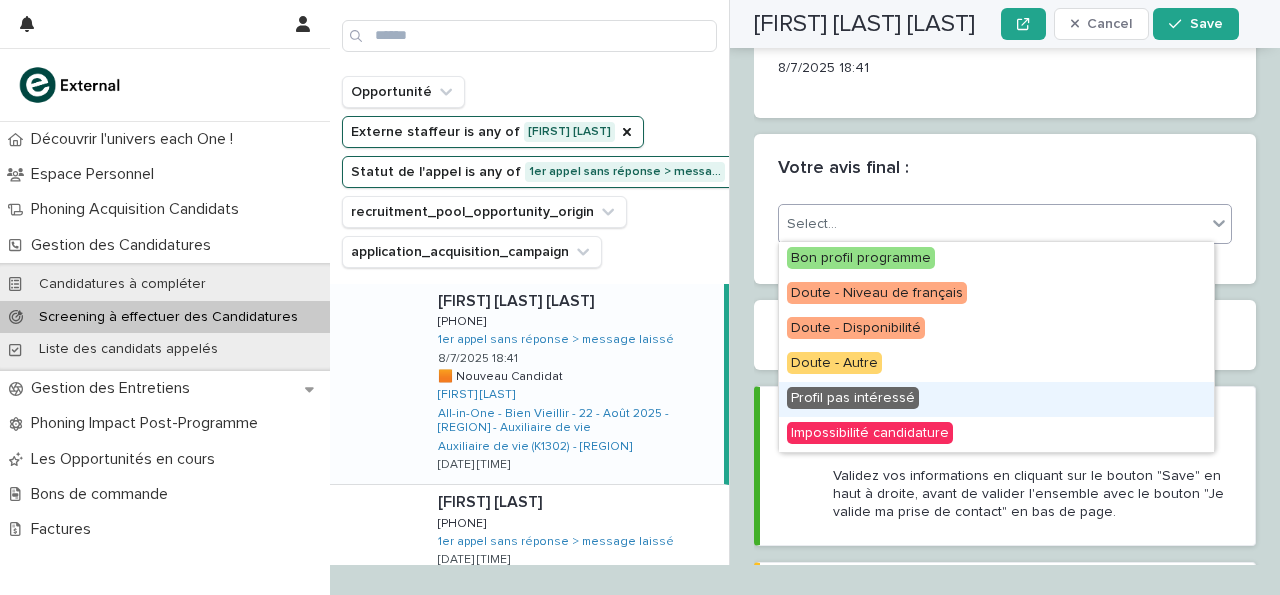 click on "Profil pas intéressé" at bounding box center [853, 398] 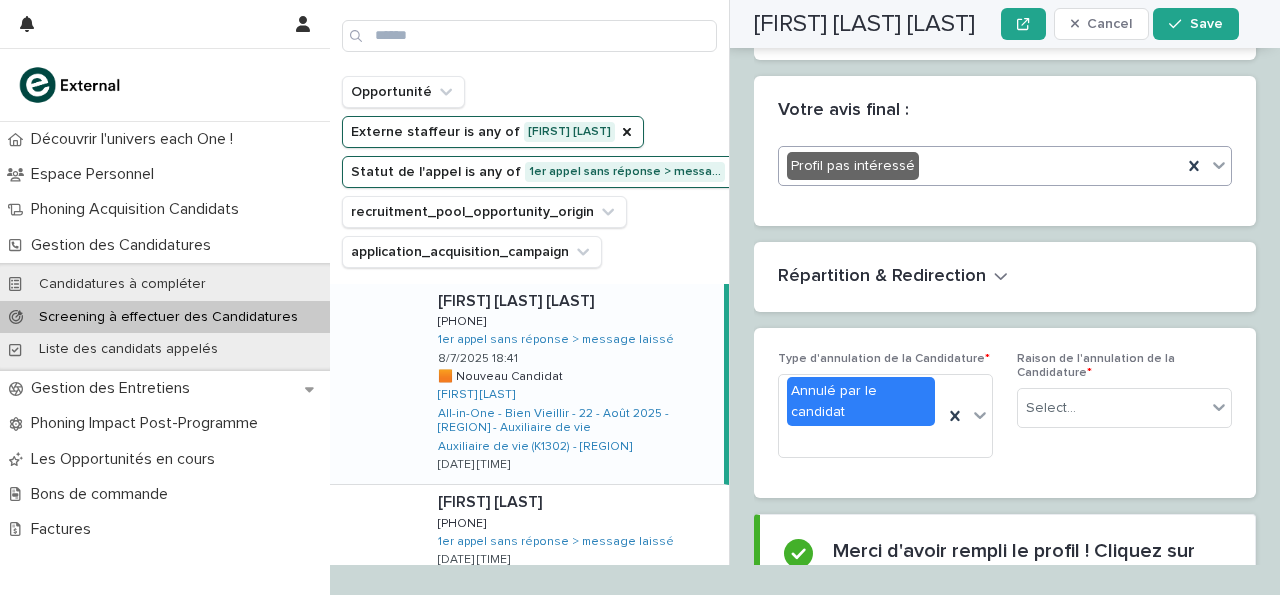 scroll, scrollTop: 3255, scrollLeft: 0, axis: vertical 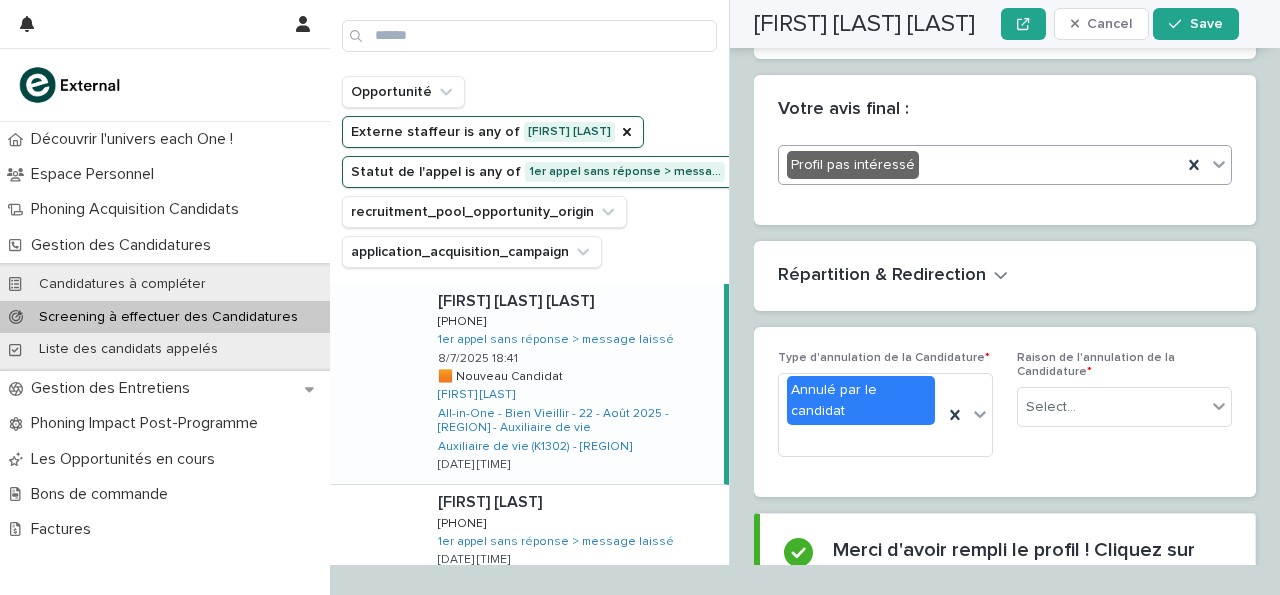 click on "Raison de l'annulation de la Candidature * Select..." at bounding box center [1124, 397] 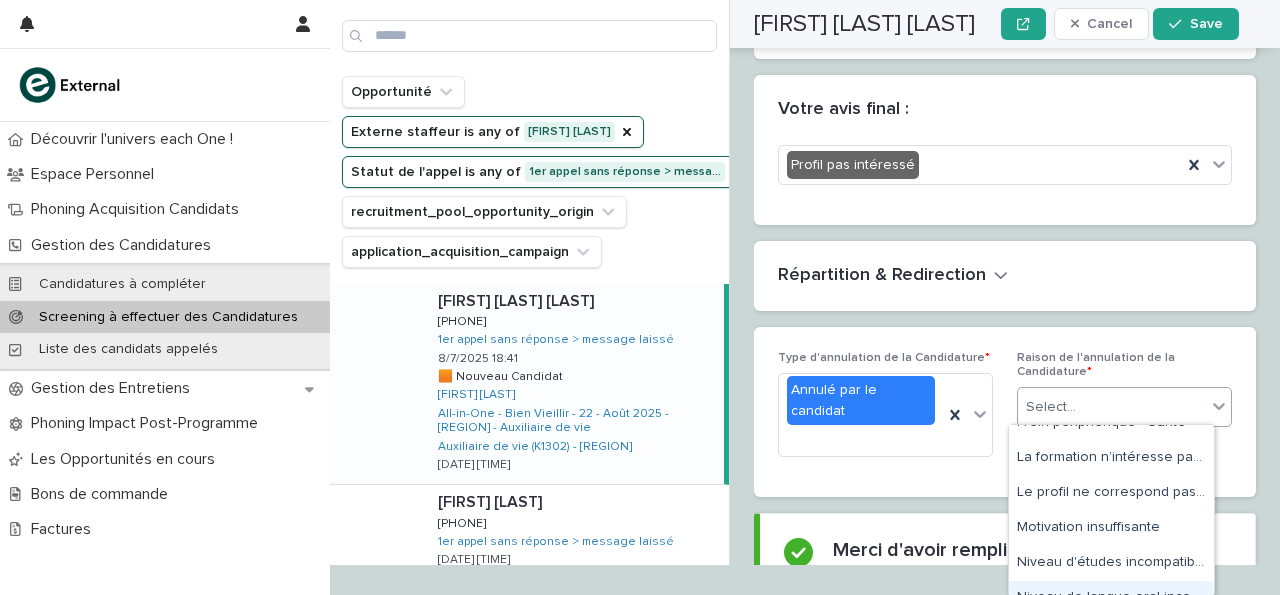 scroll, scrollTop: 468, scrollLeft: 0, axis: vertical 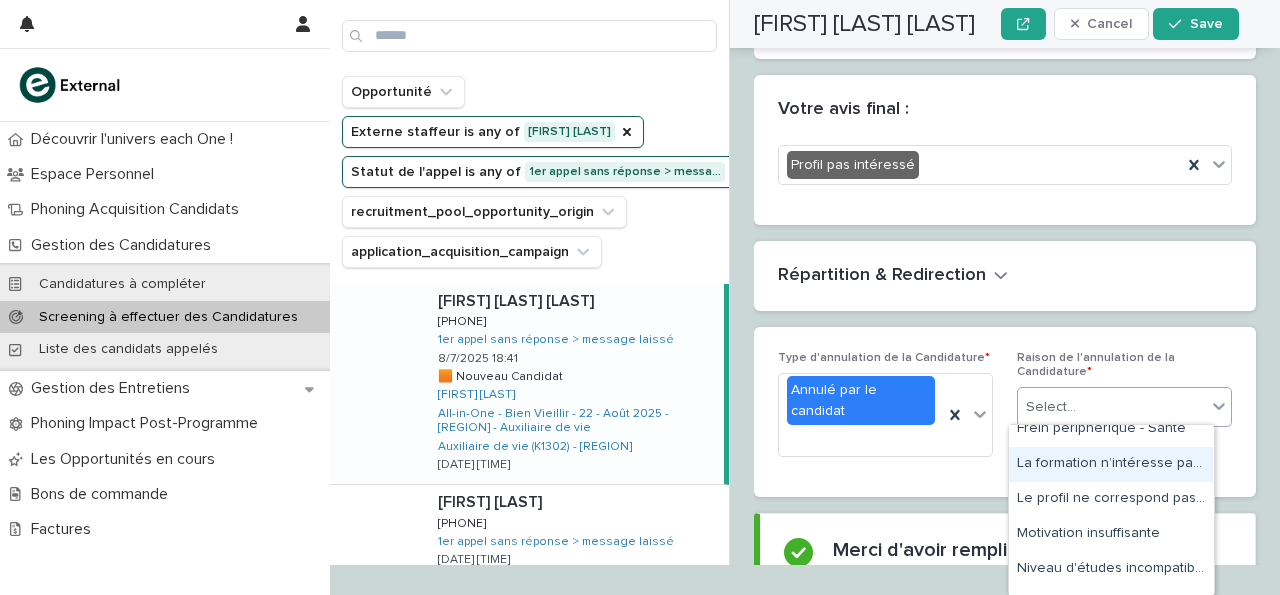 click on "La formation n’intéresse pas la personne" at bounding box center (1111, 464) 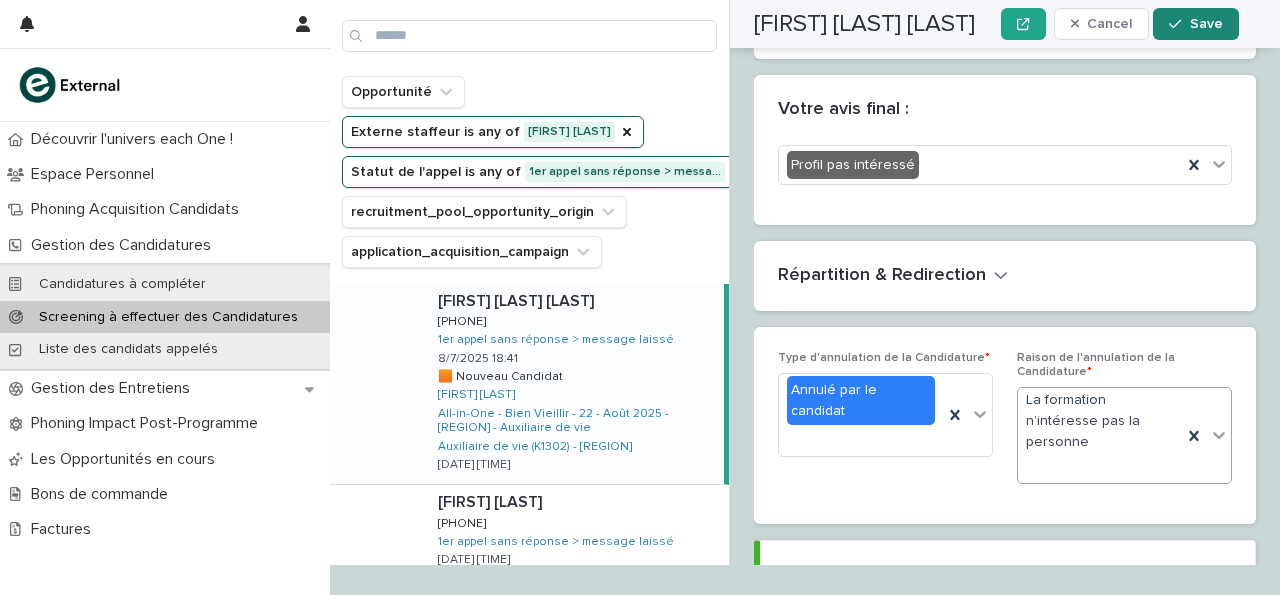 click on "Save" at bounding box center (1206, 24) 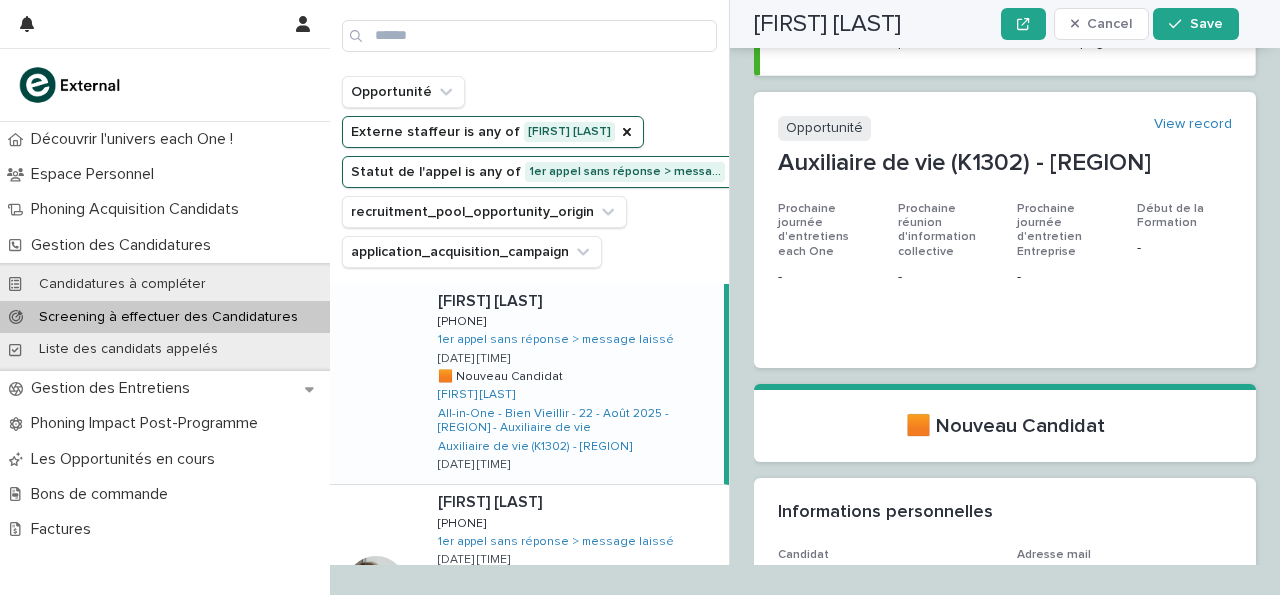 scroll, scrollTop: 0, scrollLeft: 0, axis: both 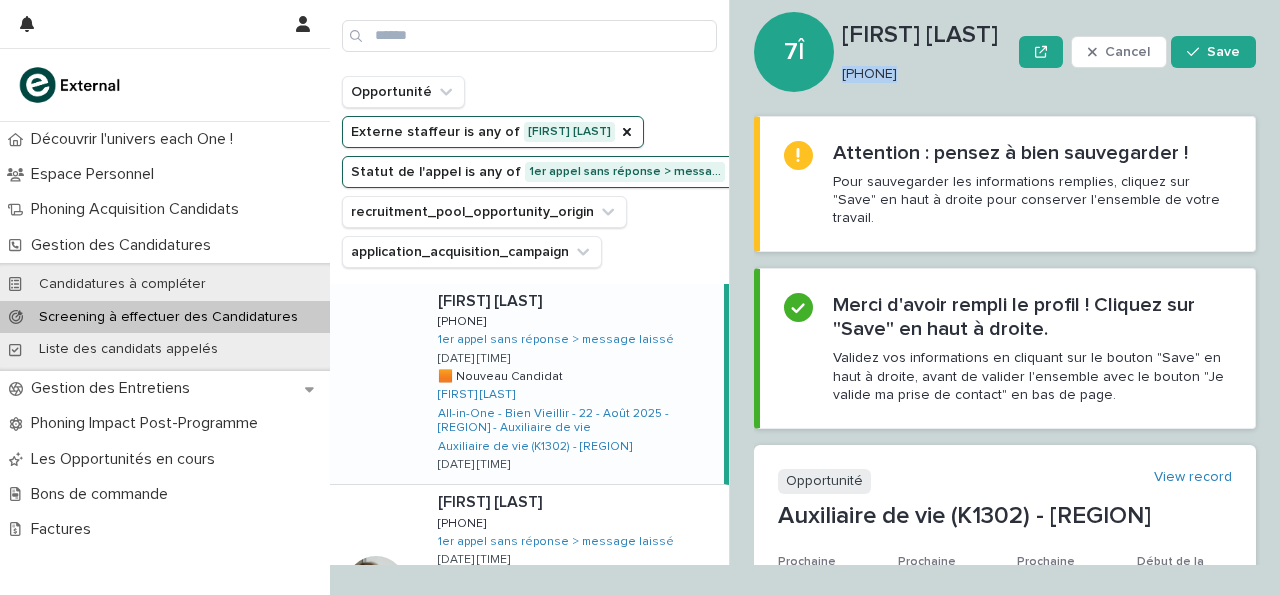 drag, startPoint x: 843, startPoint y: 74, endPoint x: 941, endPoint y: 93, distance: 99.824844 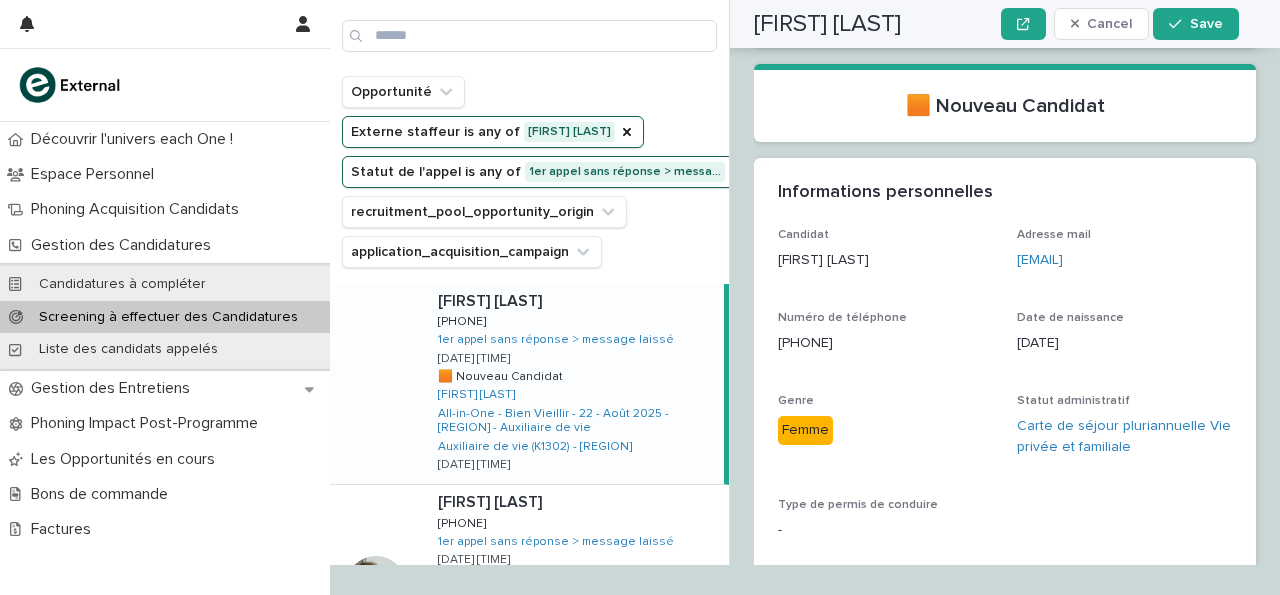 scroll, scrollTop: 683, scrollLeft: 0, axis: vertical 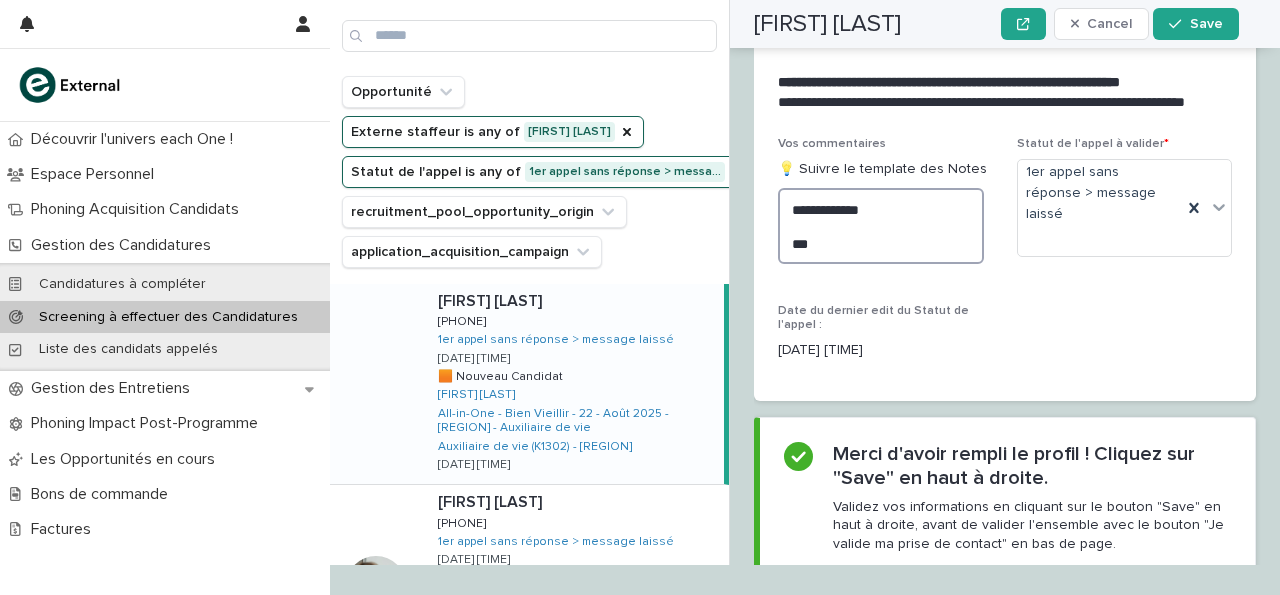 click on "**********" at bounding box center [881, 225] 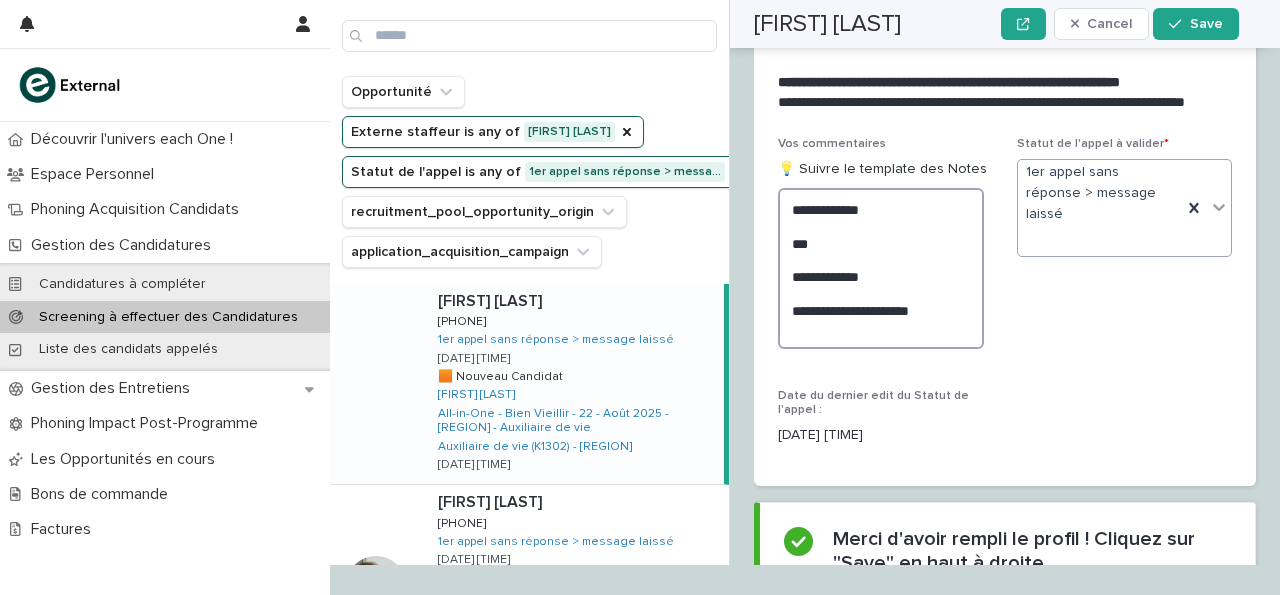 type on "**********" 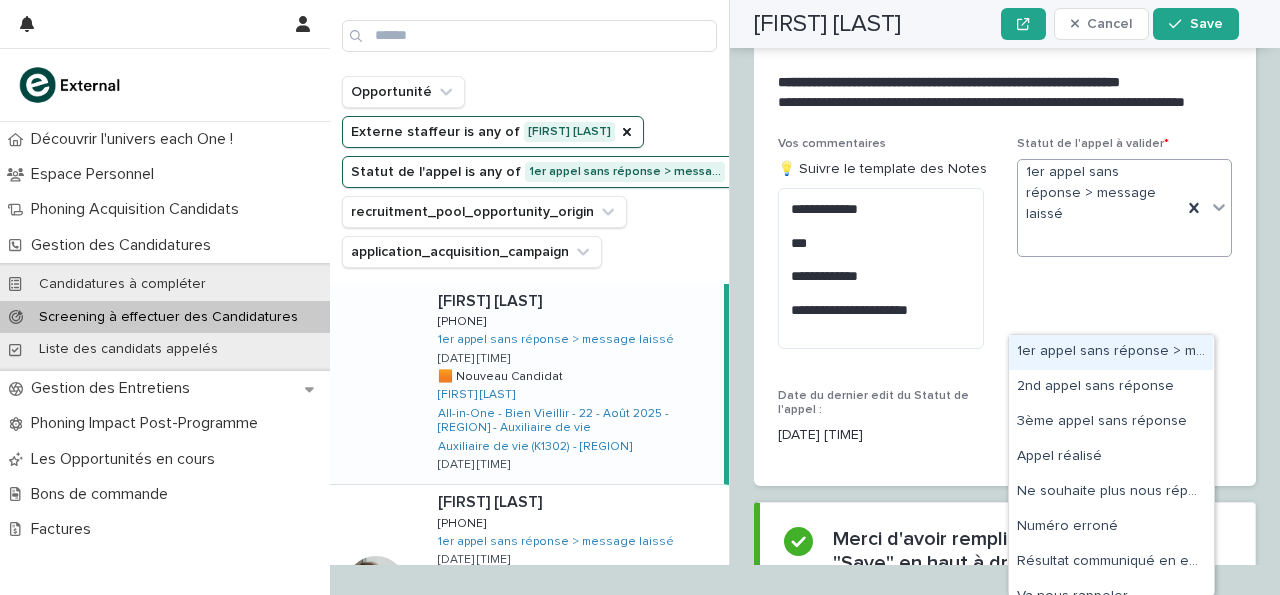 click at bounding box center [1219, 207] 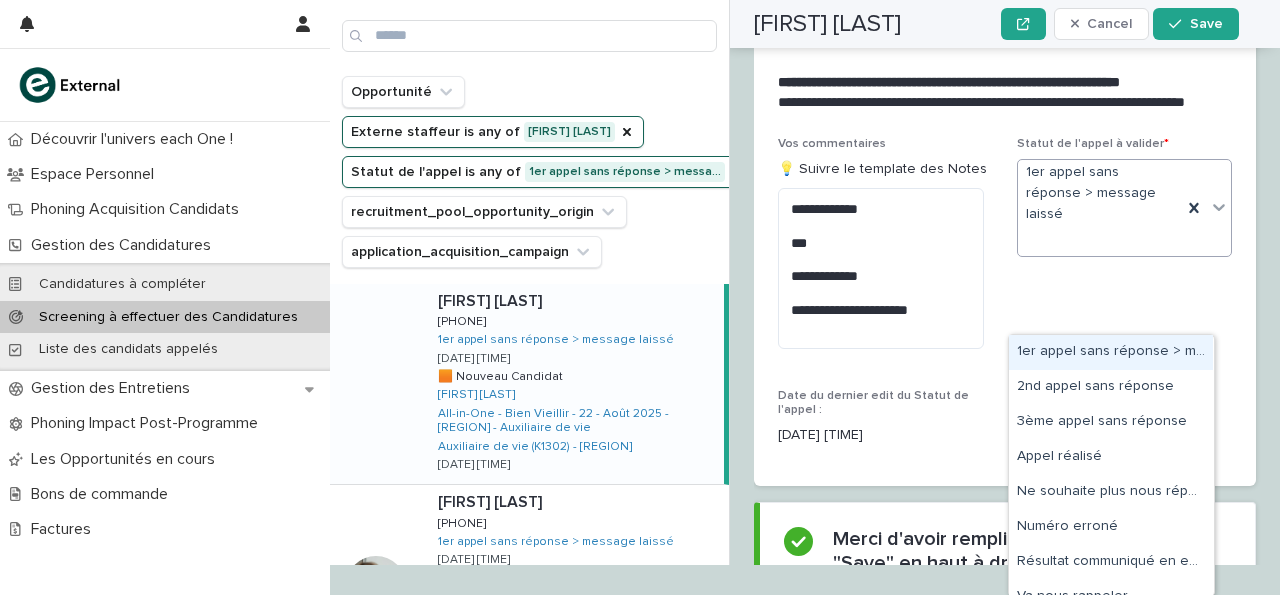 click on "1er appel sans réponse > message laissé" at bounding box center (1111, 352) 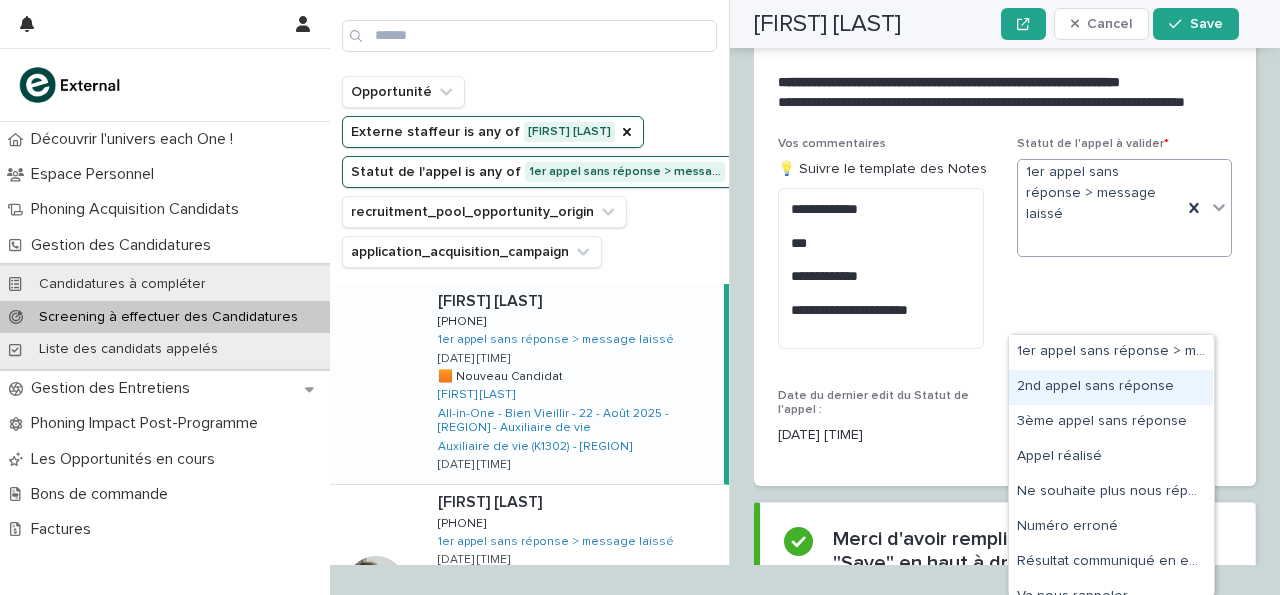 click on "2nd appel sans réponse" at bounding box center (1111, 387) 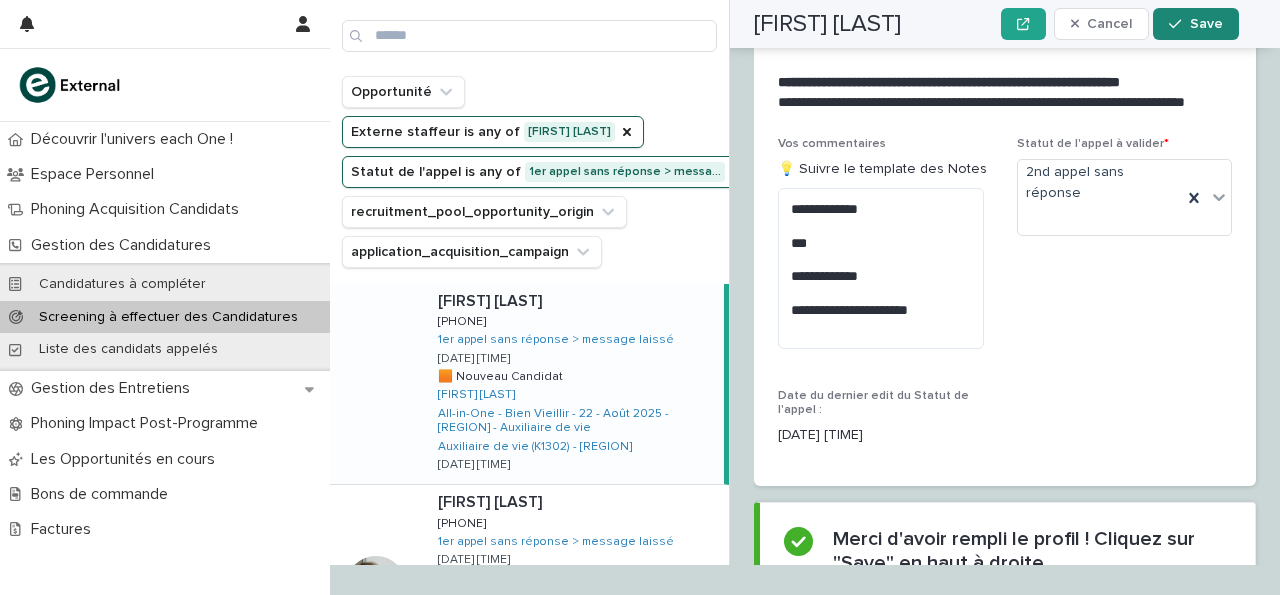 click on "Save" at bounding box center [1195, 24] 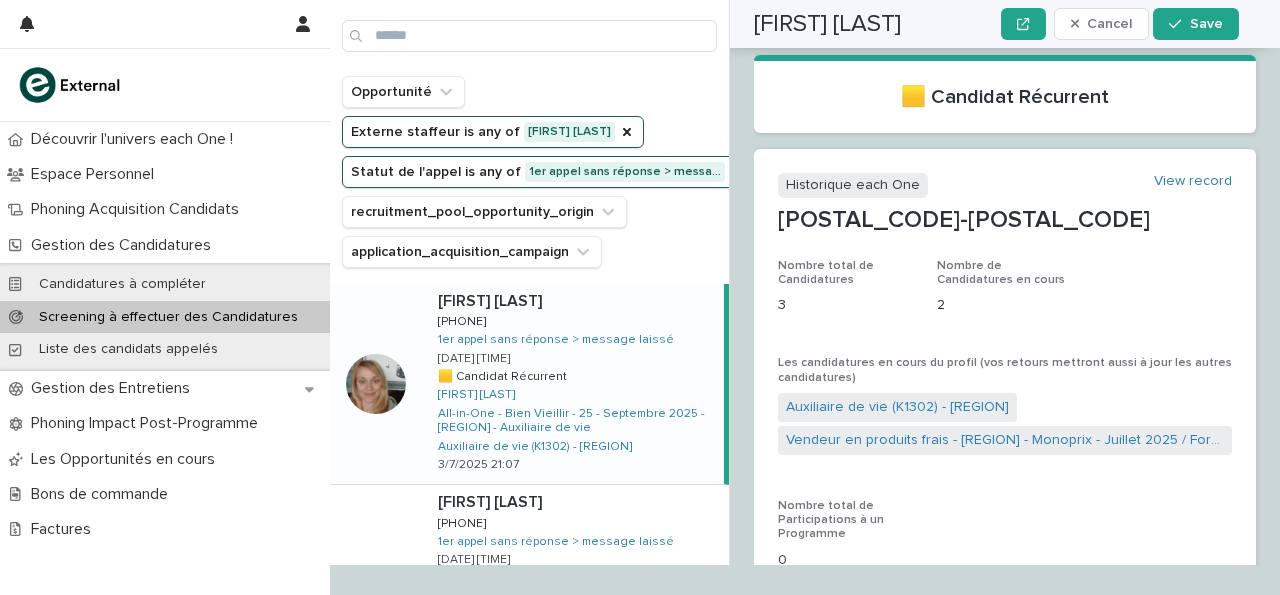 scroll, scrollTop: 0, scrollLeft: 0, axis: both 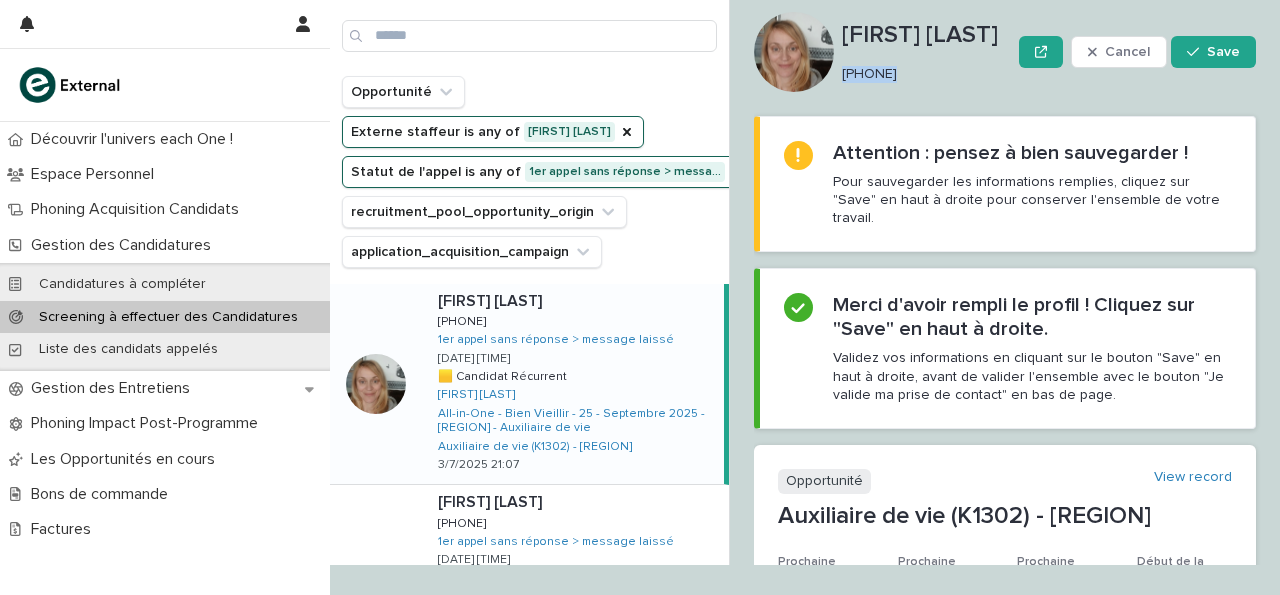 drag, startPoint x: 844, startPoint y: 74, endPoint x: 921, endPoint y: 89, distance: 78.44743 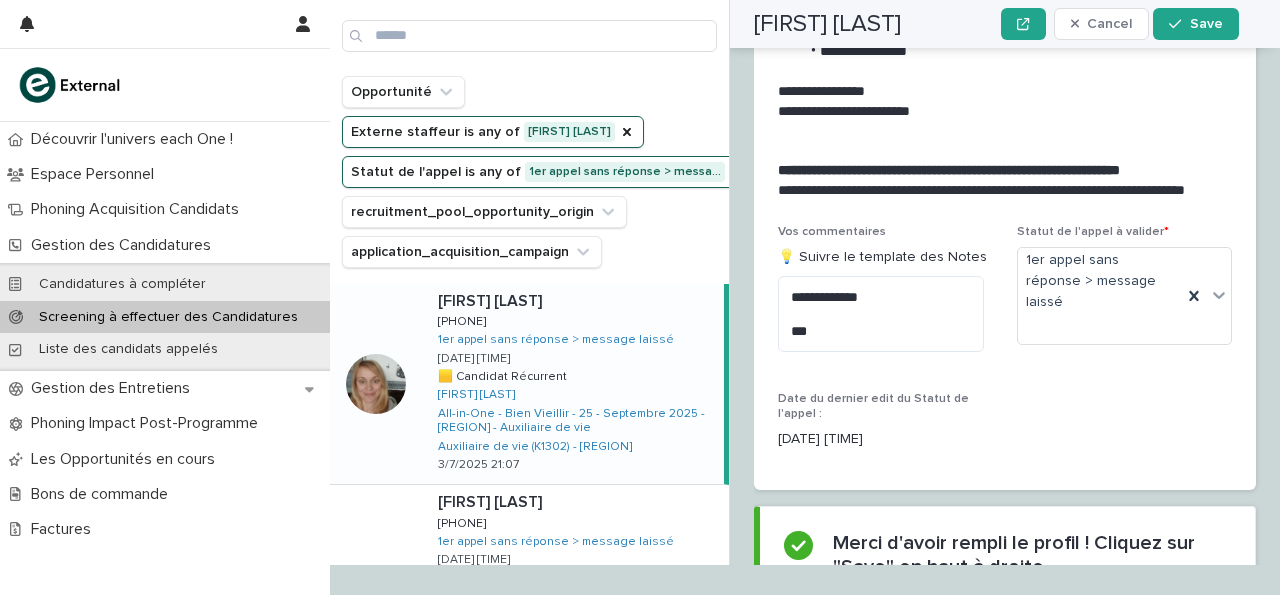 scroll, scrollTop: 3042, scrollLeft: 0, axis: vertical 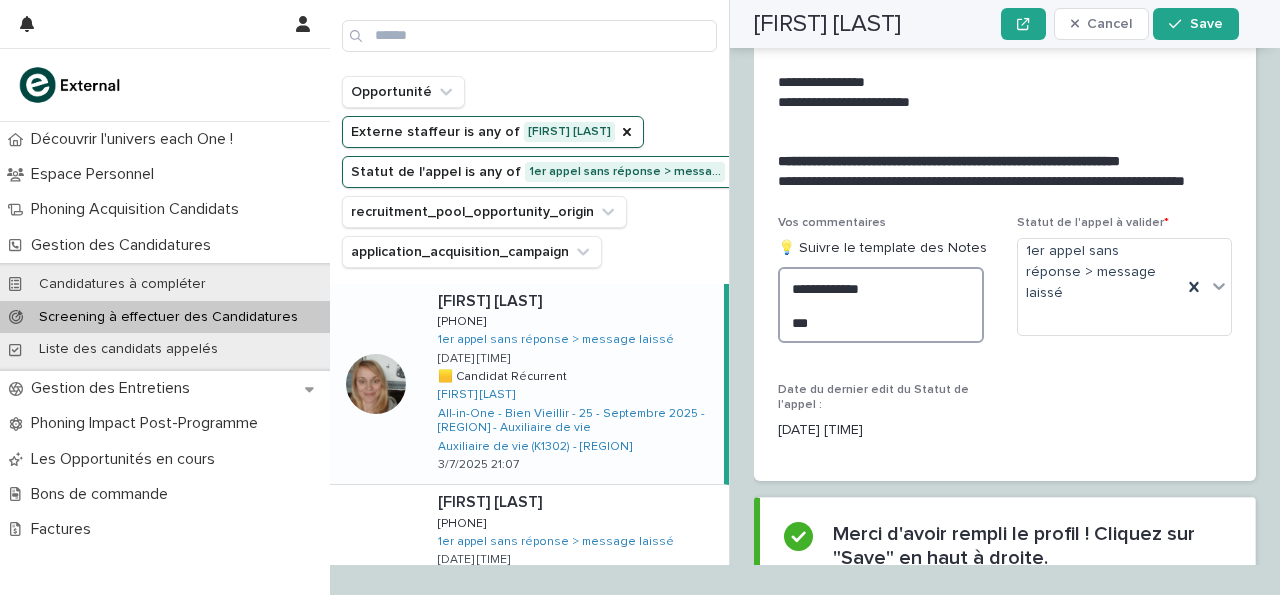 click on "**********" at bounding box center [881, 305] 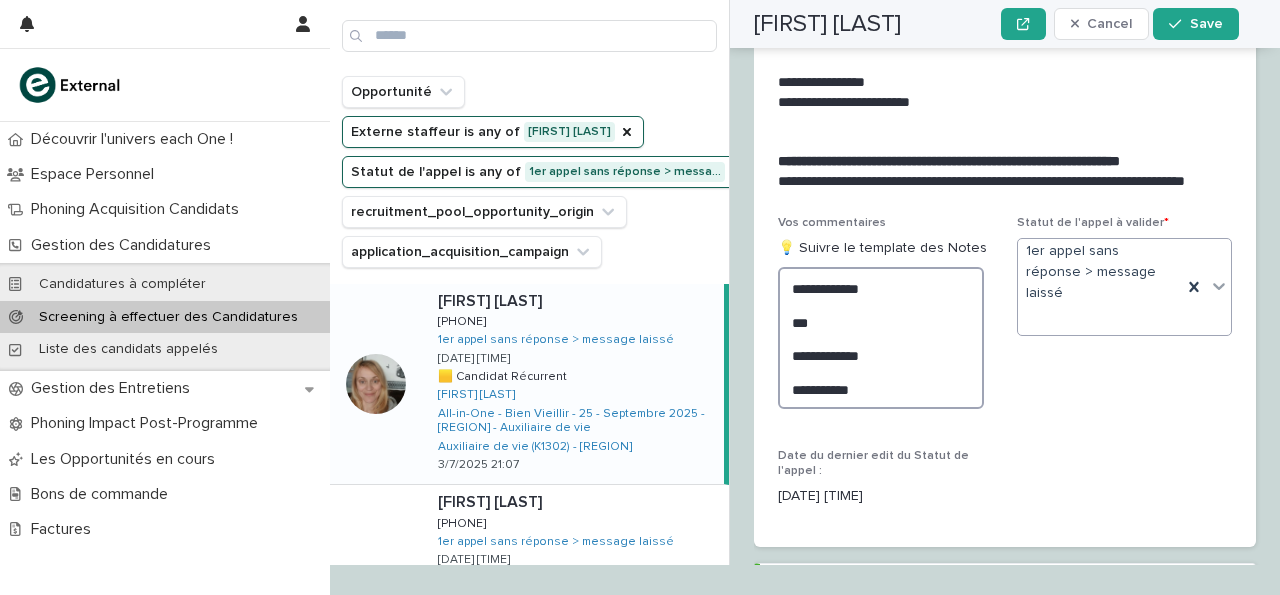 type on "**********" 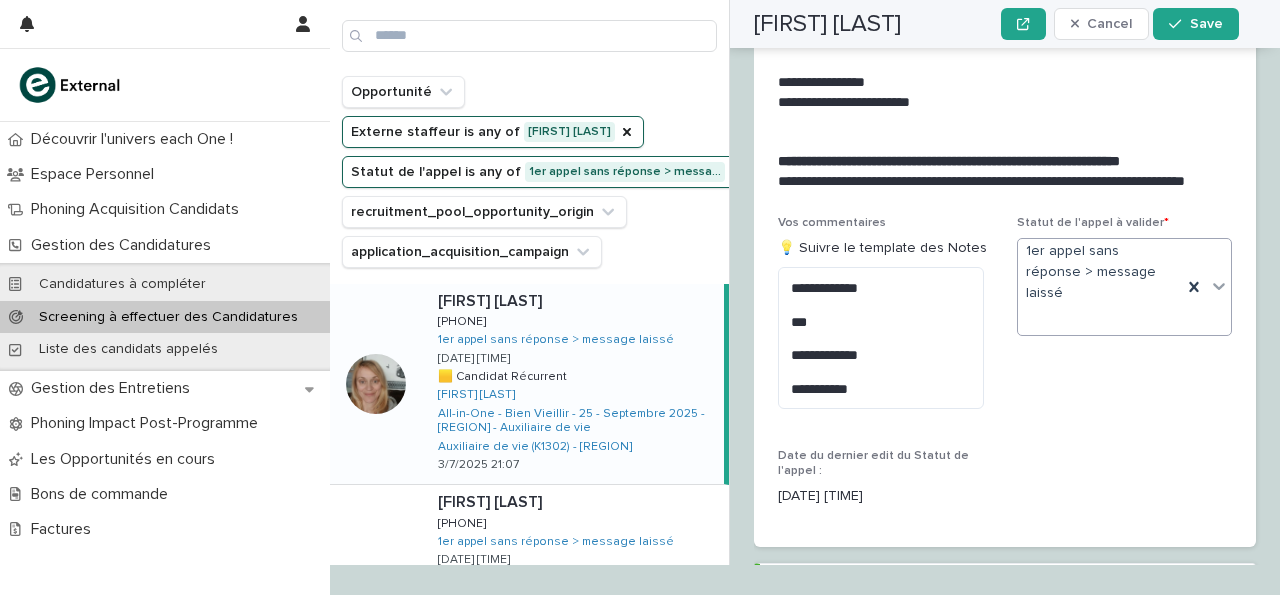 click 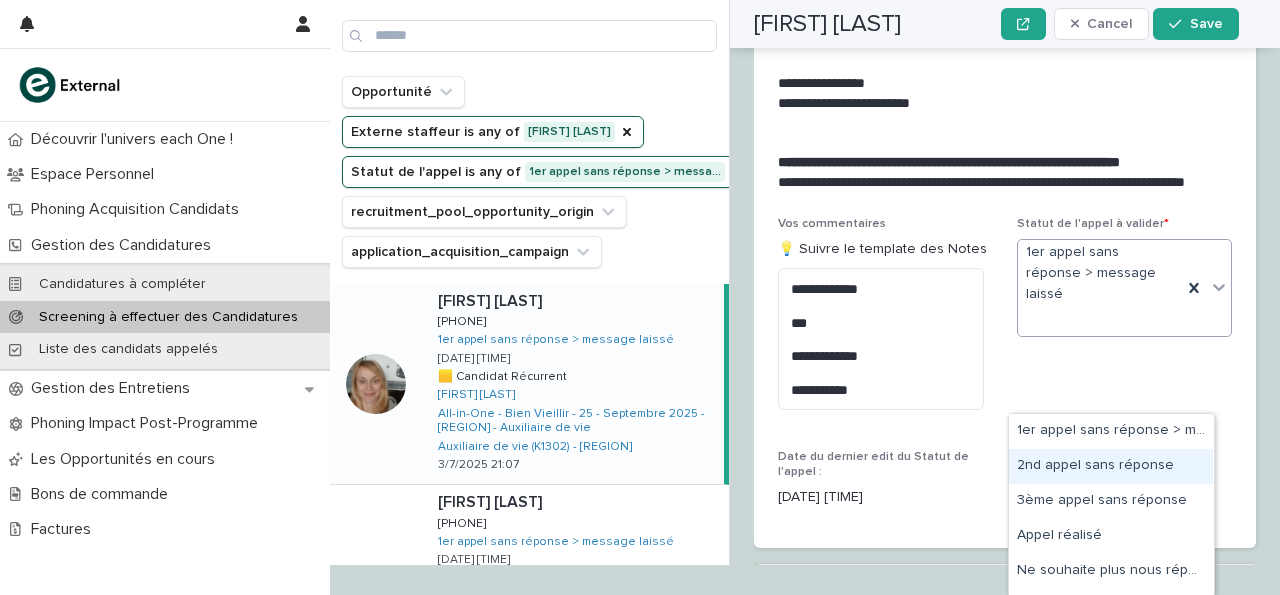 click on "2nd appel sans réponse" at bounding box center [1111, 466] 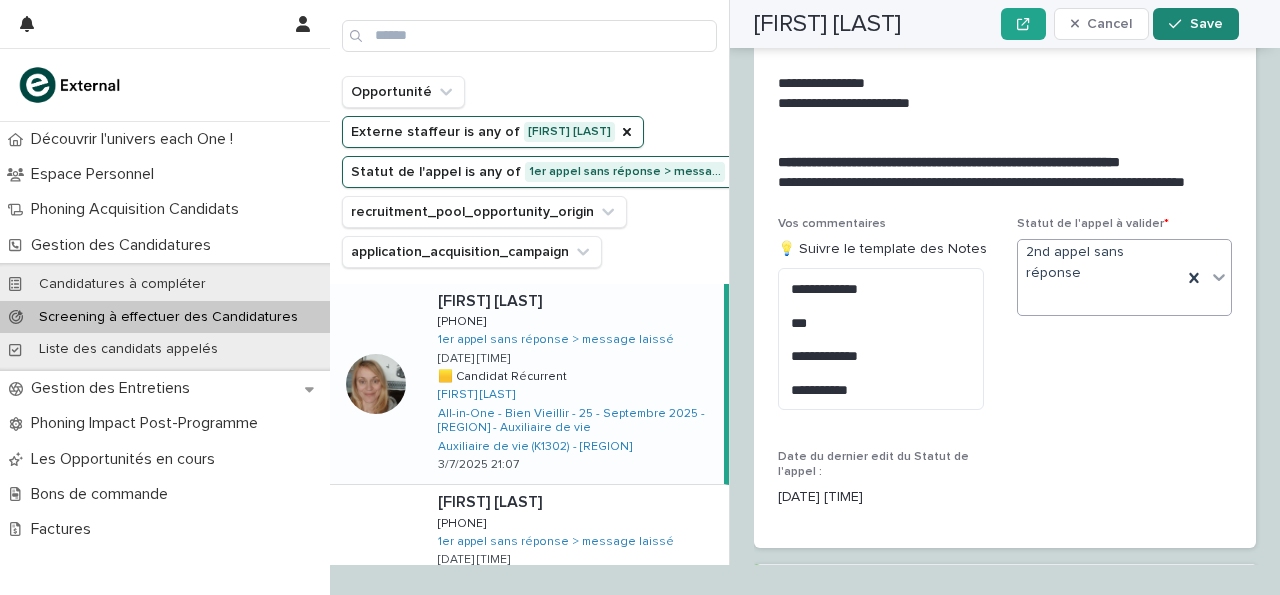 click on "Save" at bounding box center (1195, 24) 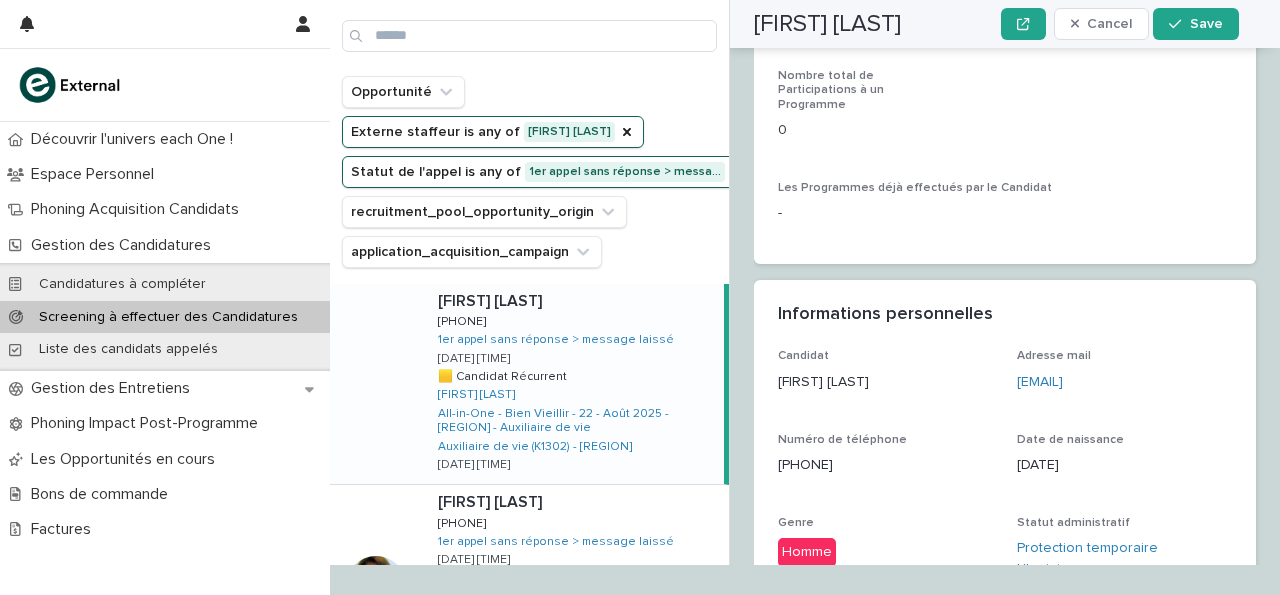 scroll, scrollTop: 0, scrollLeft: 0, axis: both 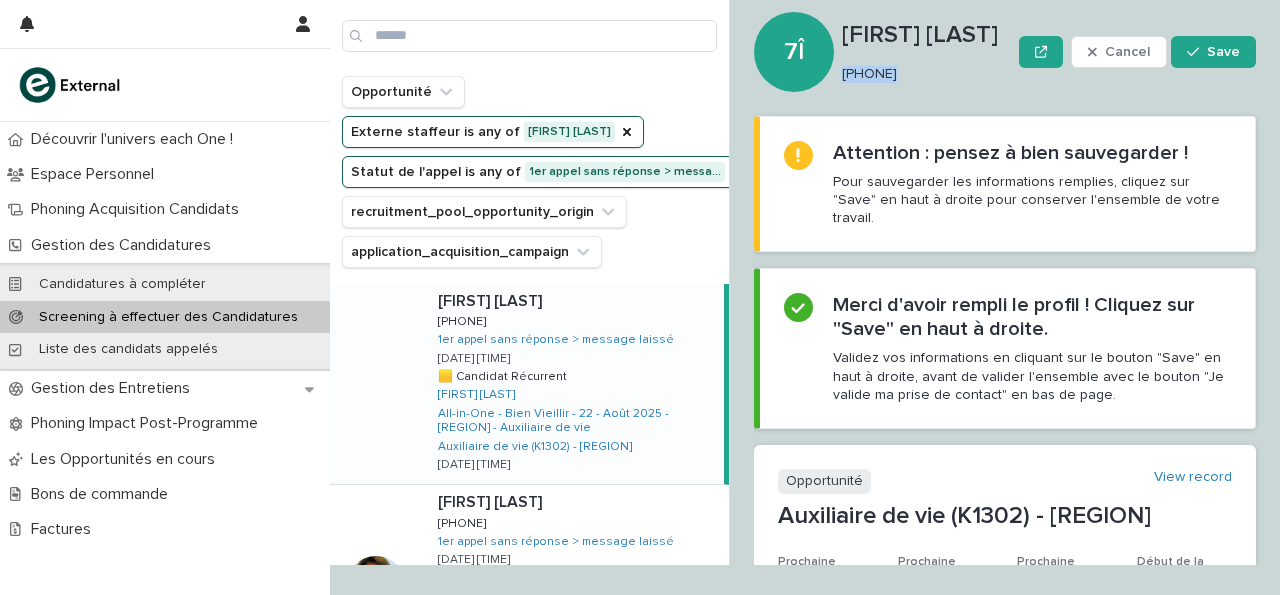 drag, startPoint x: 755, startPoint y: 177, endPoint x: 870, endPoint y: 196, distance: 116.559 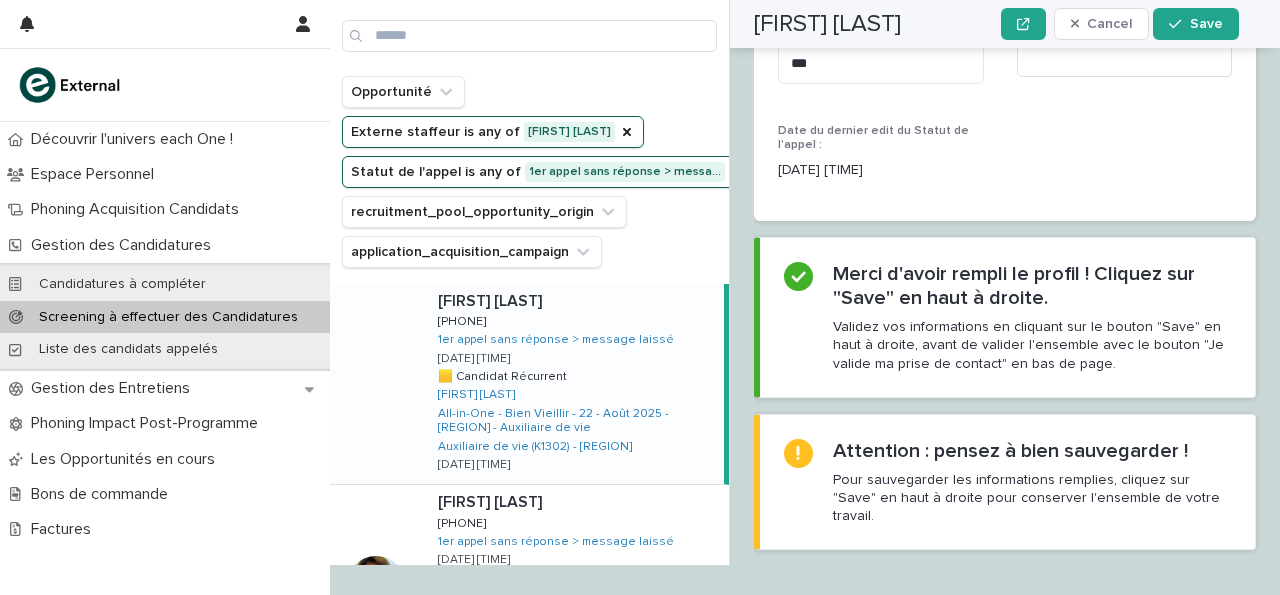 scroll, scrollTop: 3261, scrollLeft: 0, axis: vertical 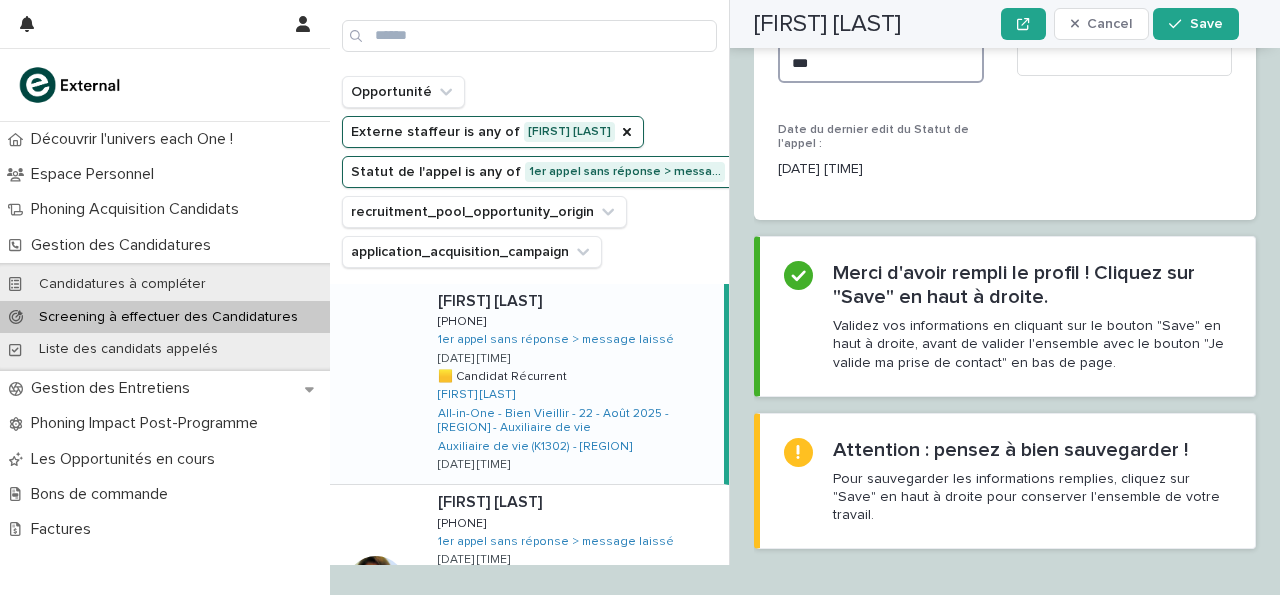 click on "**********" at bounding box center (881, 44) 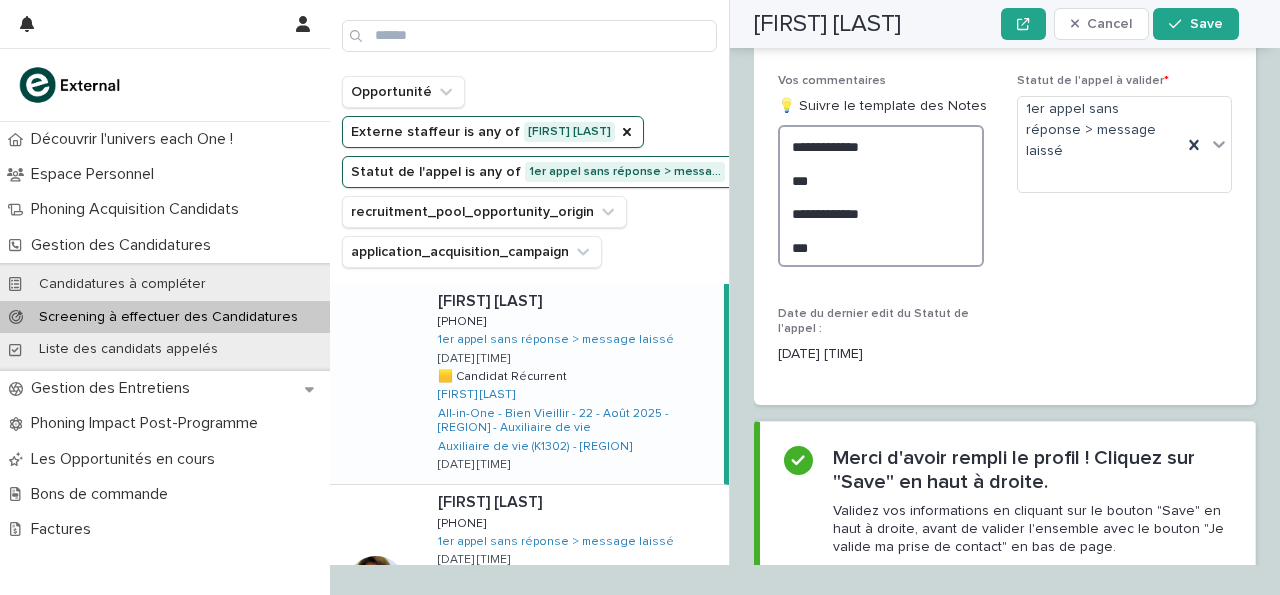 scroll, scrollTop: 3378, scrollLeft: 0, axis: vertical 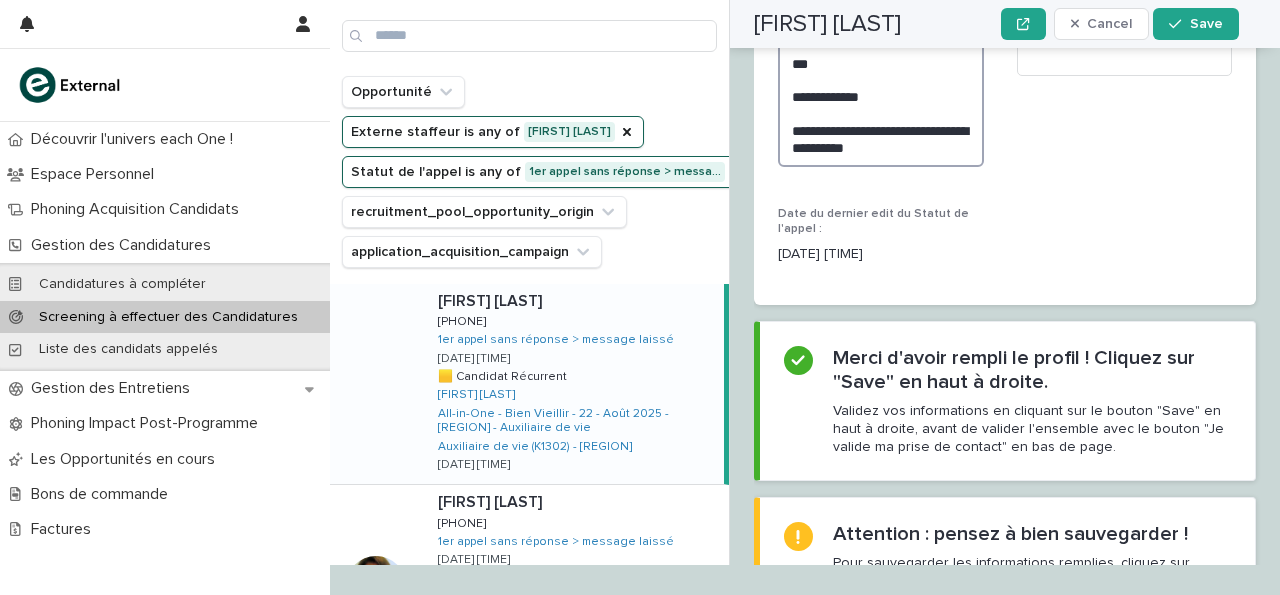click on "**********" at bounding box center (881, 87) 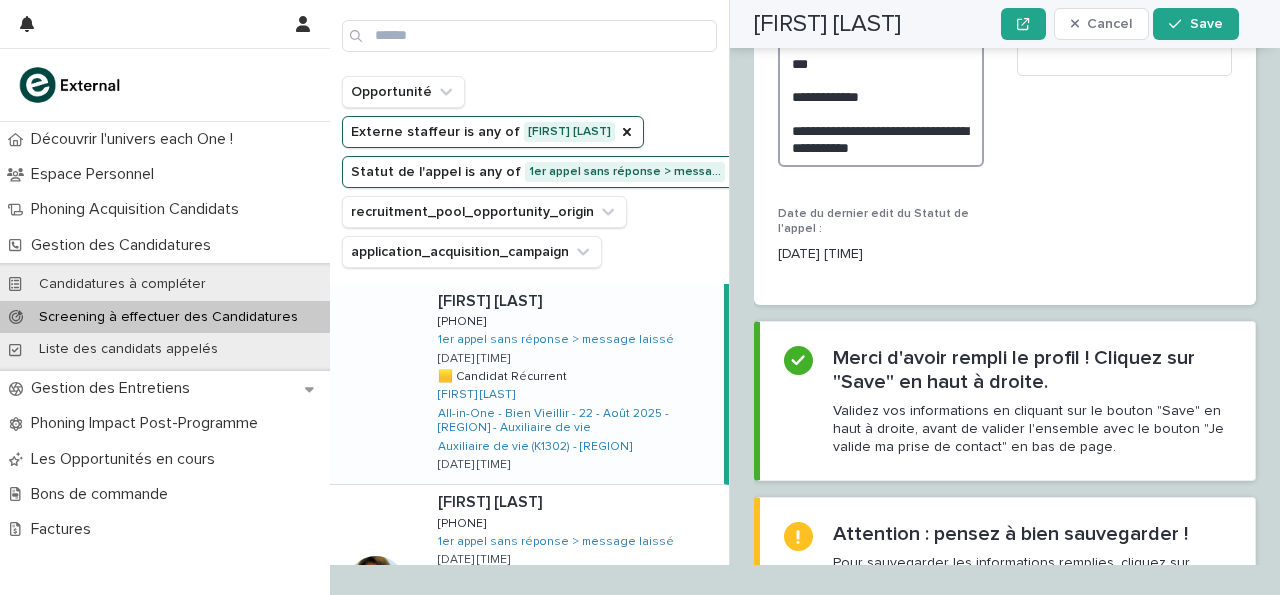 type on "**********" 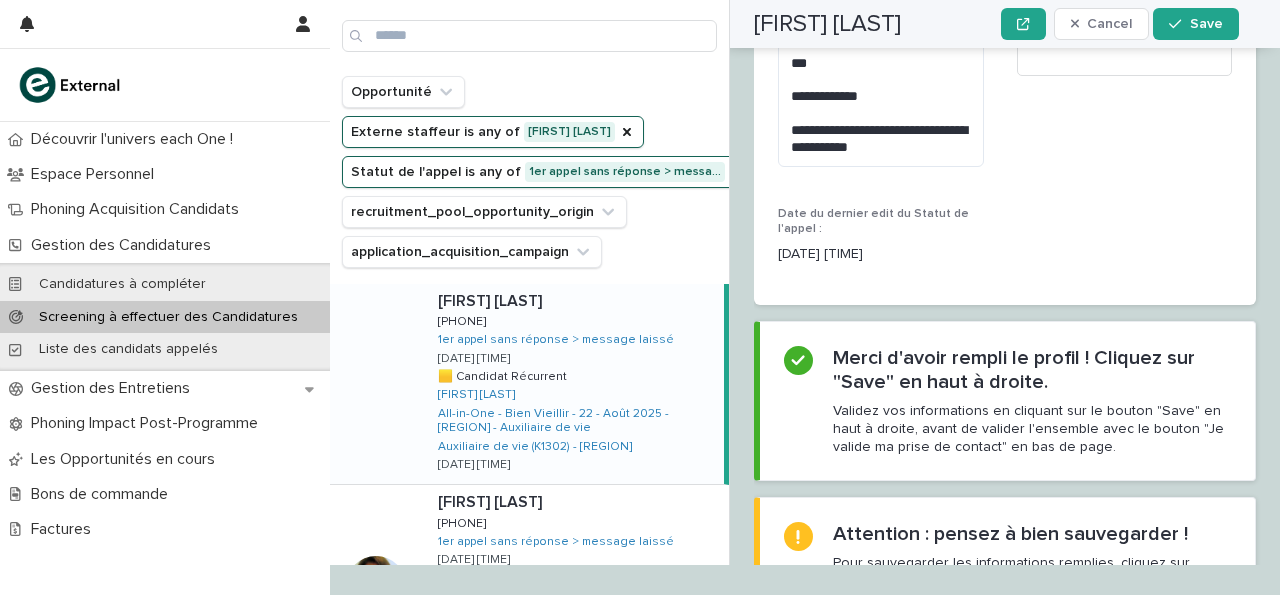 click on "**********" at bounding box center (1005, 119) 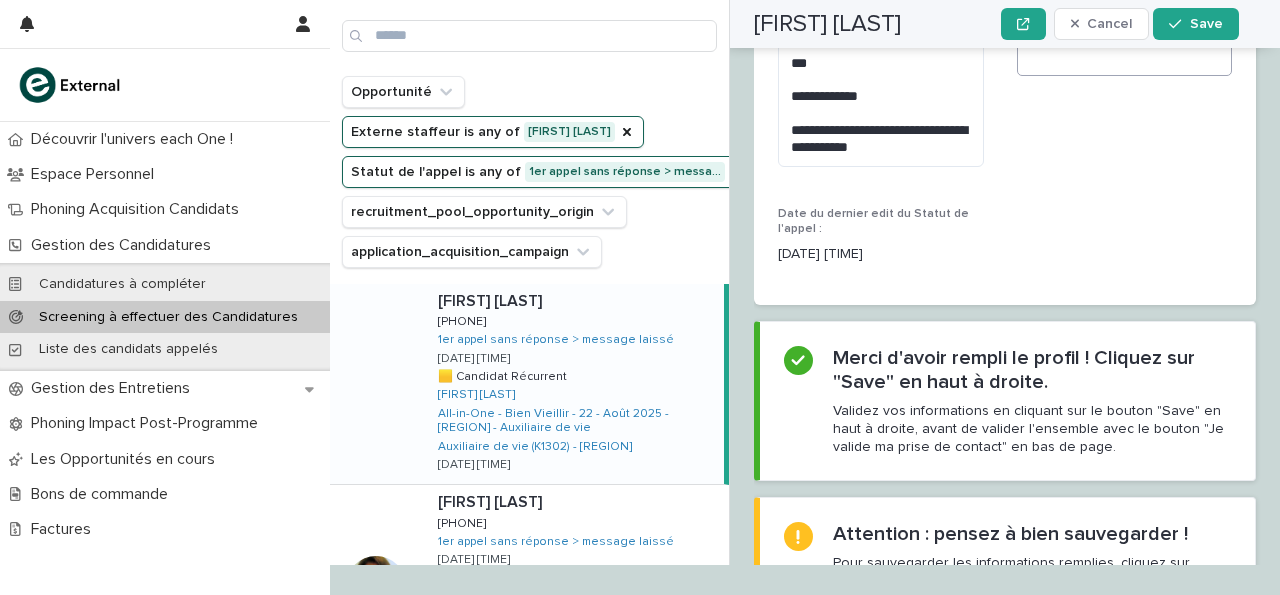 click 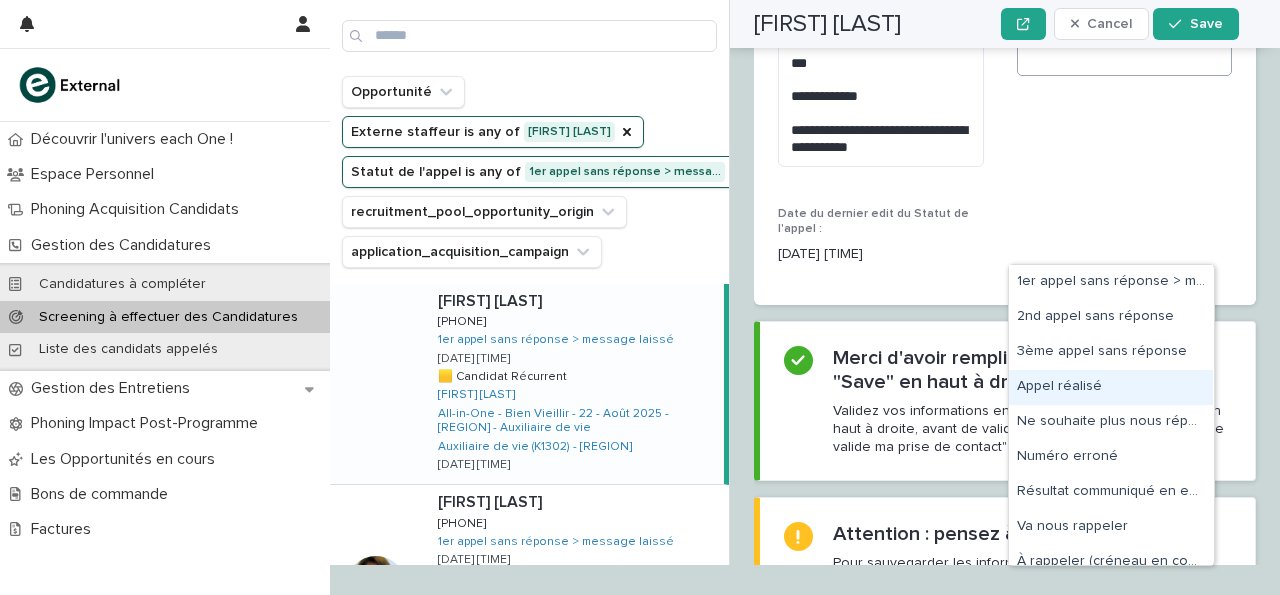 click on "Appel réalisé" at bounding box center (1111, 387) 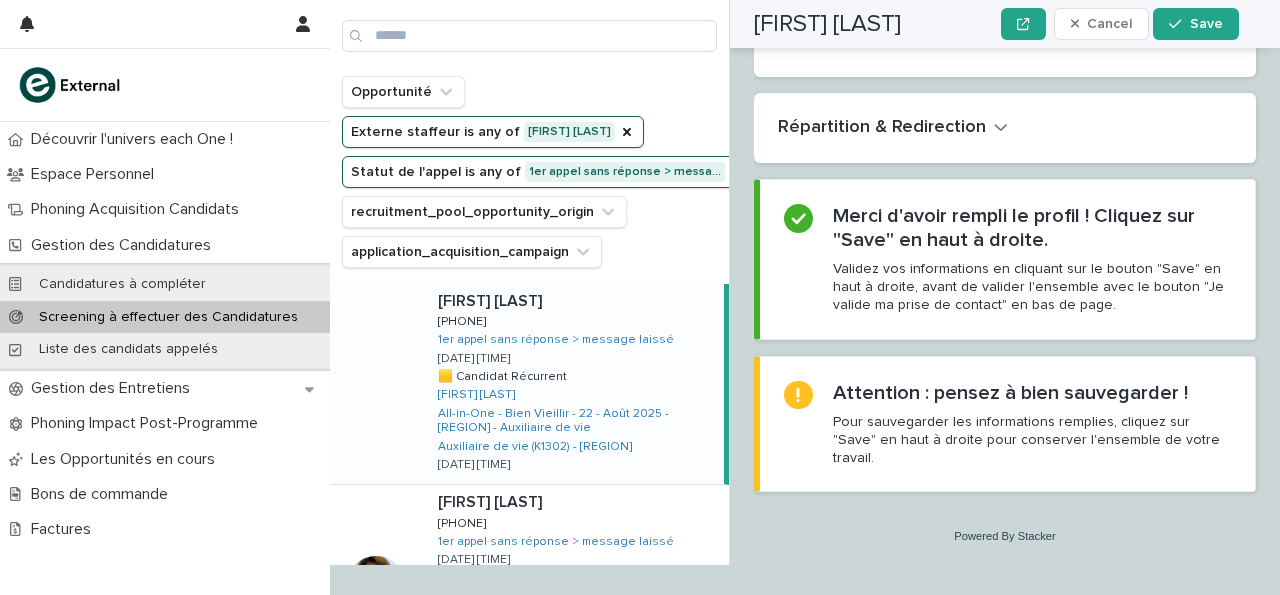 scroll, scrollTop: 3807, scrollLeft: 0, axis: vertical 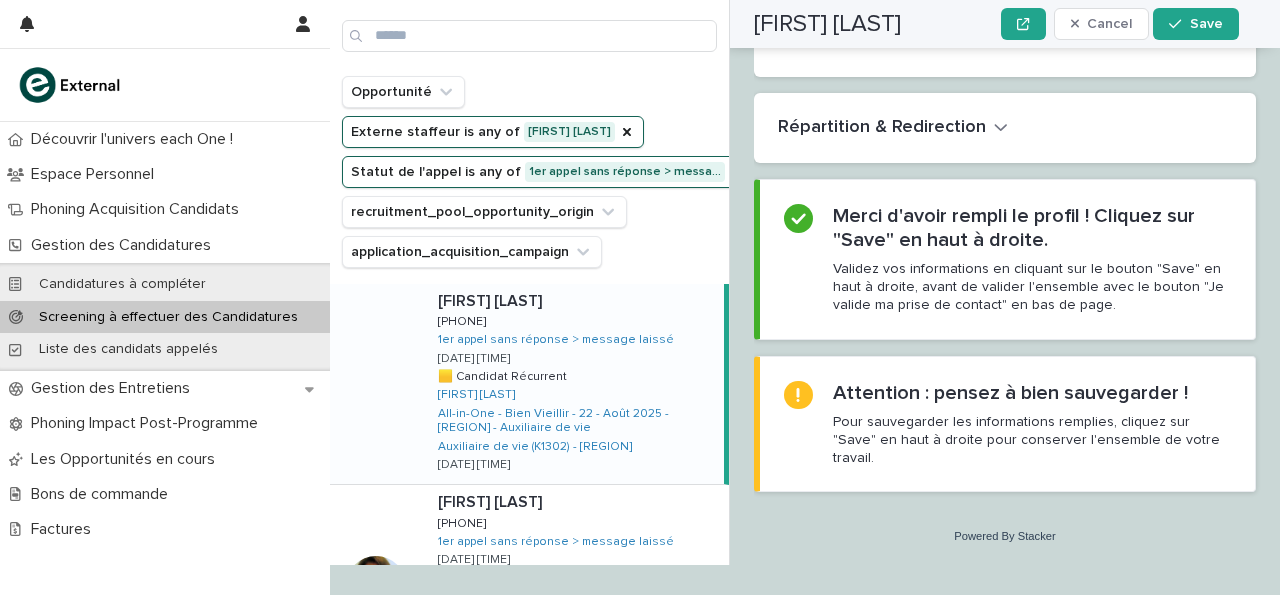 click on "Select..." at bounding box center (992, 17) 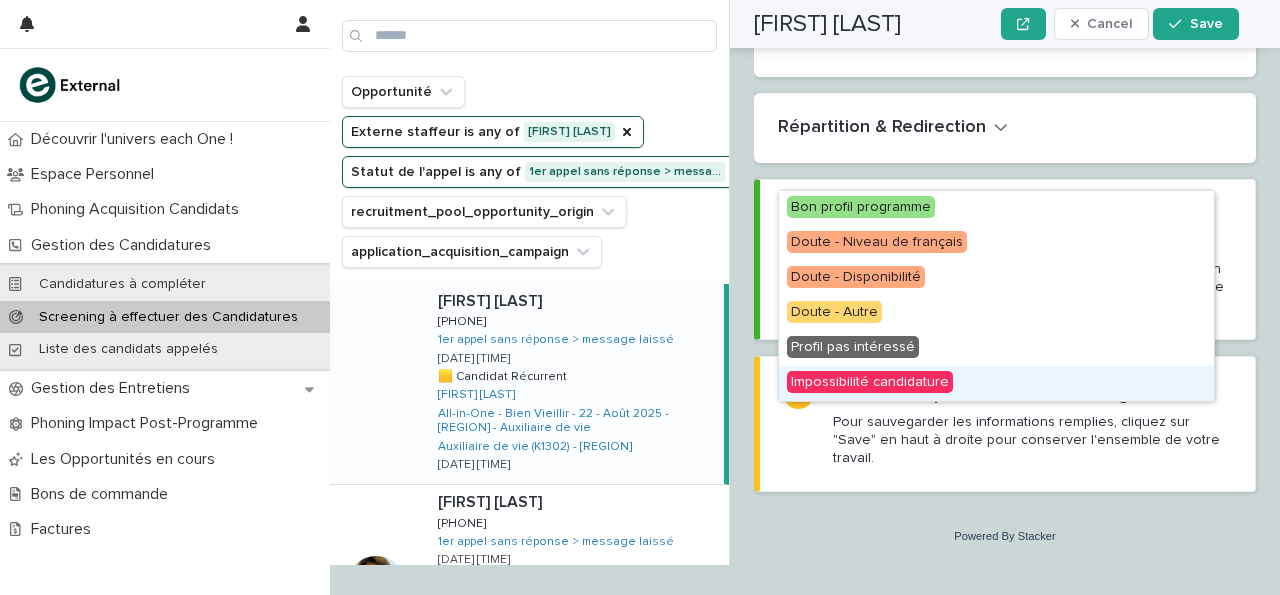 click on "Impossibilité candidature" at bounding box center [996, 383] 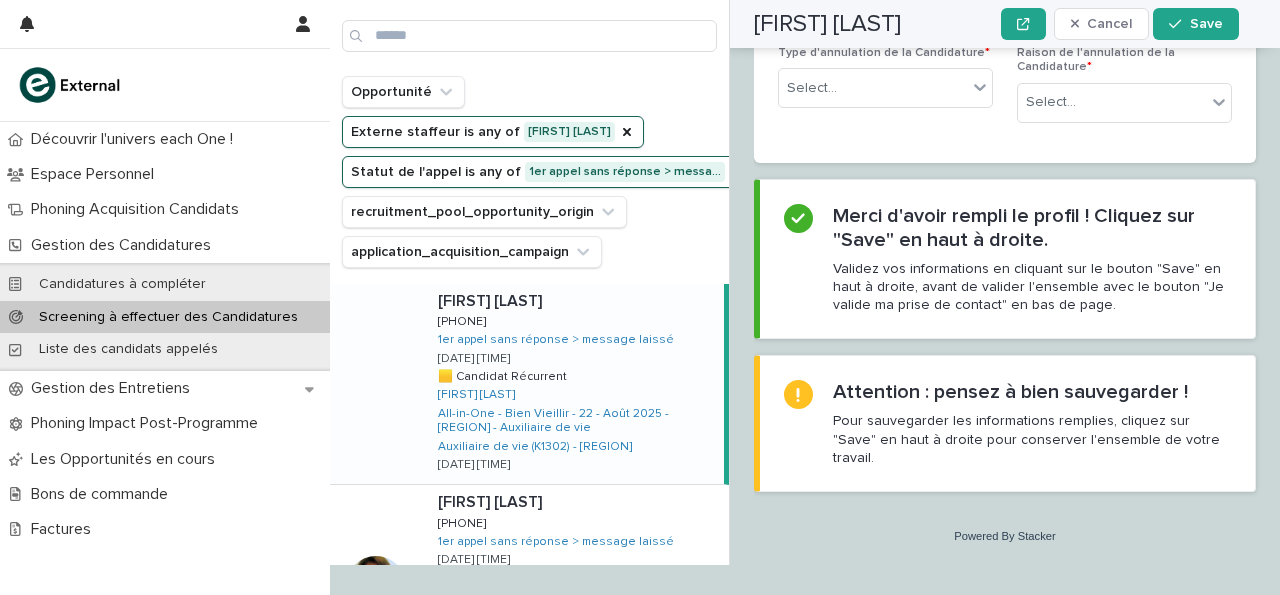 scroll, scrollTop: 4009, scrollLeft: 0, axis: vertical 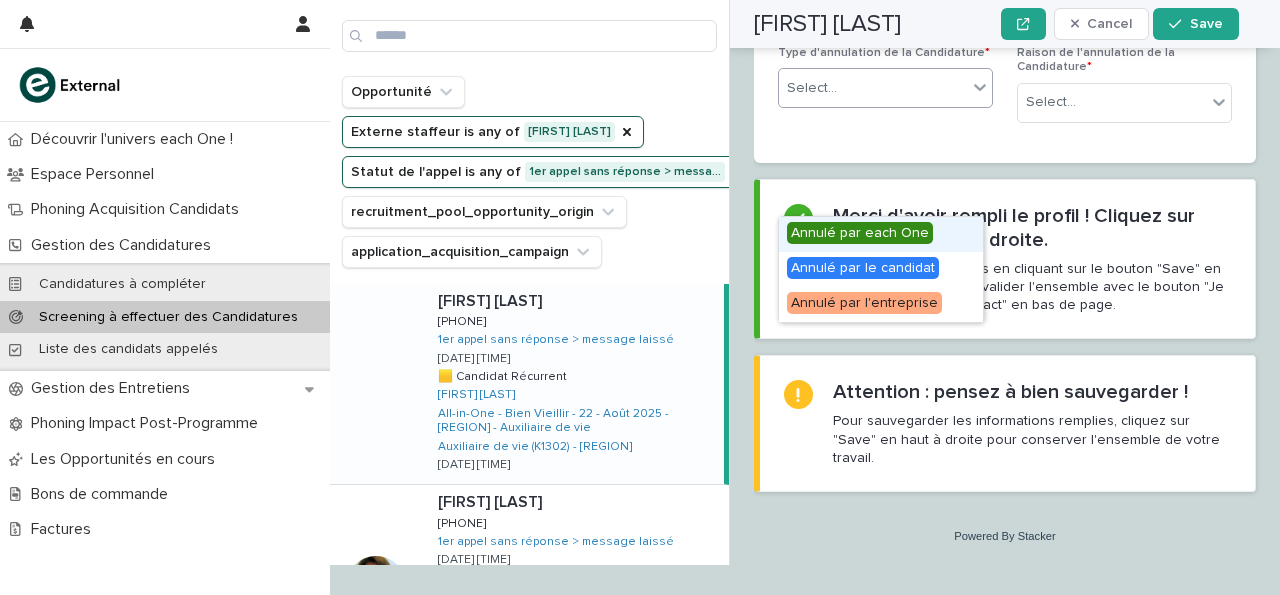 click on "Select..." at bounding box center [873, 88] 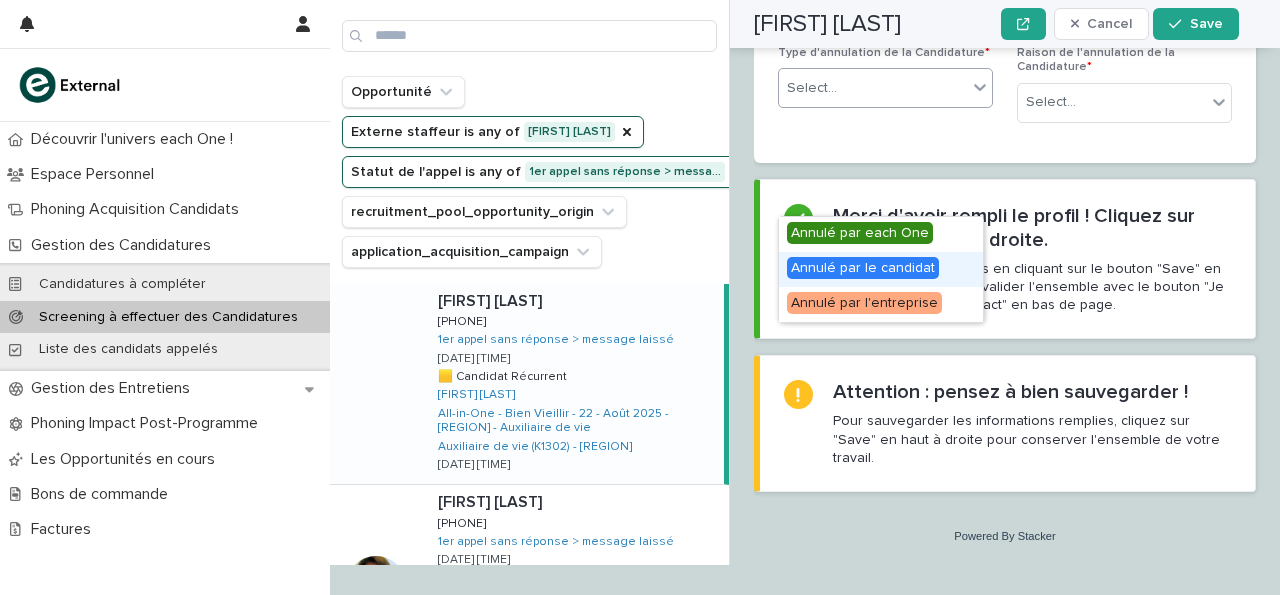 click on "Annulé par le candidat" at bounding box center [863, 268] 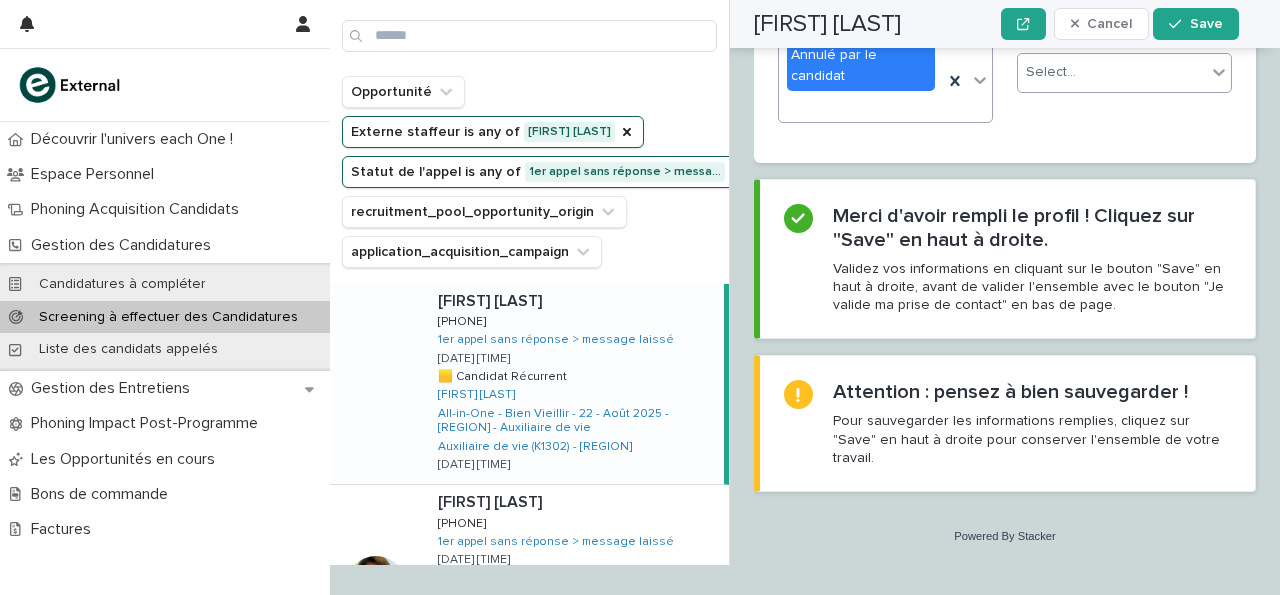 scroll, scrollTop: 4009, scrollLeft: 0, axis: vertical 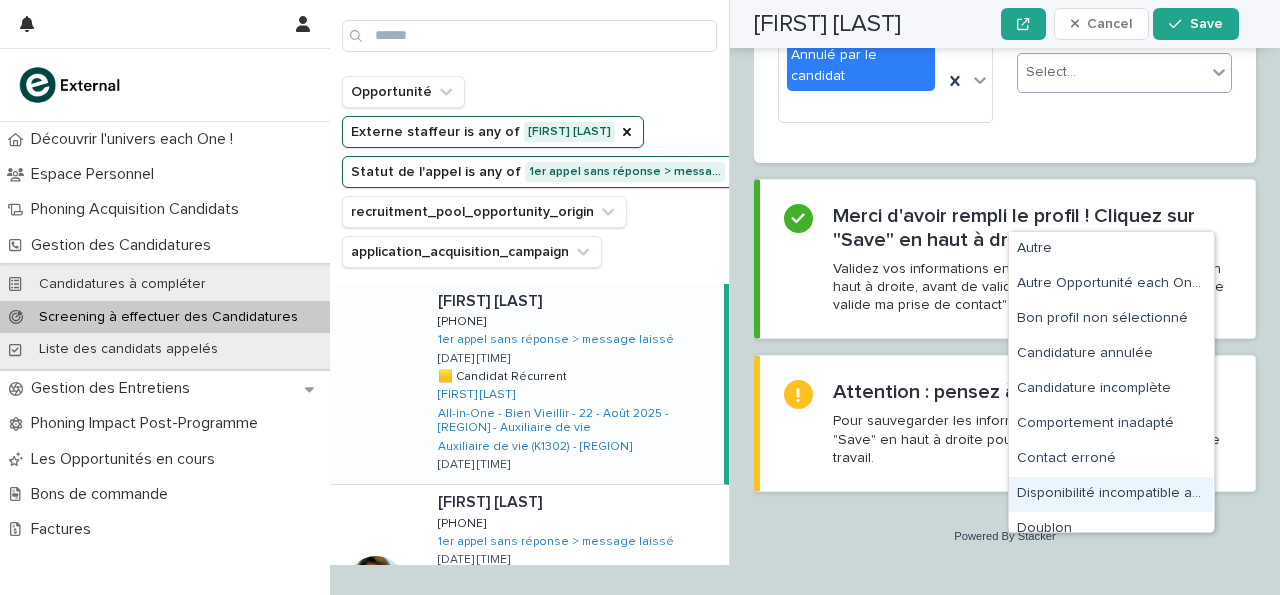 click on "Disponibilité incompatible avec la formation" at bounding box center (1111, 494) 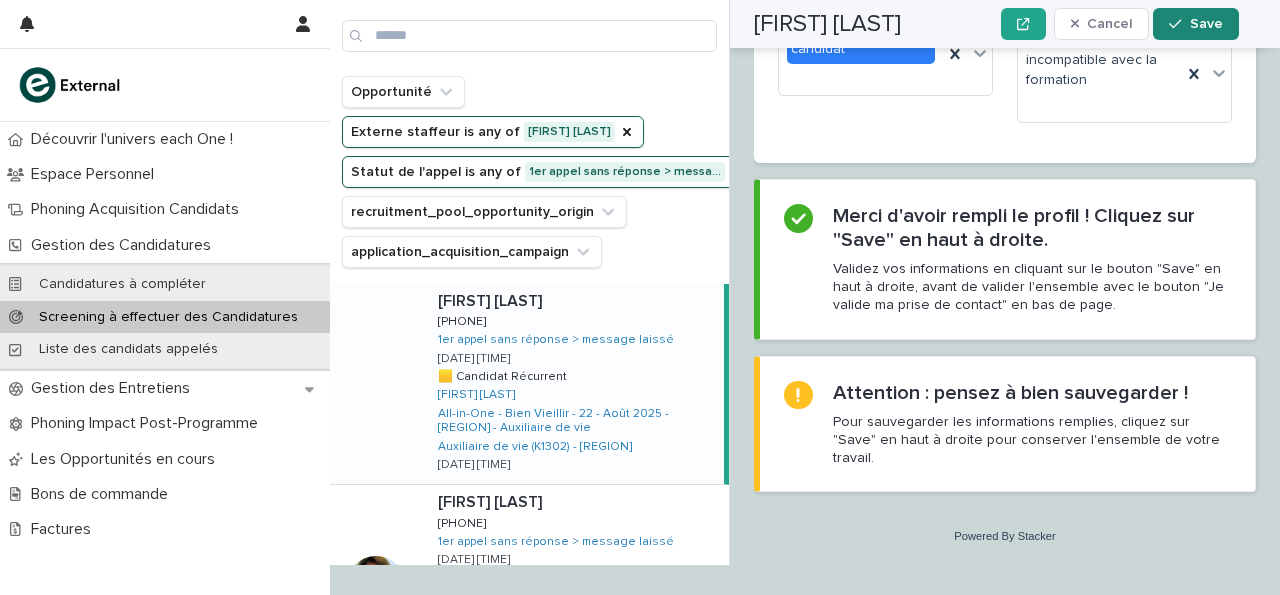 click on "Save" at bounding box center (1195, 24) 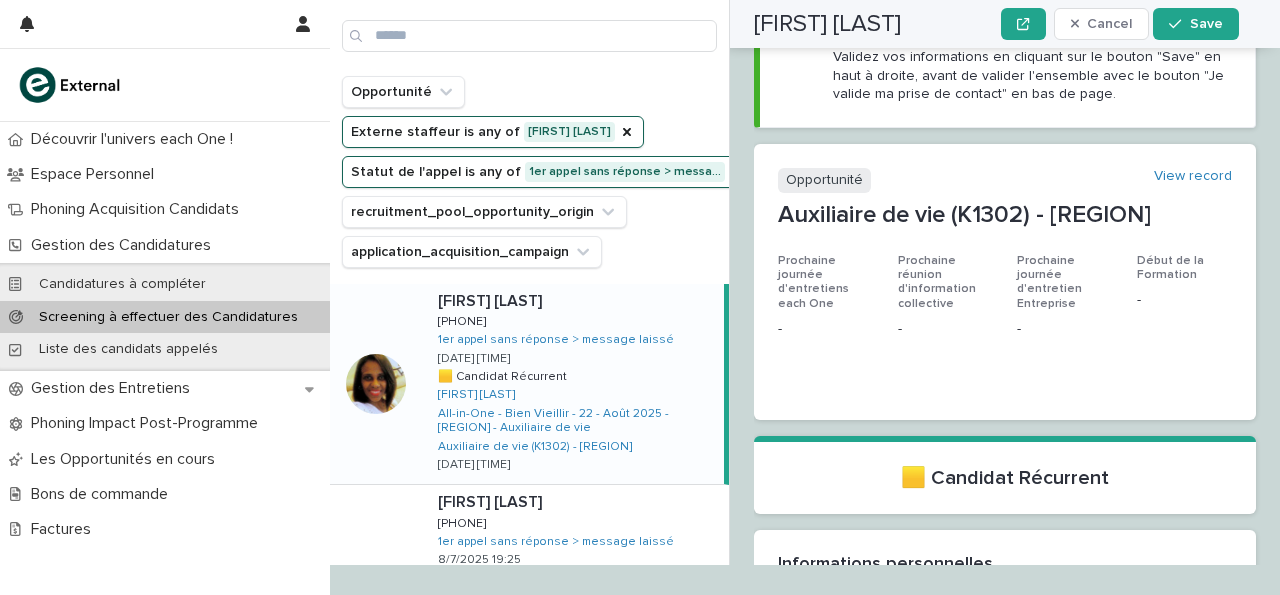 scroll, scrollTop: 0, scrollLeft: 0, axis: both 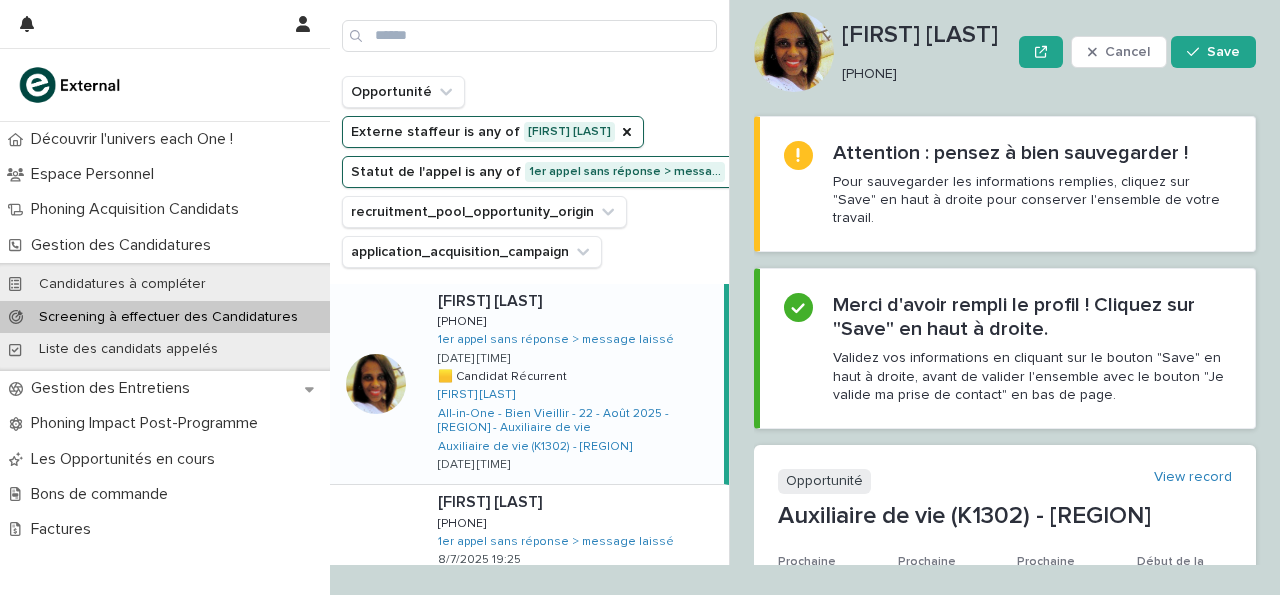 drag, startPoint x: 844, startPoint y: 68, endPoint x: 994, endPoint y: 71, distance: 150.03 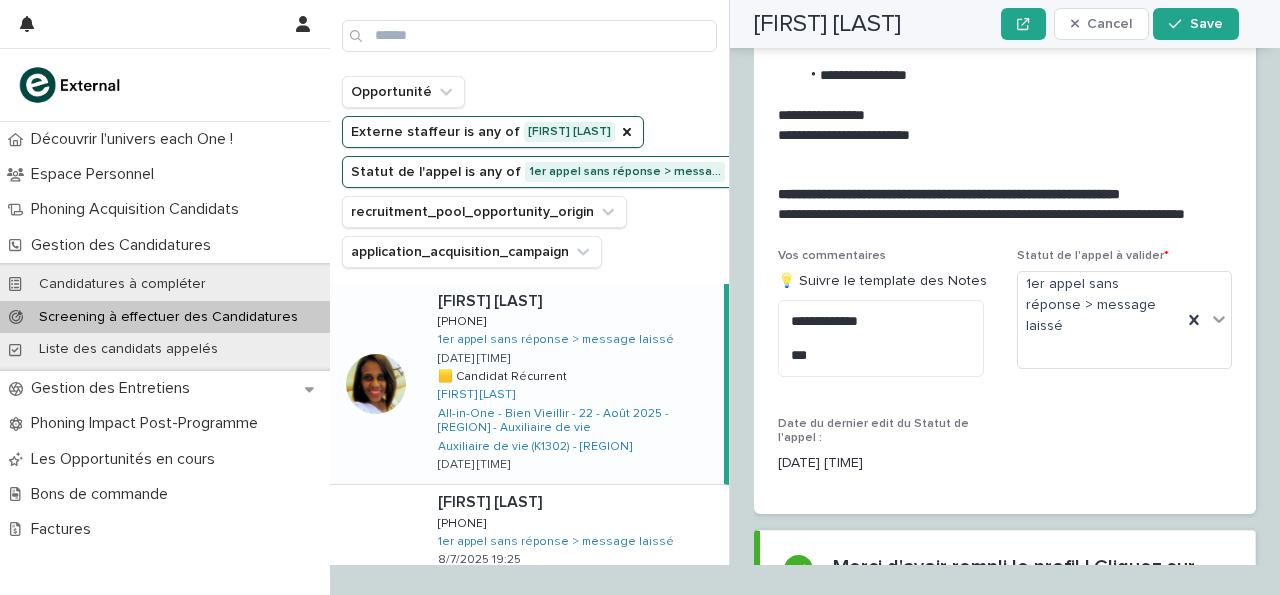 scroll, scrollTop: 2400, scrollLeft: 0, axis: vertical 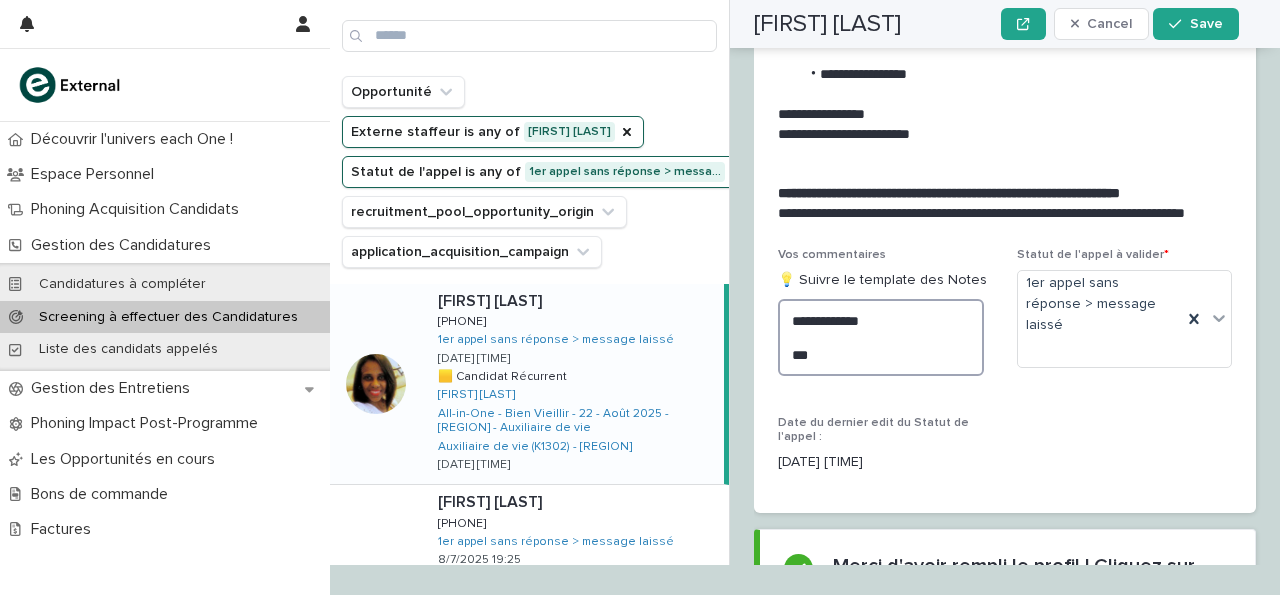 click on "**********" at bounding box center (881, 337) 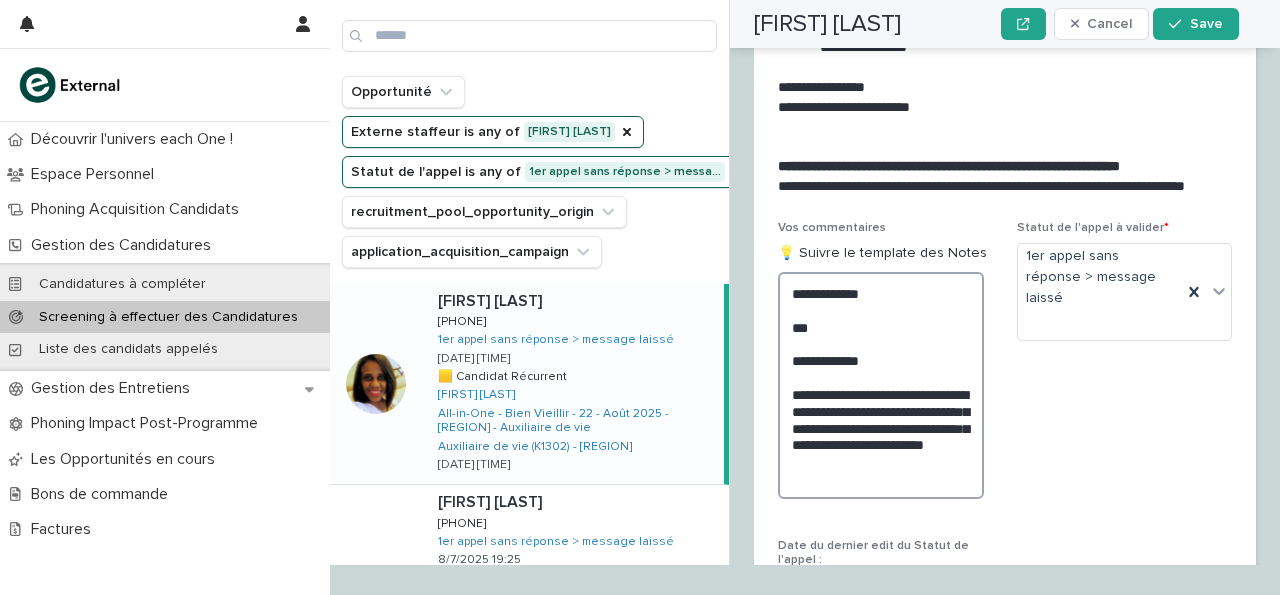 scroll, scrollTop: 2444, scrollLeft: 0, axis: vertical 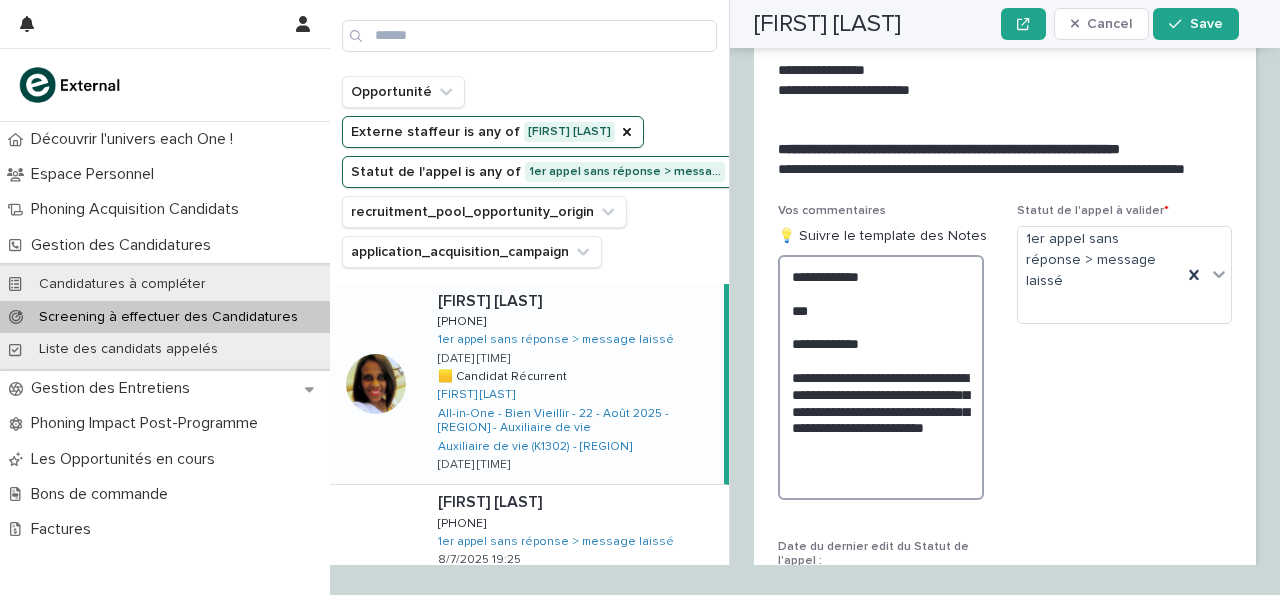 click on "**********" at bounding box center (881, 377) 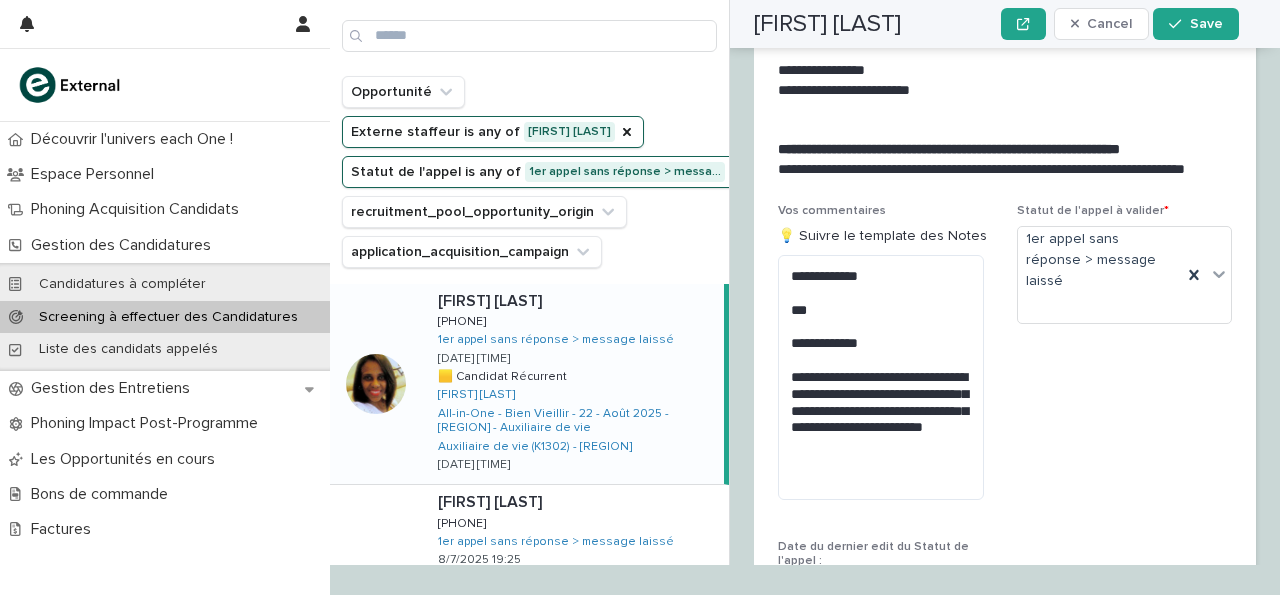 drag, startPoint x: 757, startPoint y: 20, endPoint x: 985, endPoint y: 21, distance: 228.0022 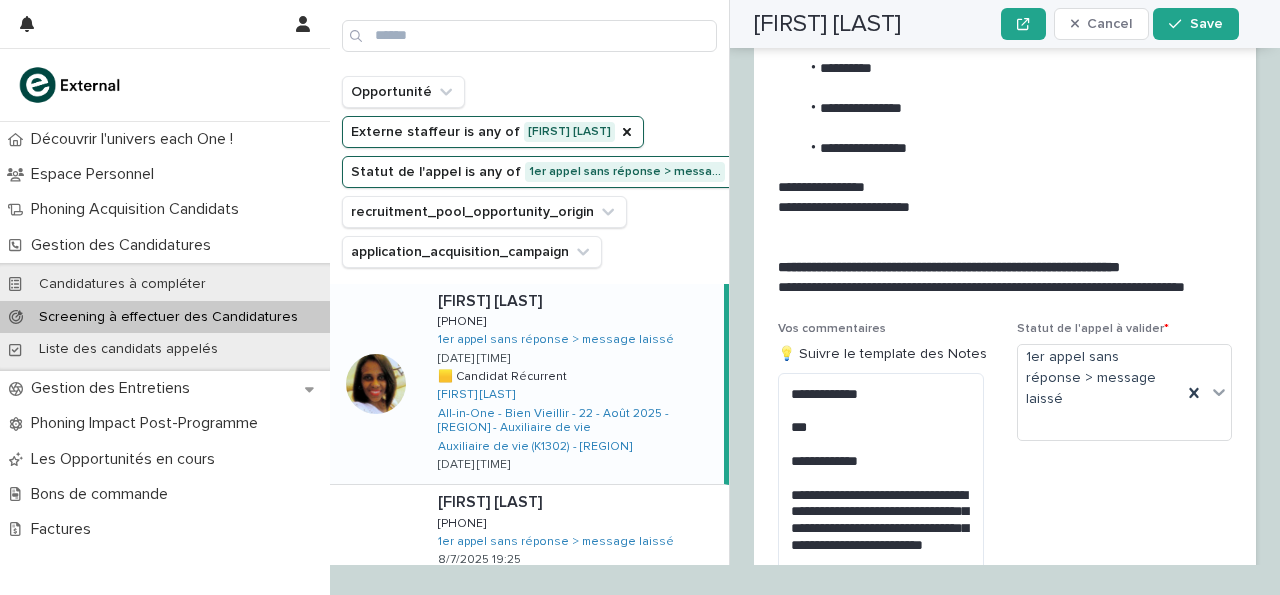 scroll, scrollTop: 2561, scrollLeft: 0, axis: vertical 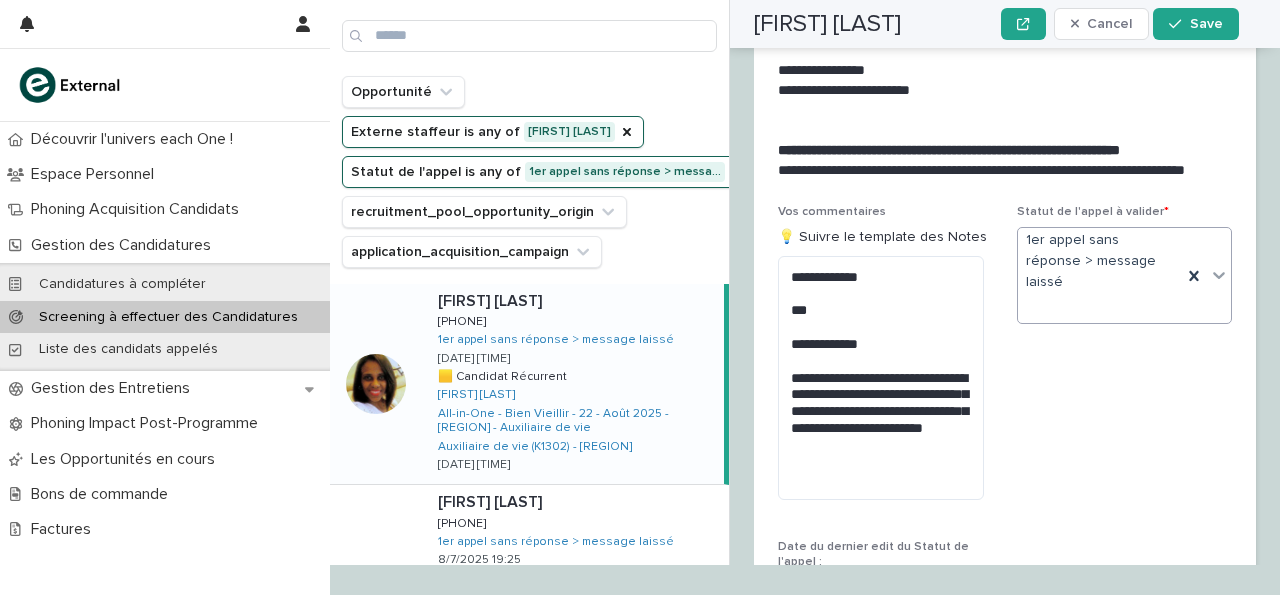 click 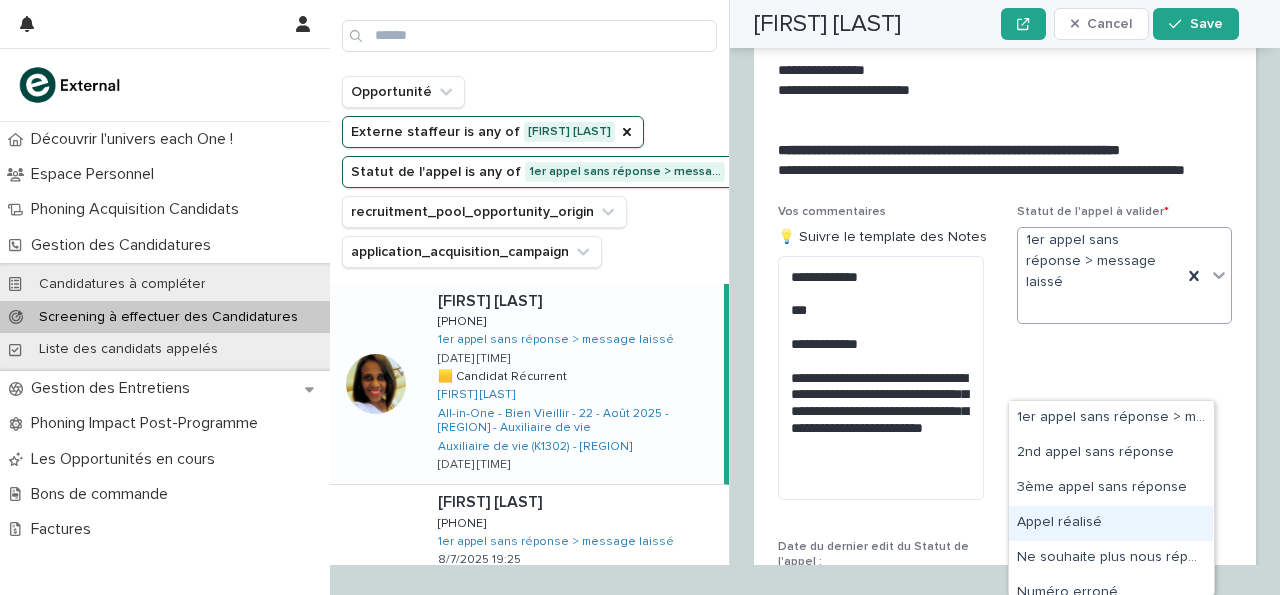 click on "Appel réalisé" at bounding box center [1111, 523] 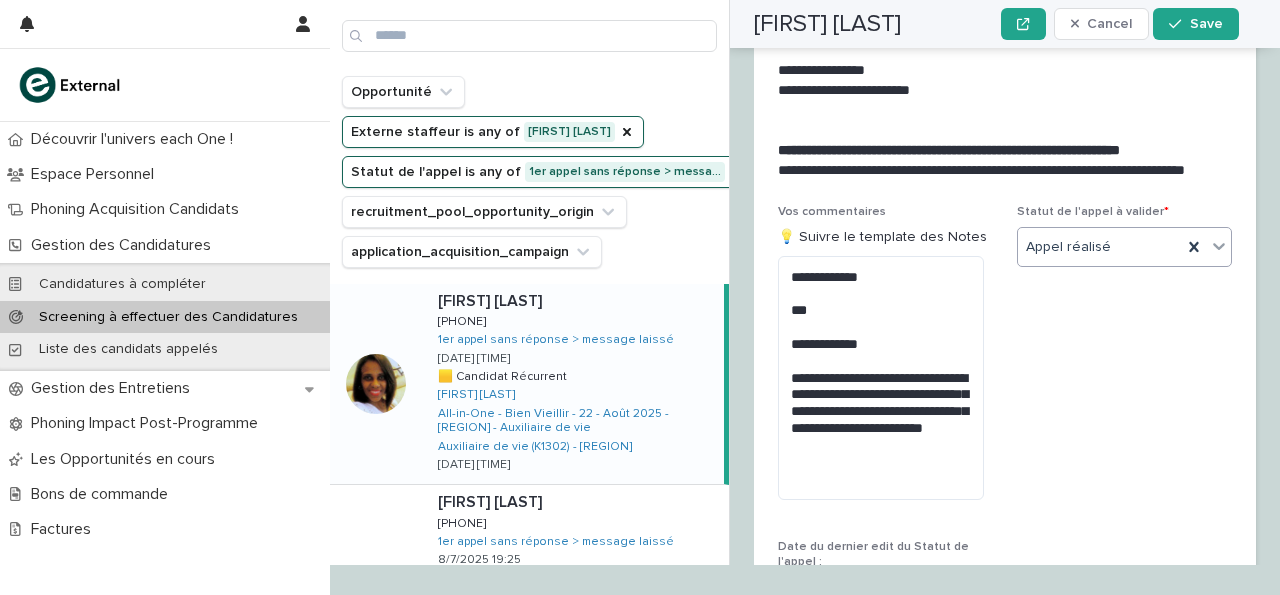 scroll, scrollTop: 3112, scrollLeft: 0, axis: vertical 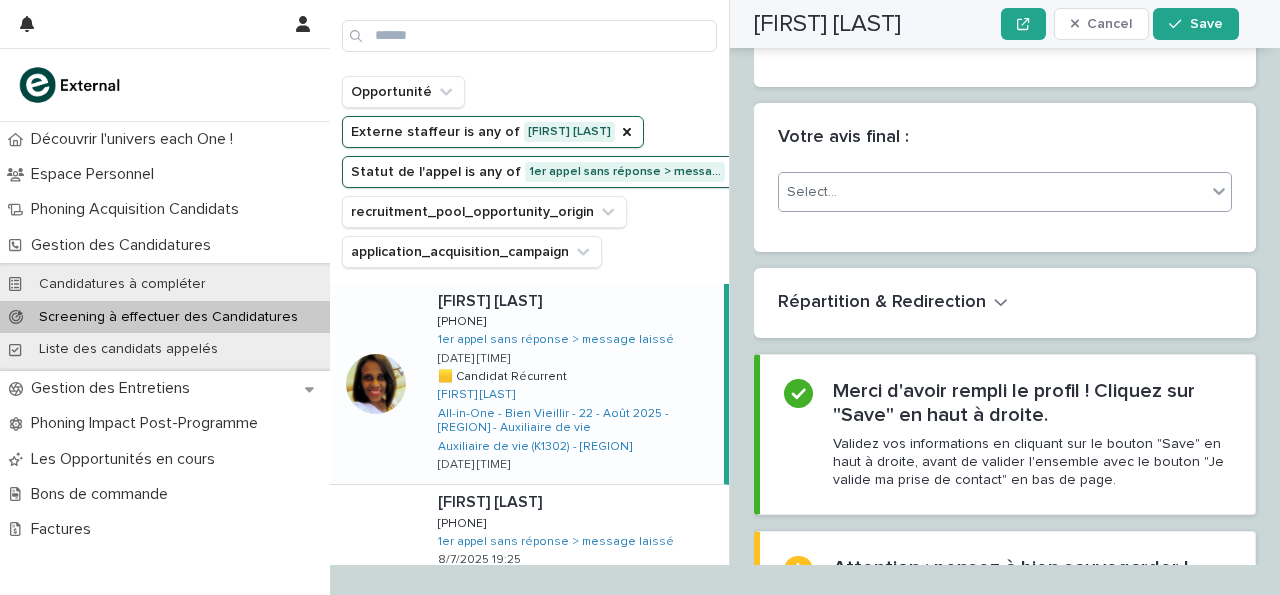 click on "Select..." at bounding box center (992, 192) 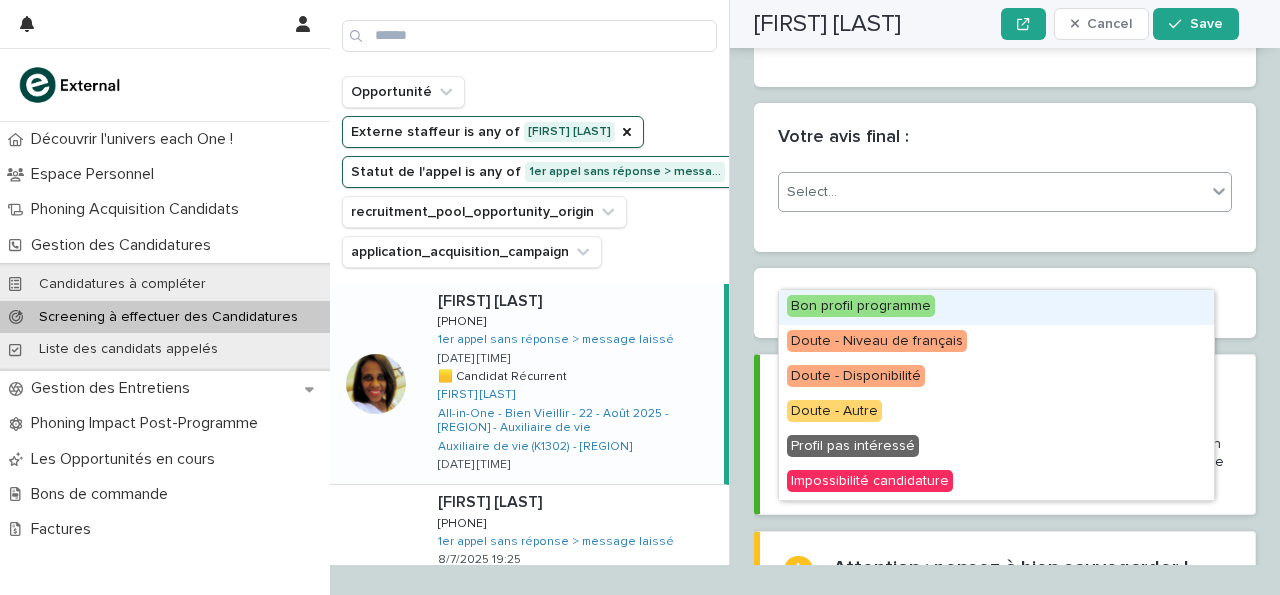 click on "Bon profil programme" at bounding box center [996, 307] 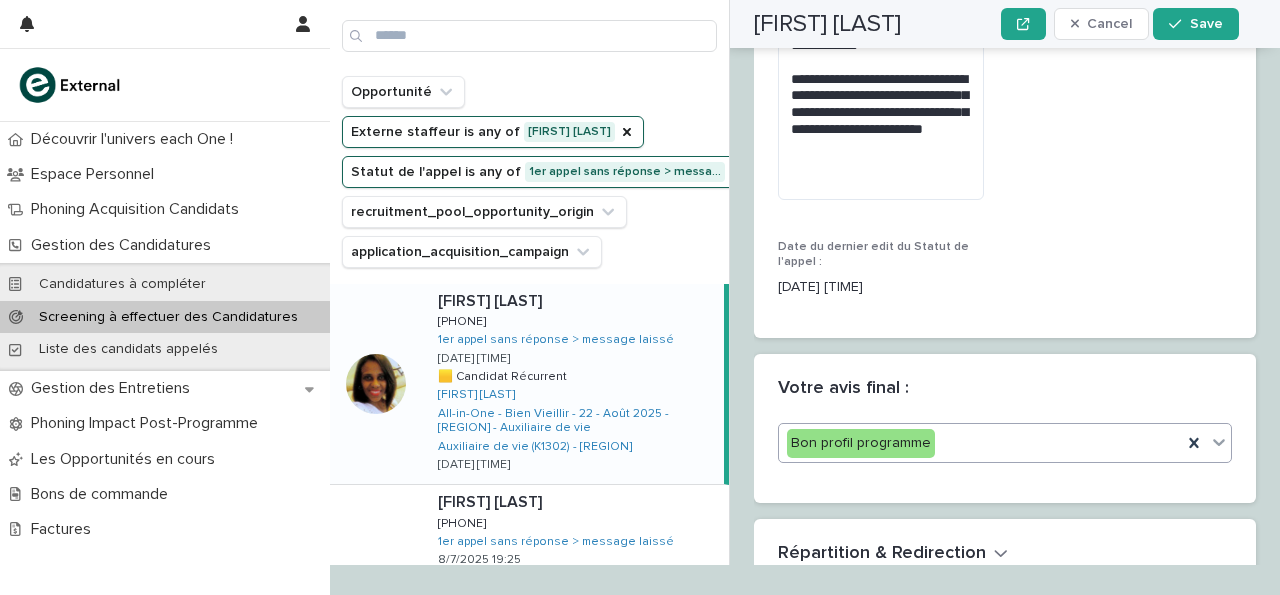 scroll, scrollTop: 2828, scrollLeft: 0, axis: vertical 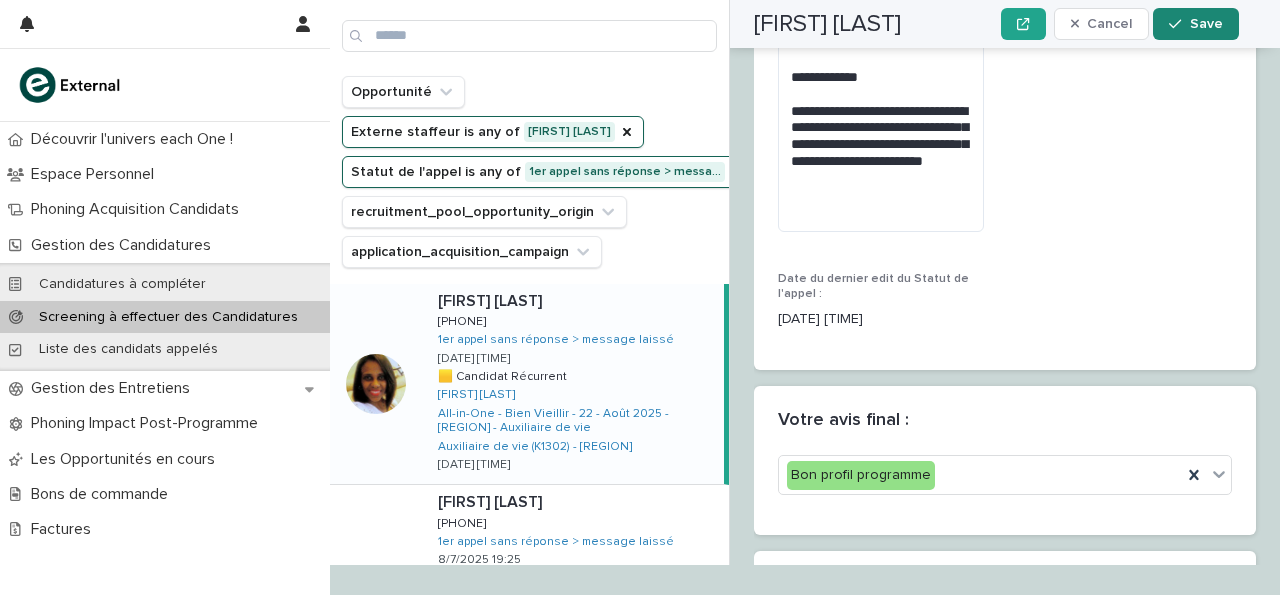 click on "Save" at bounding box center (1195, 24) 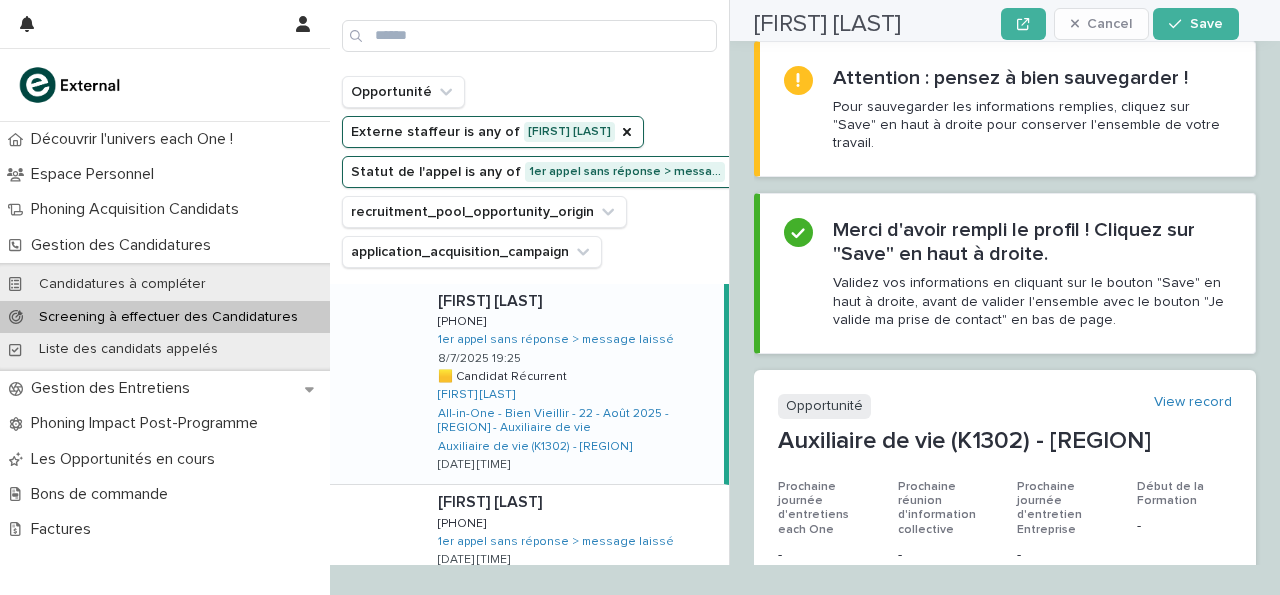 scroll, scrollTop: 0, scrollLeft: 0, axis: both 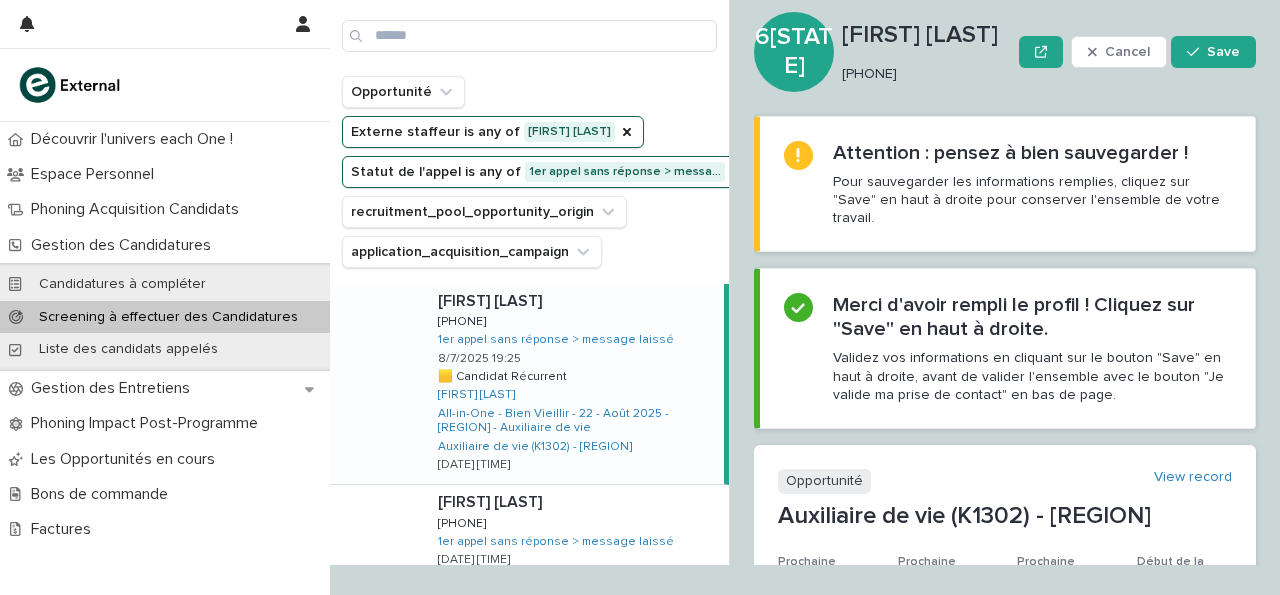 drag, startPoint x: 843, startPoint y: 72, endPoint x: 920, endPoint y: 71, distance: 77.00649 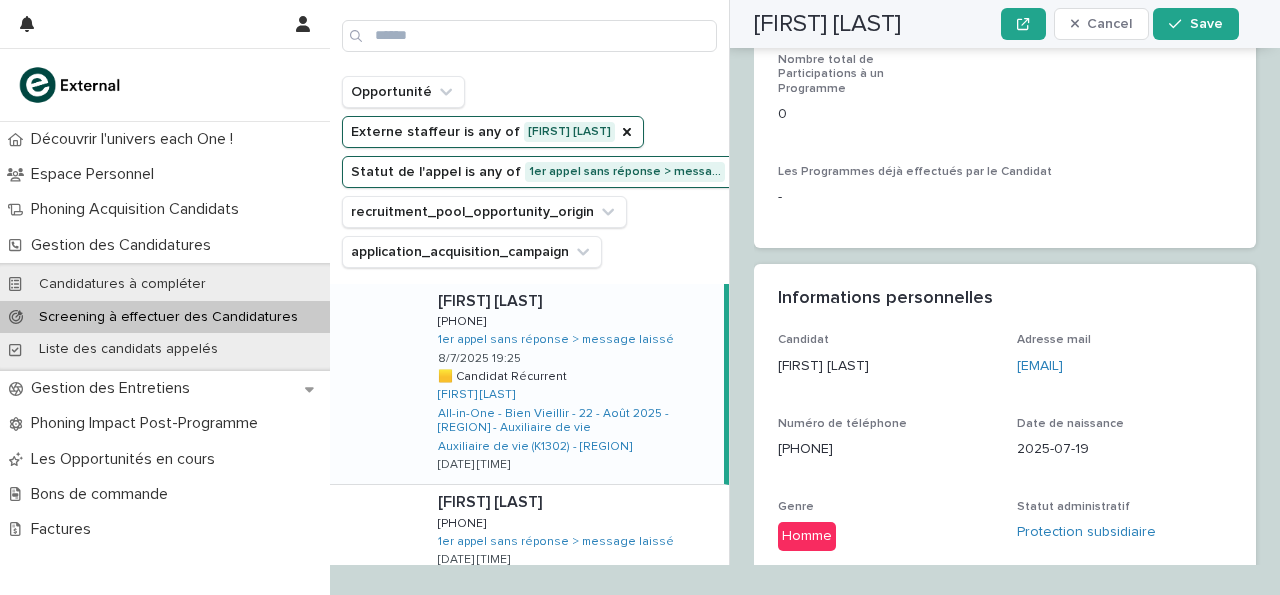 scroll, scrollTop: 1096, scrollLeft: 0, axis: vertical 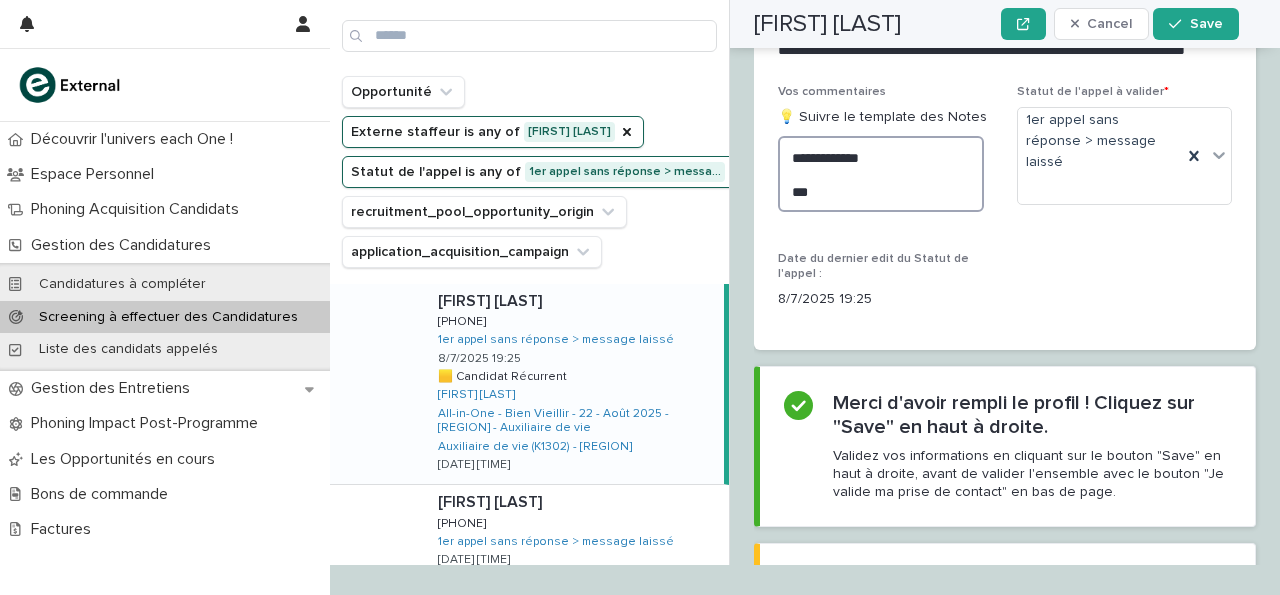 click on "**********" at bounding box center (881, 174) 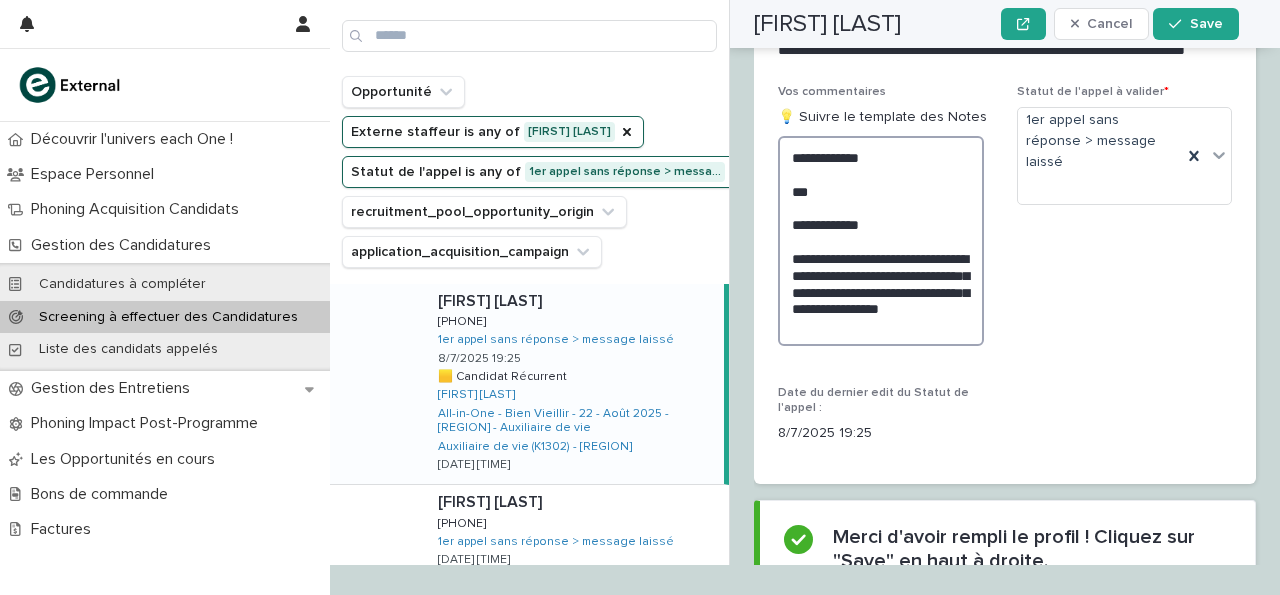 drag, startPoint x: 880, startPoint y: 419, endPoint x: 785, endPoint y: 315, distance: 140.85808 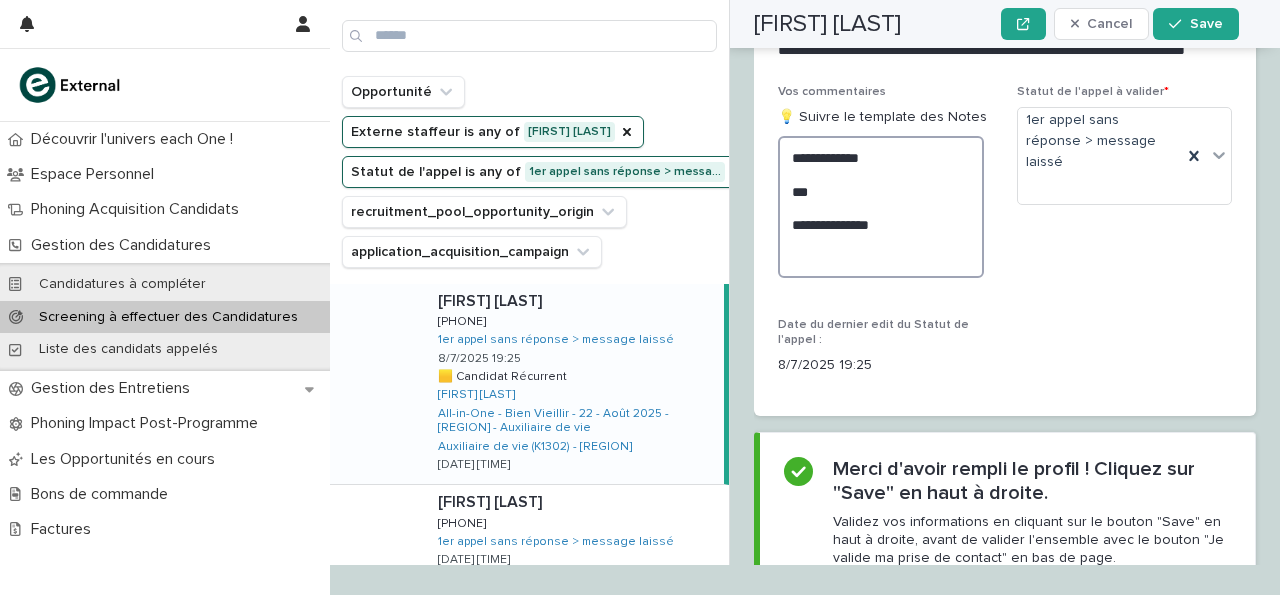paste on "**********" 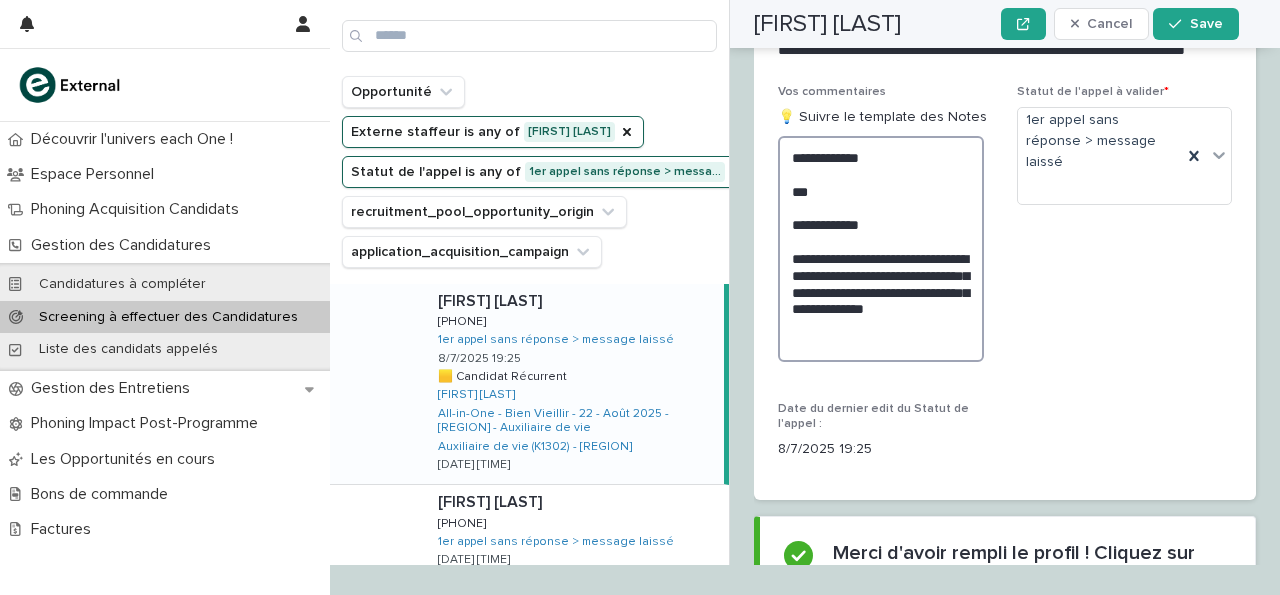 click on "**********" at bounding box center [881, 249] 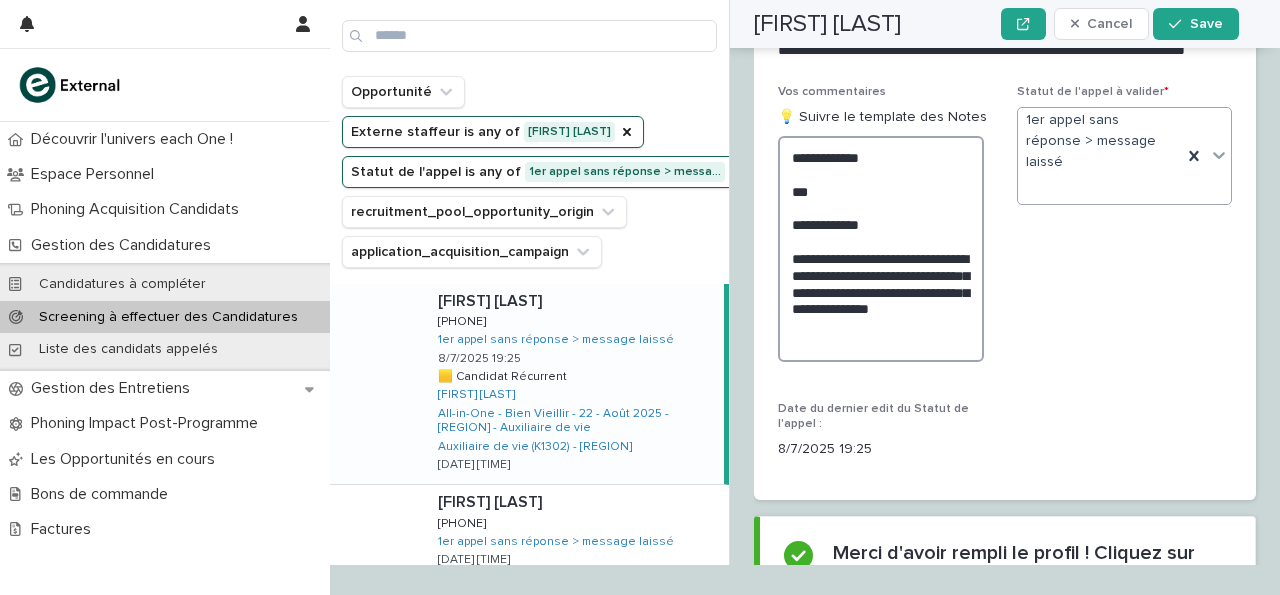 type on "**********" 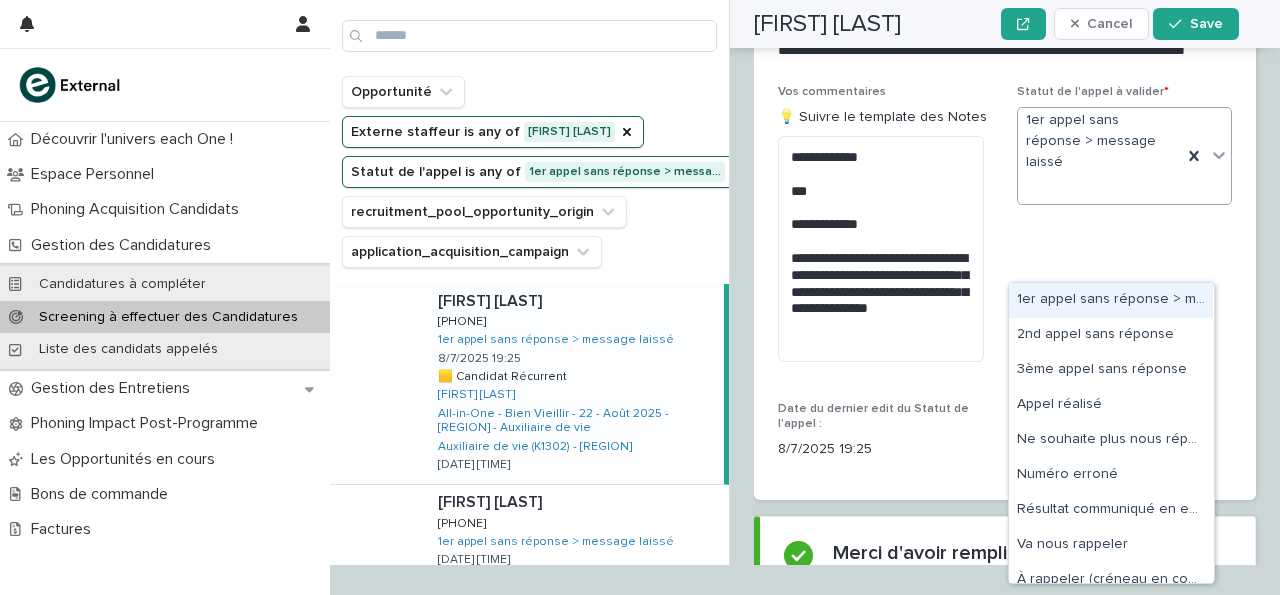click 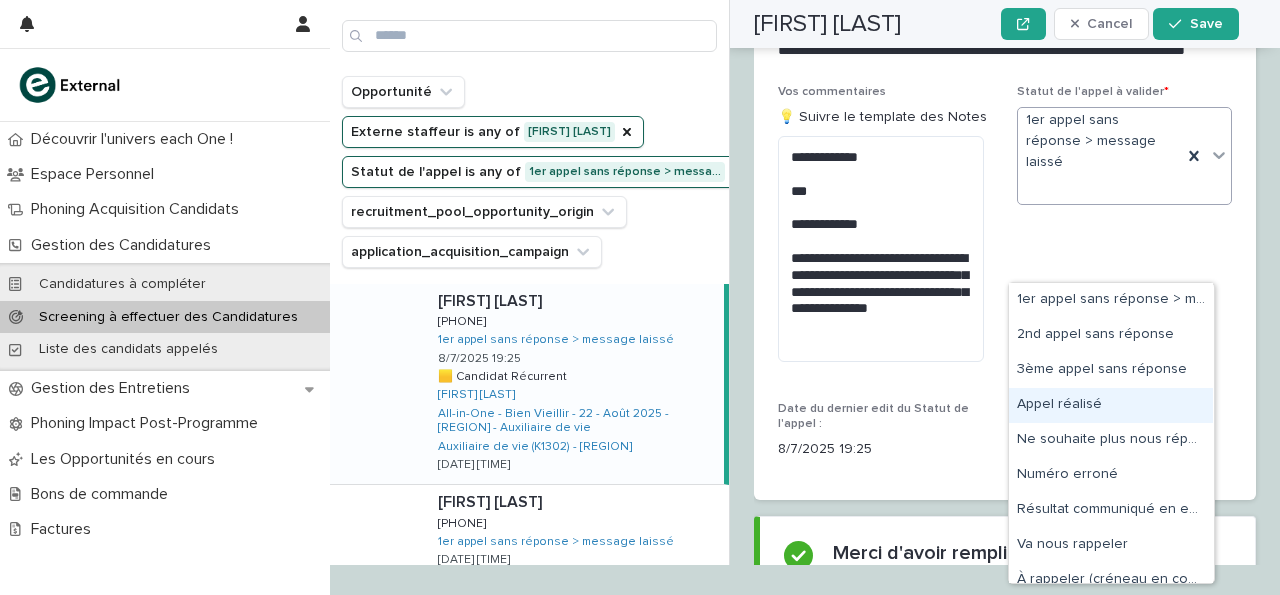 click on "Appel réalisé" at bounding box center [1111, 405] 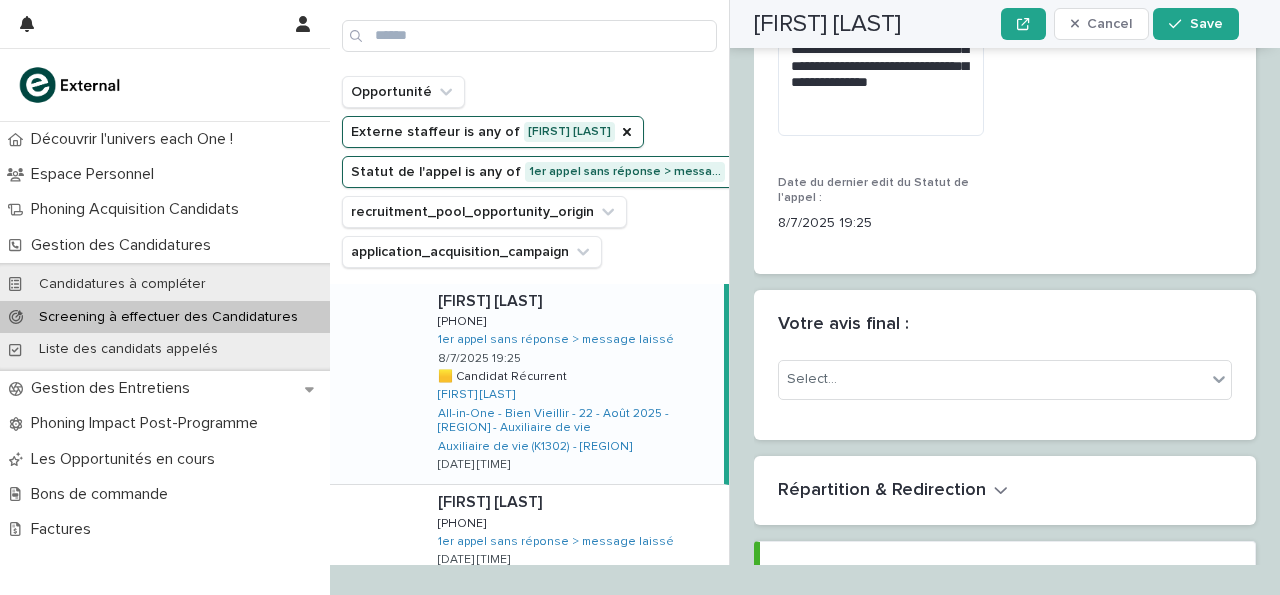 scroll, scrollTop: 3323, scrollLeft: 0, axis: vertical 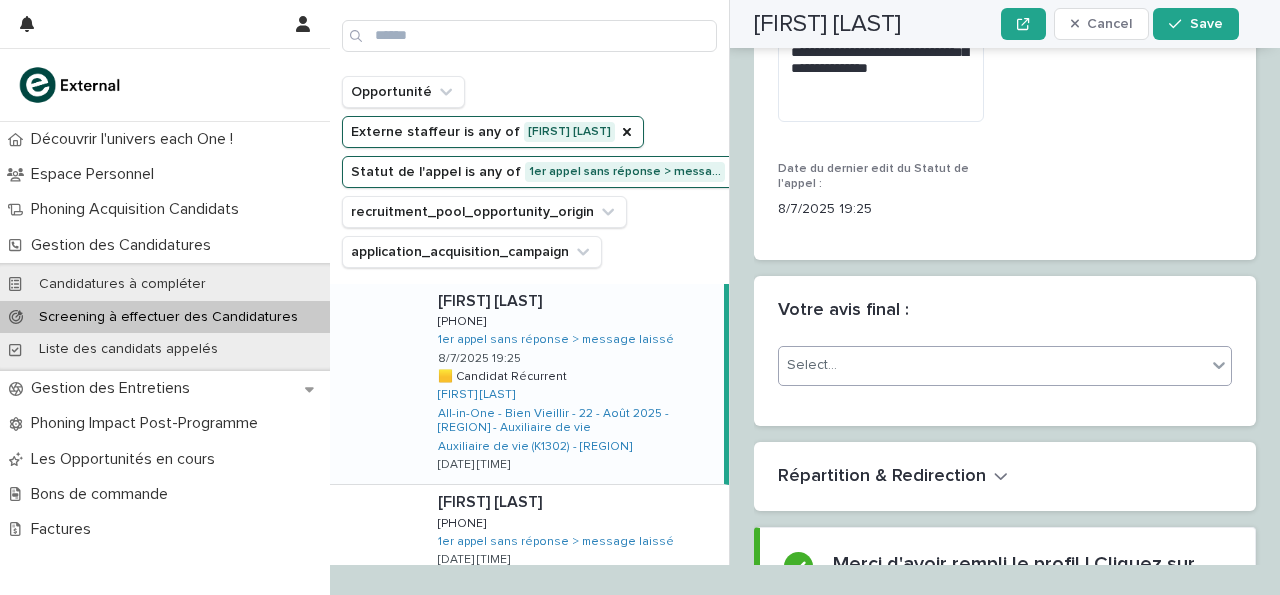 click on "Select..." at bounding box center [992, 365] 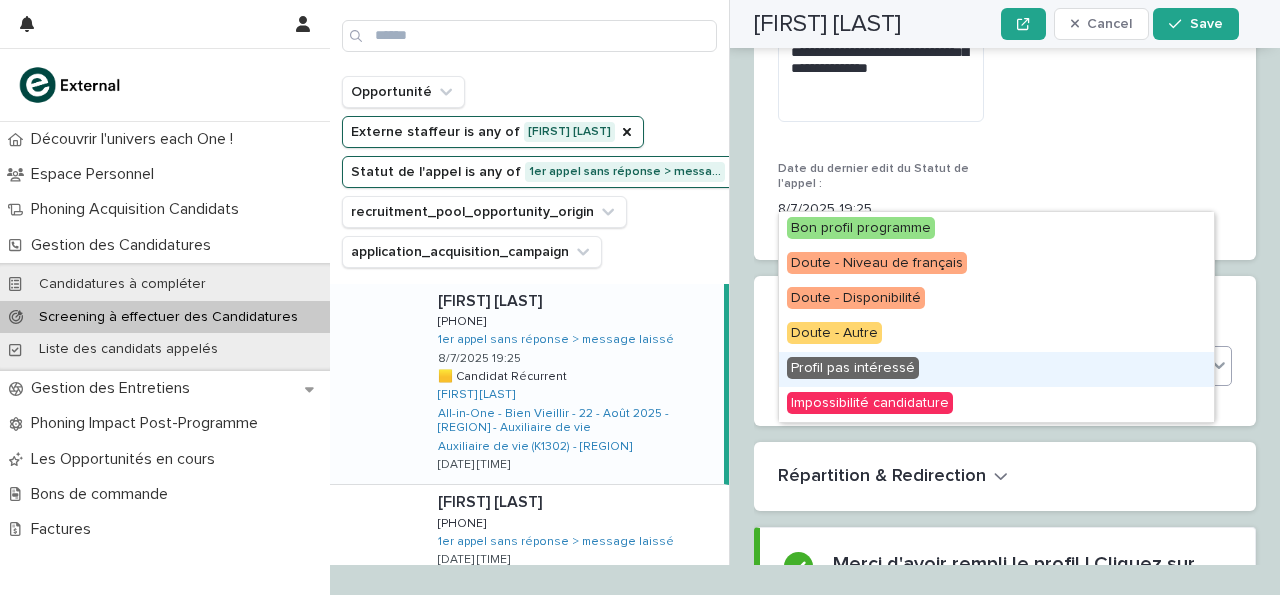 click on "Profil pas intéressé" at bounding box center (996, 369) 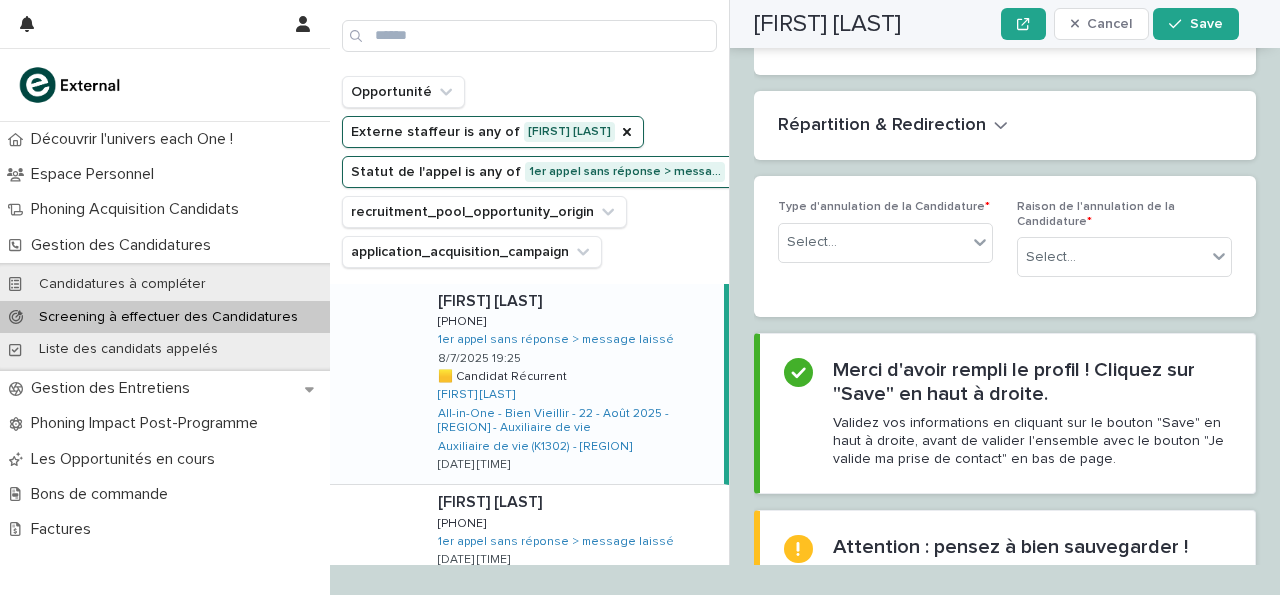 scroll, scrollTop: 3674, scrollLeft: 0, axis: vertical 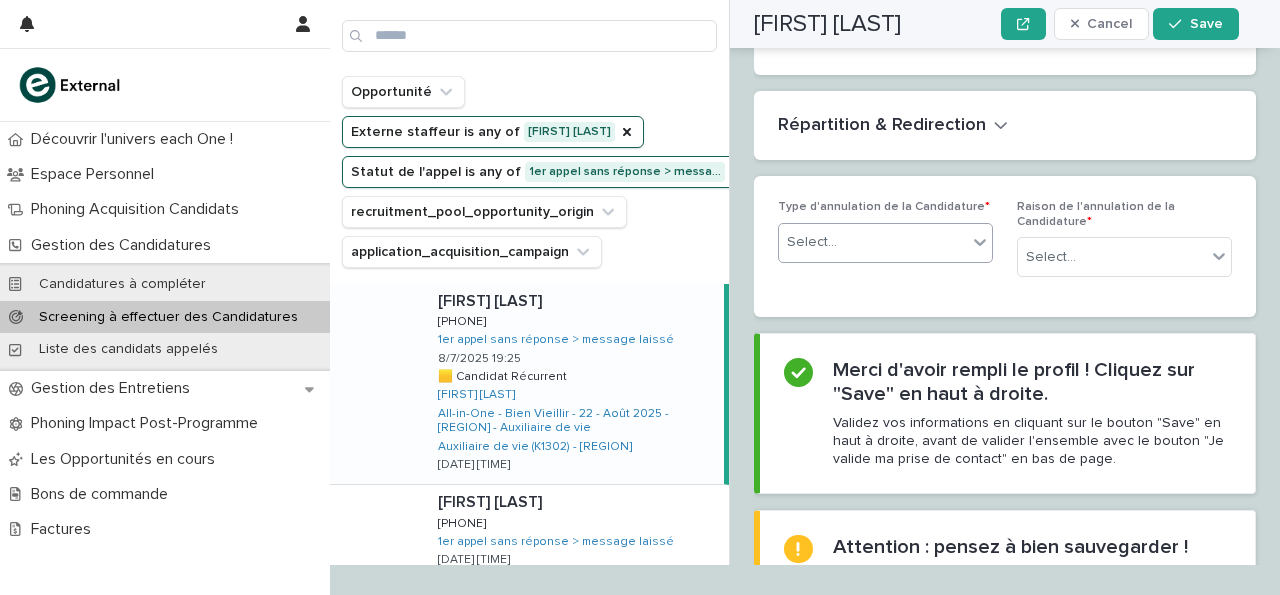 click on "Select..." at bounding box center (873, 242) 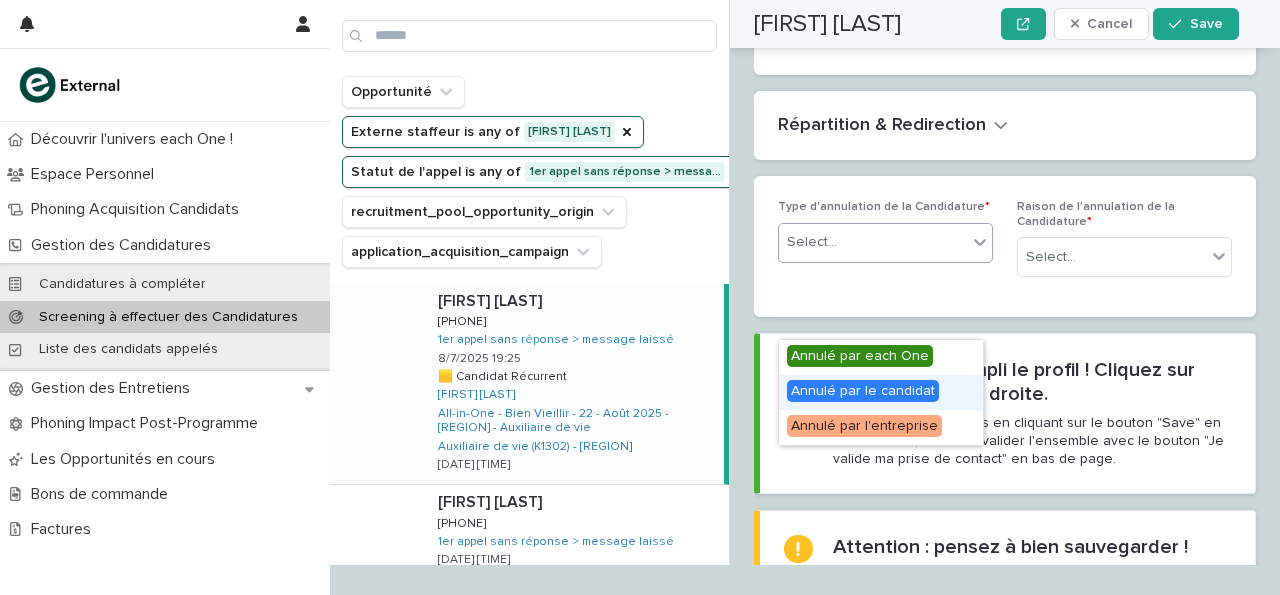 click on "Annulé par le candidat" at bounding box center (863, 391) 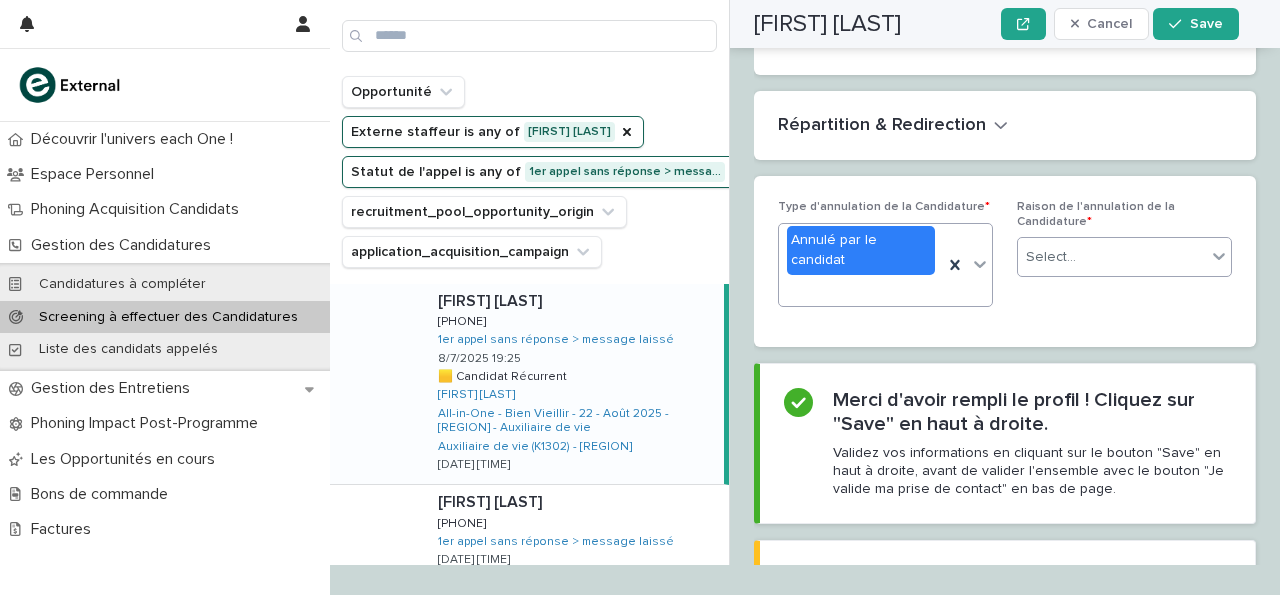 click on "Select..." at bounding box center (1112, 257) 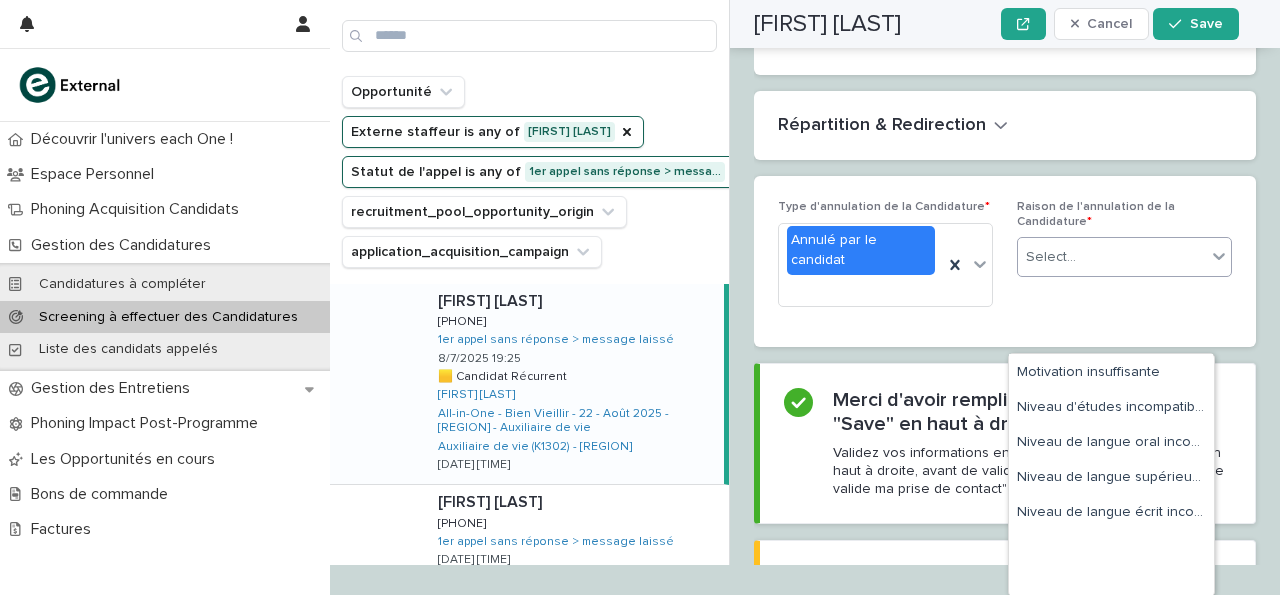 scroll, scrollTop: 447, scrollLeft: 0, axis: vertical 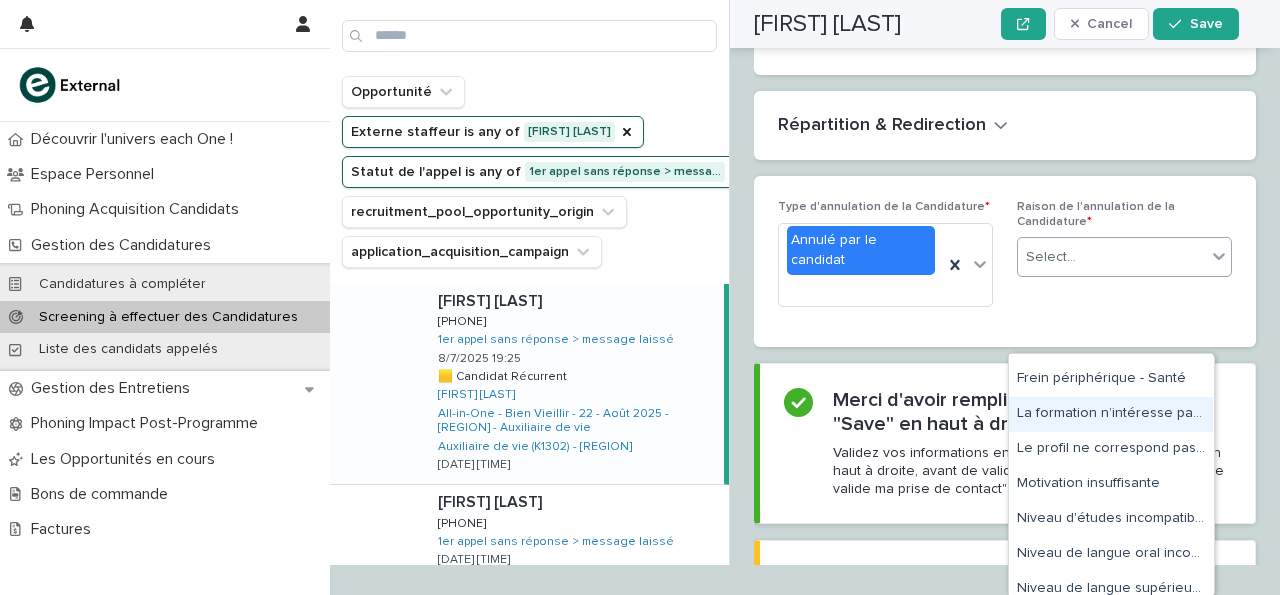 click on "La formation n’intéresse pas la personne" at bounding box center (1111, 414) 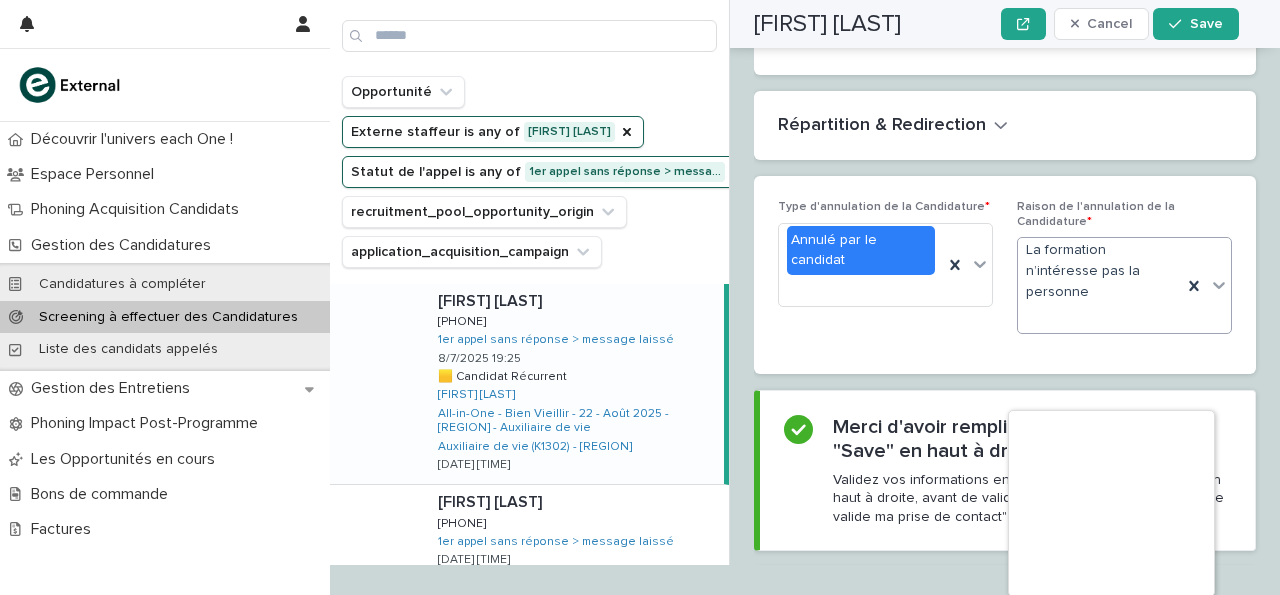 click 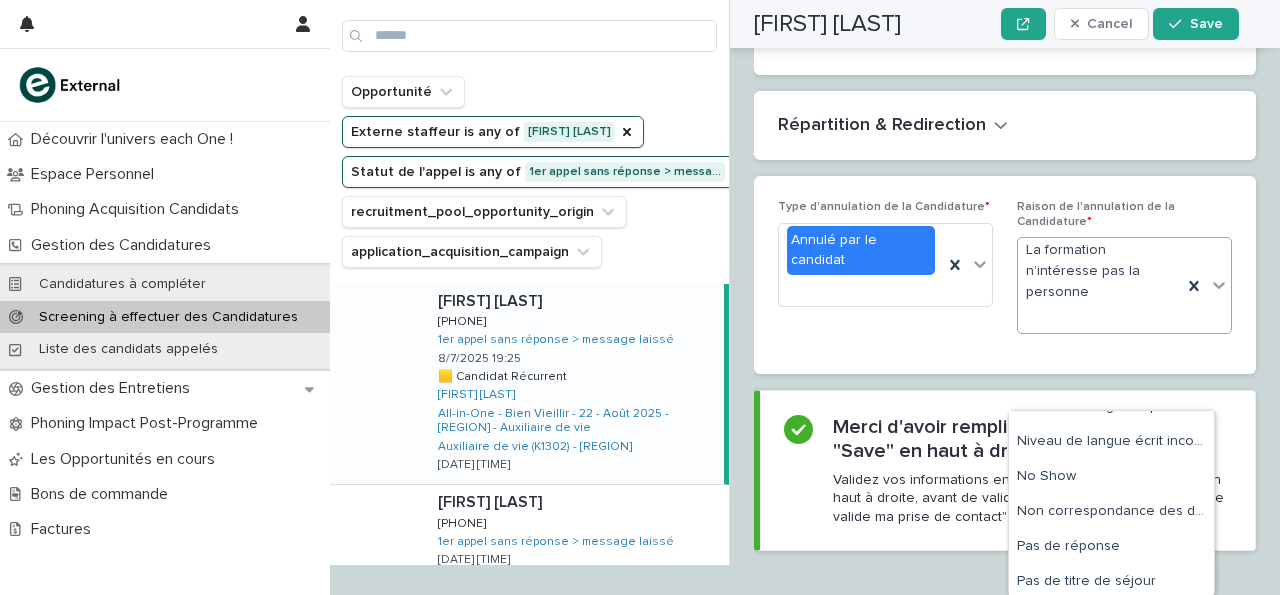 scroll, scrollTop: 687, scrollLeft: 0, axis: vertical 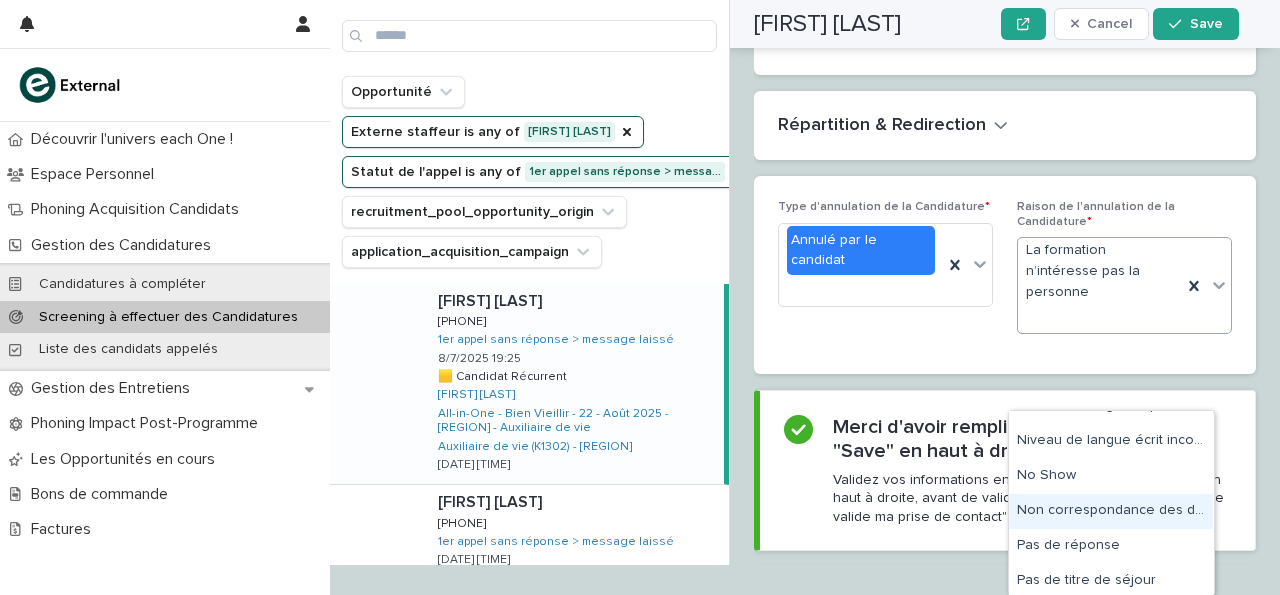 click on "Non correspondance des débouchés" at bounding box center [1111, 511] 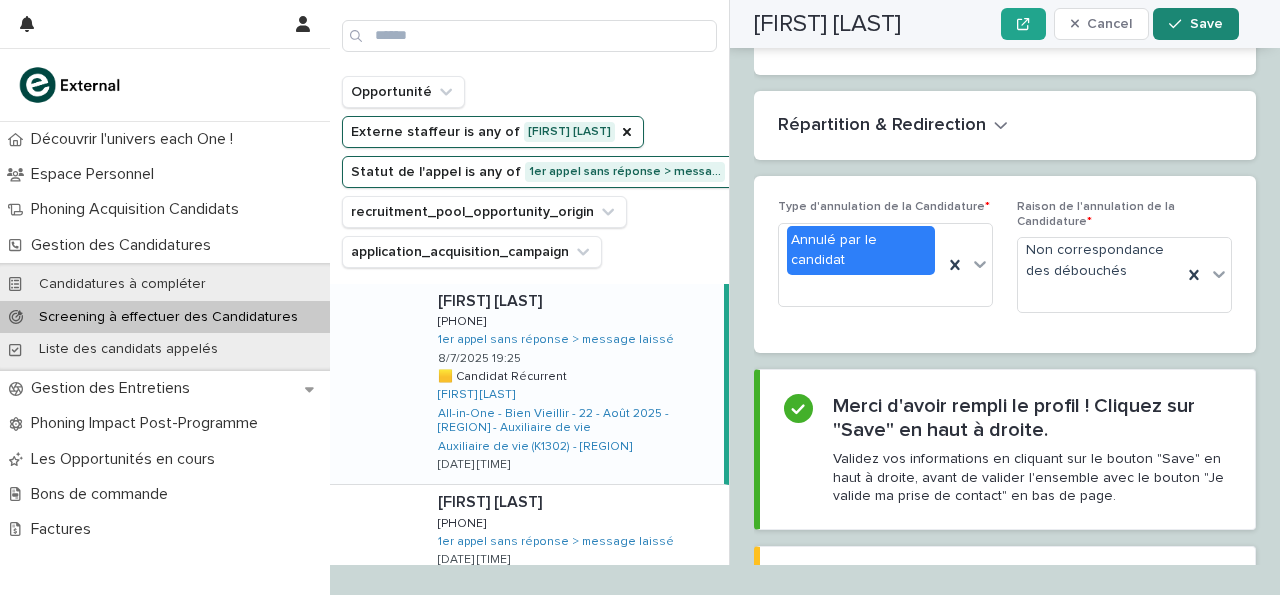 click on "Save" at bounding box center [1206, 24] 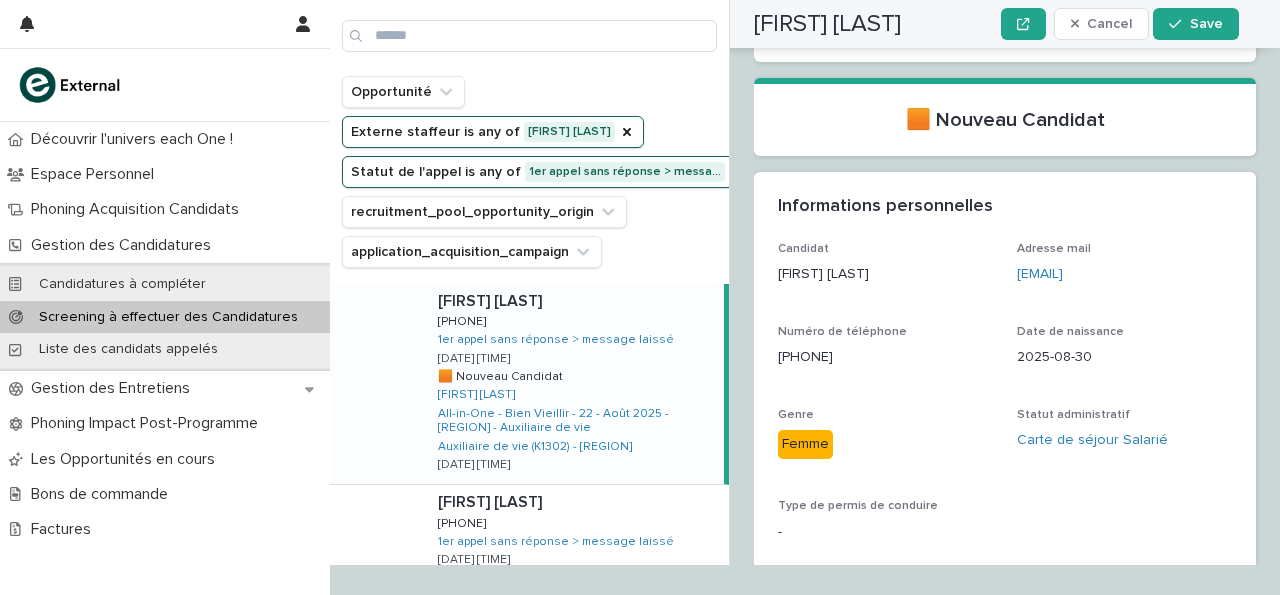 scroll, scrollTop: 0, scrollLeft: 0, axis: both 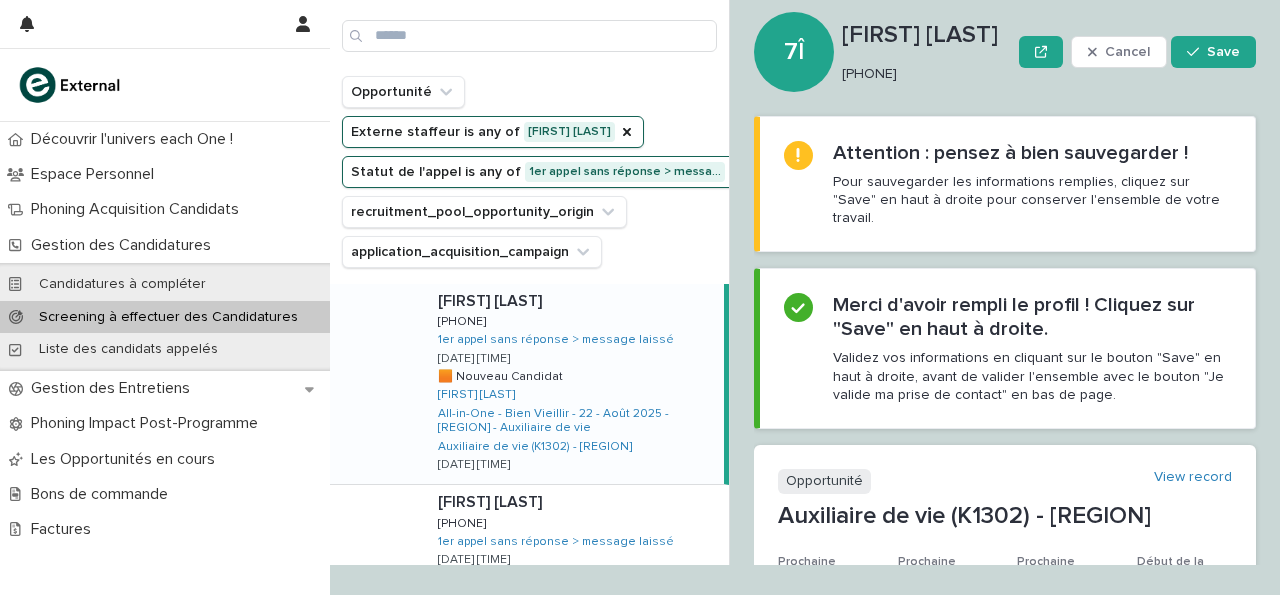 drag, startPoint x: 846, startPoint y: 74, endPoint x: 925, endPoint y: 85, distance: 79.762146 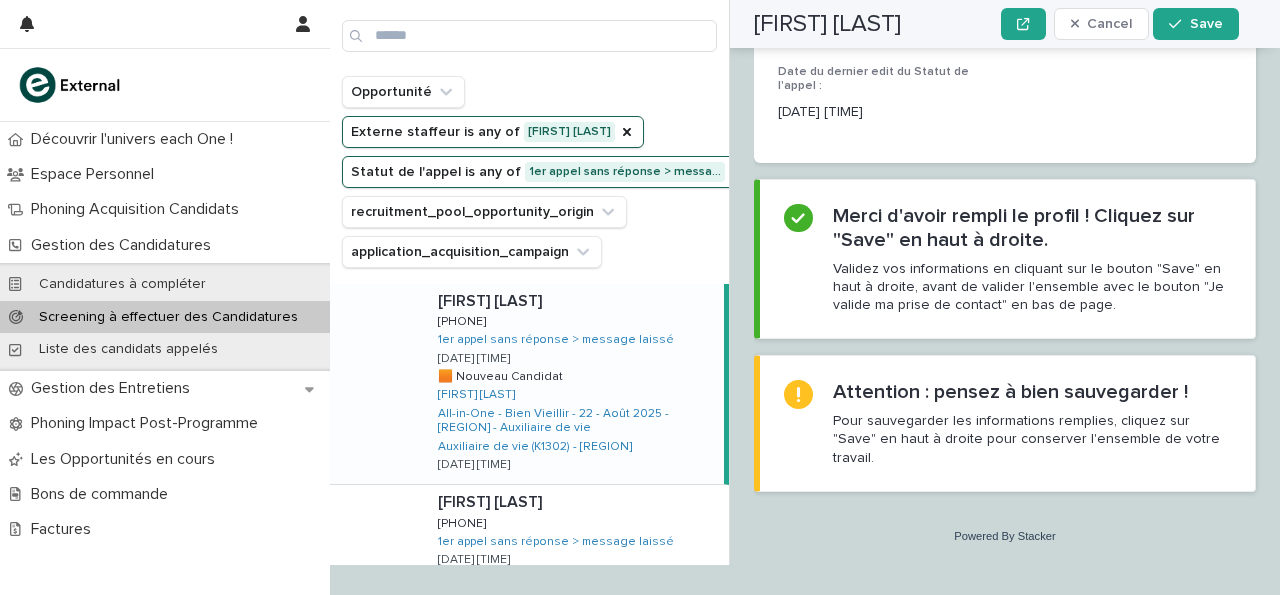 scroll, scrollTop: 2379, scrollLeft: 0, axis: vertical 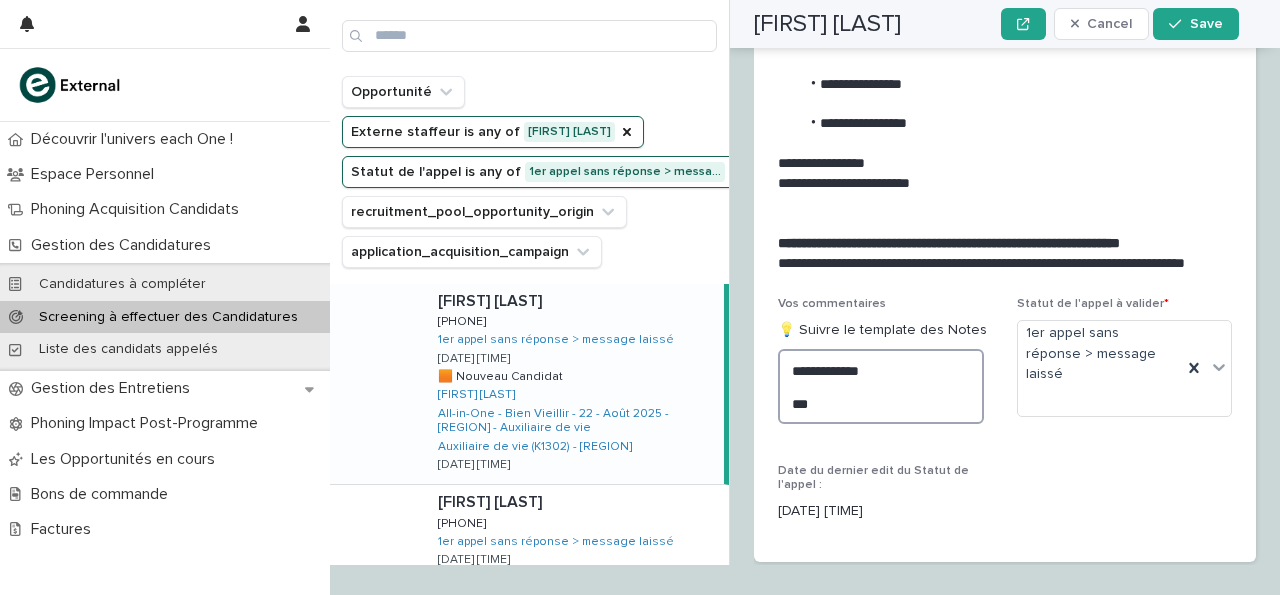 click on "**********" at bounding box center [881, 386] 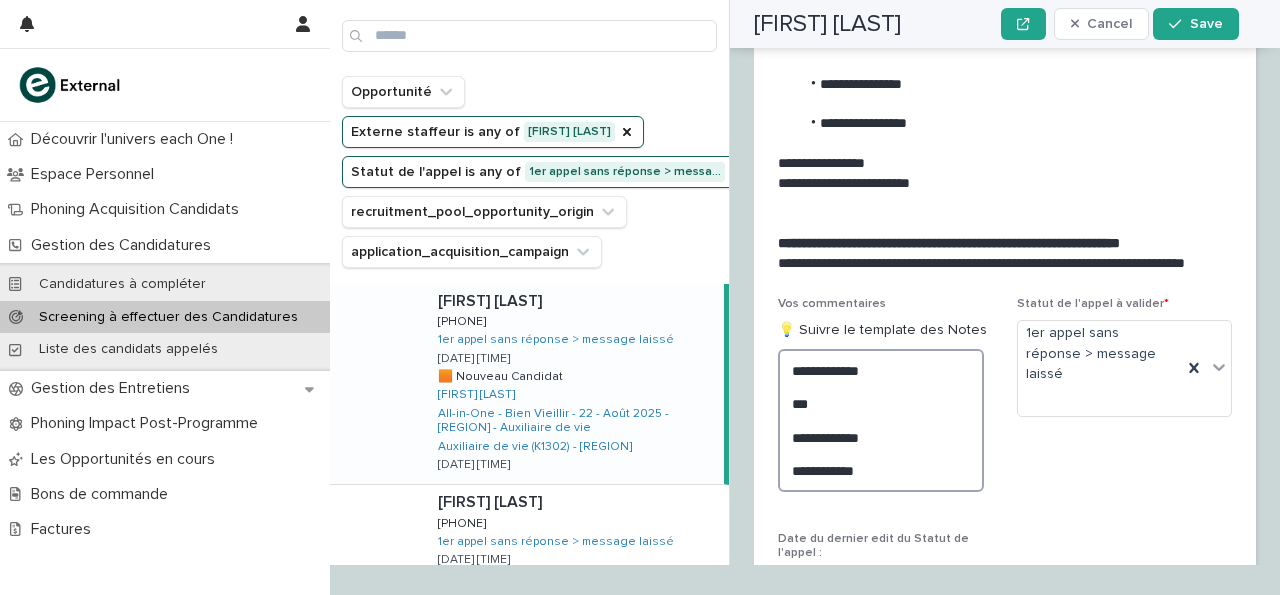 type on "**********" 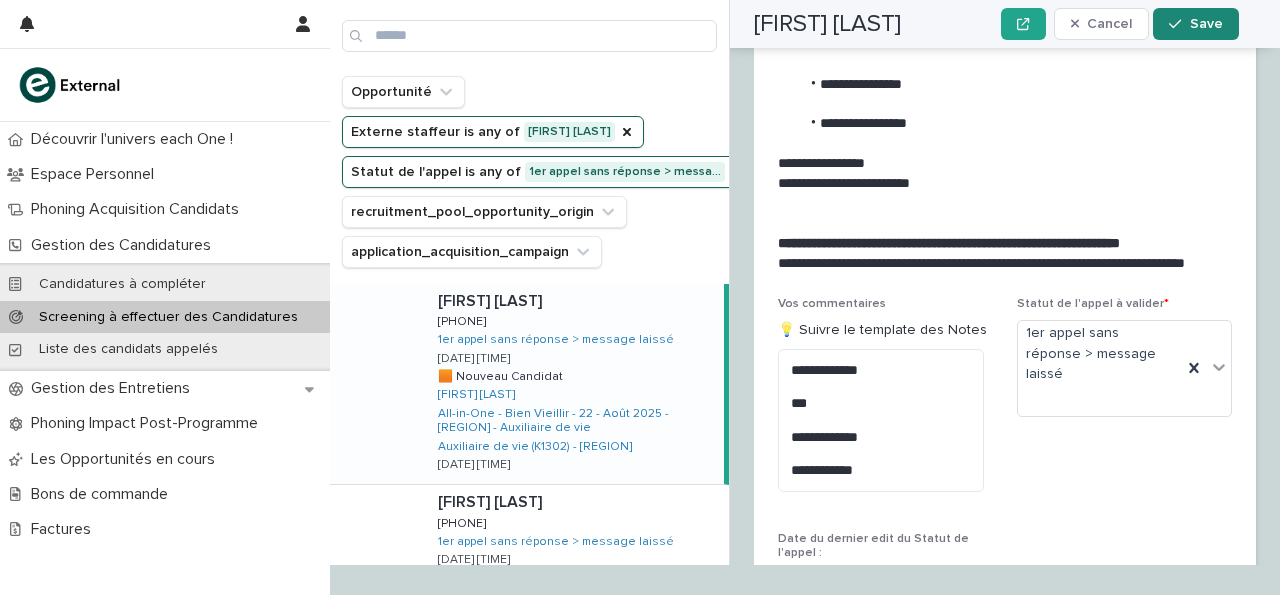 click on "Save" at bounding box center [1206, 24] 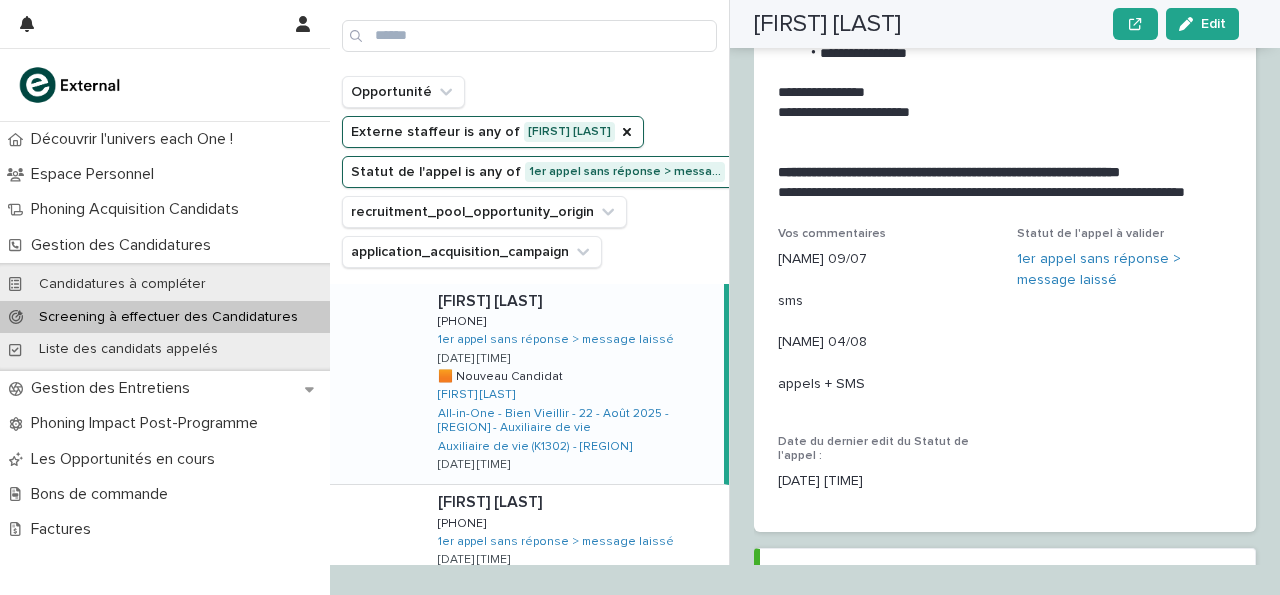 scroll, scrollTop: 2181, scrollLeft: 0, axis: vertical 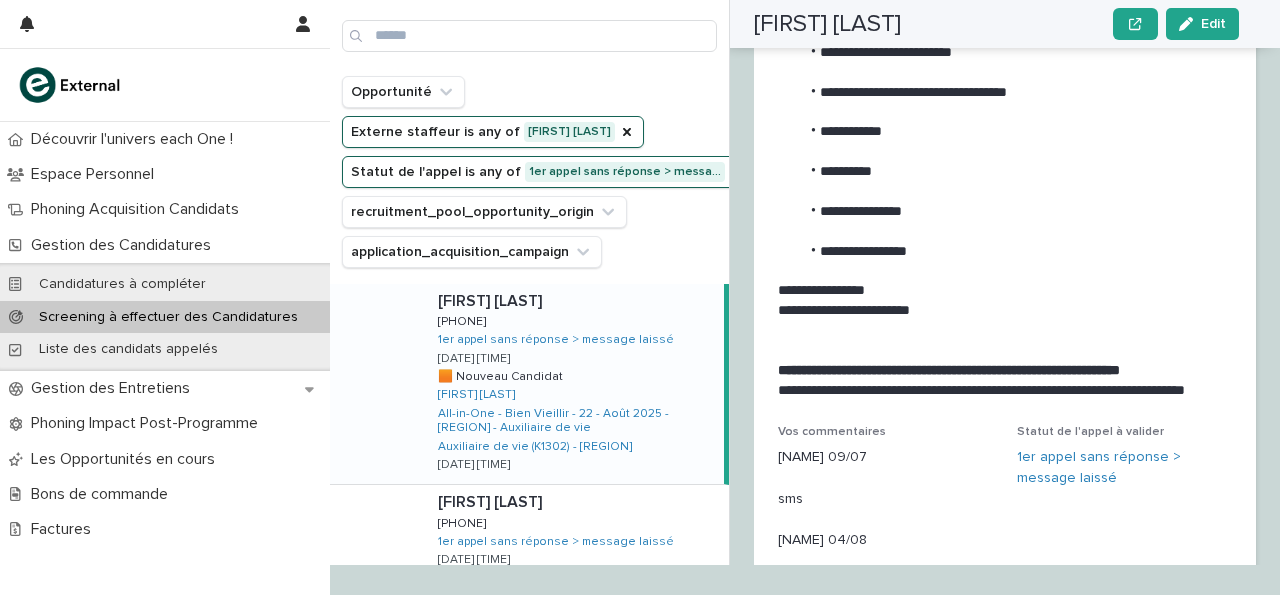 click at bounding box center [1190, 24] 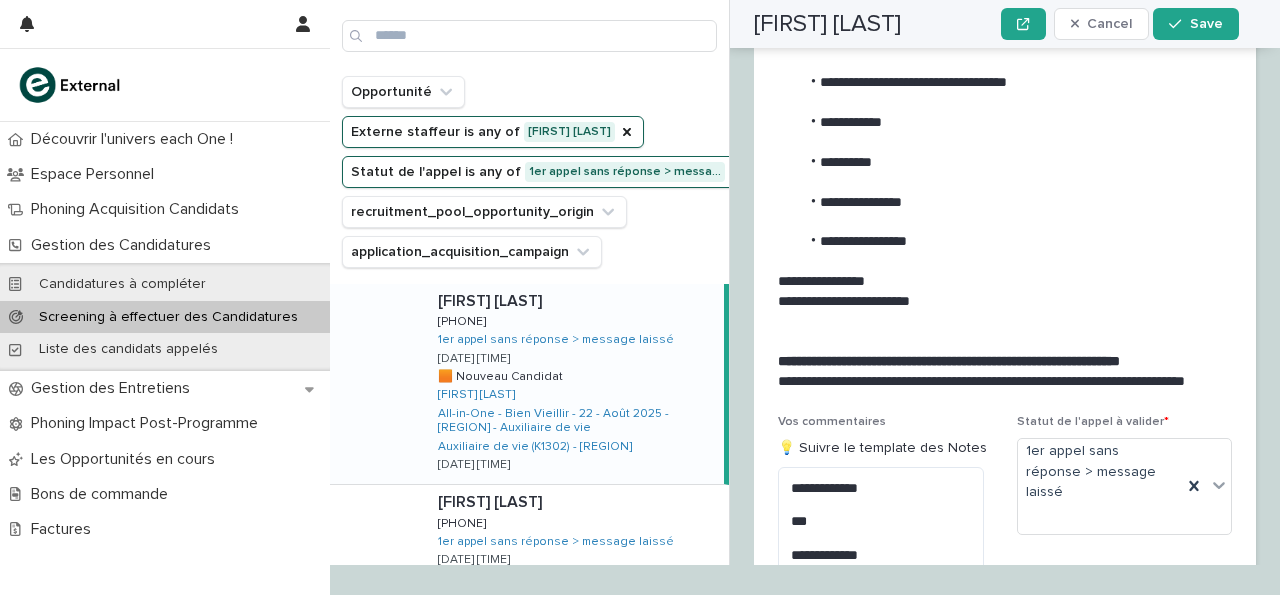 scroll, scrollTop: 2561, scrollLeft: 0, axis: vertical 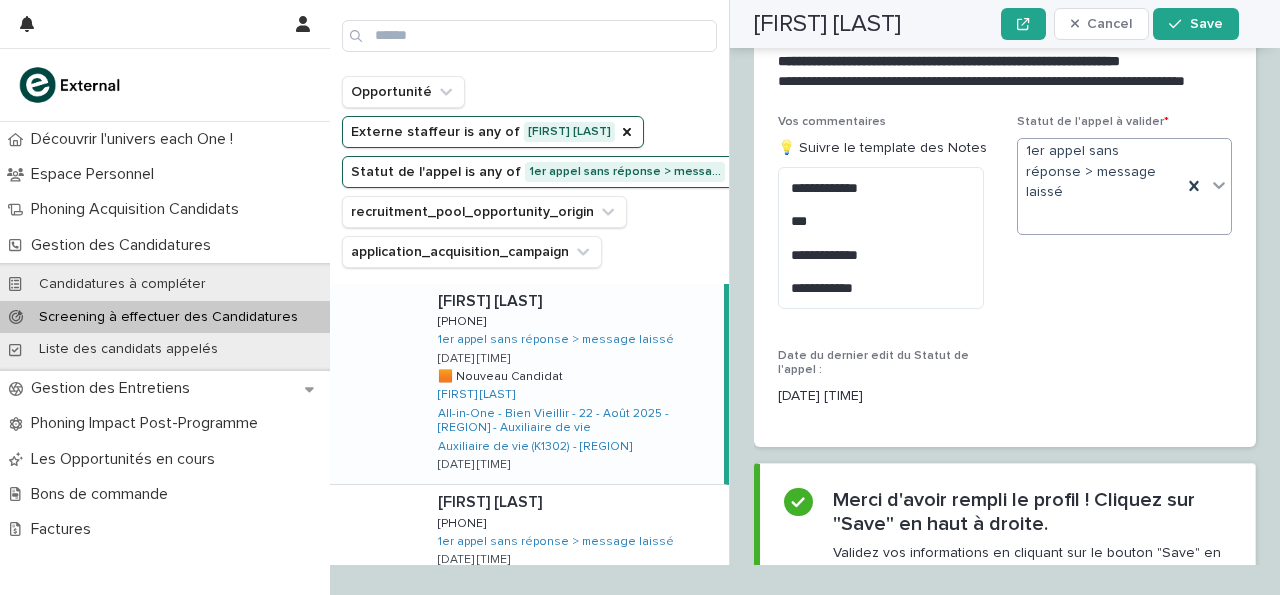 click 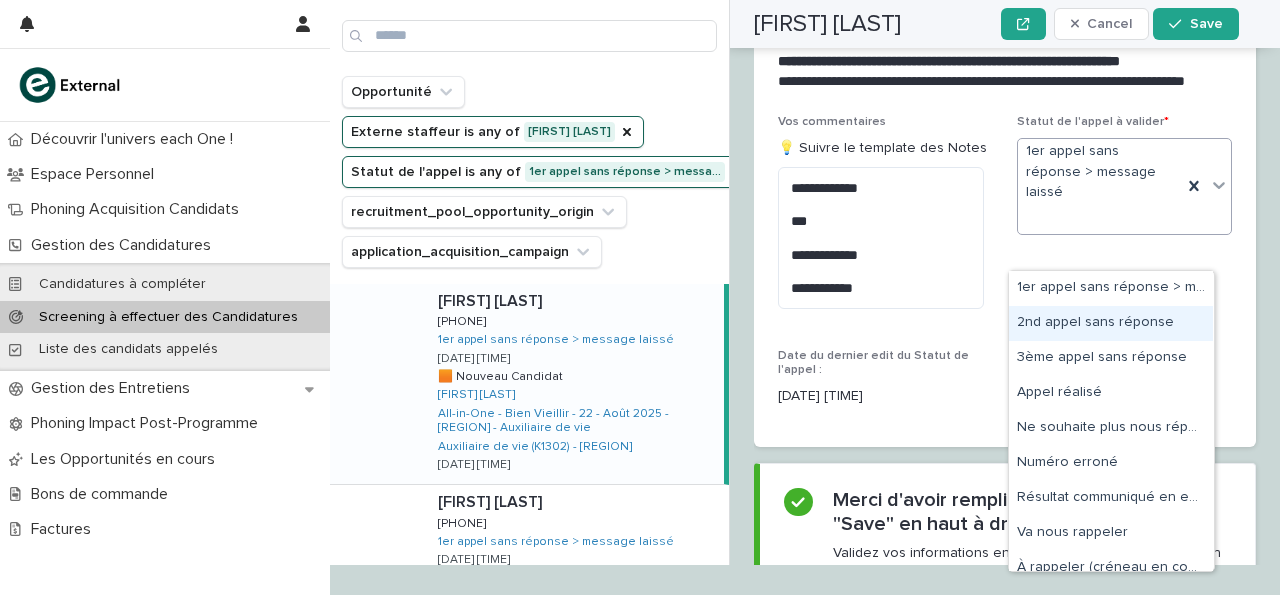 click on "2nd appel sans réponse" at bounding box center (1111, 323) 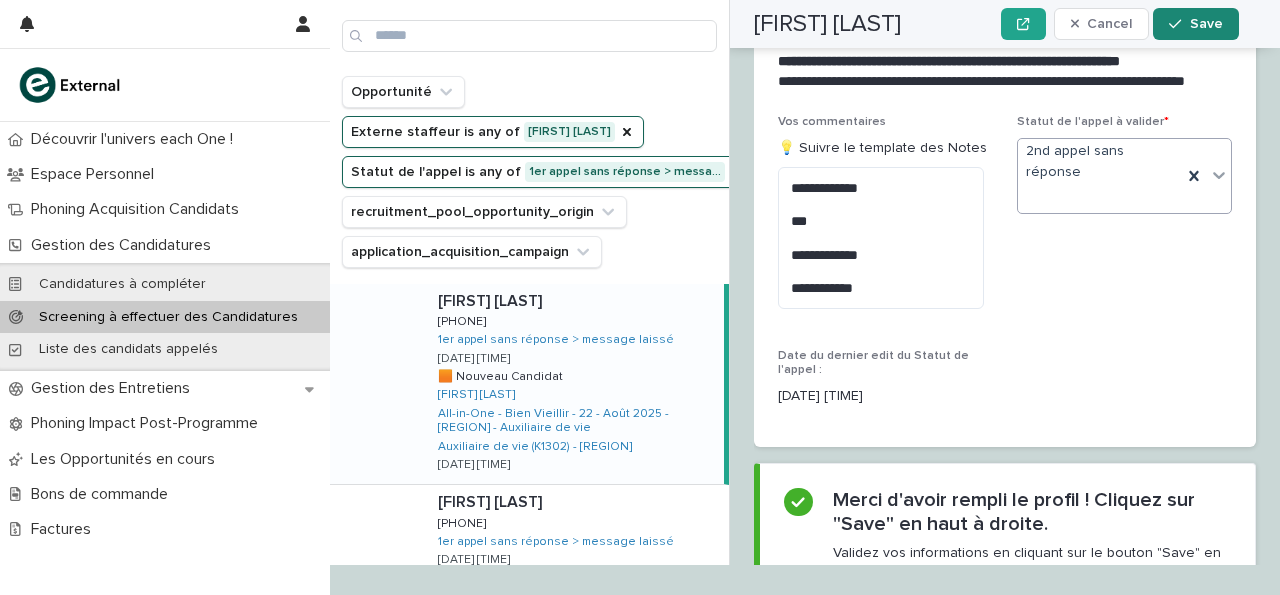 click on "Save" at bounding box center (1206, 24) 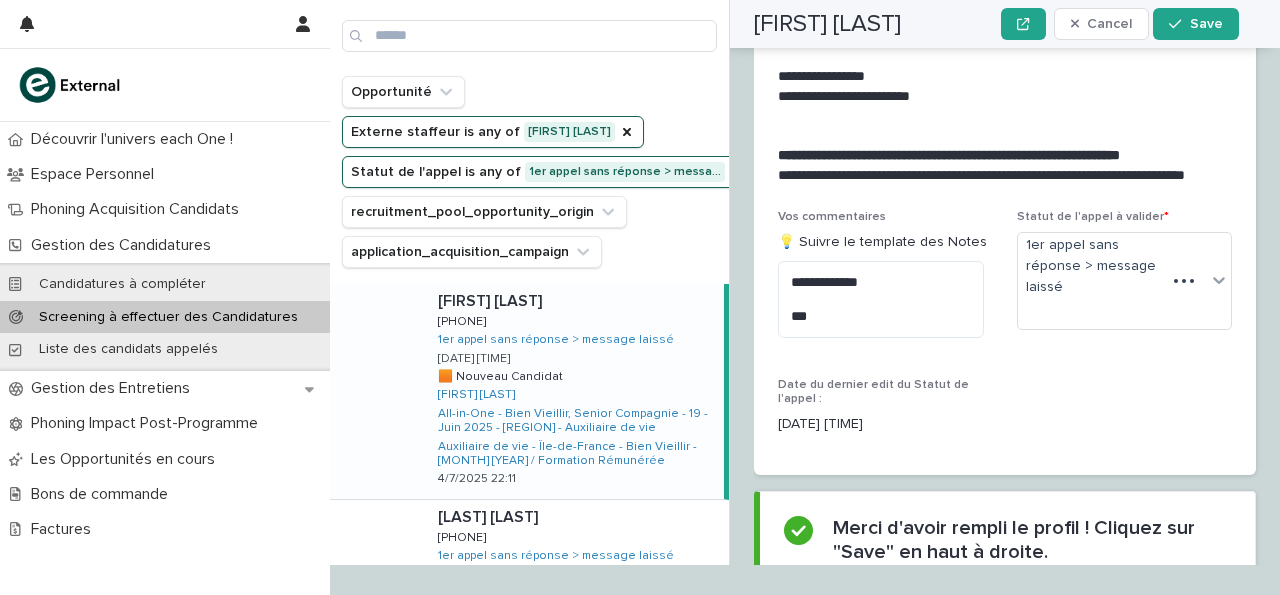scroll, scrollTop: 2433, scrollLeft: 0, axis: vertical 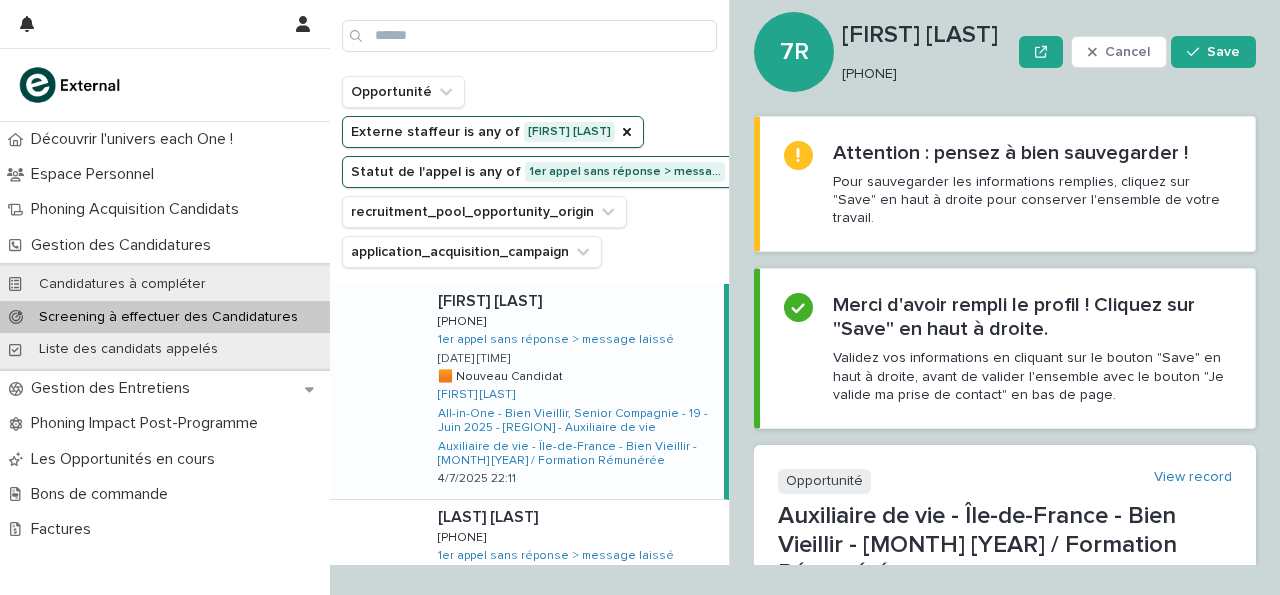 drag, startPoint x: 842, startPoint y: 71, endPoint x: 935, endPoint y: 85, distance: 94.04786 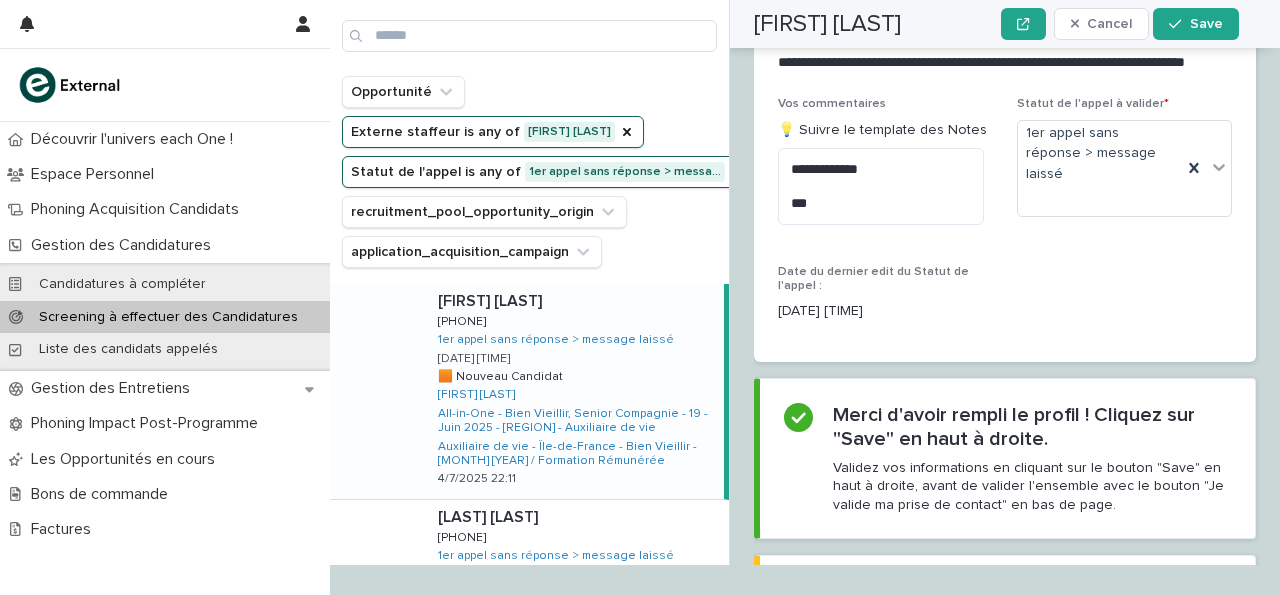 scroll, scrollTop: 3417, scrollLeft: 0, axis: vertical 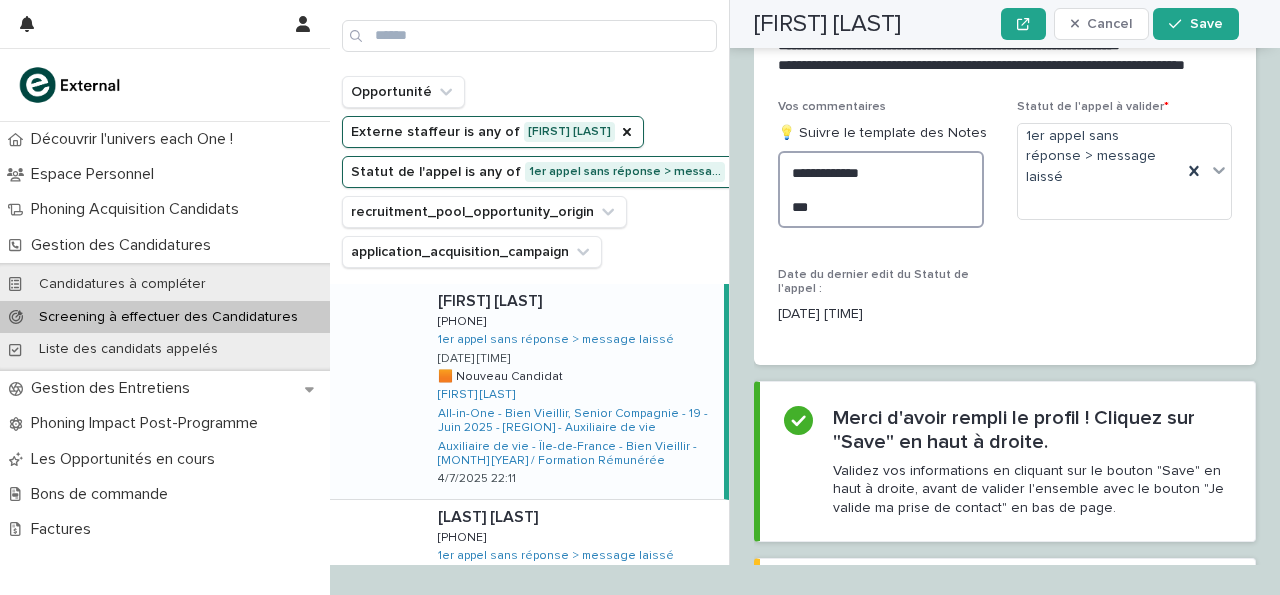 click on "**********" at bounding box center [881, 189] 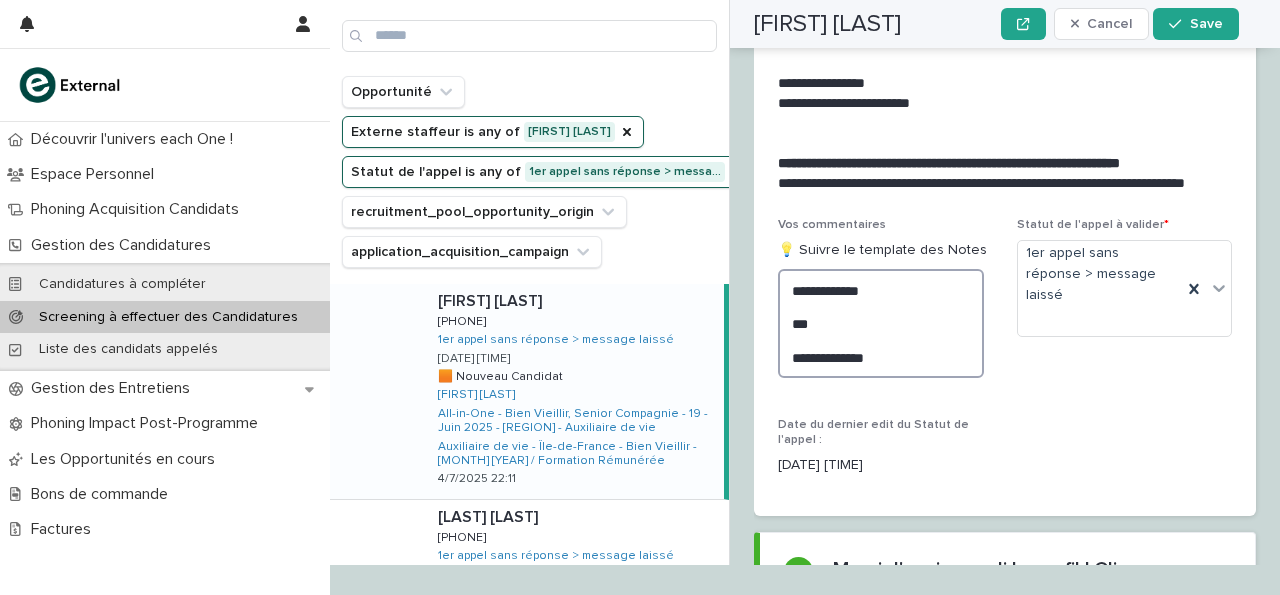 scroll, scrollTop: 3534, scrollLeft: 0, axis: vertical 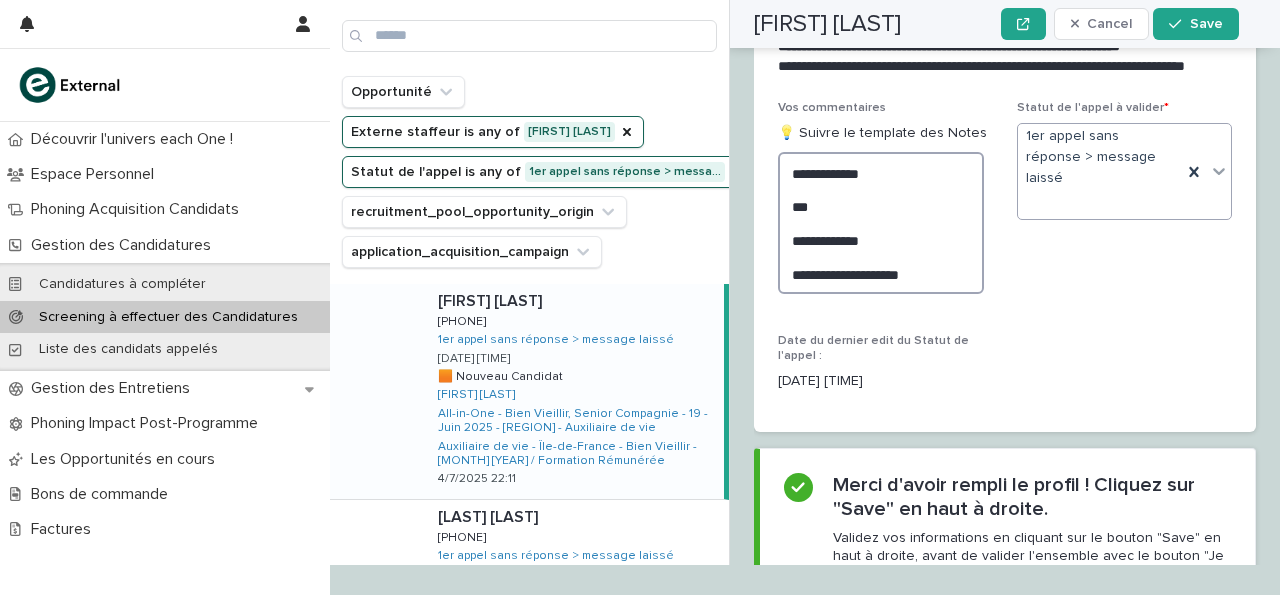 type on "**********" 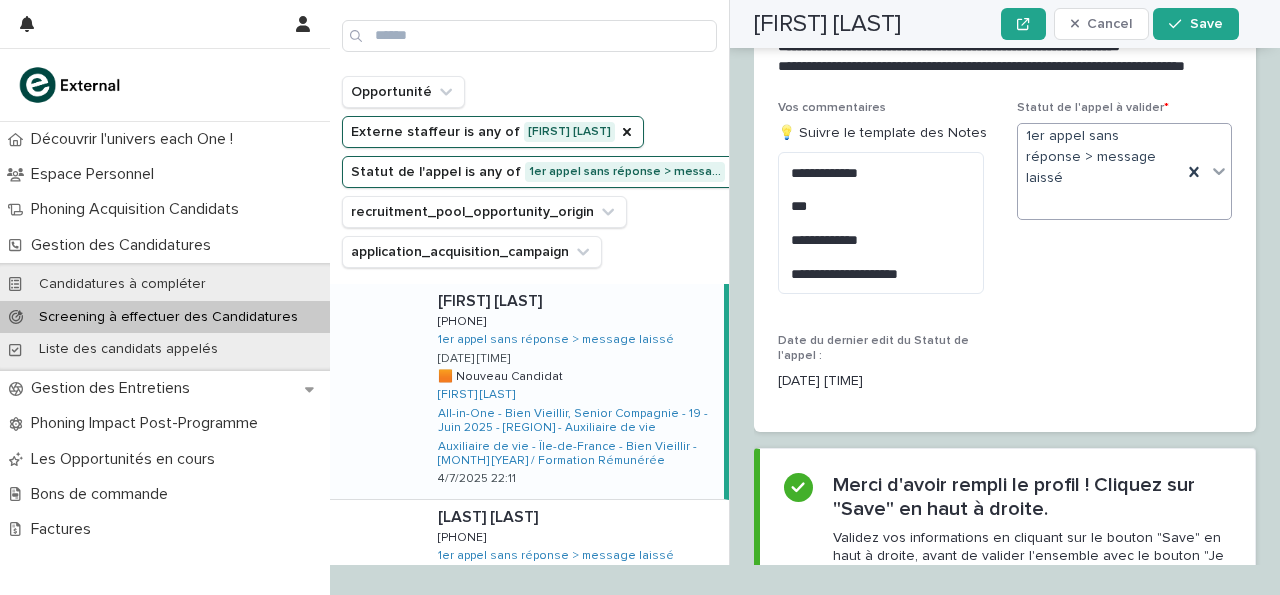click 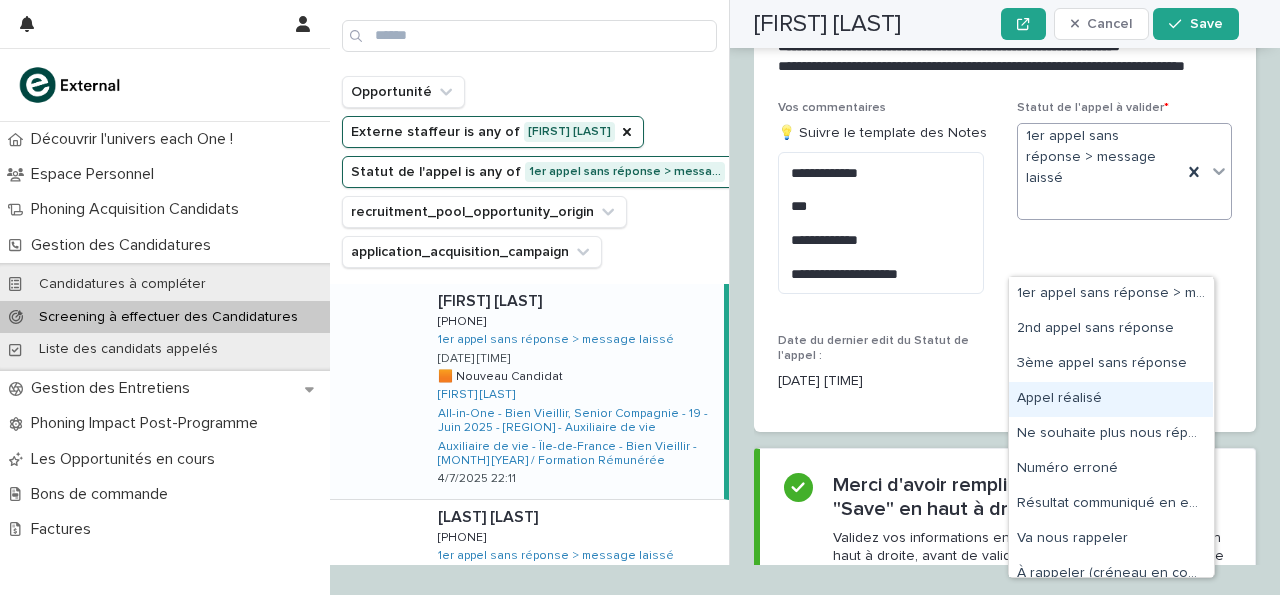 click on "Appel réalisé" at bounding box center (1111, 399) 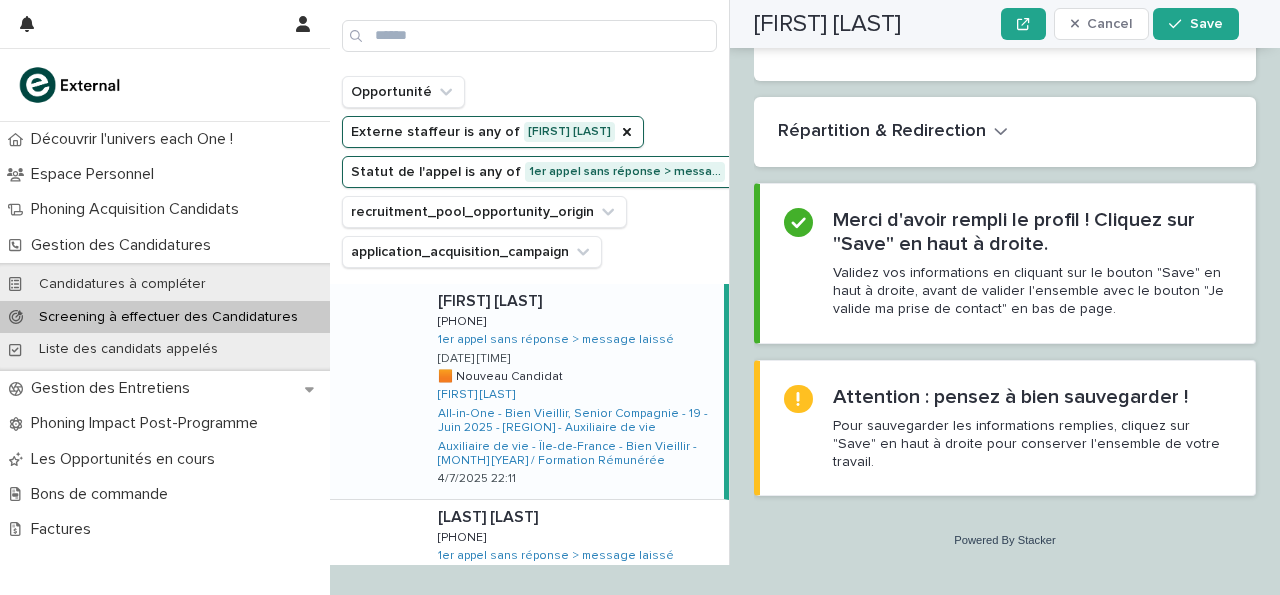 scroll, scrollTop: 4052, scrollLeft: 0, axis: vertical 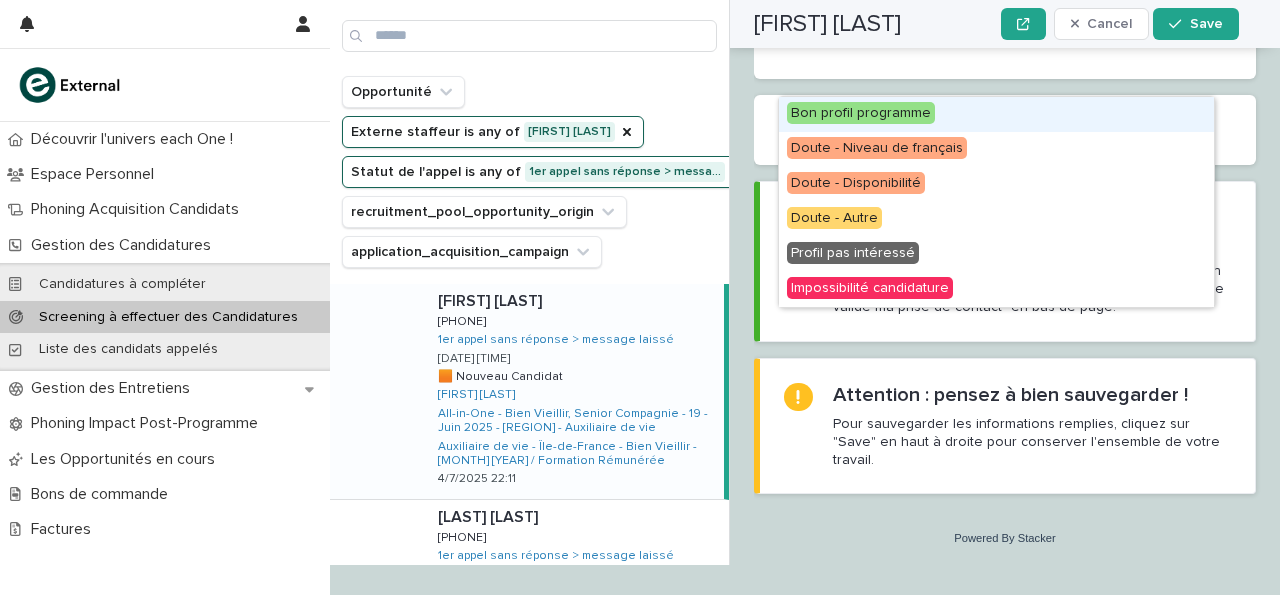 click on "Select..." at bounding box center (992, 19) 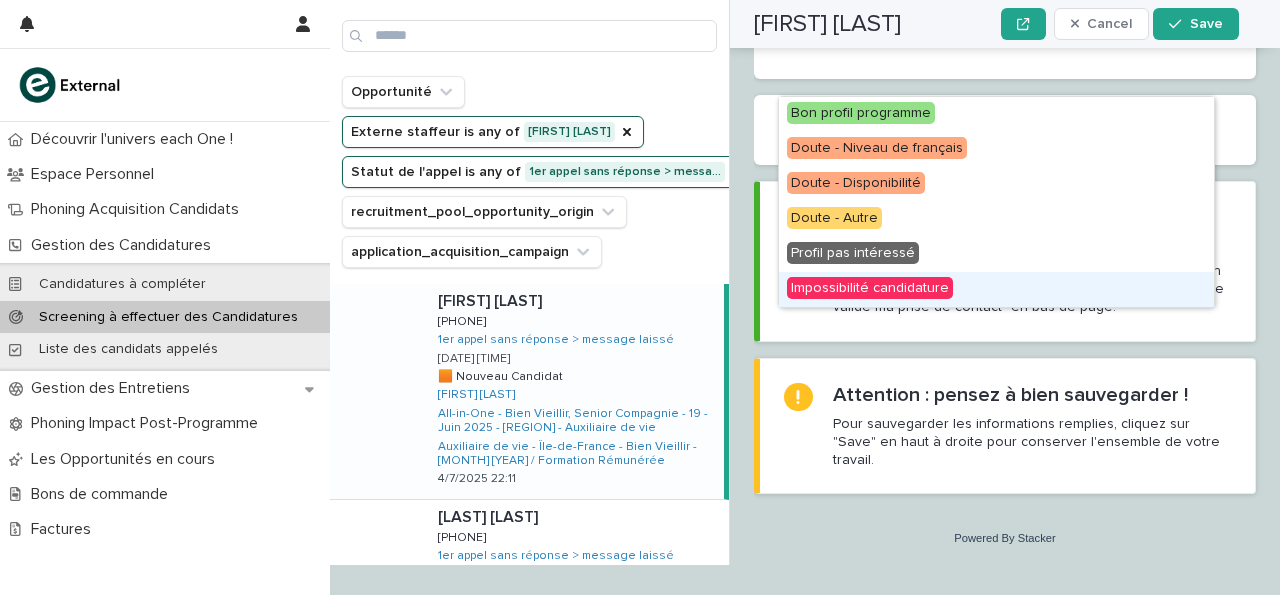click on "Impossibilité candidature" at bounding box center [996, 289] 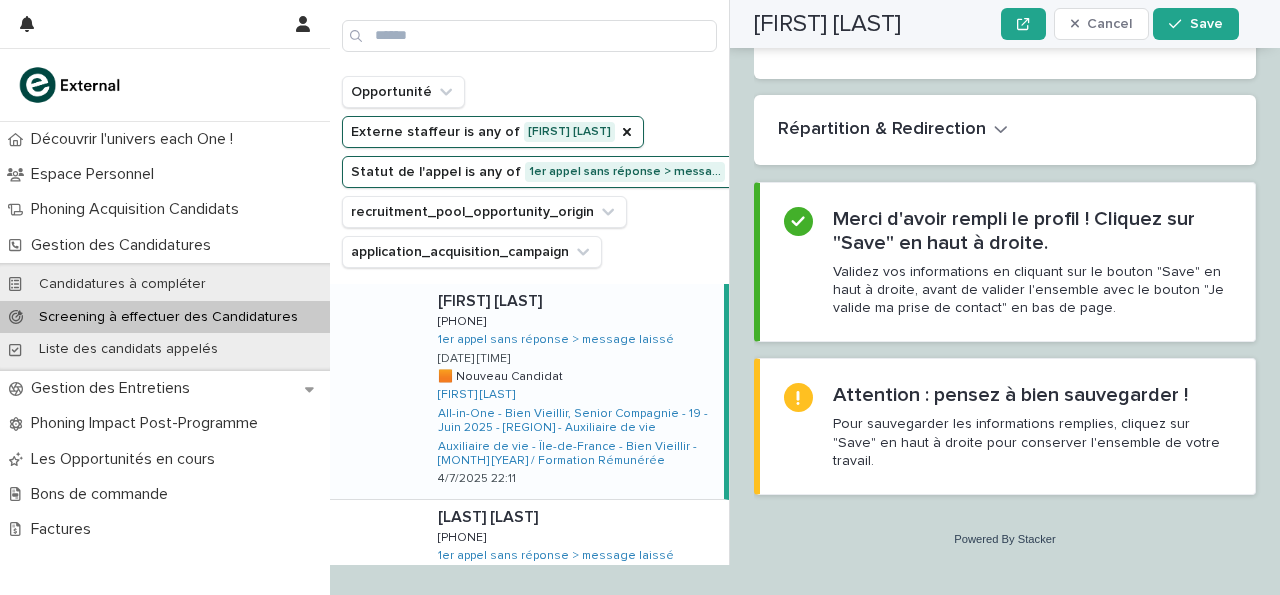 scroll, scrollTop: 4052, scrollLeft: 0, axis: vertical 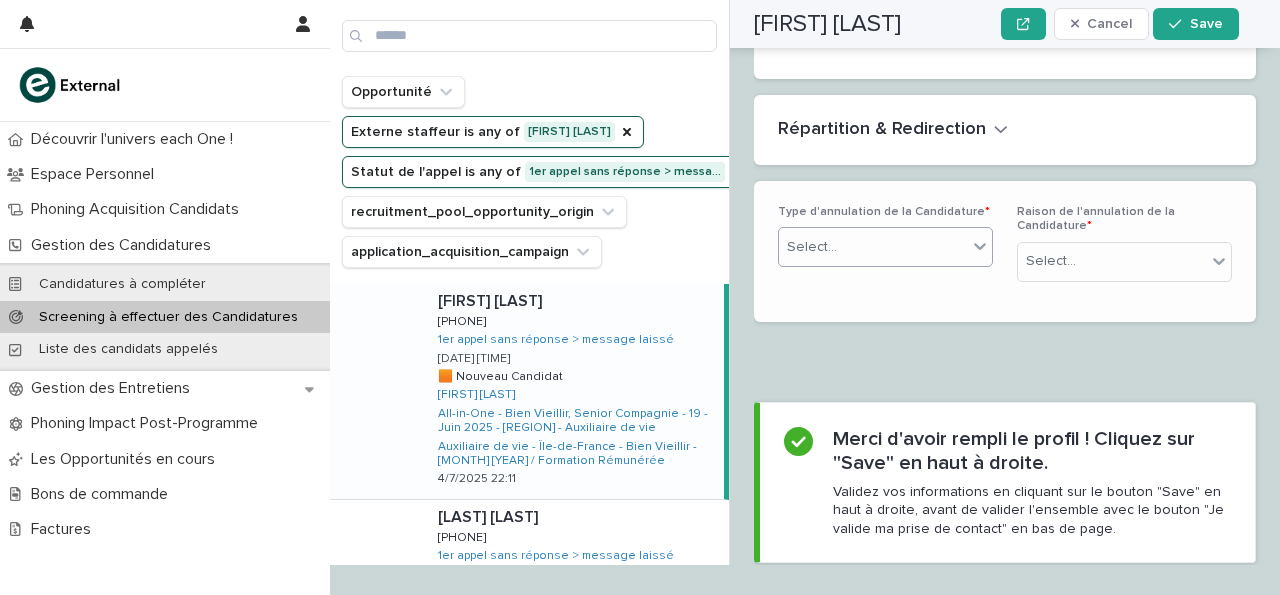 click on "Select..." at bounding box center [873, 247] 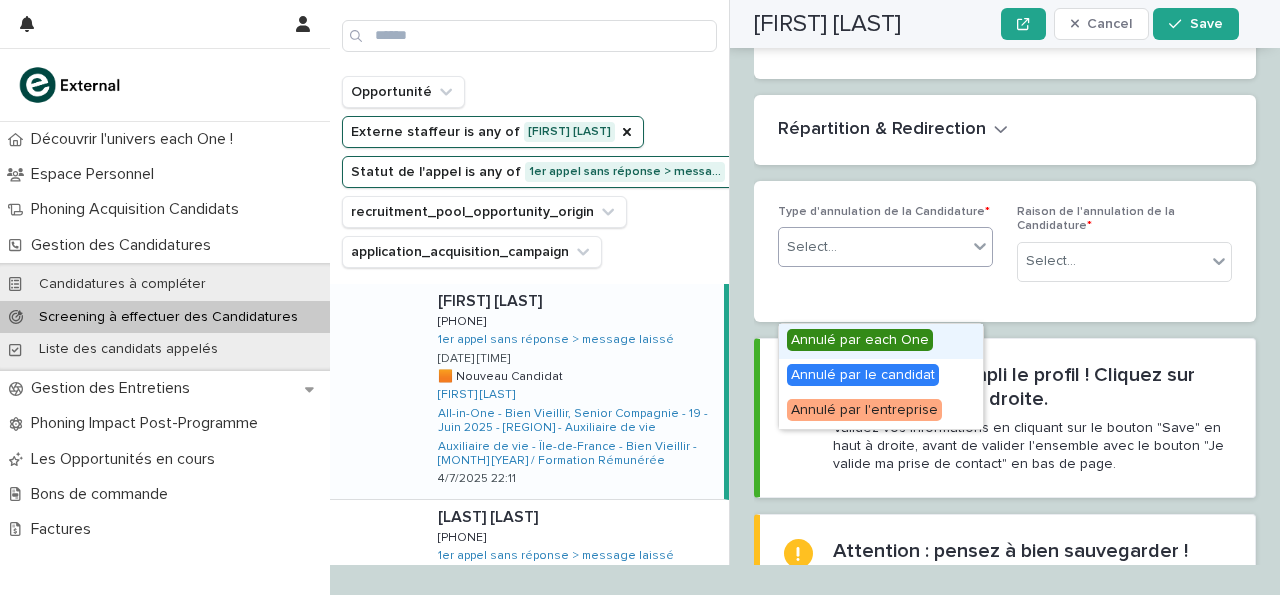 click on "Annulé par each One" at bounding box center (860, 340) 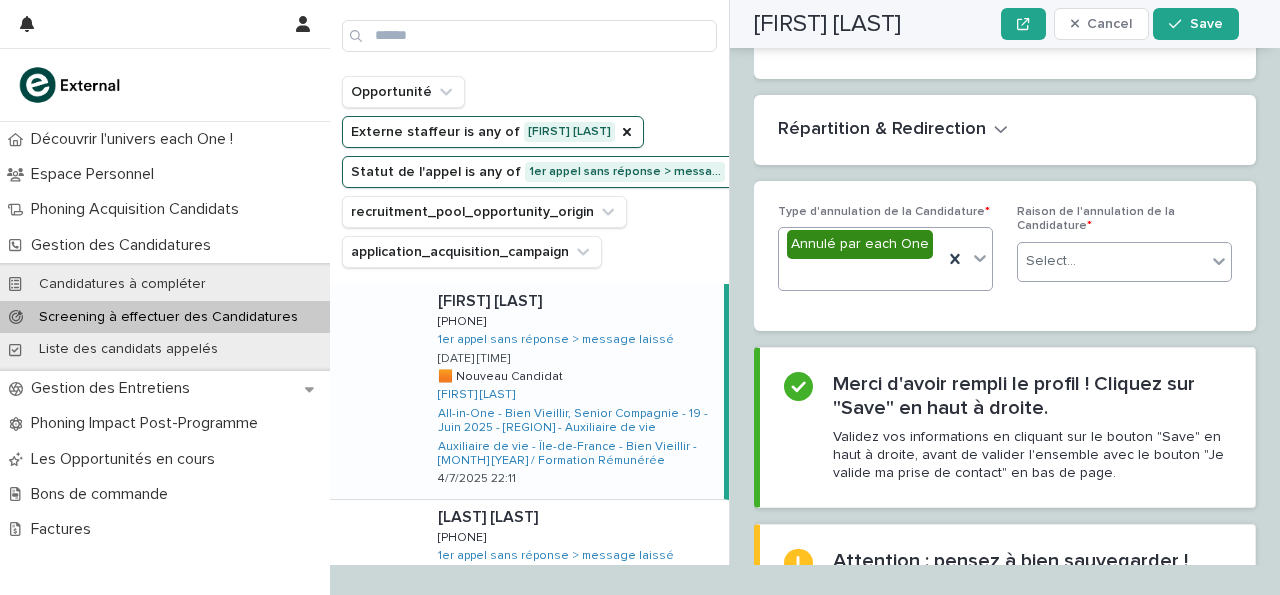 click on "Select..." at bounding box center [1112, 261] 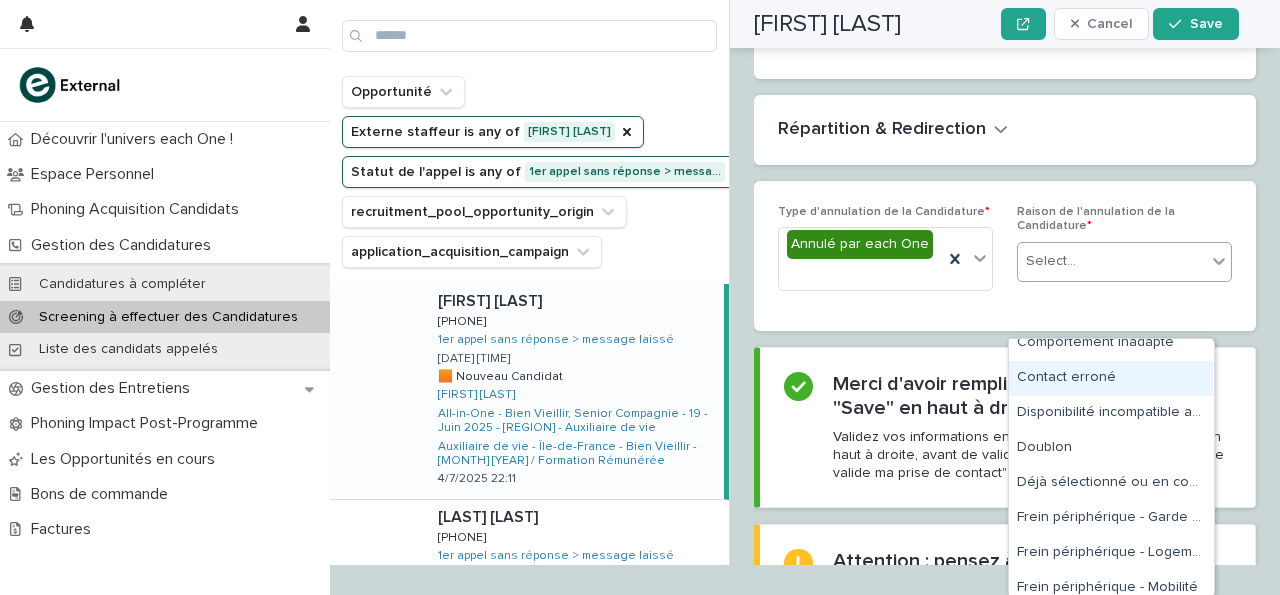 scroll, scrollTop: 190, scrollLeft: 0, axis: vertical 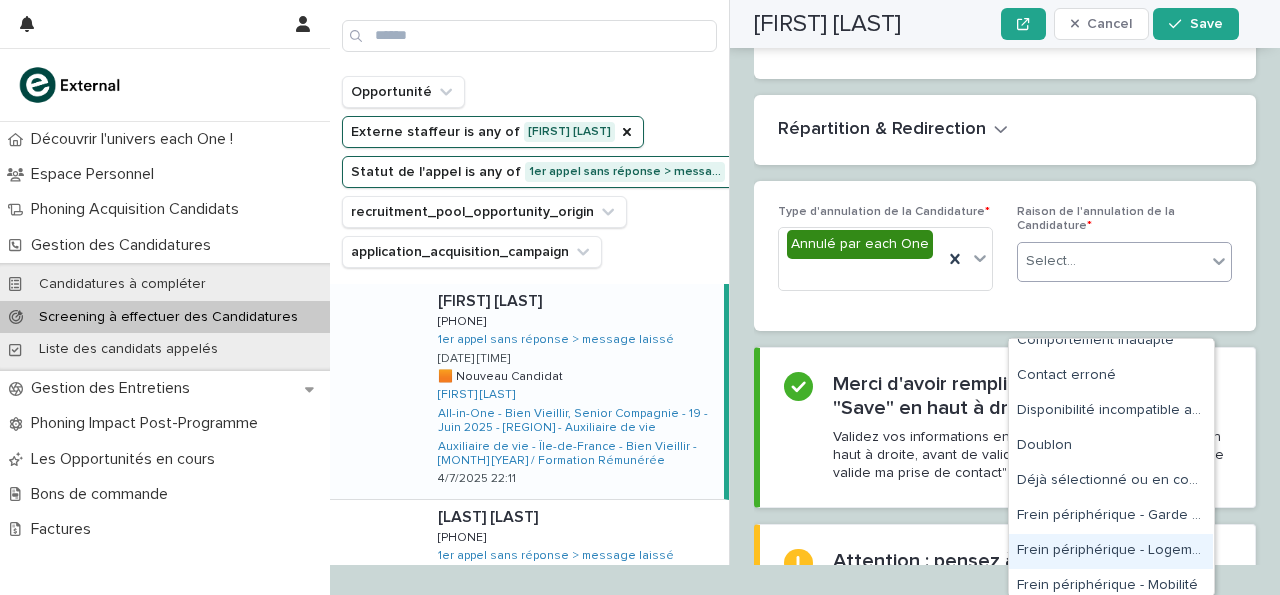 click on "Frein périphérique - Logement" at bounding box center [1111, 551] 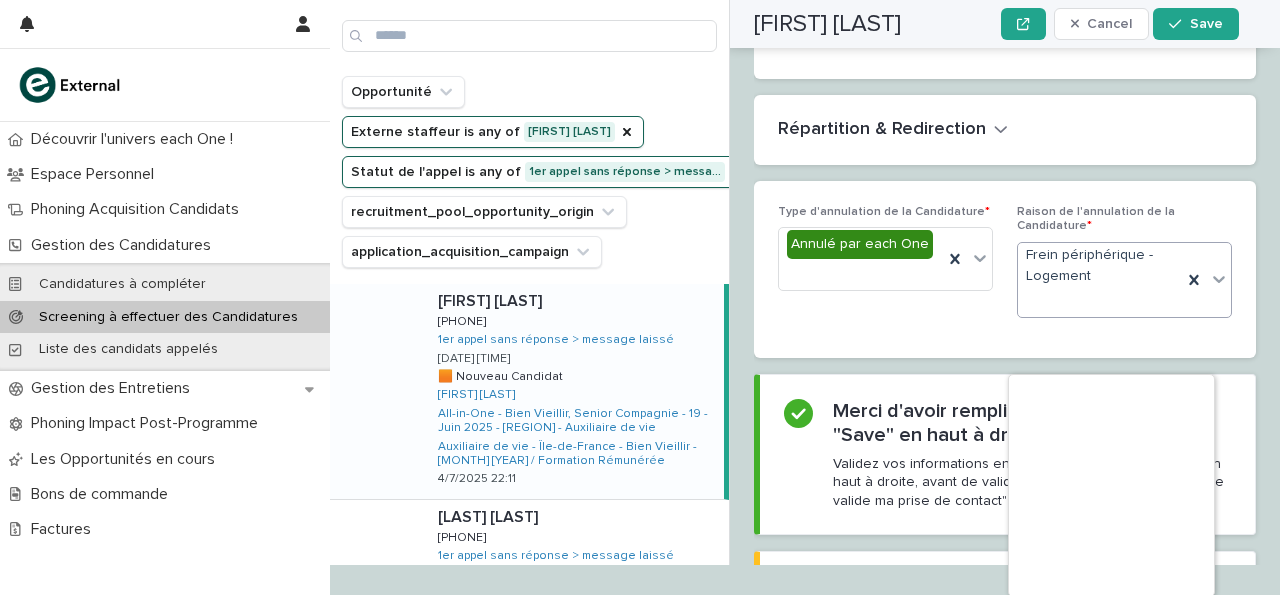 click 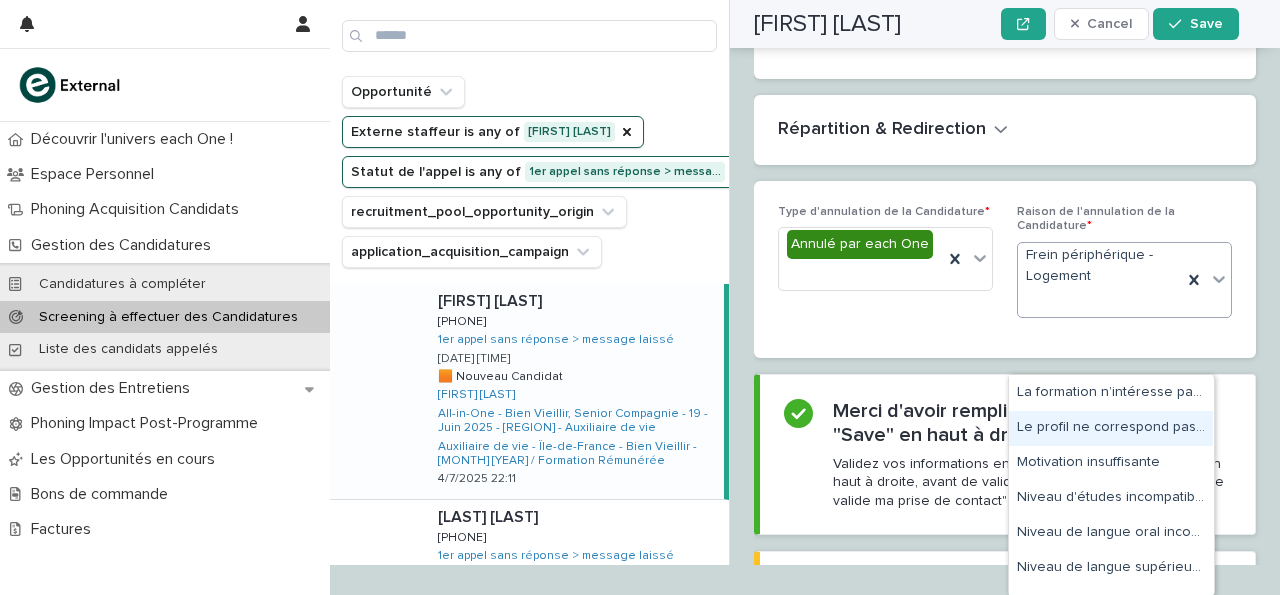 scroll, scrollTop: 530, scrollLeft: 0, axis: vertical 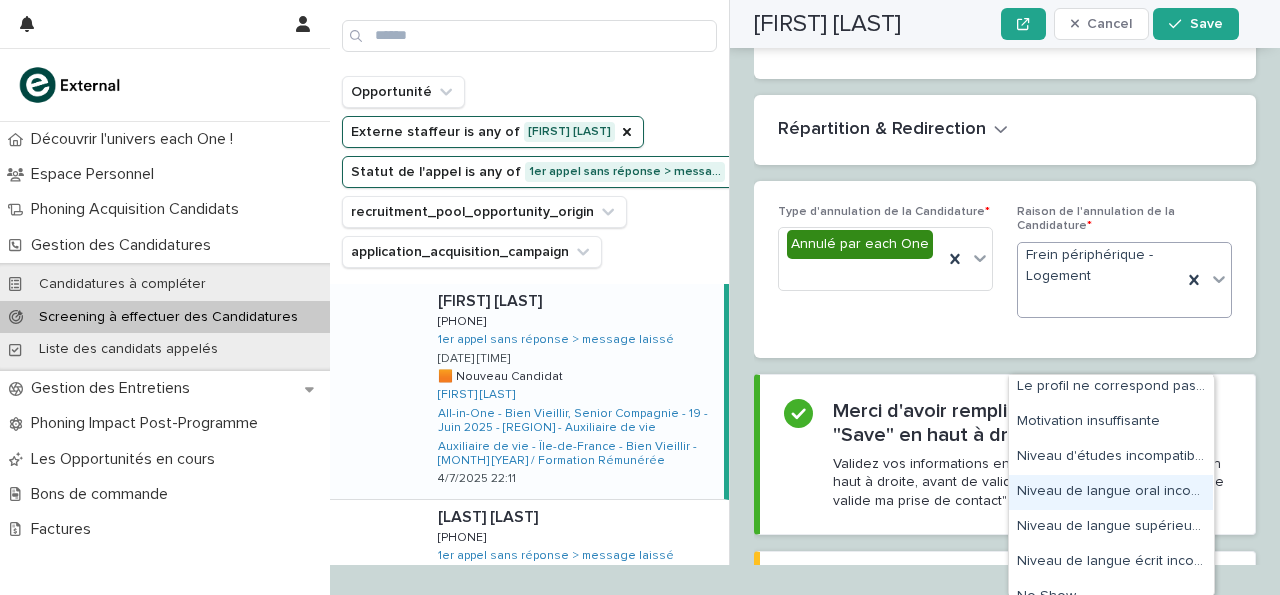 click on "Niveau de langue oral incompatible avec la formation" at bounding box center [1111, 492] 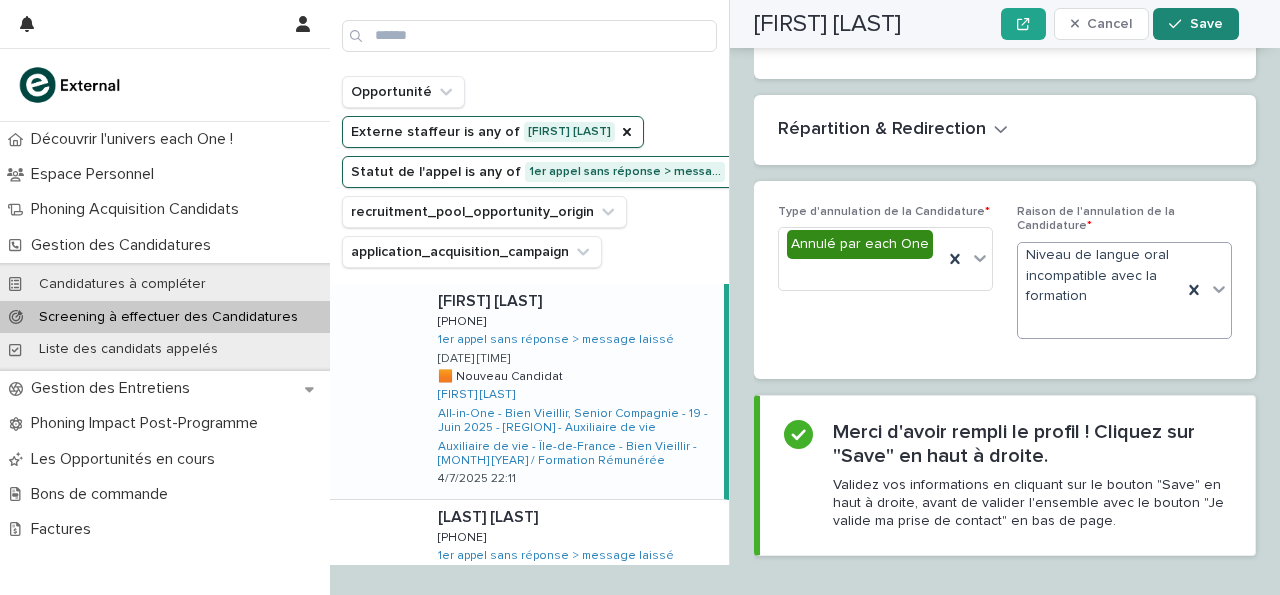 click on "Save" at bounding box center (1195, 24) 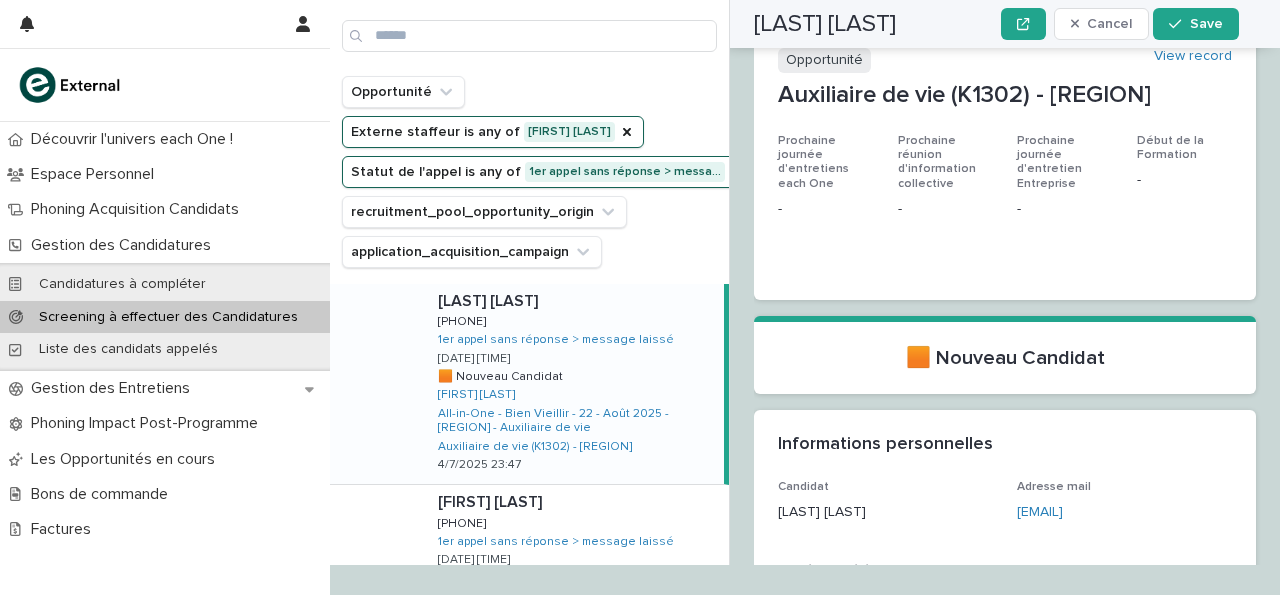 scroll, scrollTop: 0, scrollLeft: 0, axis: both 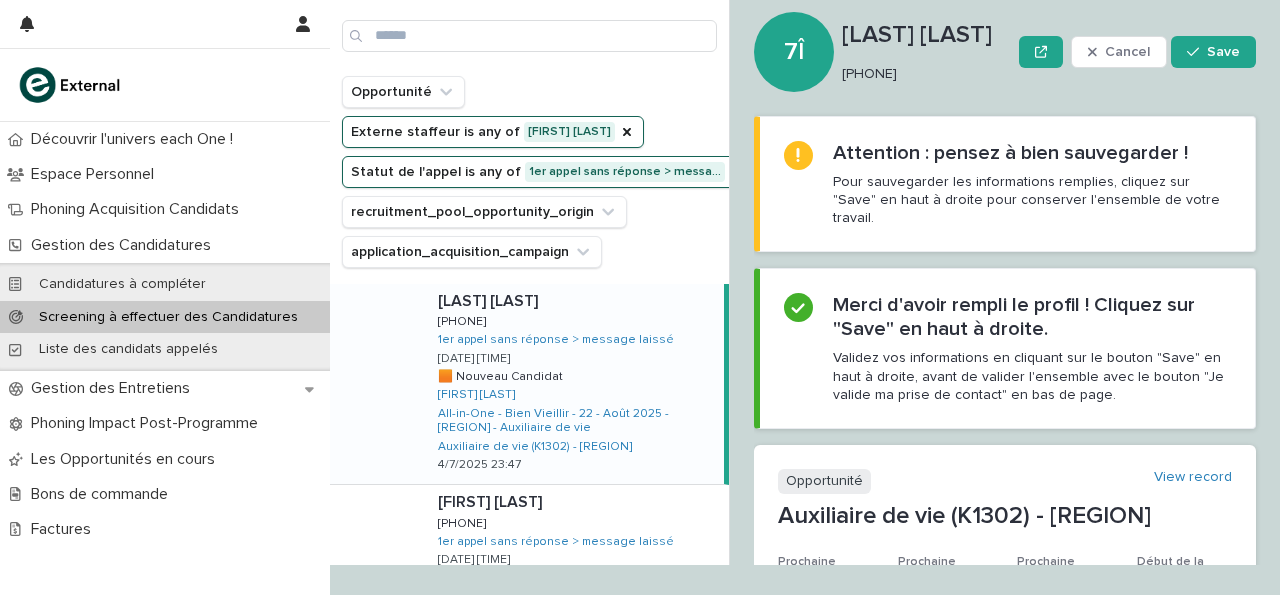 drag, startPoint x: 844, startPoint y: 71, endPoint x: 979, endPoint y: 75, distance: 135.05925 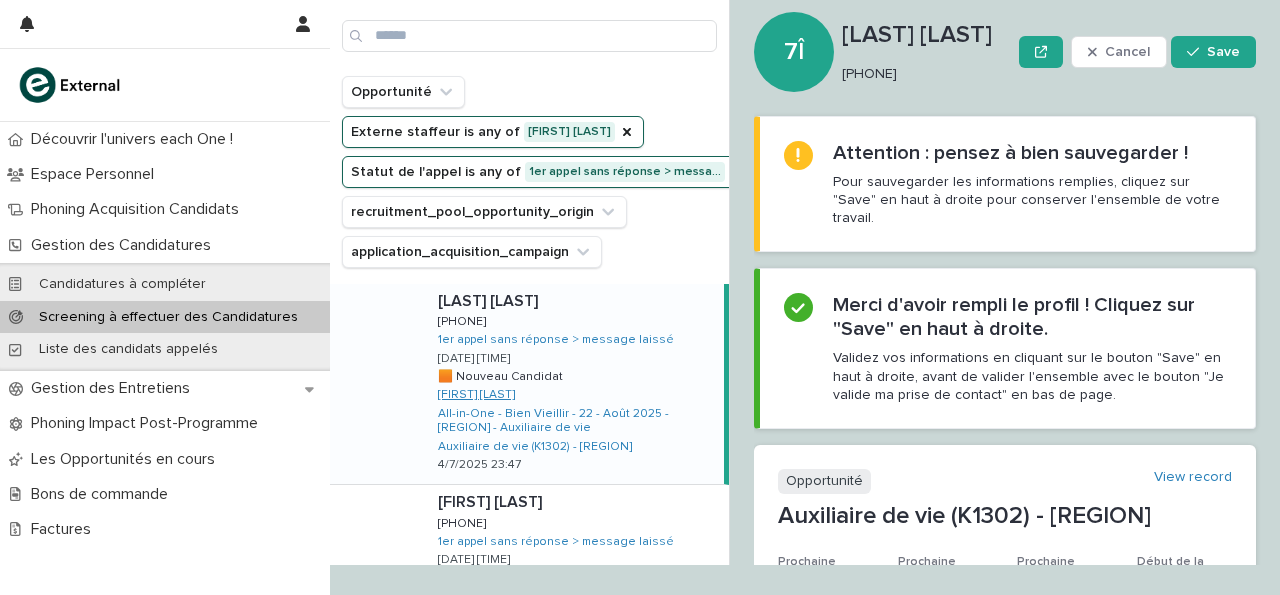 click on "[FIRST] [LAST]" at bounding box center (476, 395) 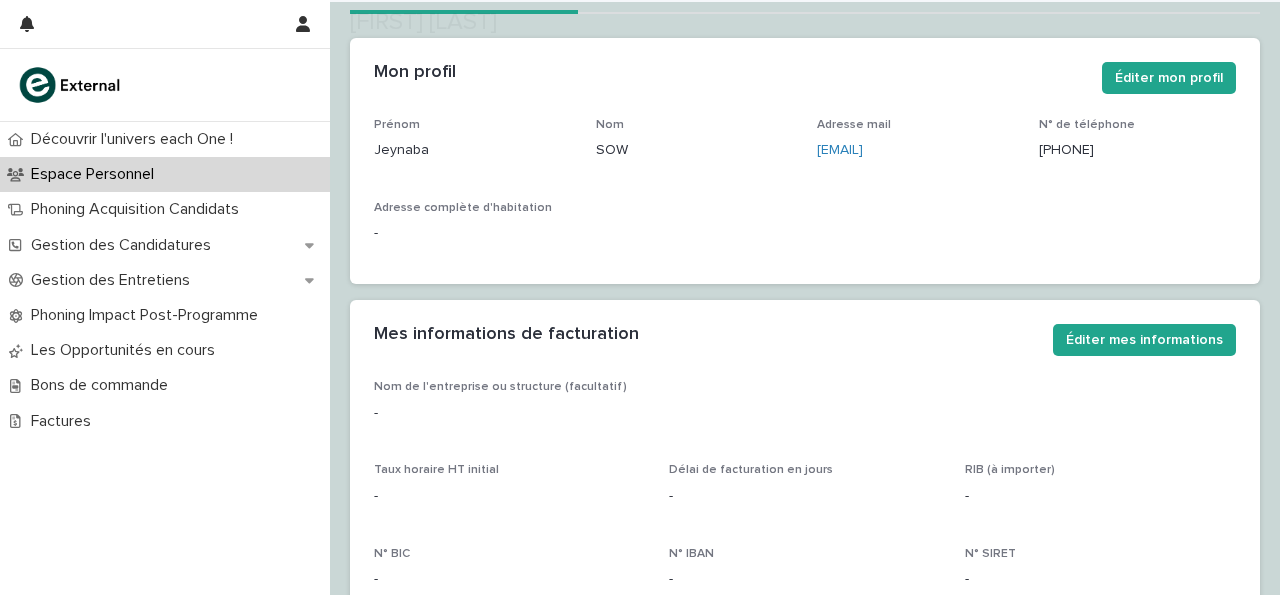 scroll, scrollTop: 0, scrollLeft: 0, axis: both 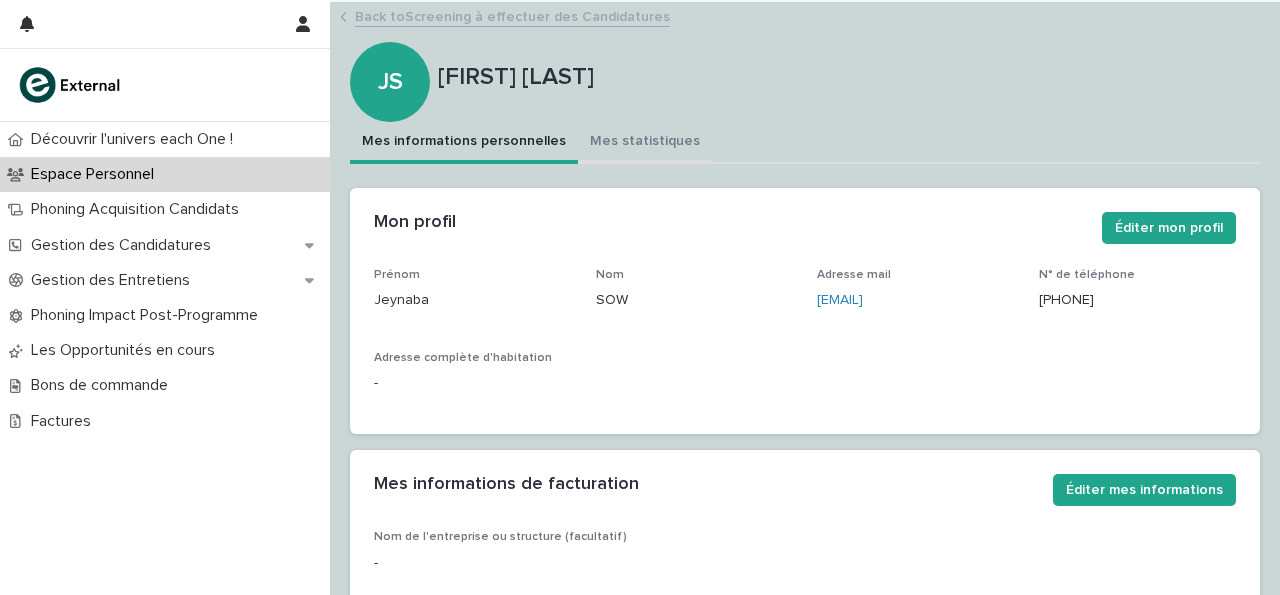 click on "Mes statistiques" at bounding box center (645, 143) 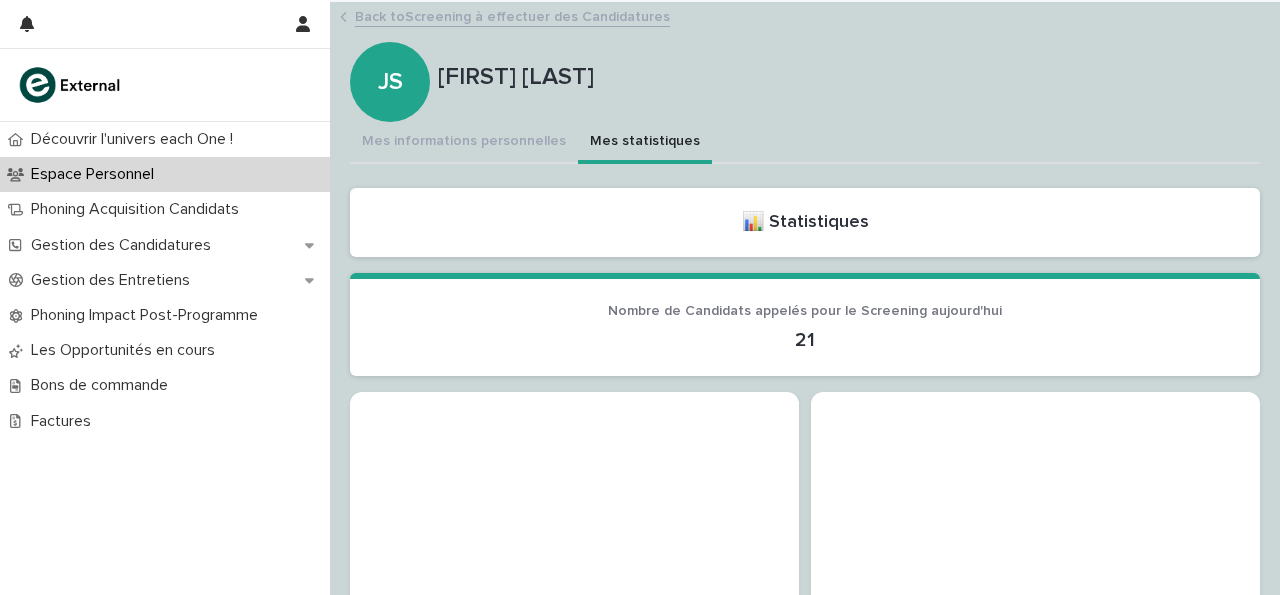 click on "Mes statistiques" at bounding box center (645, 143) 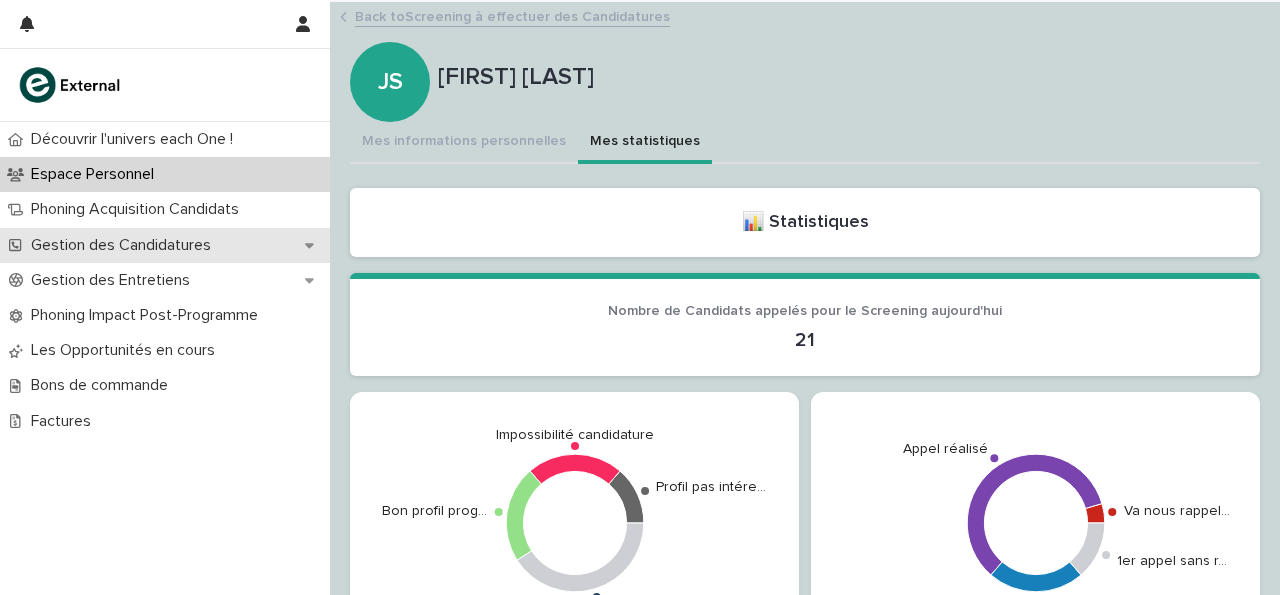 click on "Gestion des Candidatures" at bounding box center [165, 245] 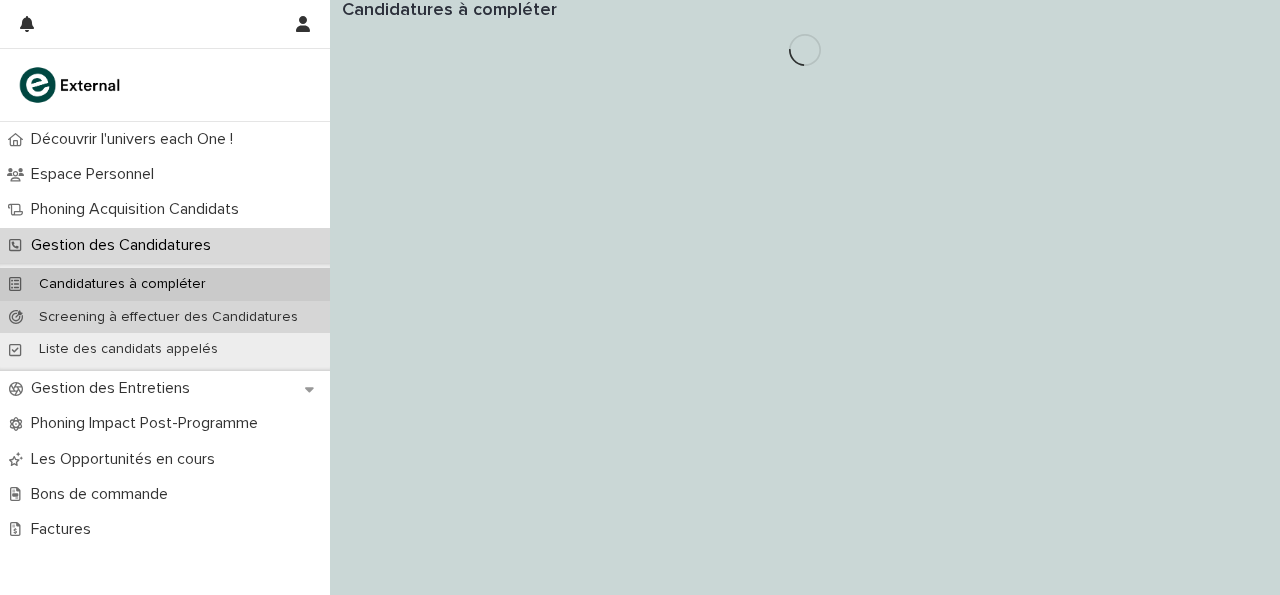 click on "Screening à effectuer des Candidatures" at bounding box center [168, 317] 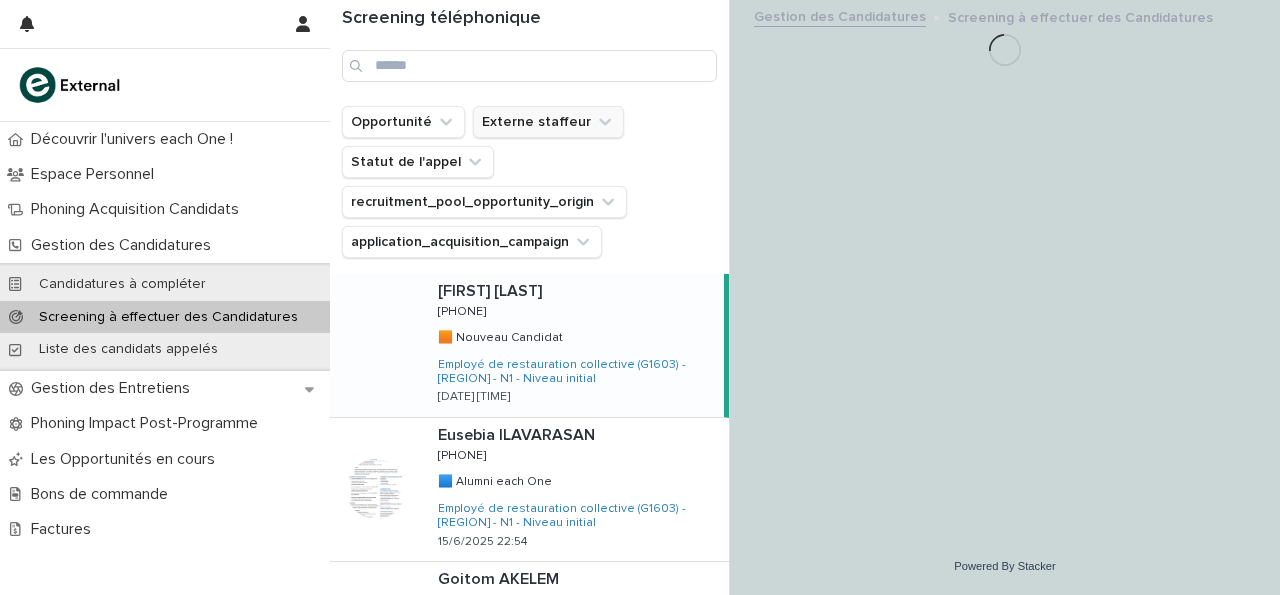 click 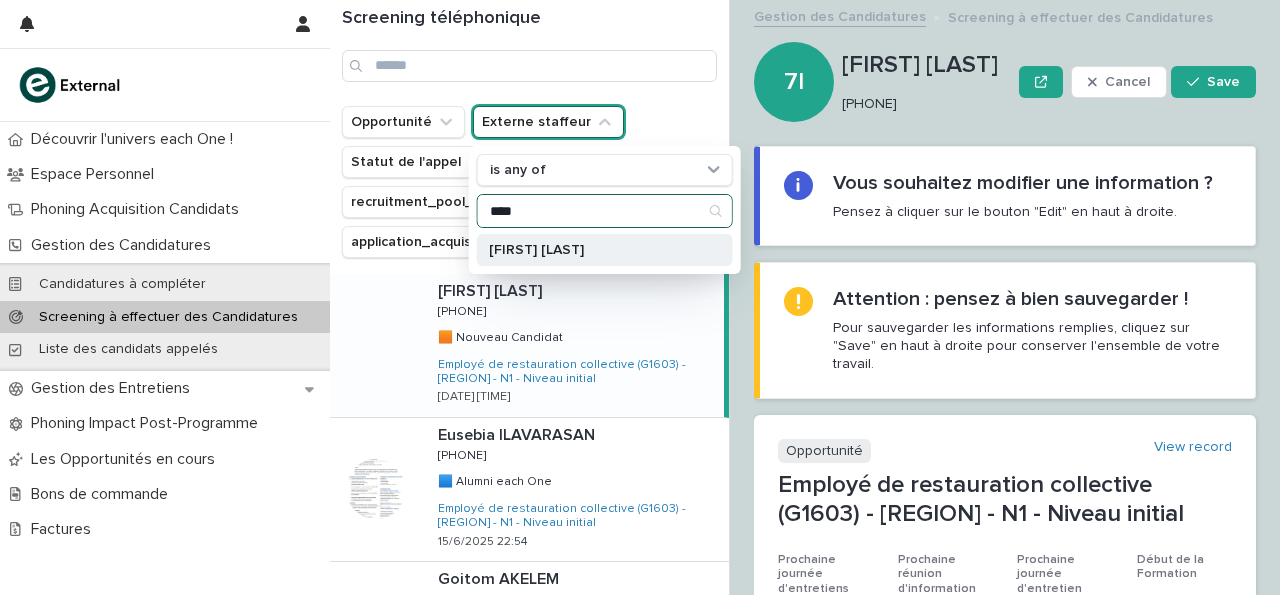type on "****" 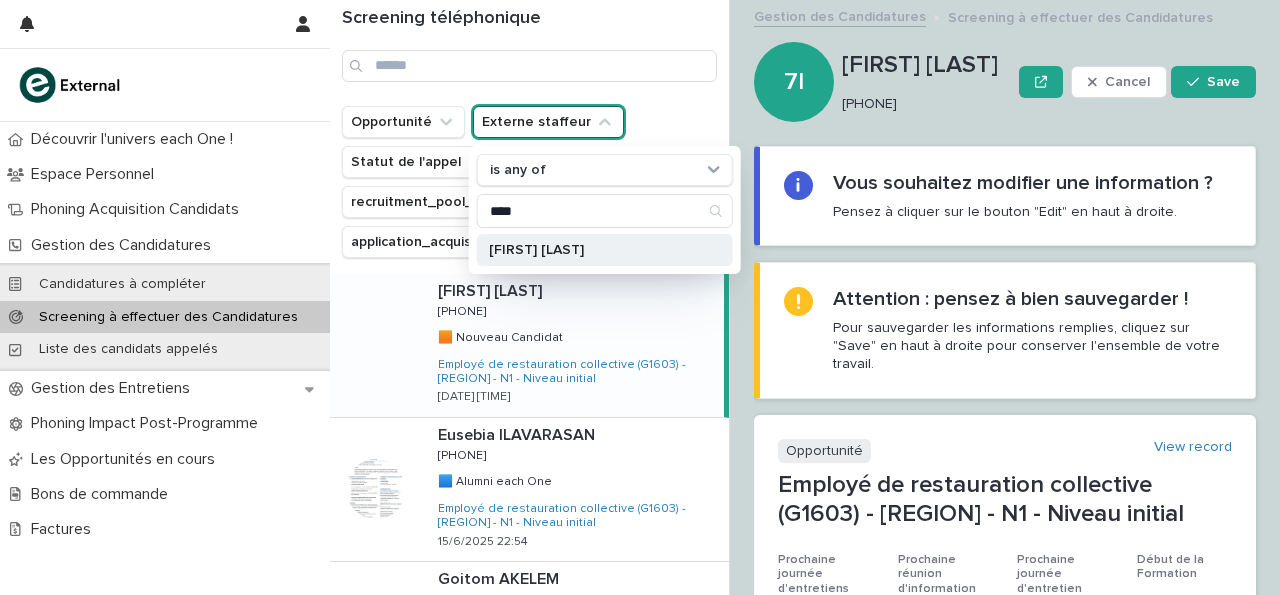 click on "[FIRST] [LAST]" at bounding box center [605, 250] 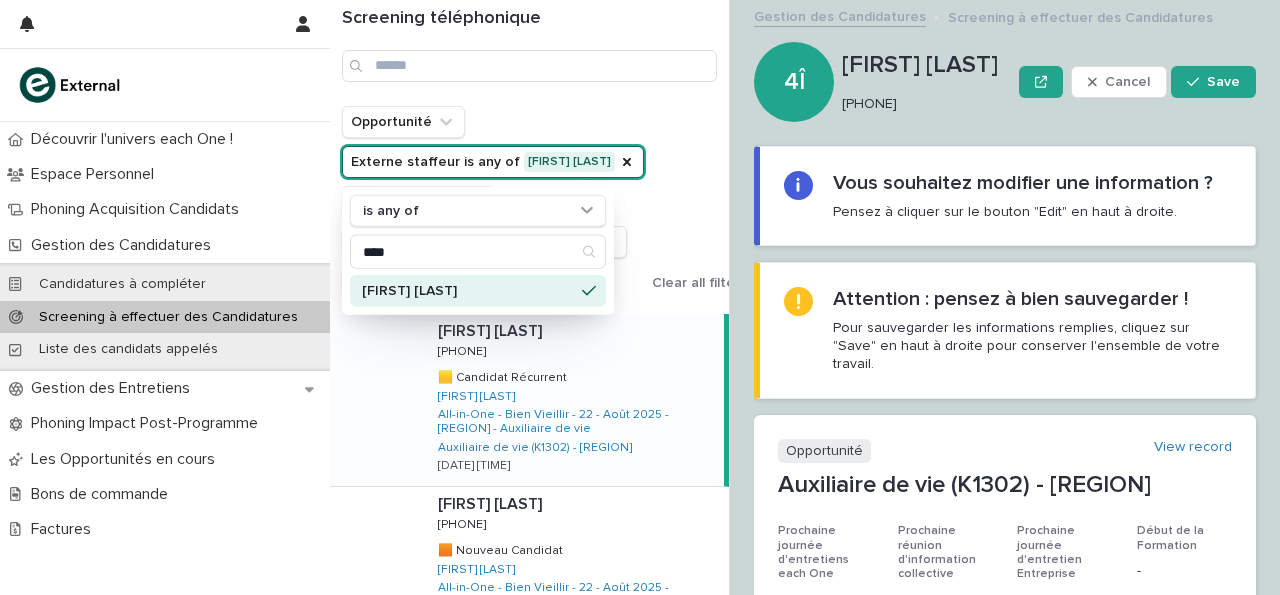 click on "Opportunité Externe staffeur is any of [FIRST] [LAST] is any of **** [FIRST] [LAST] Statut de l'appel recruitment_pool_opportunity_origin application_acquisition_campaign Clear all filters" at bounding box center [544, 202] 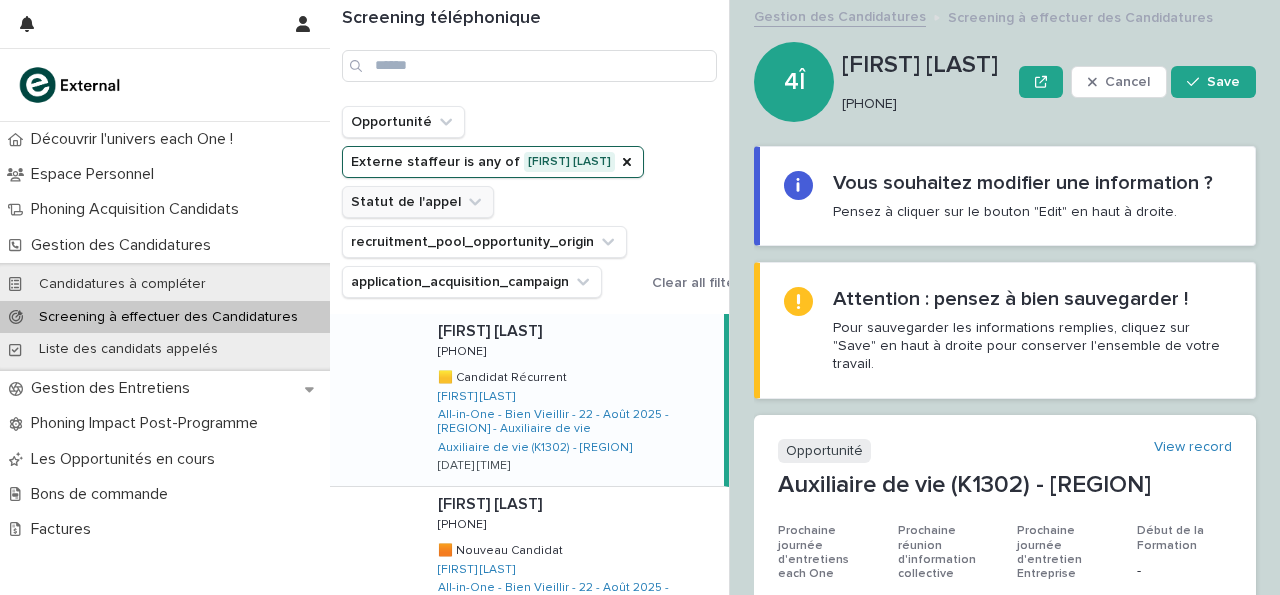 click 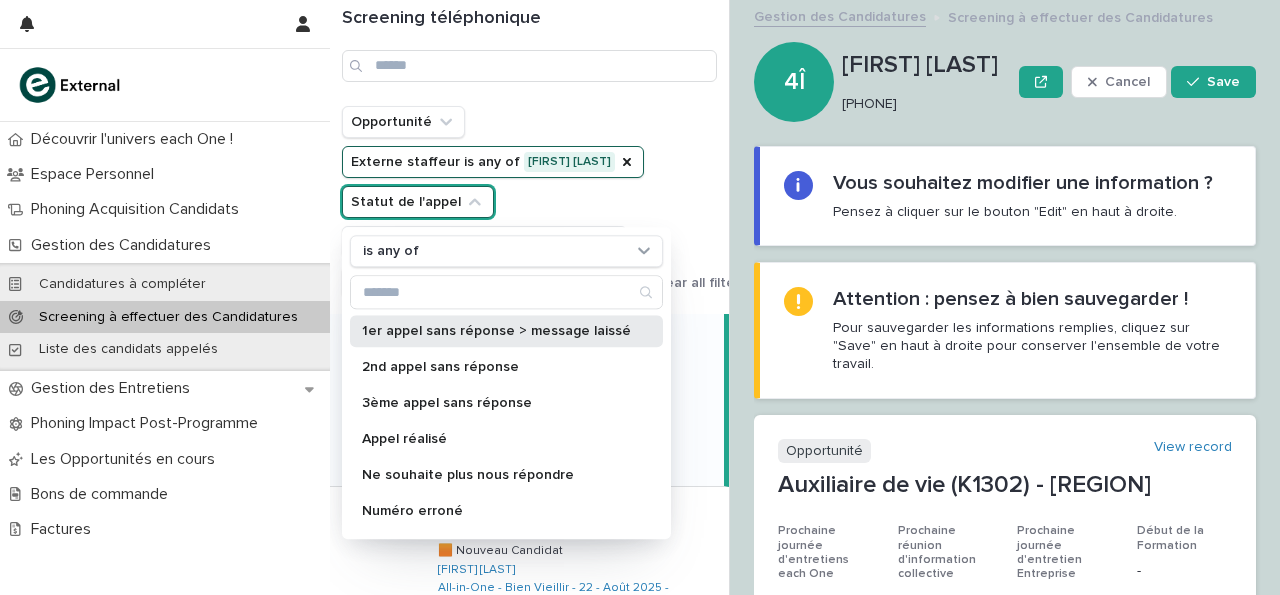 click on "1er appel sans réponse > message laissé" at bounding box center [506, 331] 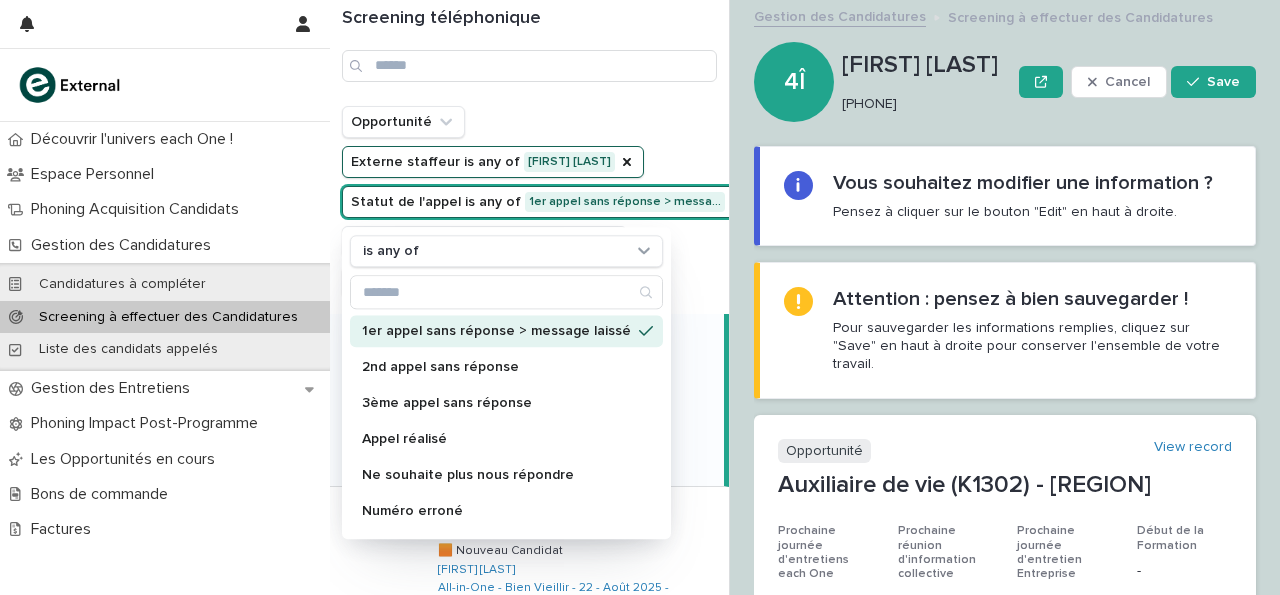 scroll, scrollTop: 104, scrollLeft: 0, axis: vertical 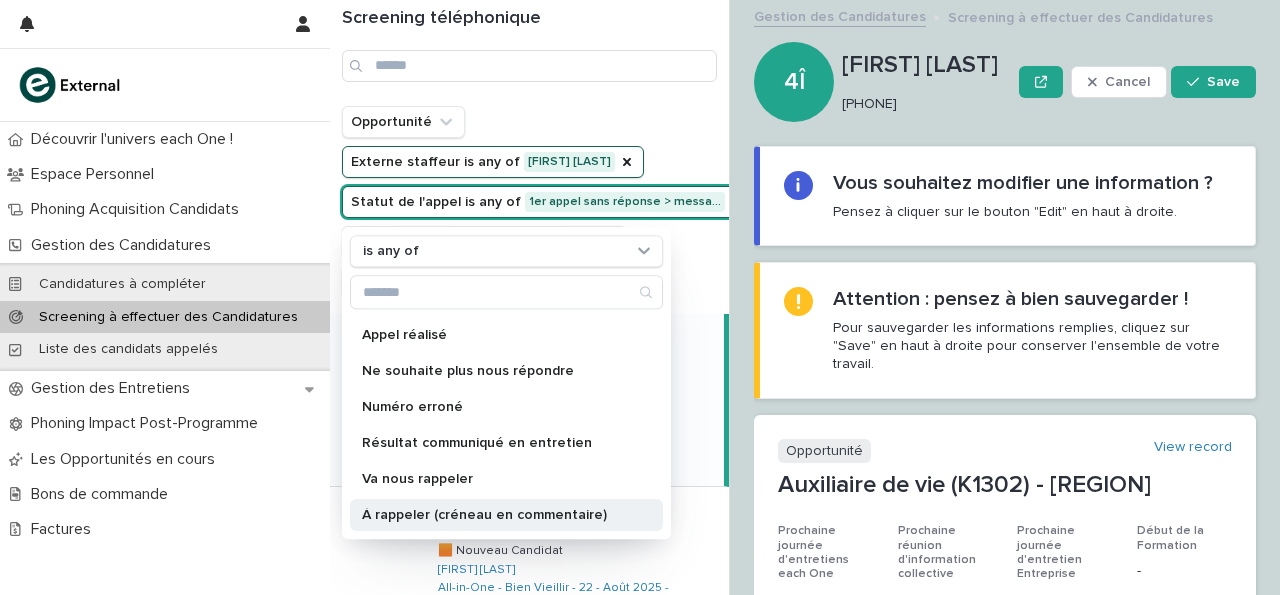 click on "À rappeler (créneau en commentaire)" at bounding box center (496, 515) 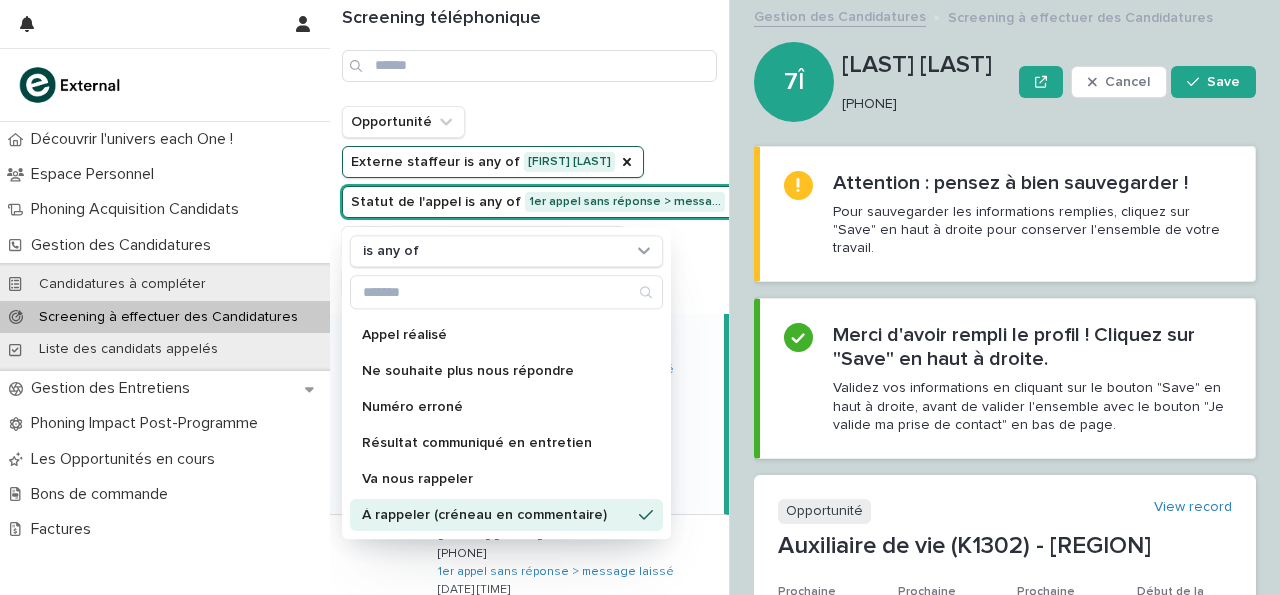 click on "Screening téléphonique" at bounding box center (529, 53) 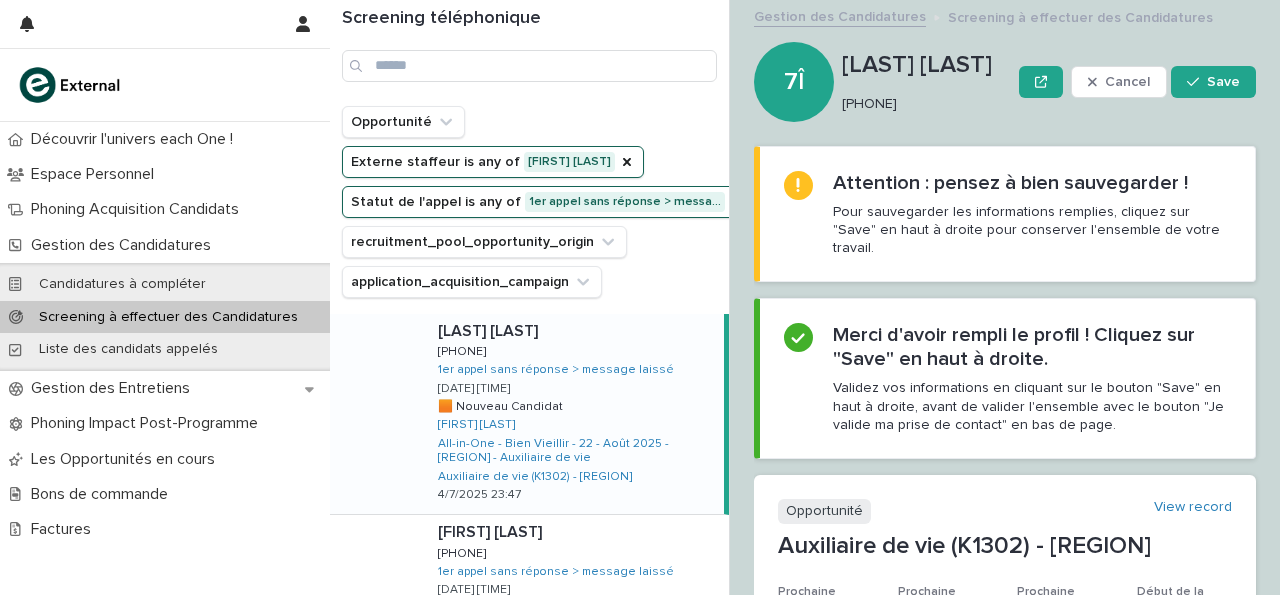 drag, startPoint x: 843, startPoint y: 103, endPoint x: 932, endPoint y: 105, distance: 89.02247 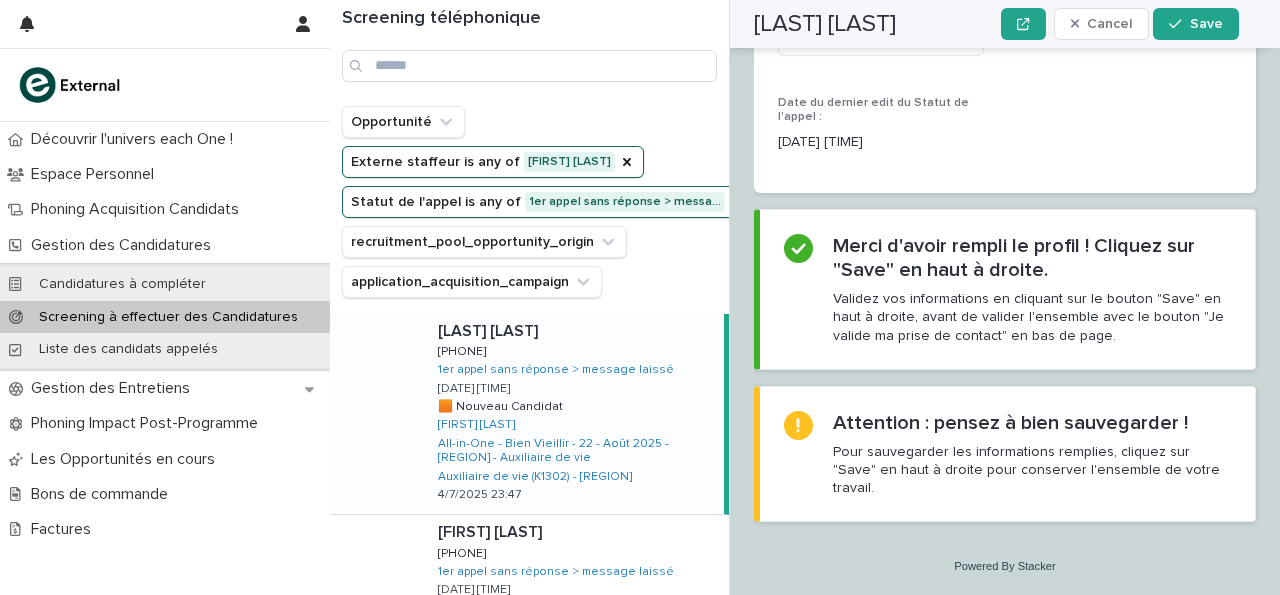 scroll, scrollTop: 2632, scrollLeft: 0, axis: vertical 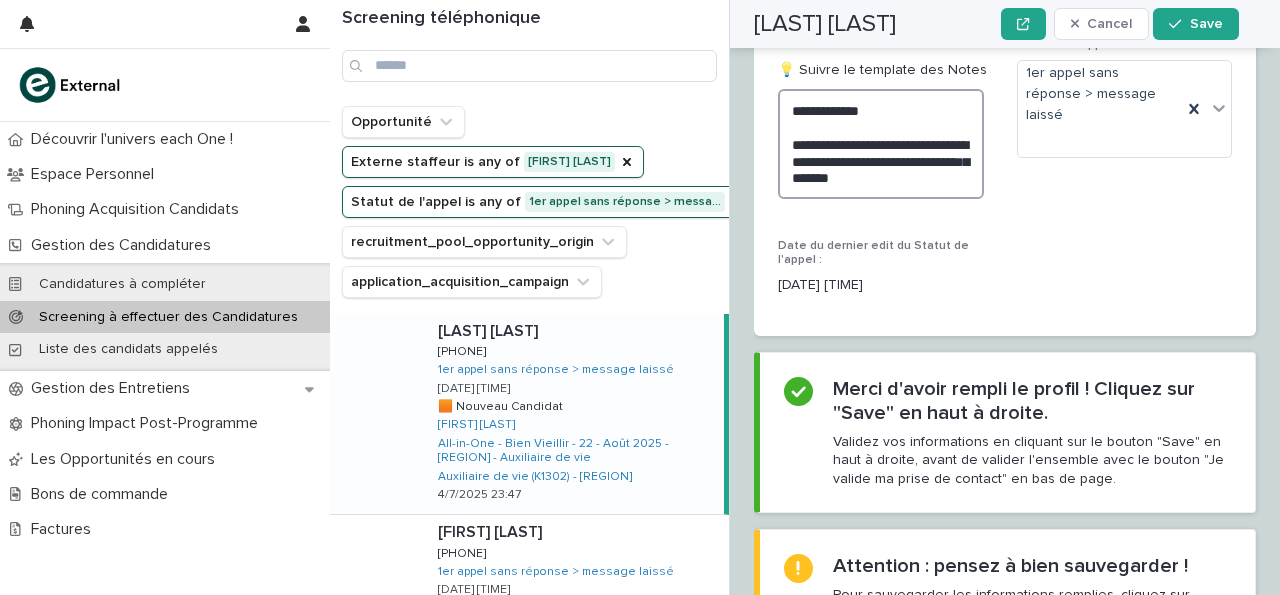 click on "**********" at bounding box center (881, 143) 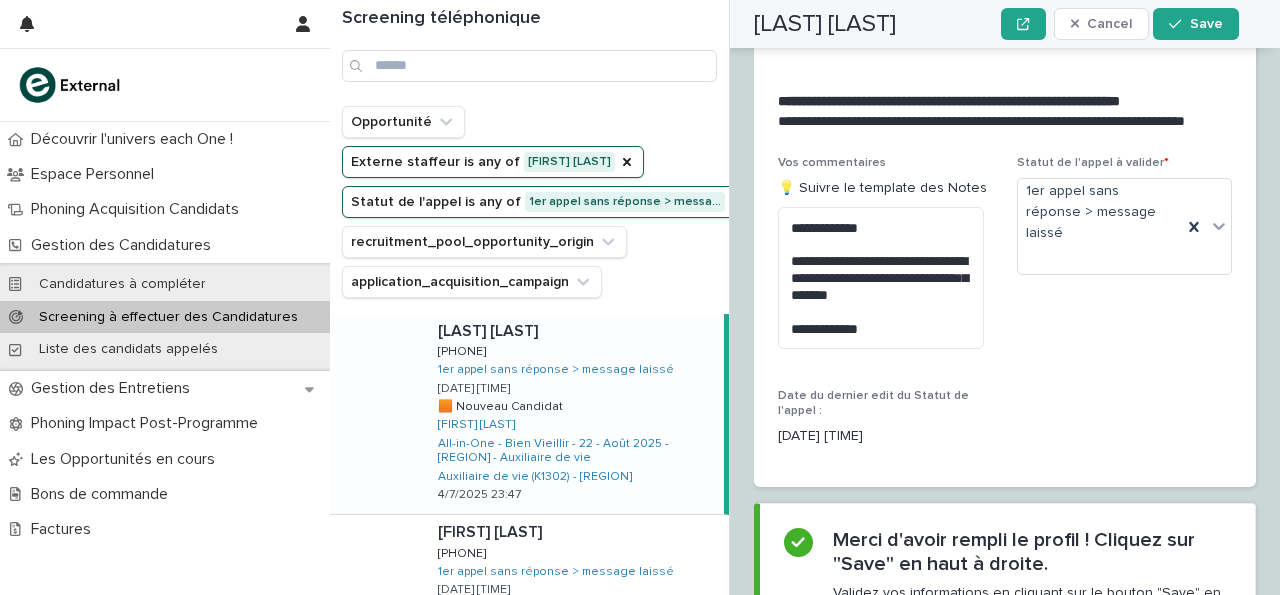 scroll, scrollTop: 2749, scrollLeft: 0, axis: vertical 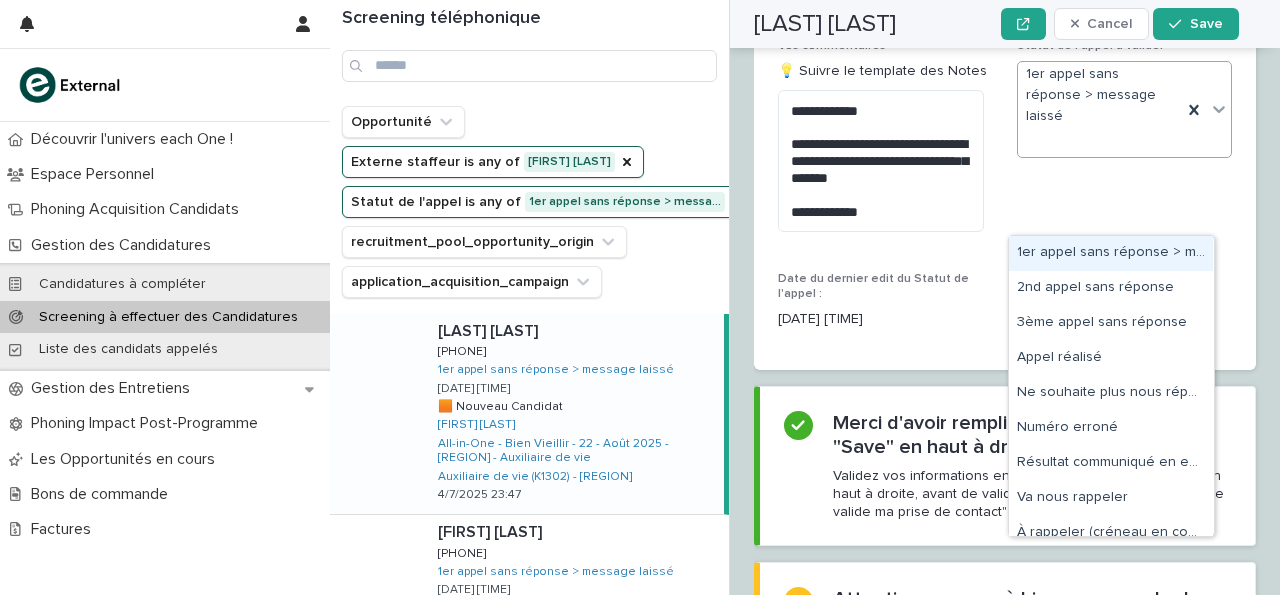 click 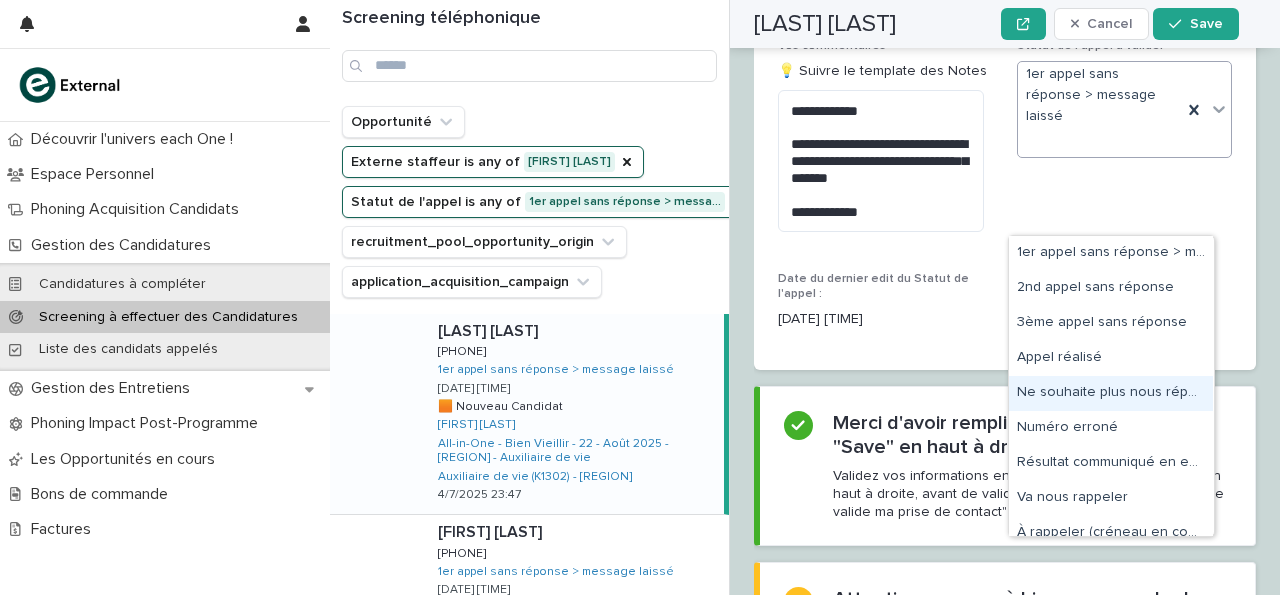 click on "Ne souhaite plus nous répondre" at bounding box center (1111, 393) 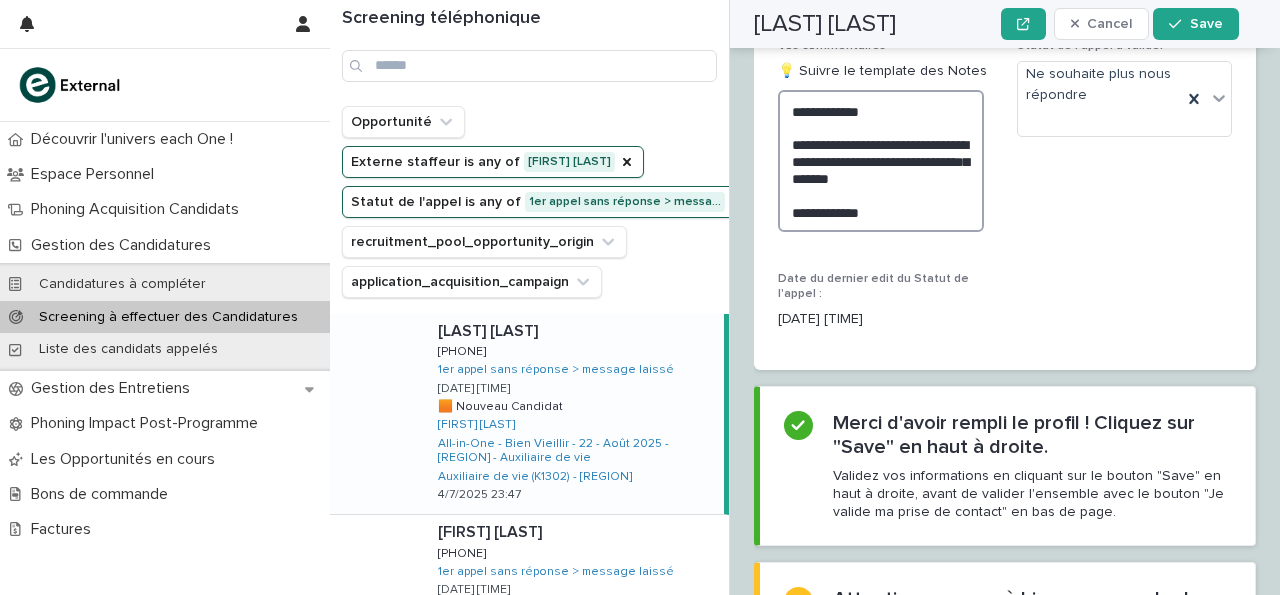 click on "**********" at bounding box center (881, 161) 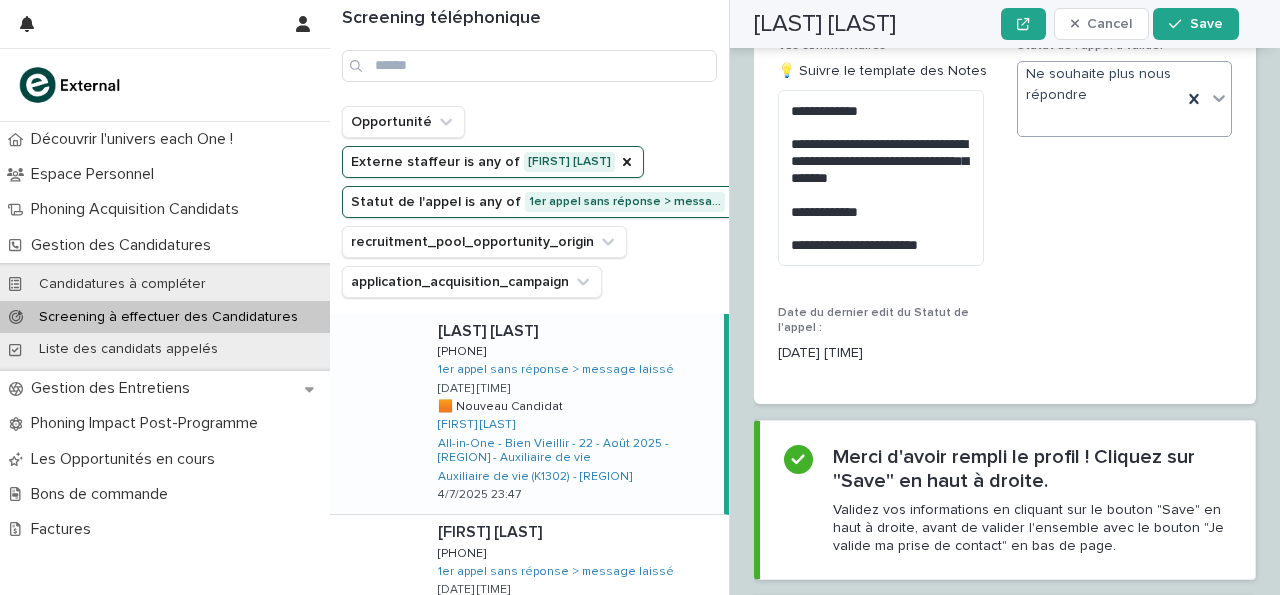 click 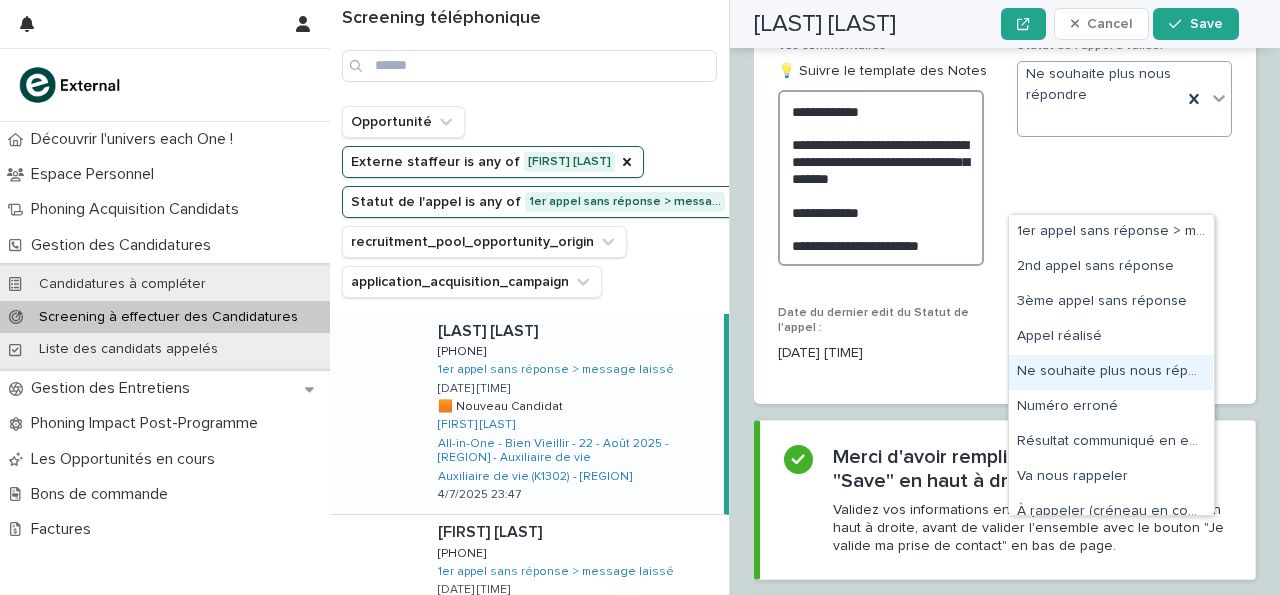 click on "**********" at bounding box center (881, 178) 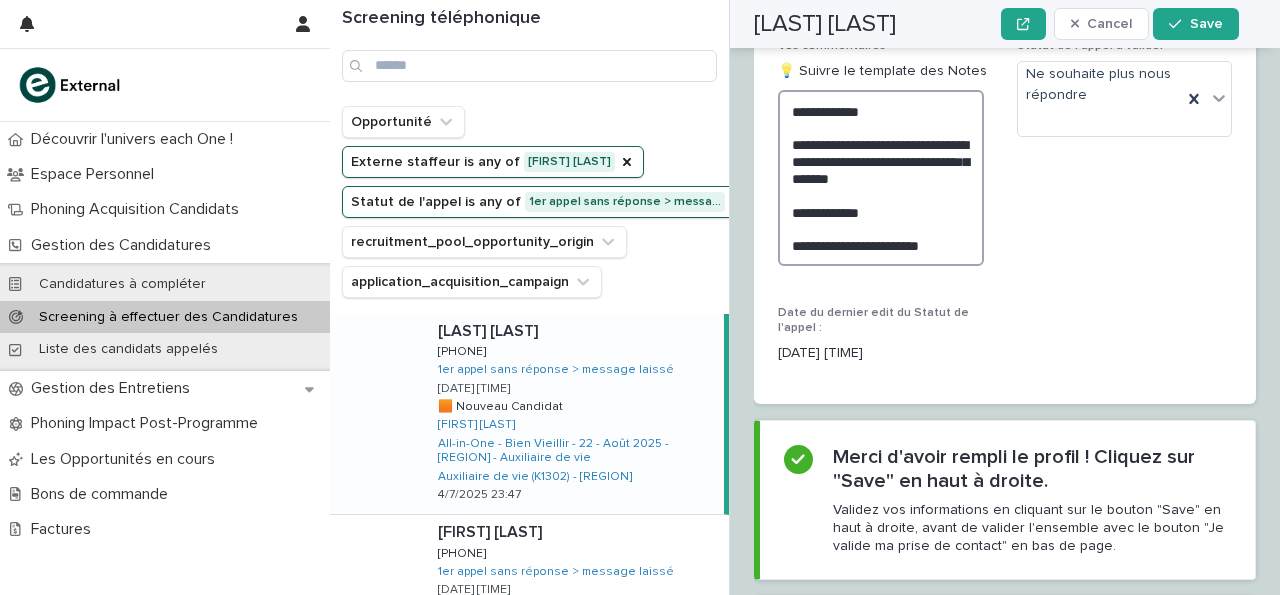 click on "**********" at bounding box center [881, 178] 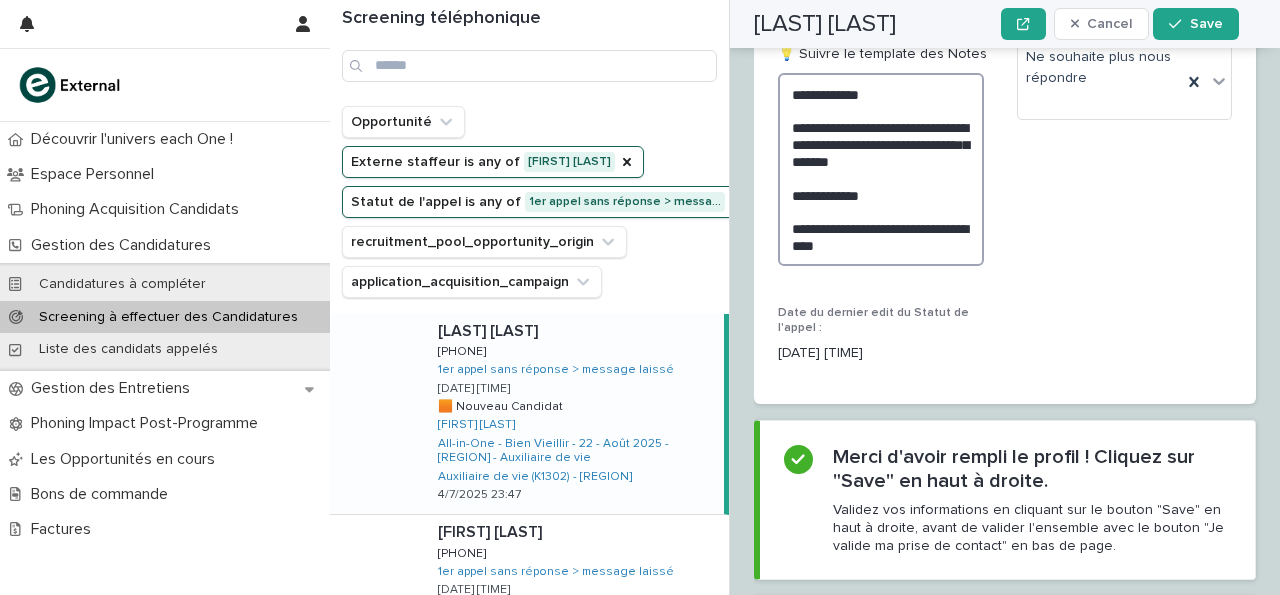 scroll, scrollTop: 2760, scrollLeft: 0, axis: vertical 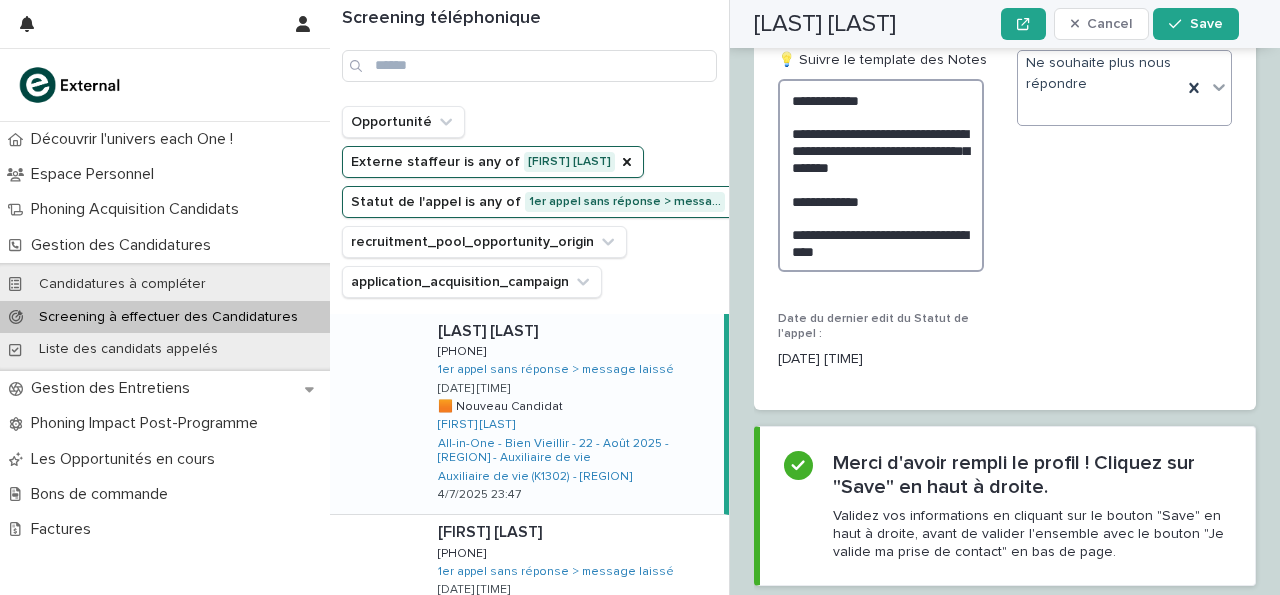 type on "**********" 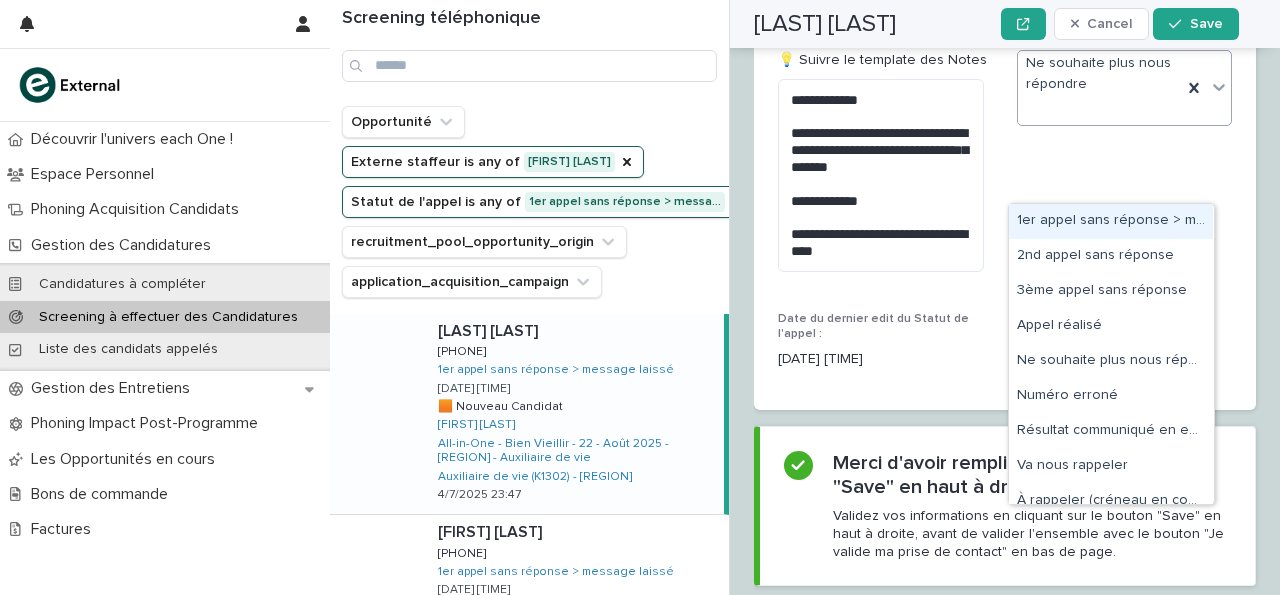 click 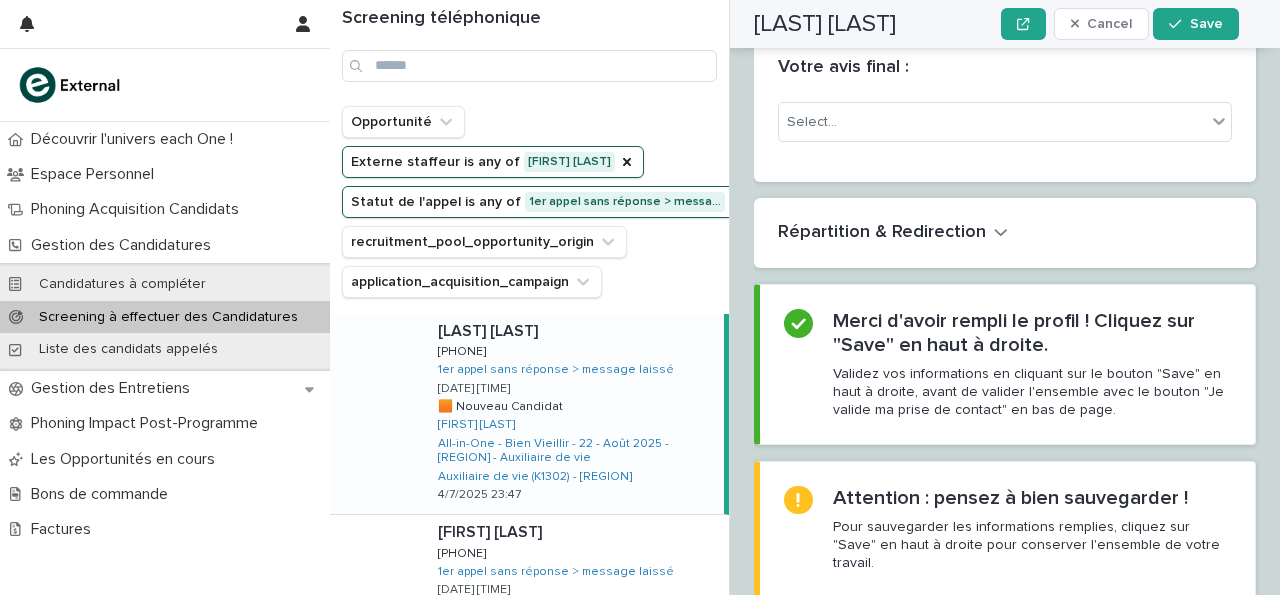 scroll, scrollTop: 3154, scrollLeft: 0, axis: vertical 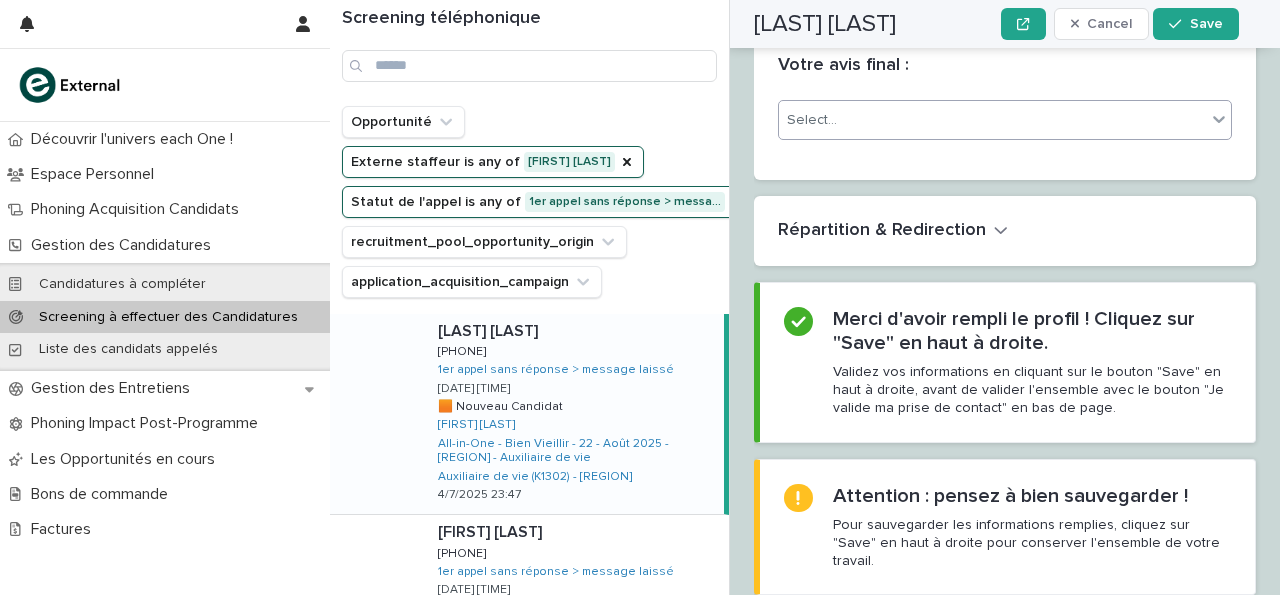 click on "Select..." at bounding box center (992, 120) 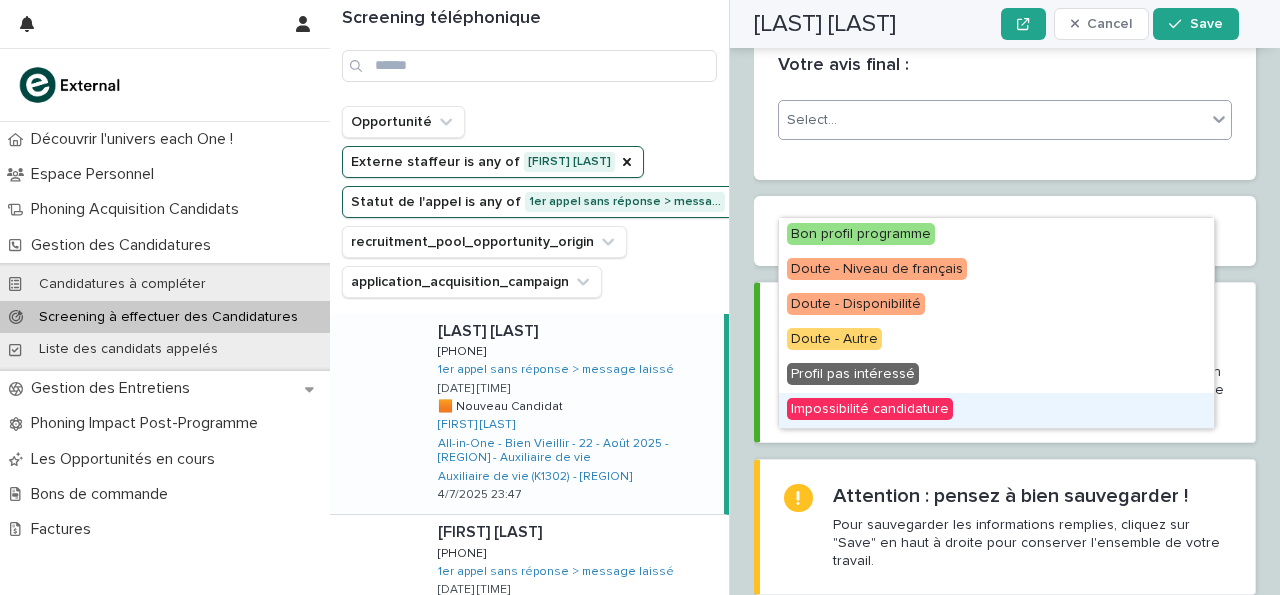 click on "Impossibilité candidature" at bounding box center (870, 409) 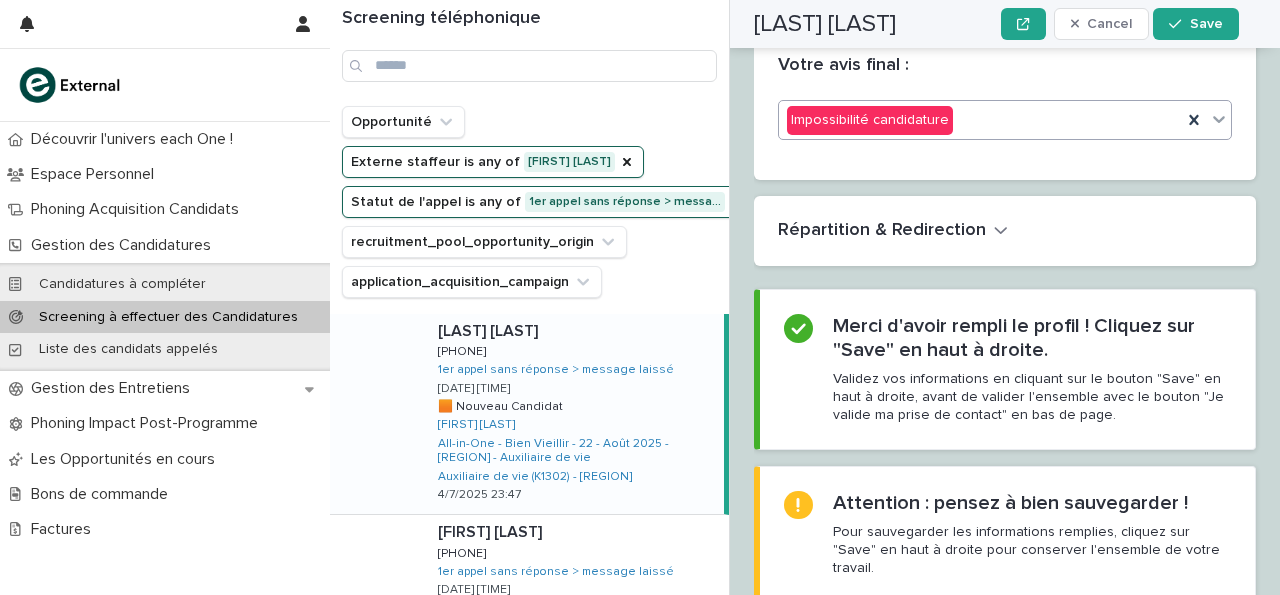 scroll, scrollTop: 3154, scrollLeft: 0, axis: vertical 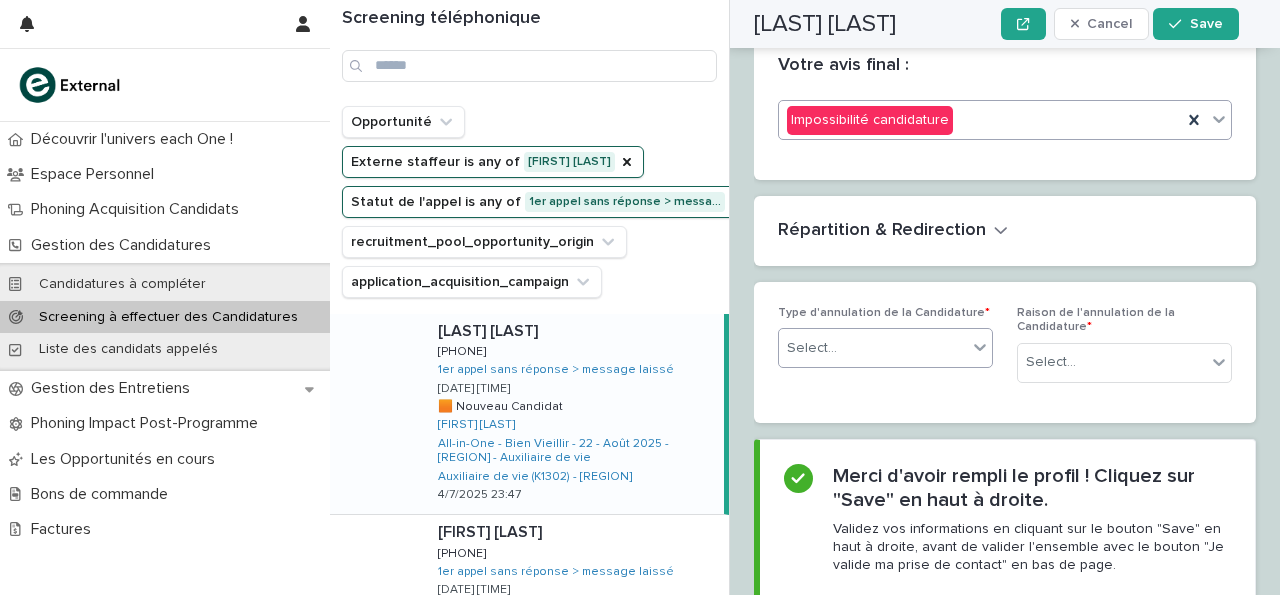click on "Select..." at bounding box center [873, 348] 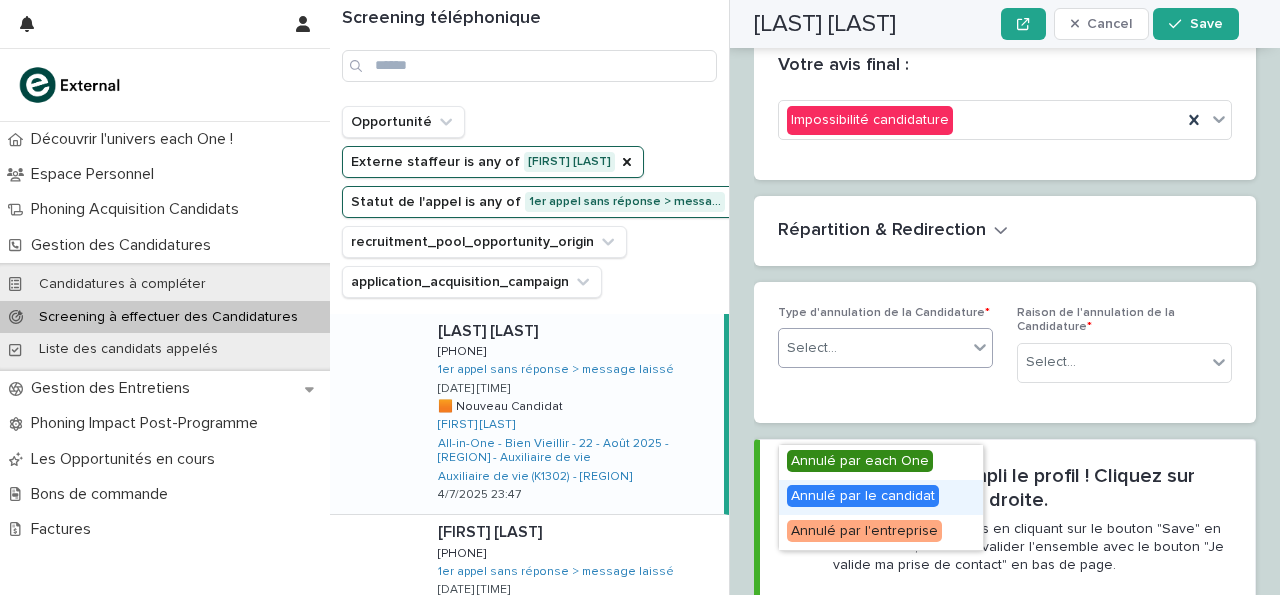click on "Annulé par le candidat" at bounding box center (863, 496) 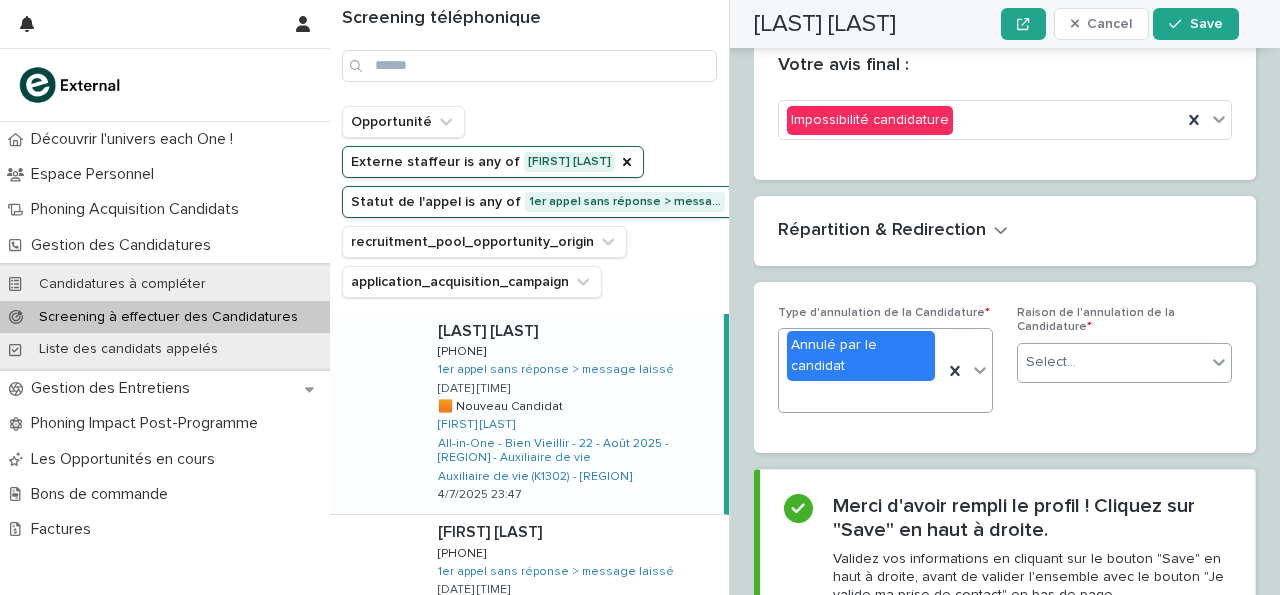 click on "Select..." at bounding box center (1051, 362) 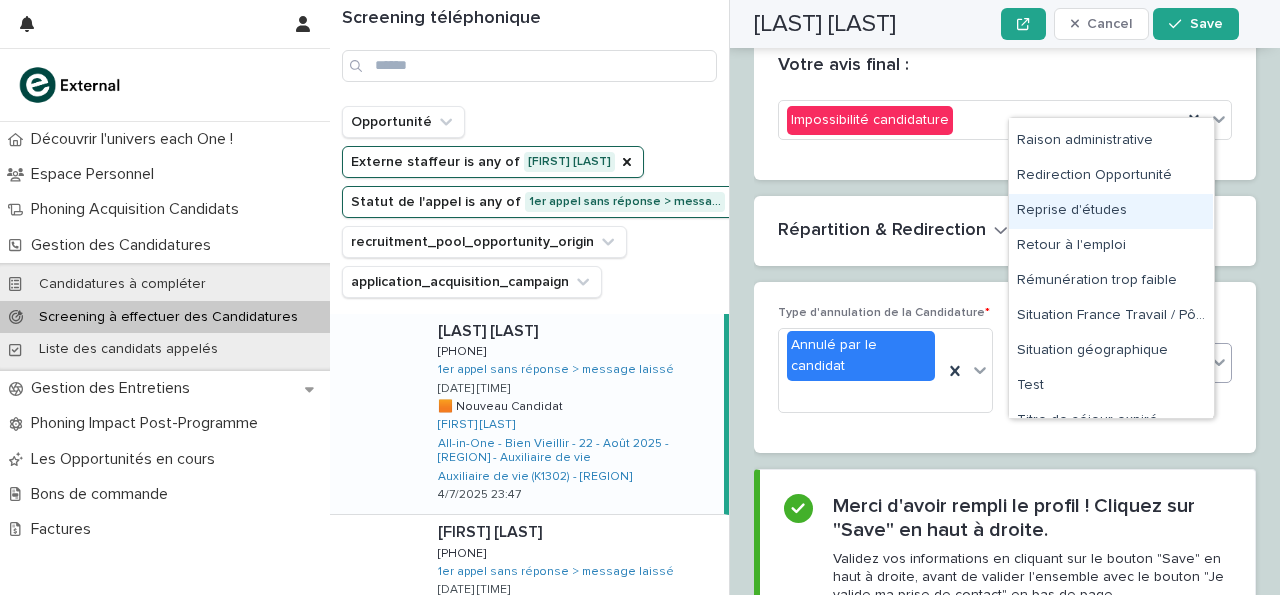 scroll, scrollTop: 1010, scrollLeft: 0, axis: vertical 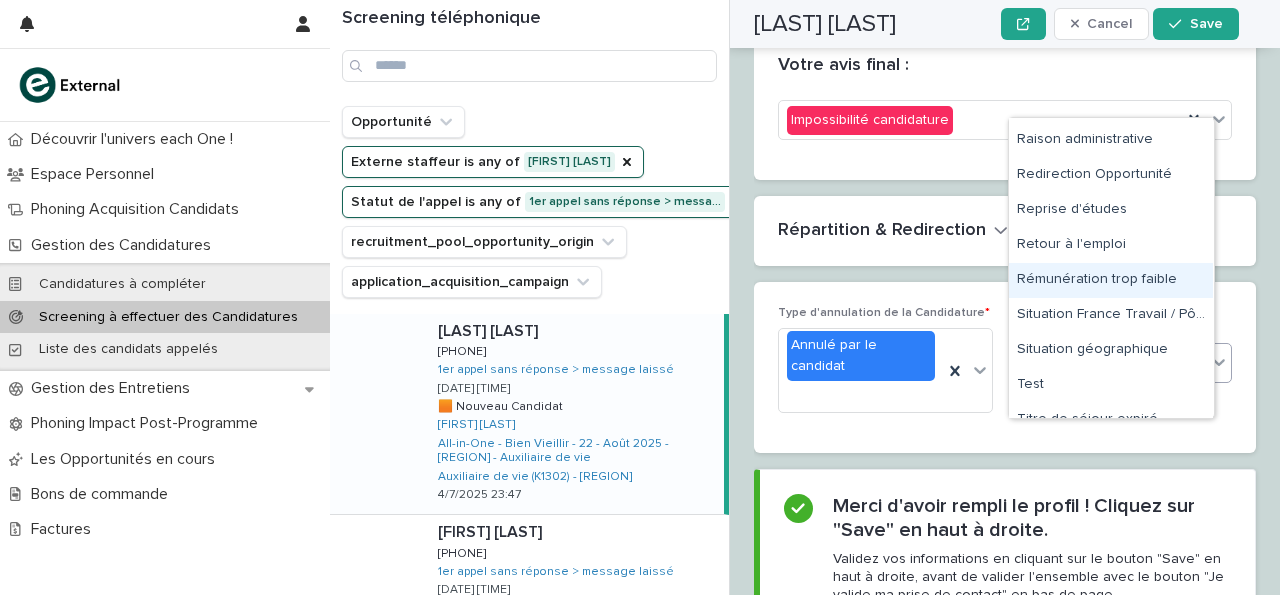 click on "Rémunération trop faible" at bounding box center (1111, 280) 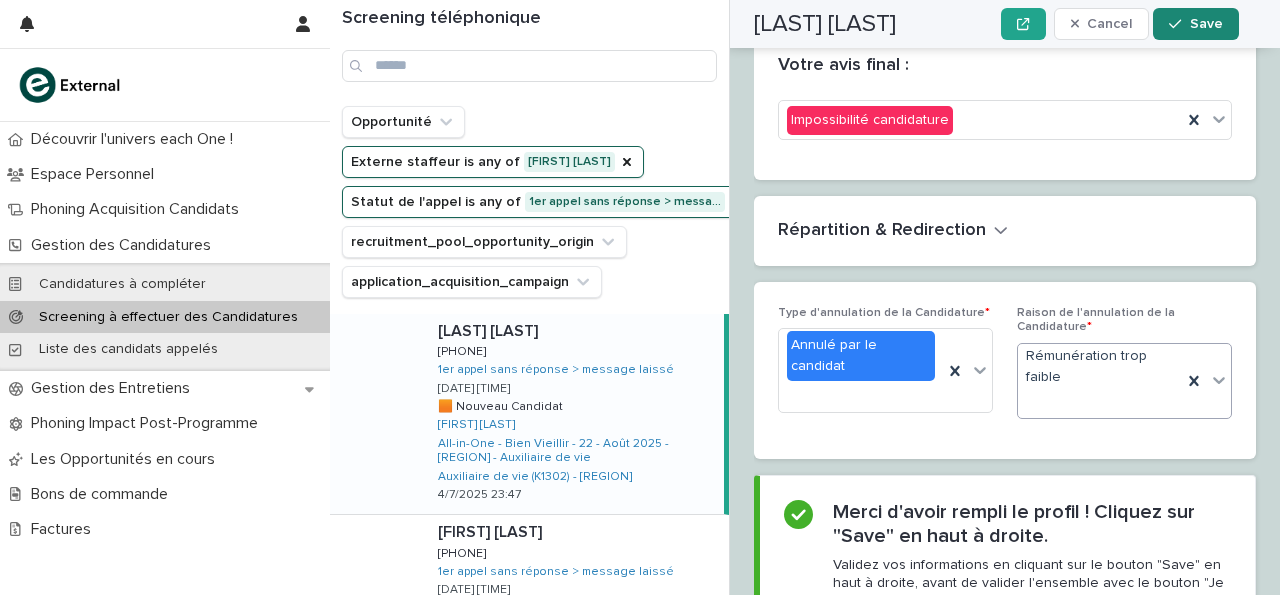 click 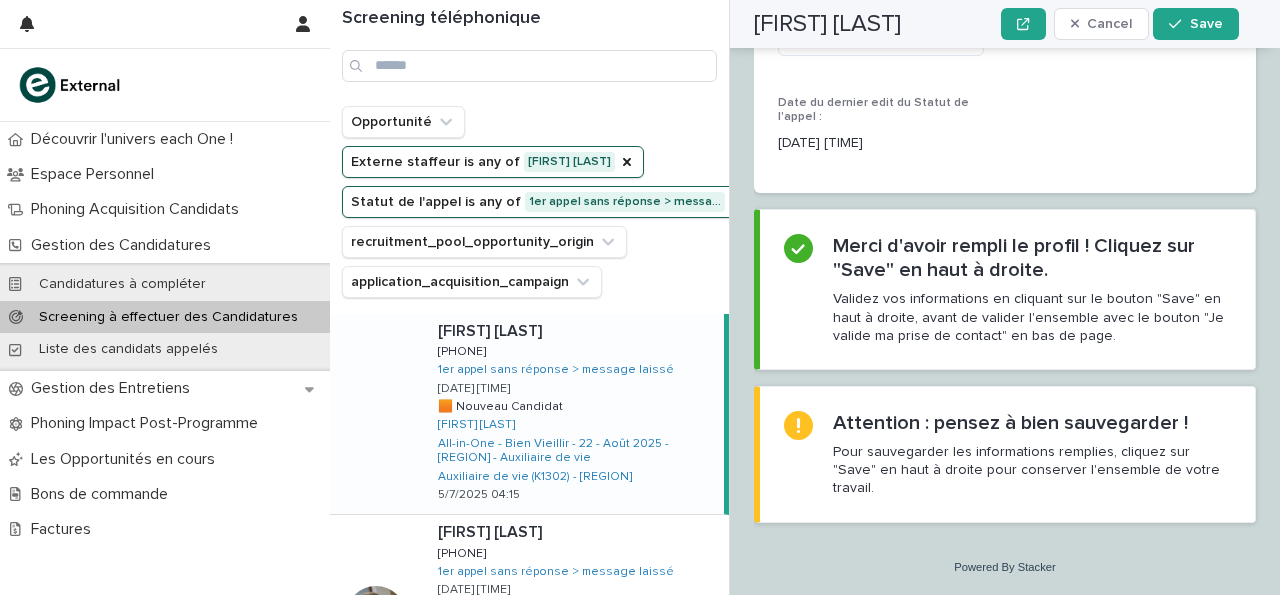 scroll, scrollTop: 2775, scrollLeft: 0, axis: vertical 